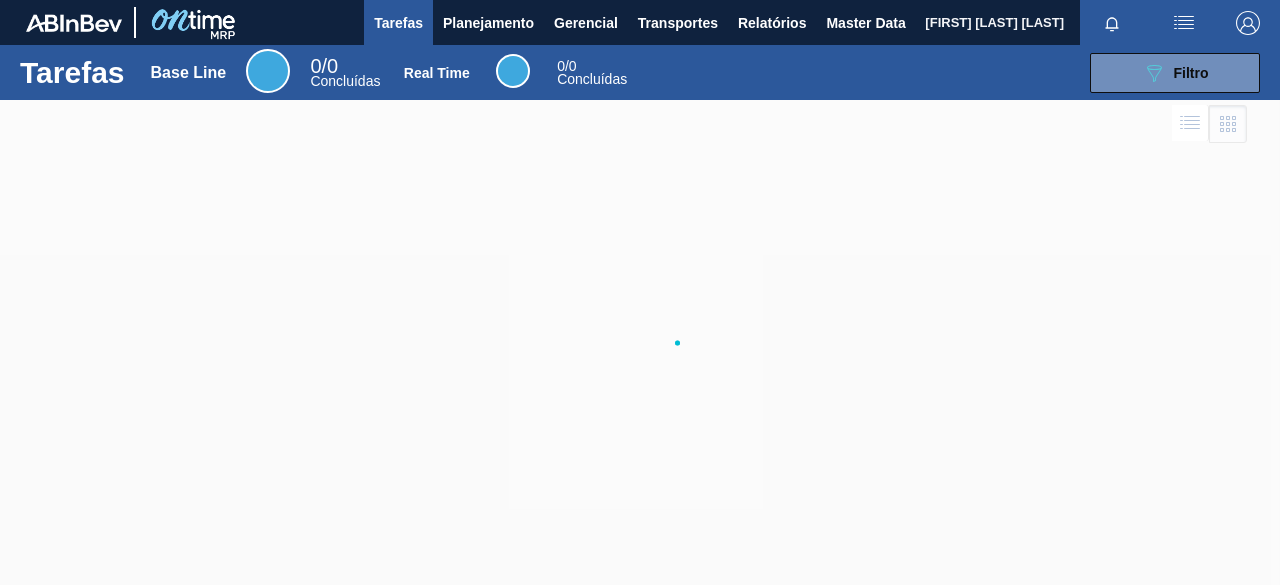 scroll, scrollTop: 0, scrollLeft: 0, axis: both 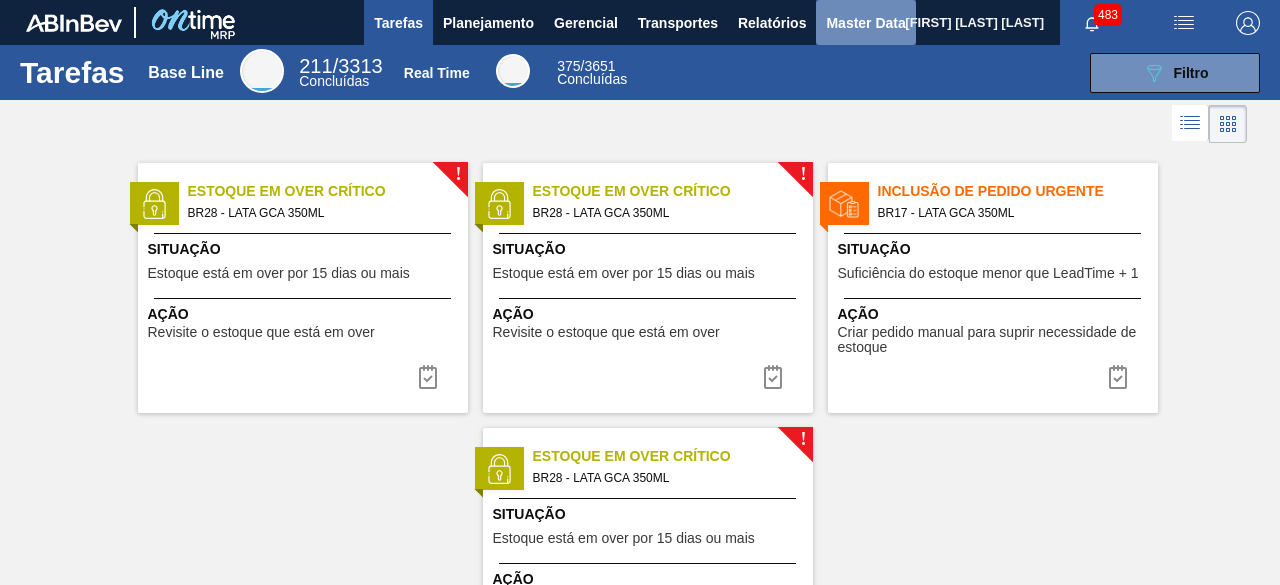 click on "Master Data" at bounding box center (865, 23) 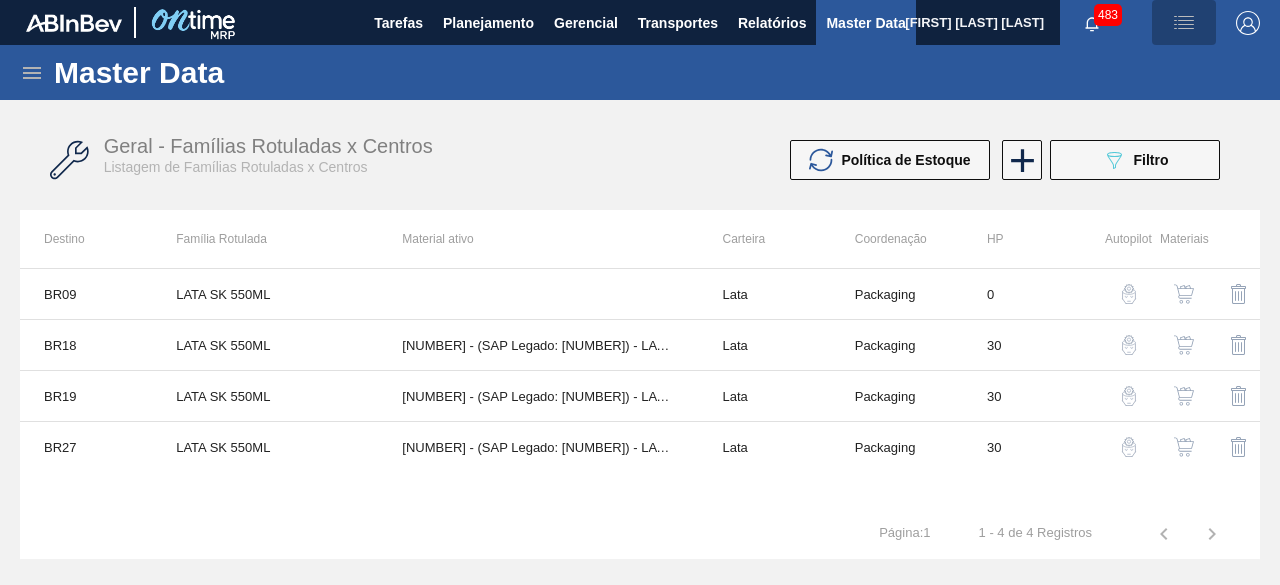 click at bounding box center (1184, 23) 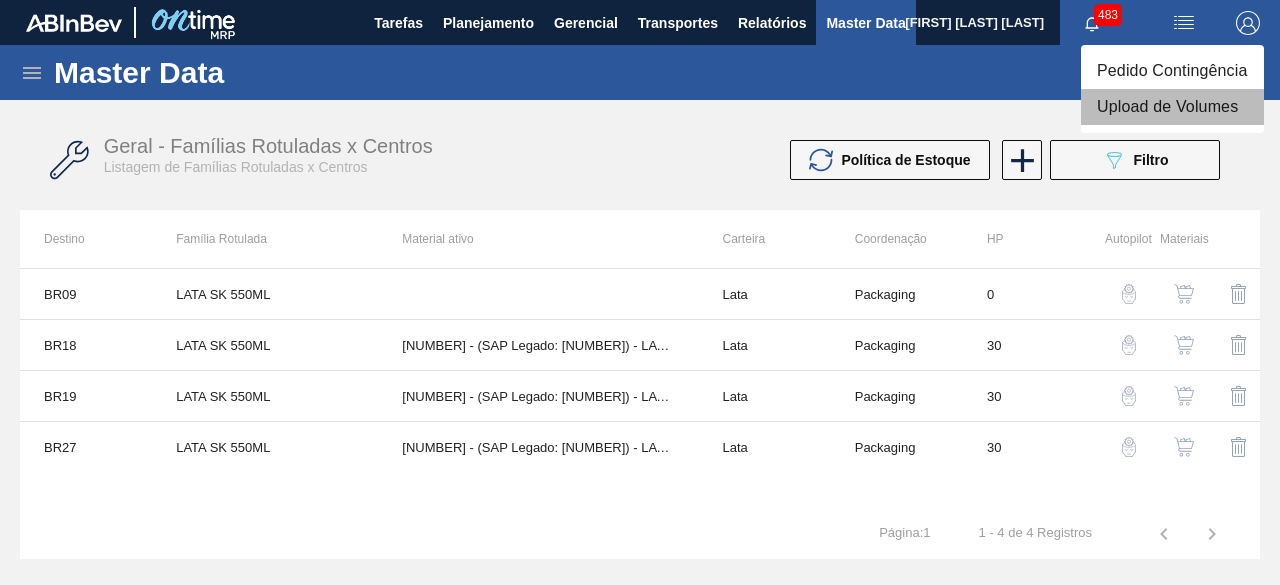 click on "Upload de Volumes" at bounding box center (1172, 107) 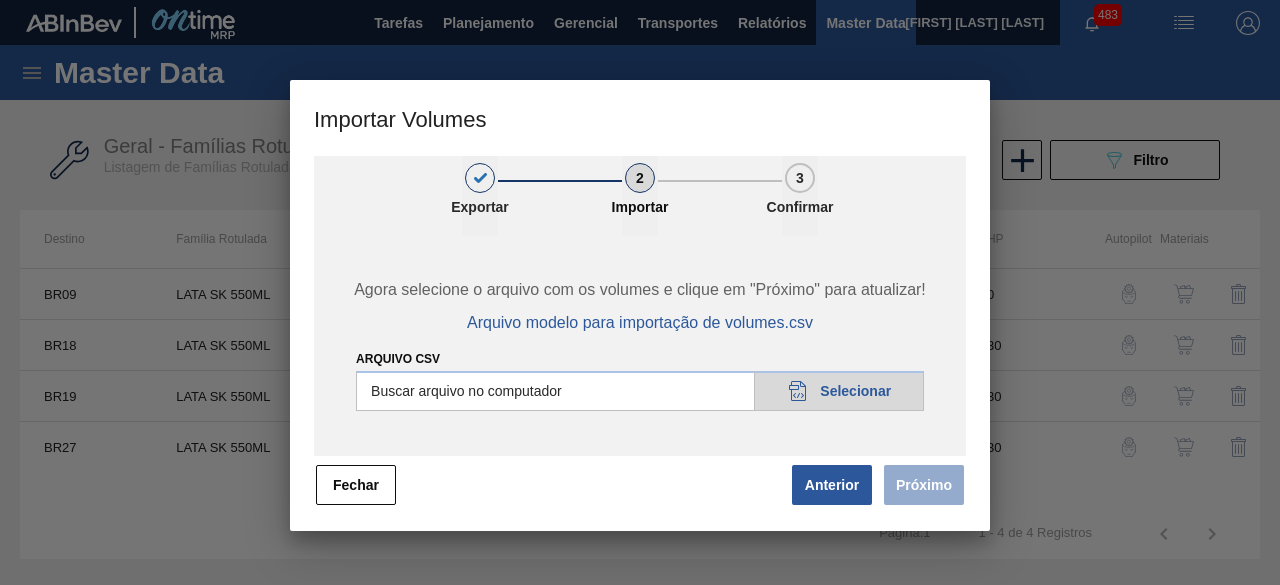 click on "Arquivo csv" at bounding box center (640, 391) 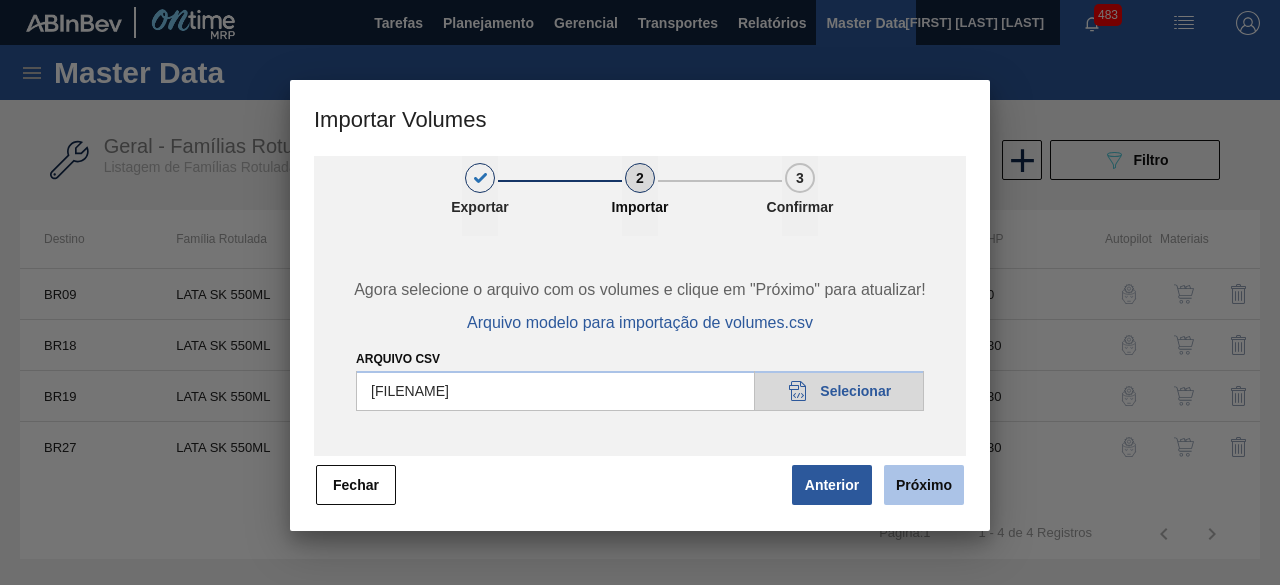 click on "Próximo" at bounding box center [924, 485] 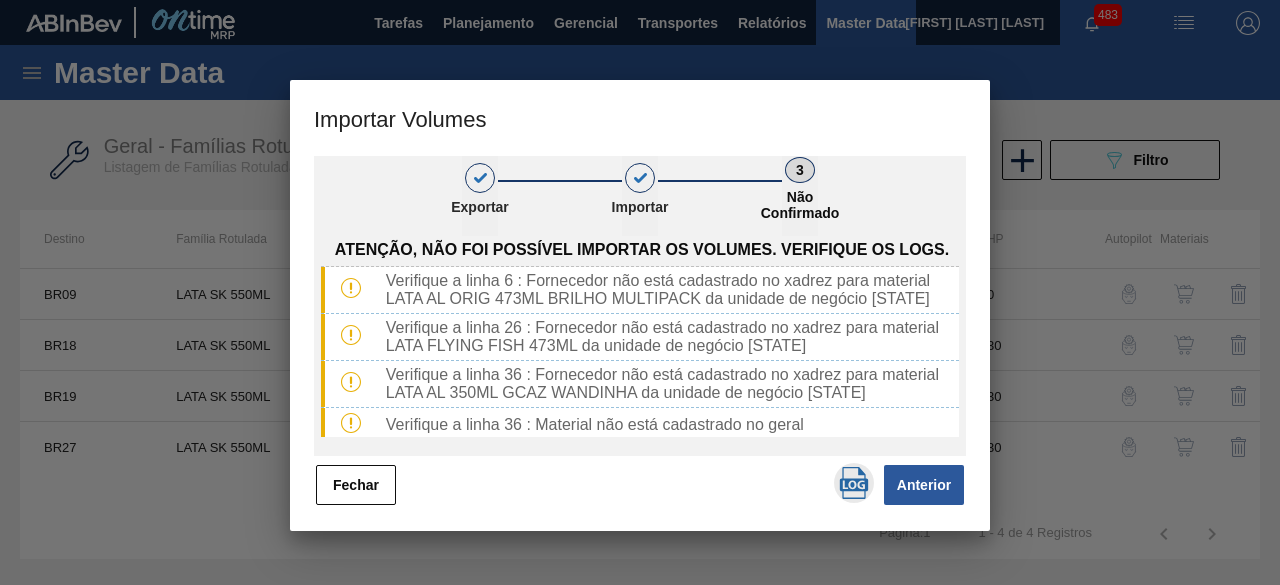 click at bounding box center (854, 483) 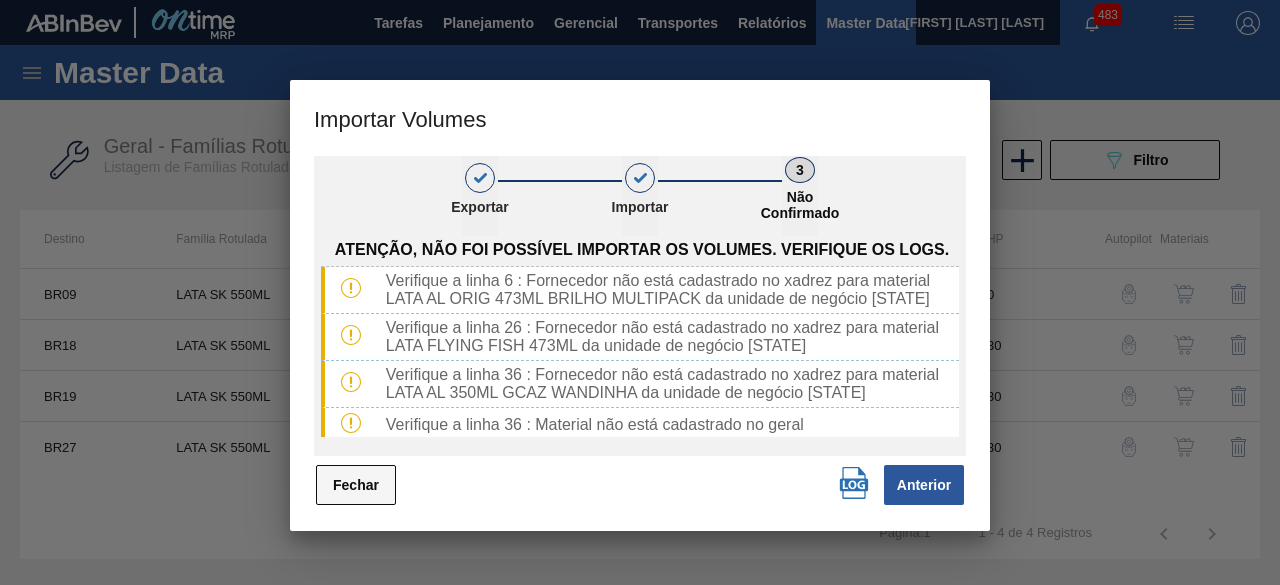 click on "Fechar" at bounding box center (356, 485) 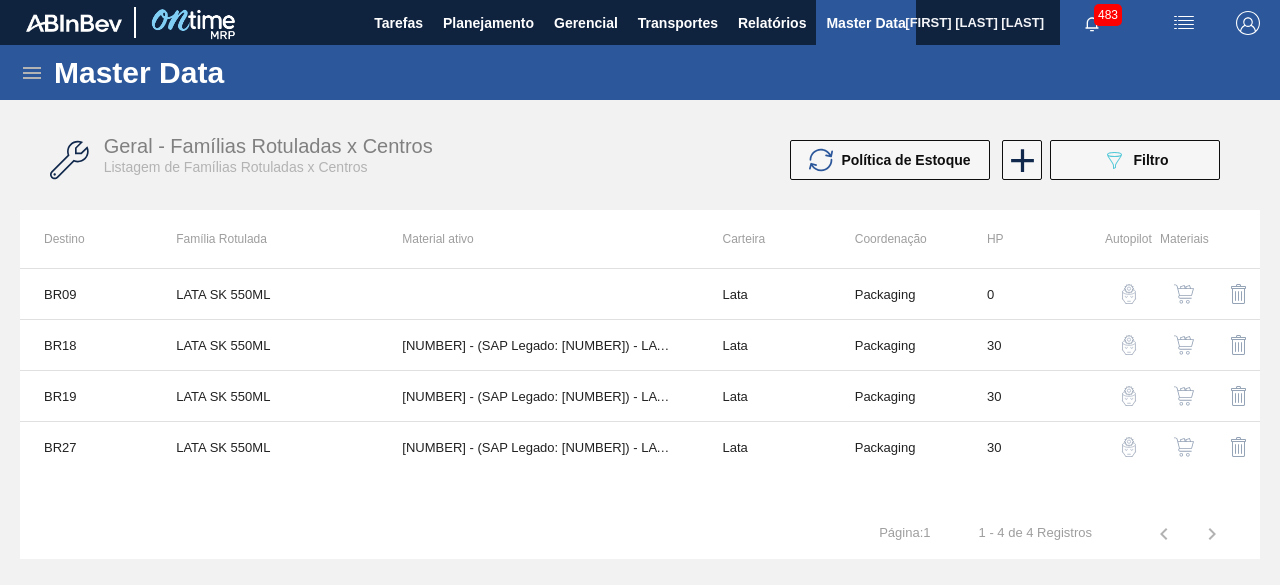 click 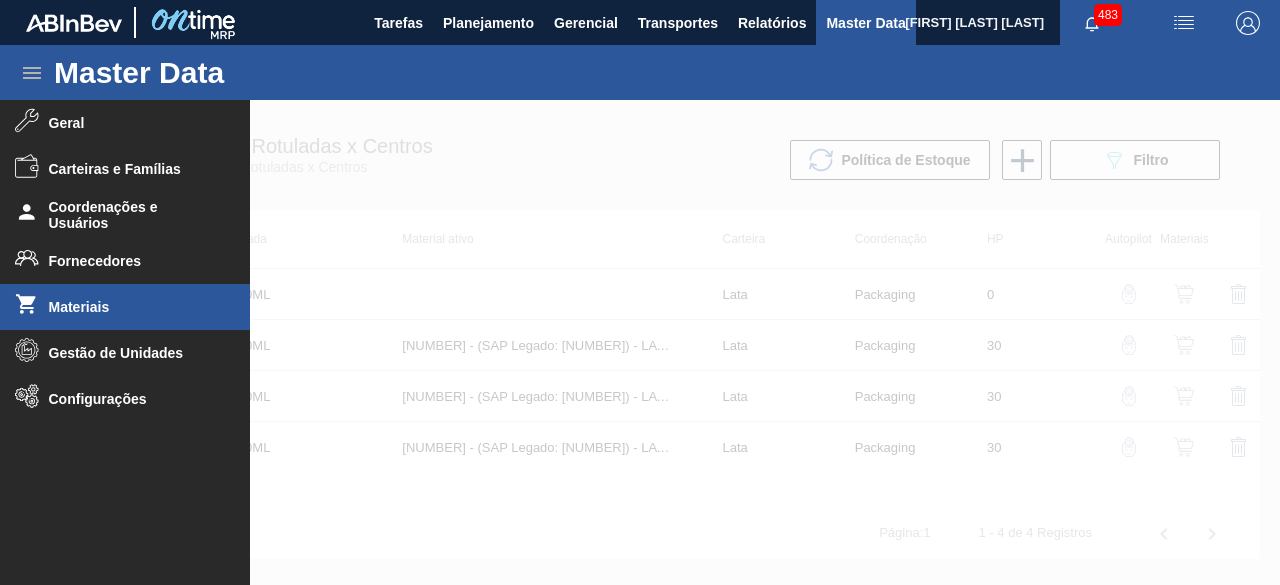 click on "Materiais" at bounding box center [131, 307] 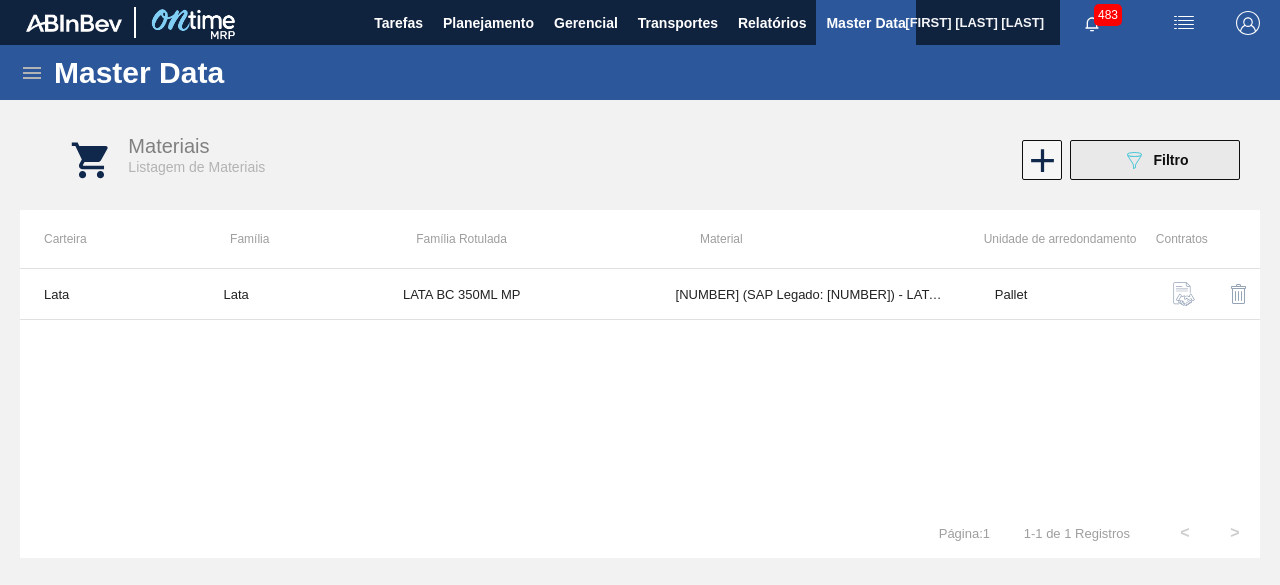 click on "089F7B8B-B2A5-4AFE-B5C0-19BA573D28AC" 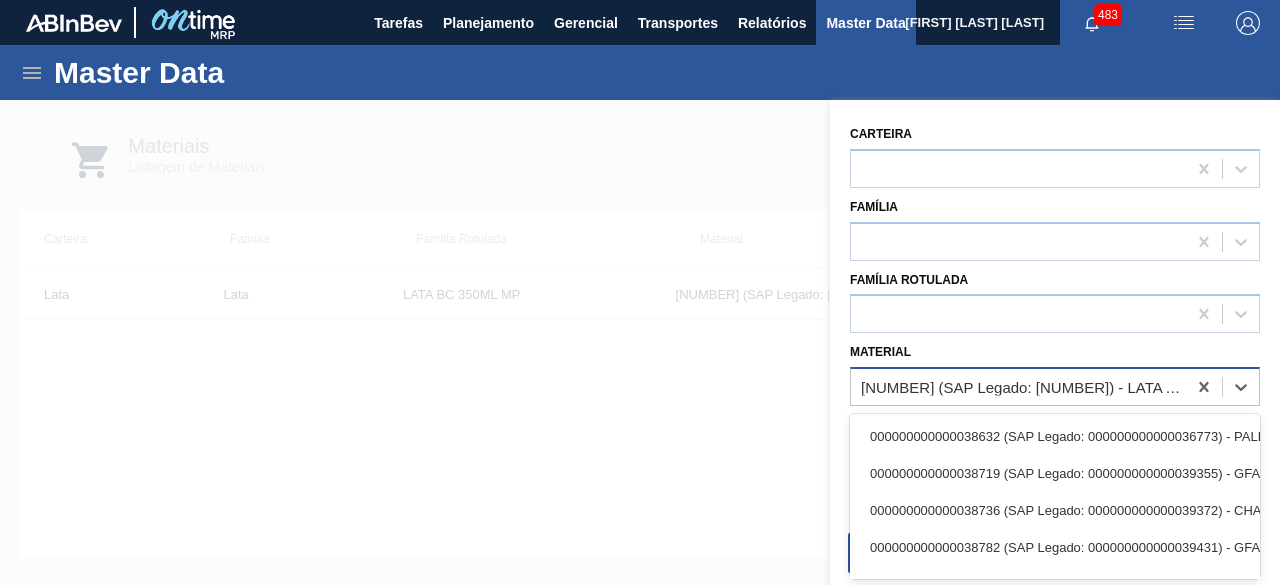 click on "000000000030012346 (SAP Legado: 000000000050798746) - LATA AL. 350ML BC MP 429" at bounding box center [1024, 387] 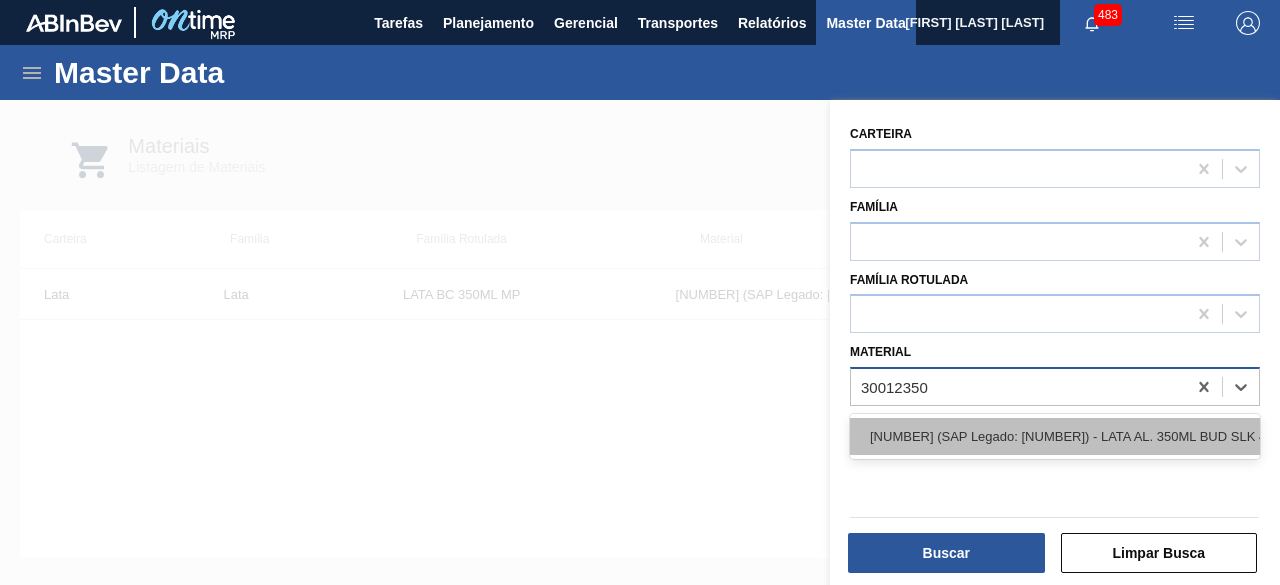 click on "000000000030012350 (SAP Legado: 000000000050798751) - LATA AL. 350ML BUD SLK 429" at bounding box center [1055, 436] 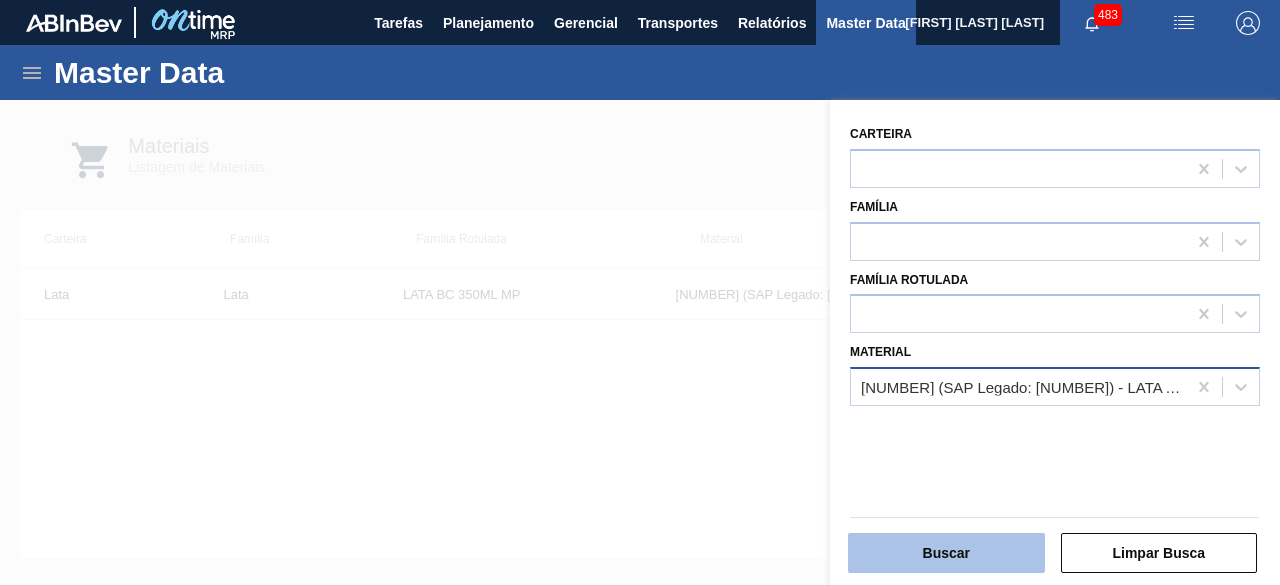 click on "Buscar" at bounding box center (946, 553) 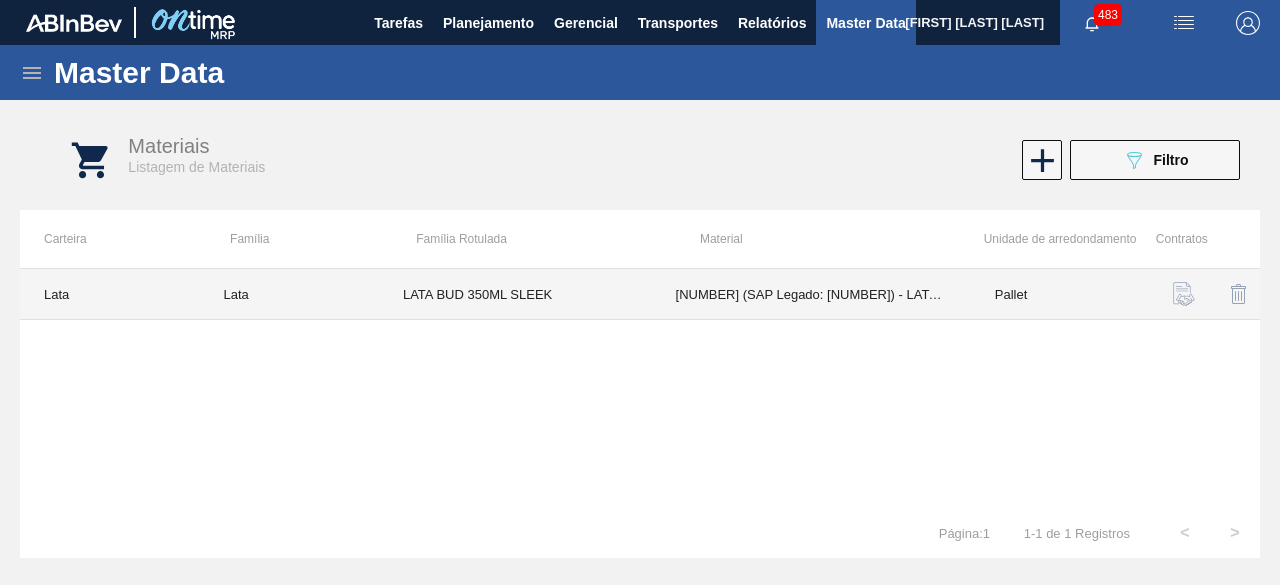 click on "LATA BUD 350ML SLEEK" at bounding box center [515, 294] 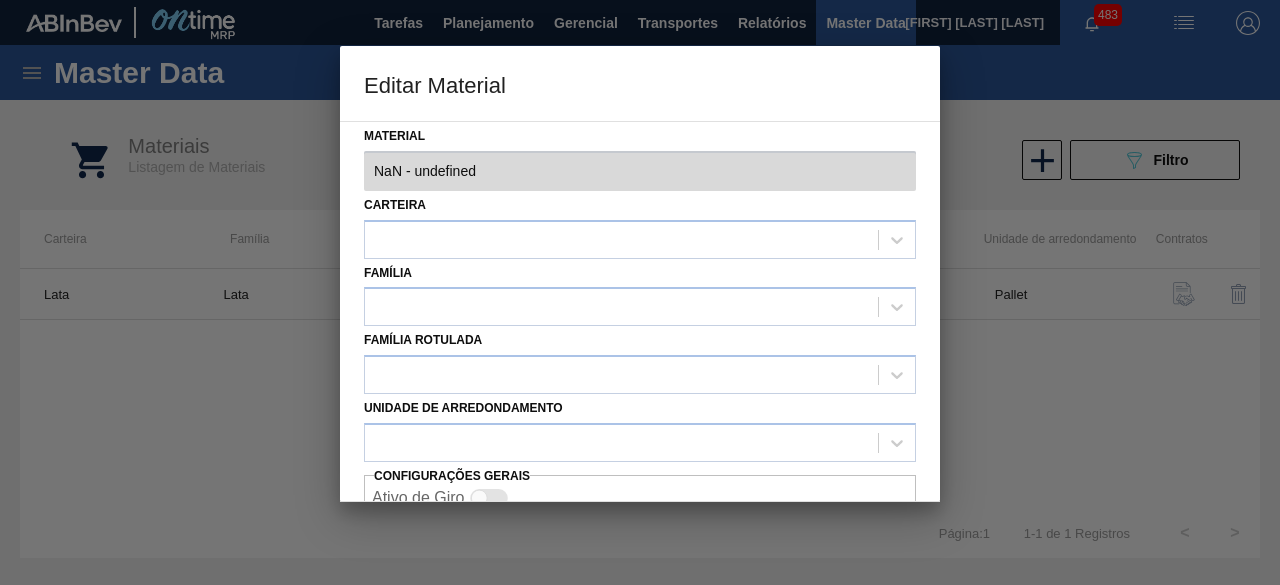 type on "30012350 - 000000000030012350 (SAP Legado: 000000000050798751) - LATA AL. 350ML BUD SLK 429" 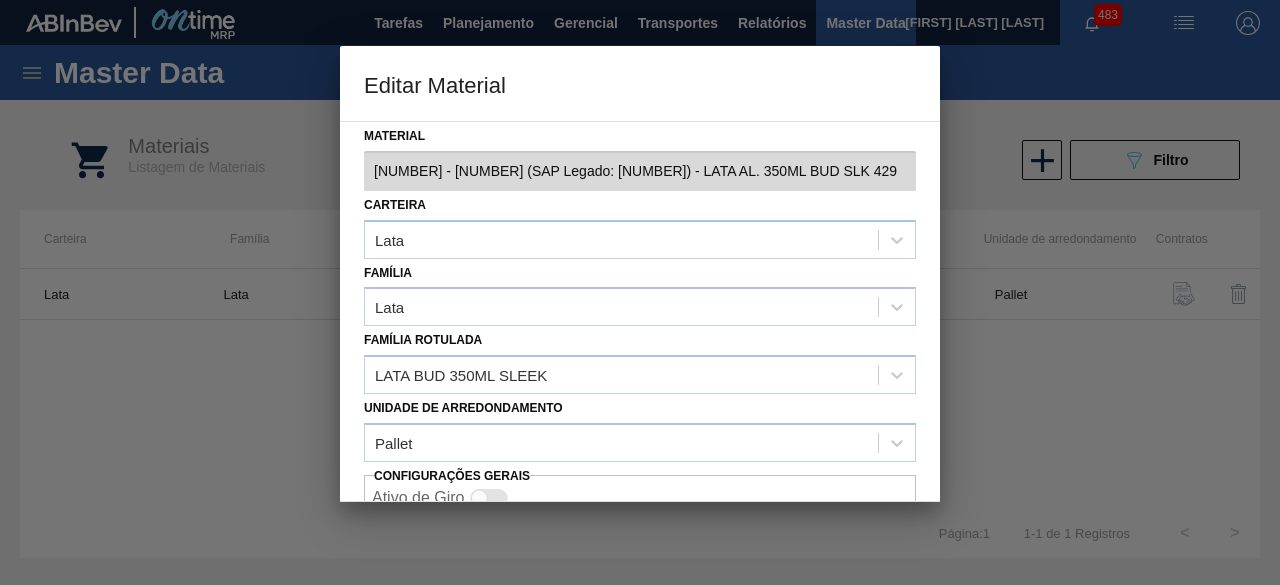 scroll, scrollTop: 84, scrollLeft: 0, axis: vertical 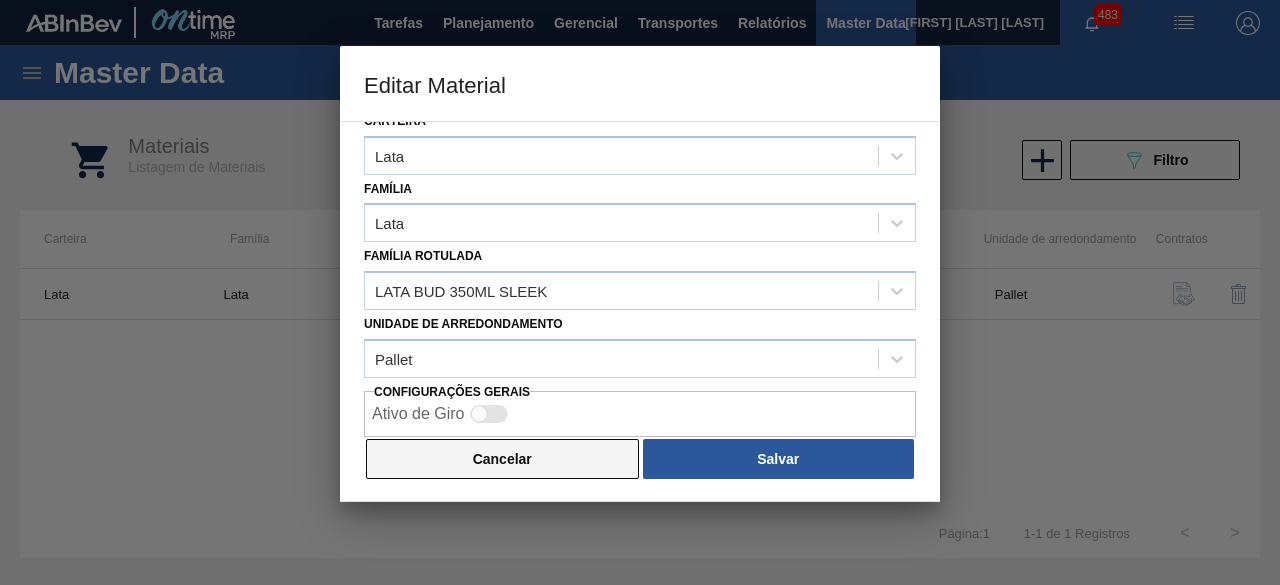 click on "Cancelar" at bounding box center (502, 459) 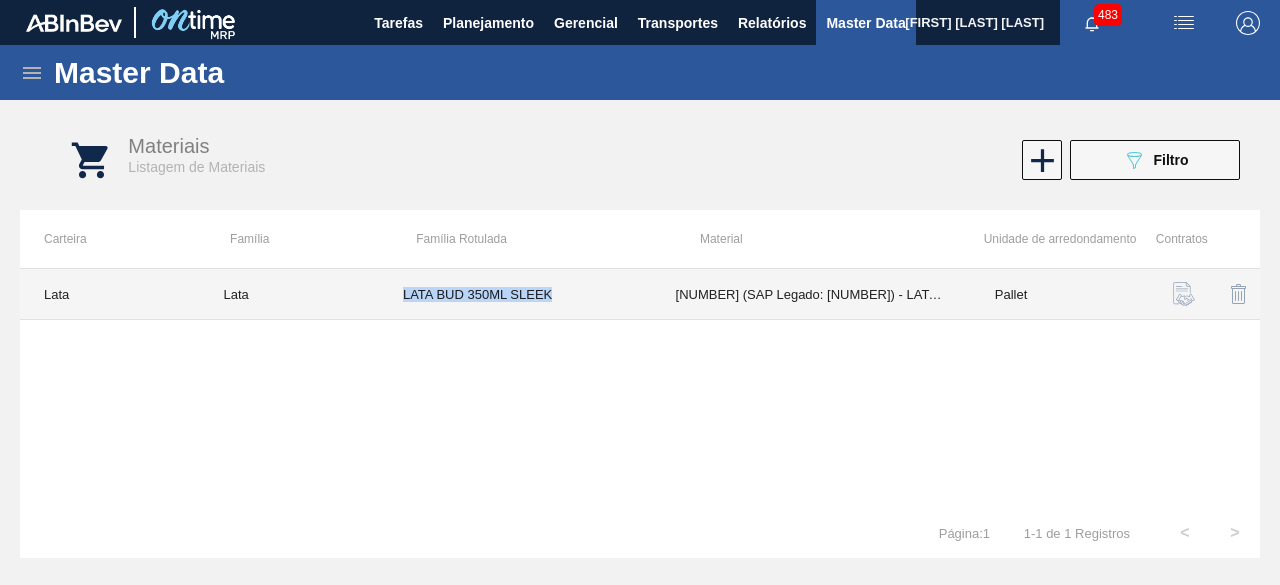drag, startPoint x: 402, startPoint y: 293, endPoint x: 586, endPoint y: 300, distance: 184.1331 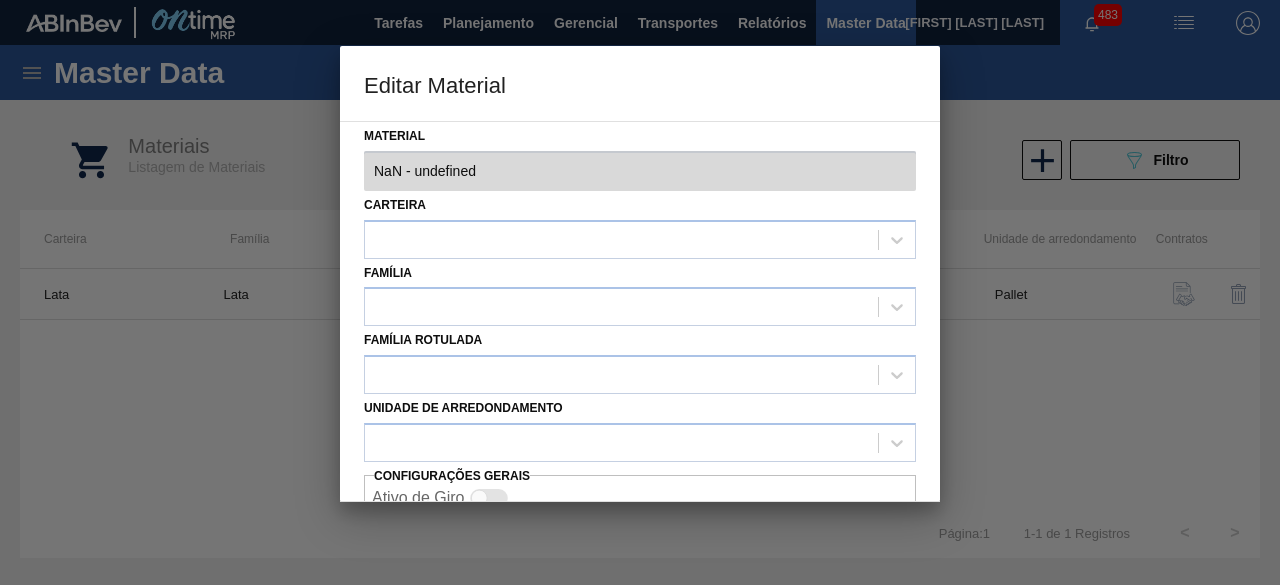type on "30012350 - 000000000030012350 (SAP Legado: 000000000050798751) - LATA AL. 350ML BUD SLK 429" 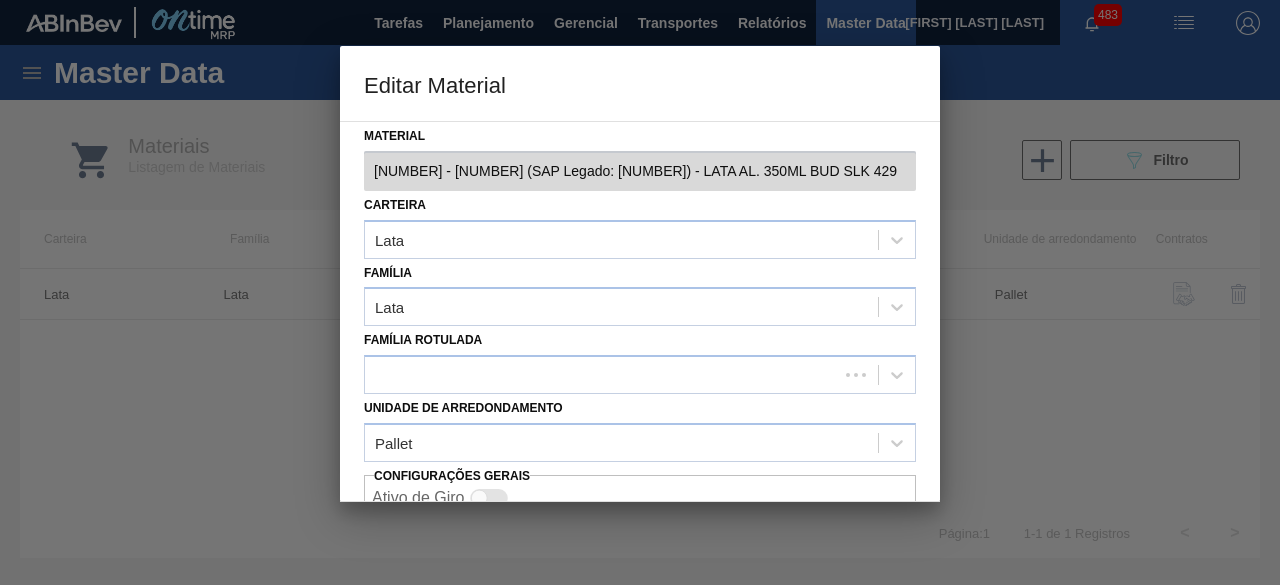 scroll, scrollTop: 84, scrollLeft: 0, axis: vertical 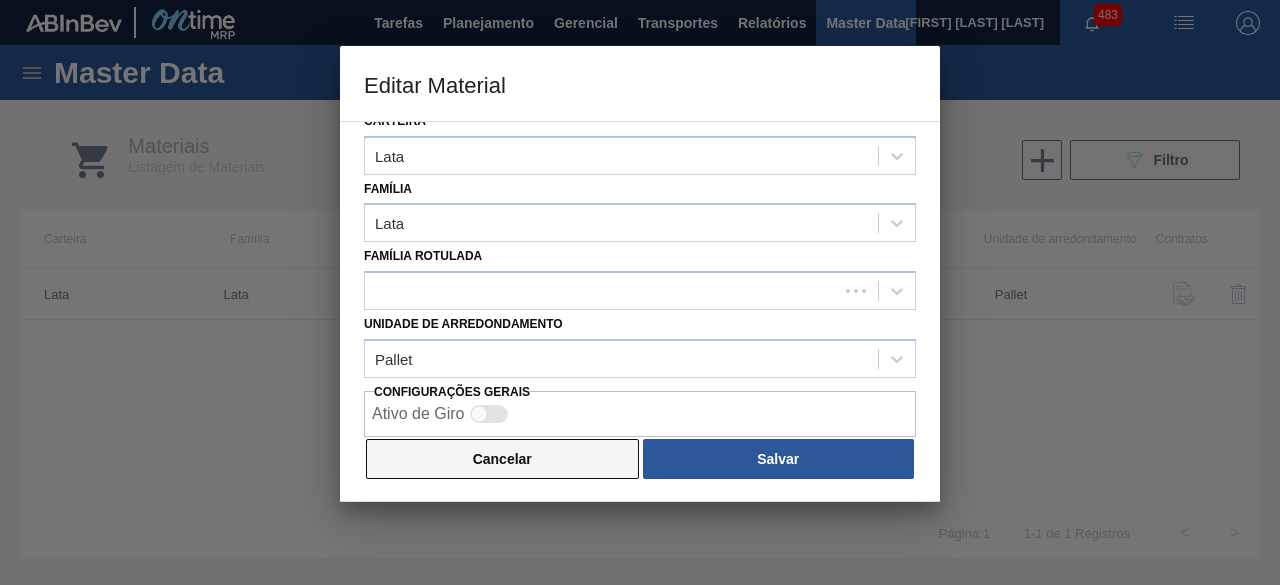 click on "Cancelar" at bounding box center [502, 459] 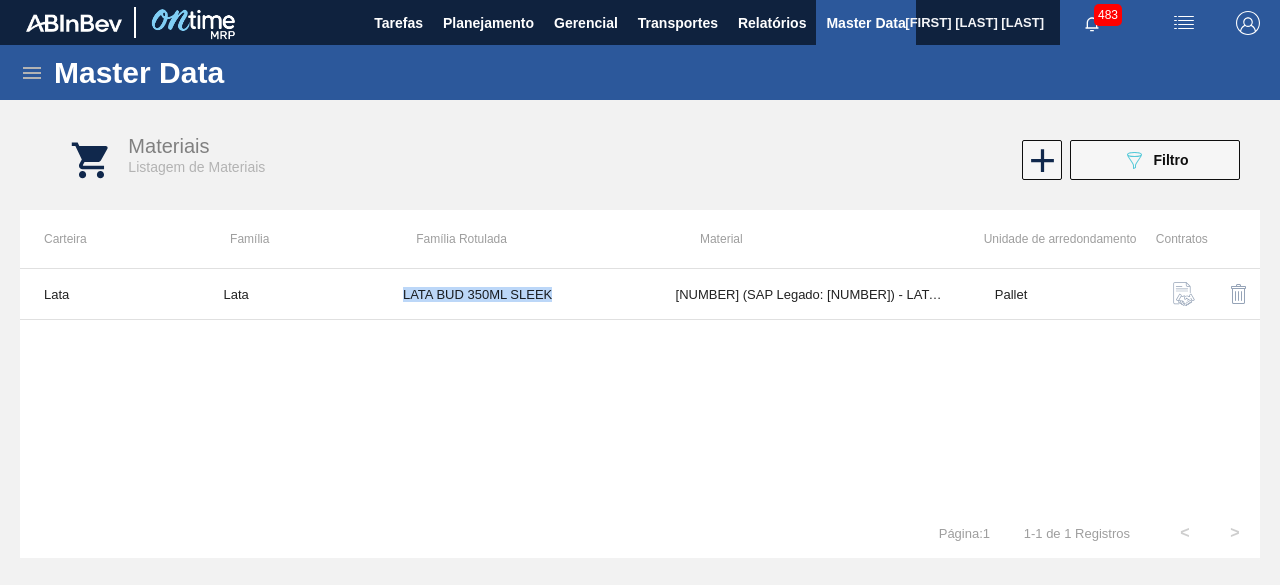 copy on "LATA BUD 350ML SLEEK" 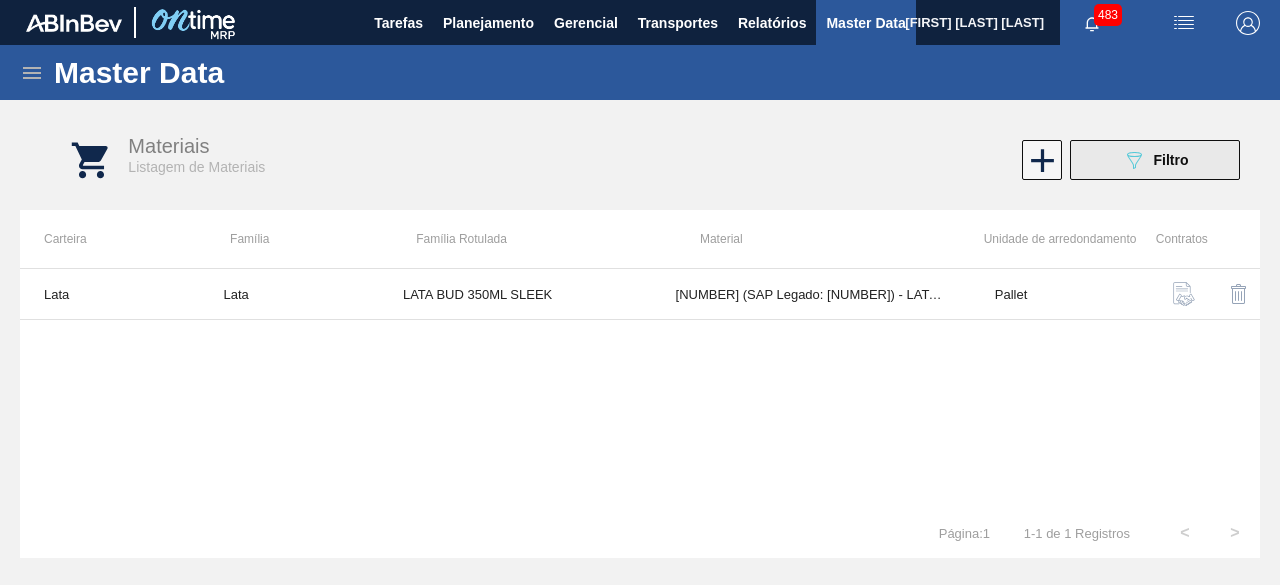 drag, startPoint x: 1114, startPoint y: 185, endPoint x: 1104, endPoint y: 156, distance: 30.675724 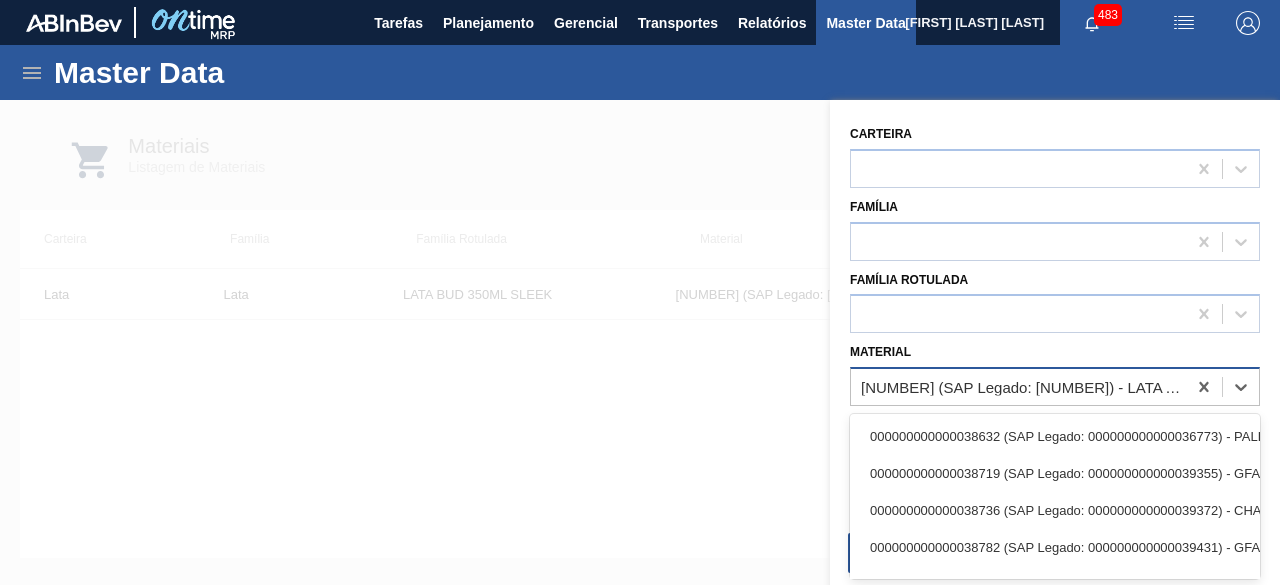 click on "000000000030012350 (SAP Legado: 000000000050798751) - LATA AL. 350ML BUD SLK 429" at bounding box center [1024, 387] 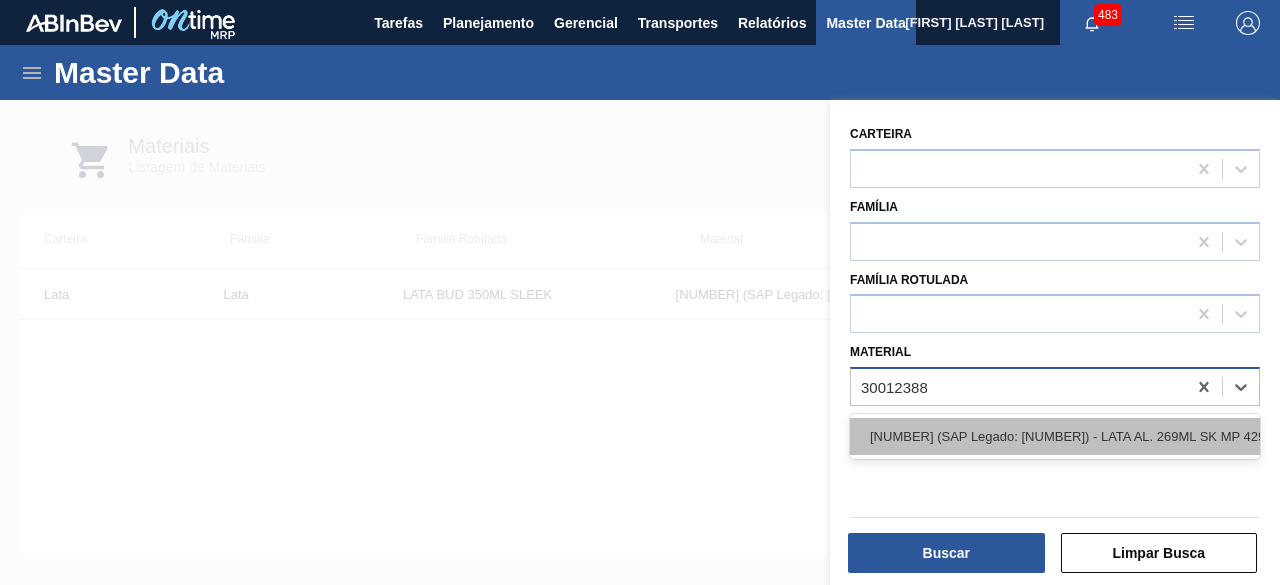 click on "000000000030012388 (SAP Legado: 000000000050798713) - LATA AL. 269ML SK MP 429" at bounding box center [1055, 436] 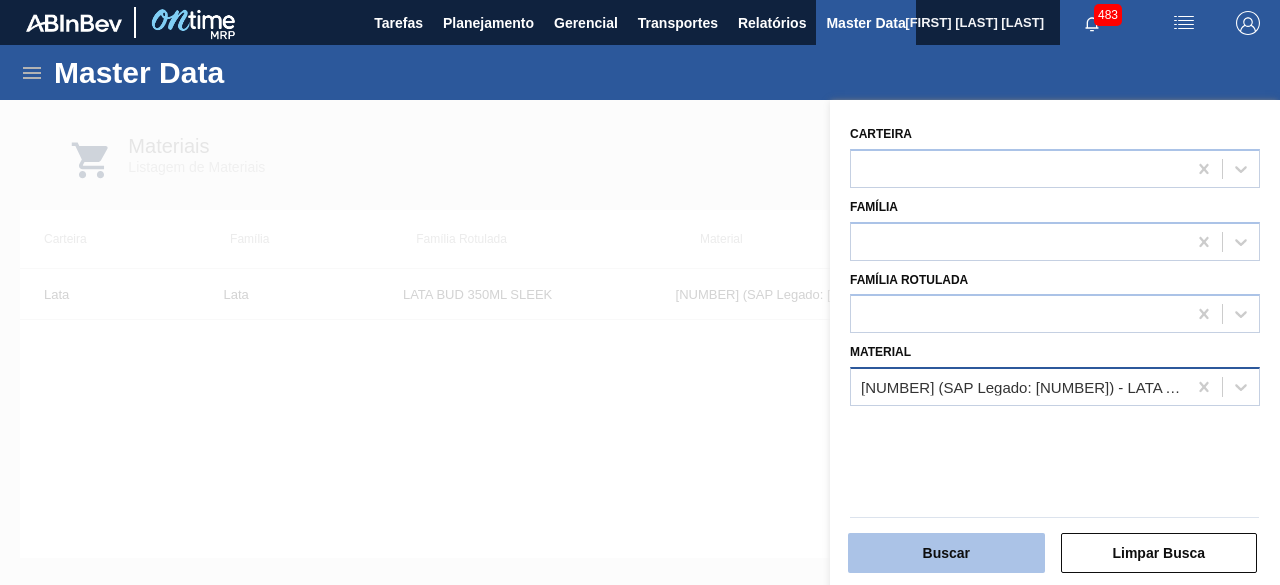 click on "Buscar" at bounding box center (946, 553) 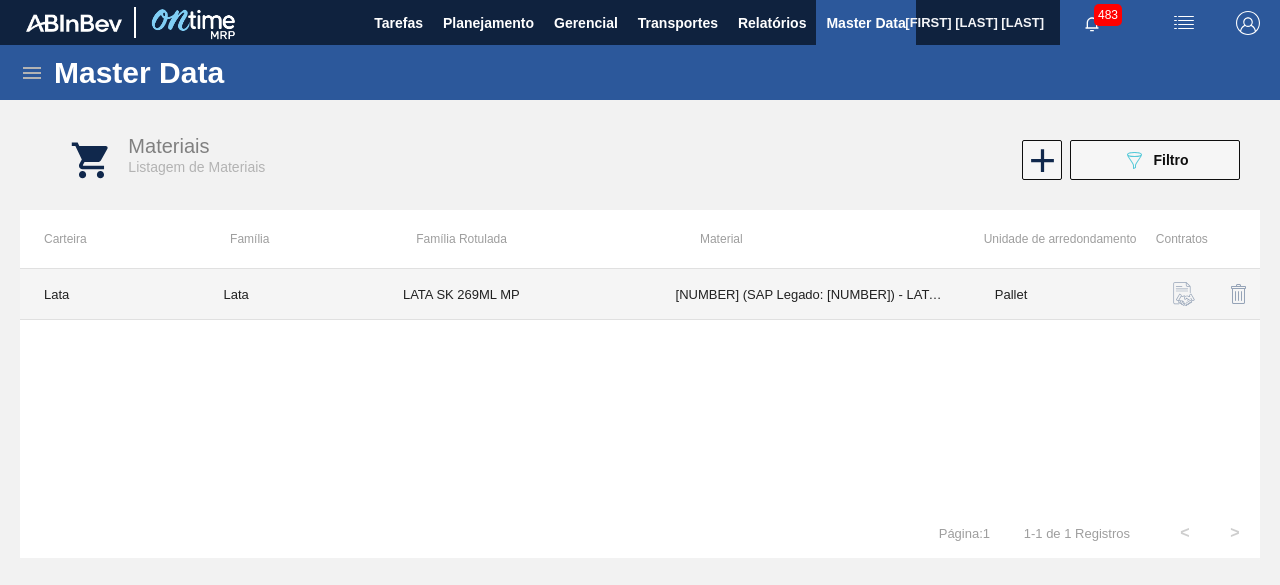 click on "LATA SK 269ML MP" at bounding box center (515, 294) 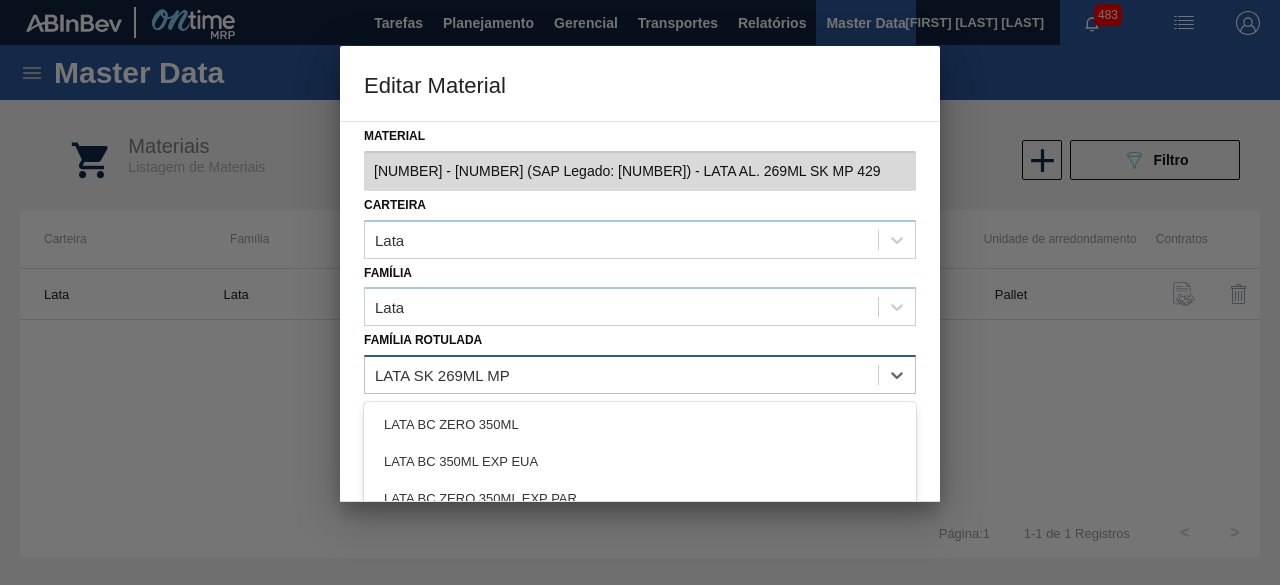 drag, startPoint x: 370, startPoint y: 371, endPoint x: 562, endPoint y: 369, distance: 192.01042 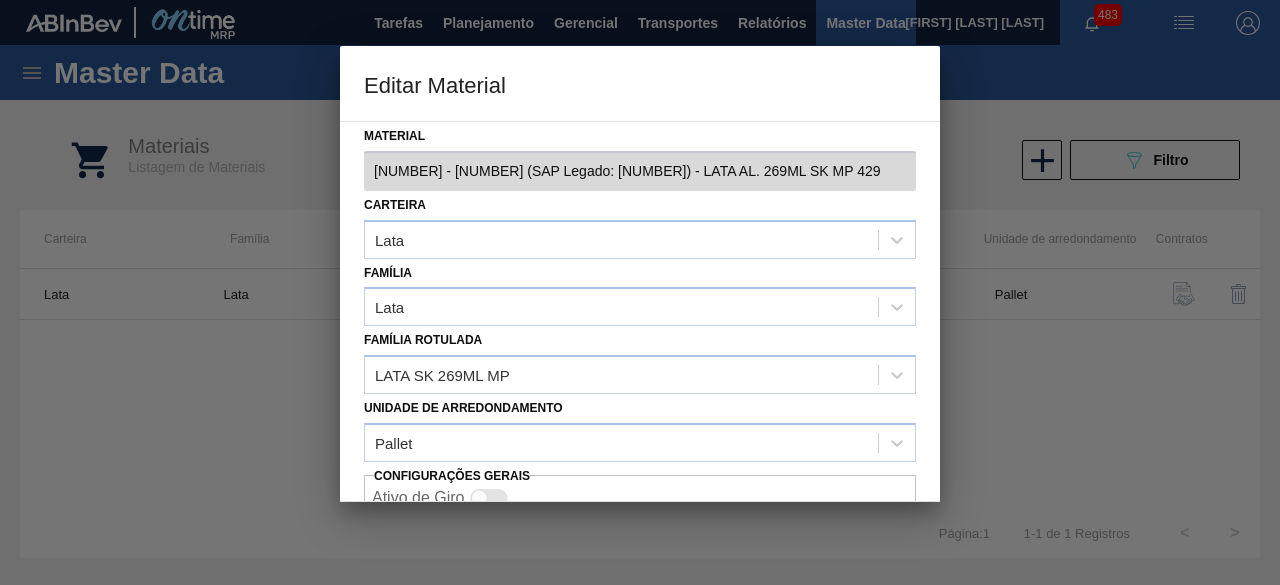 click at bounding box center [640, 292] 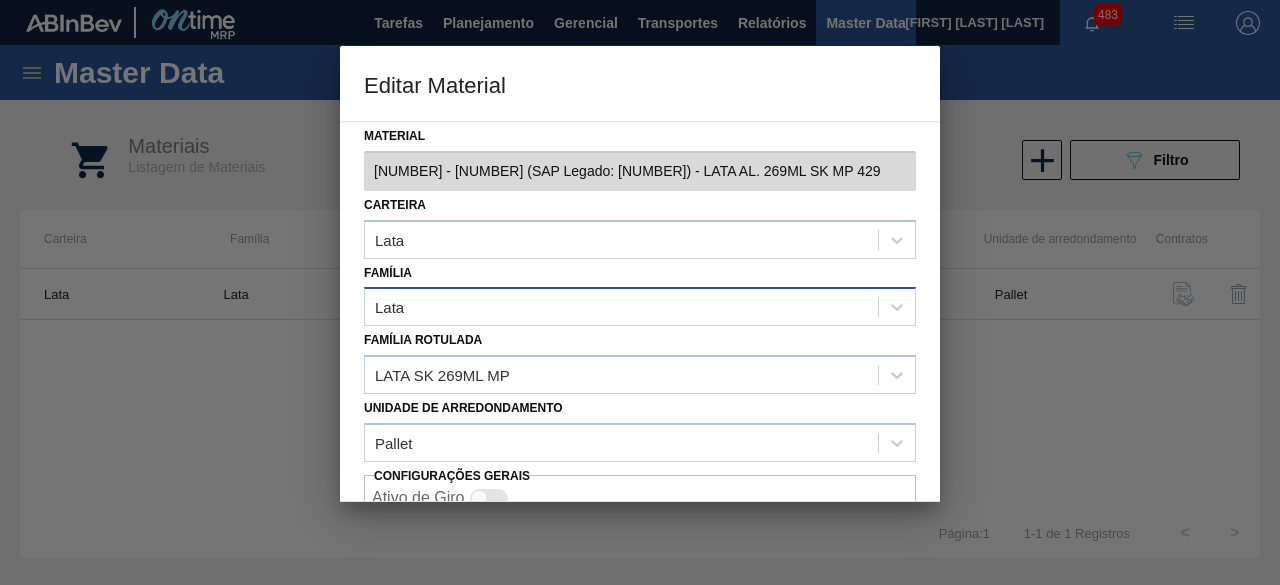 scroll, scrollTop: 84, scrollLeft: 0, axis: vertical 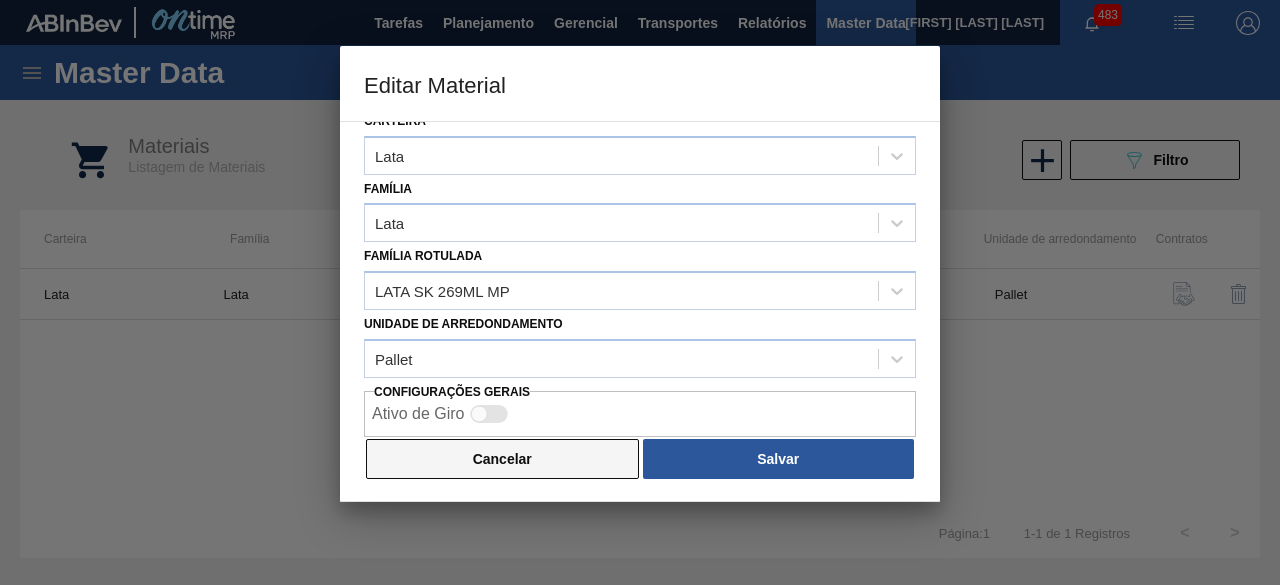 click on "Cancelar" at bounding box center (502, 459) 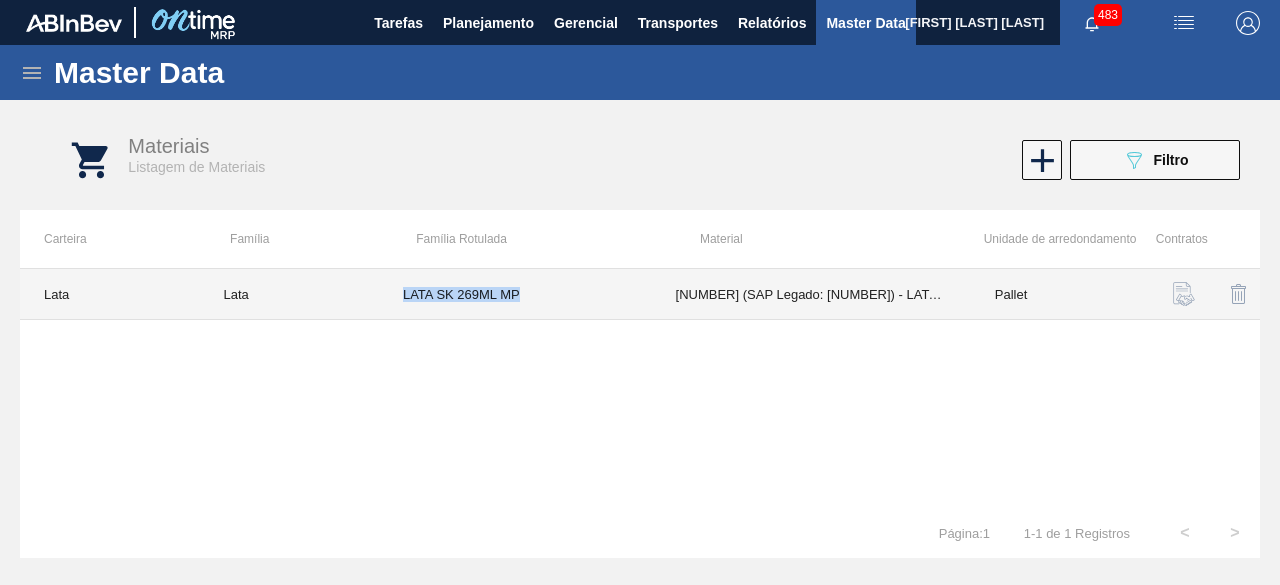 drag, startPoint x: 402, startPoint y: 293, endPoint x: 525, endPoint y: 306, distance: 123.68508 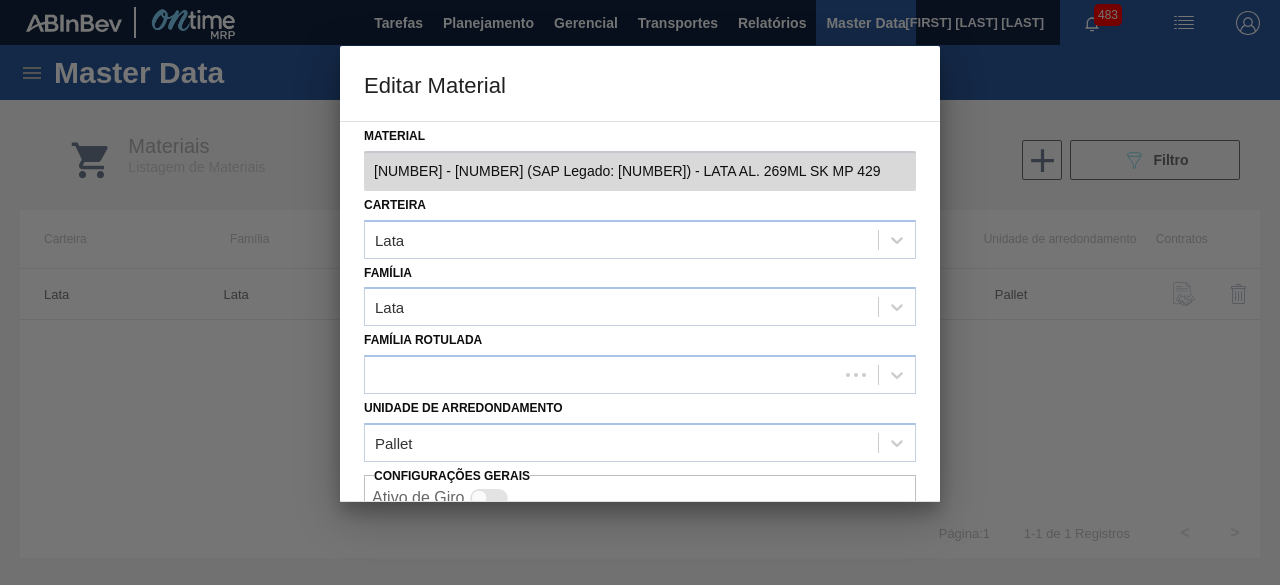 scroll, scrollTop: 84, scrollLeft: 0, axis: vertical 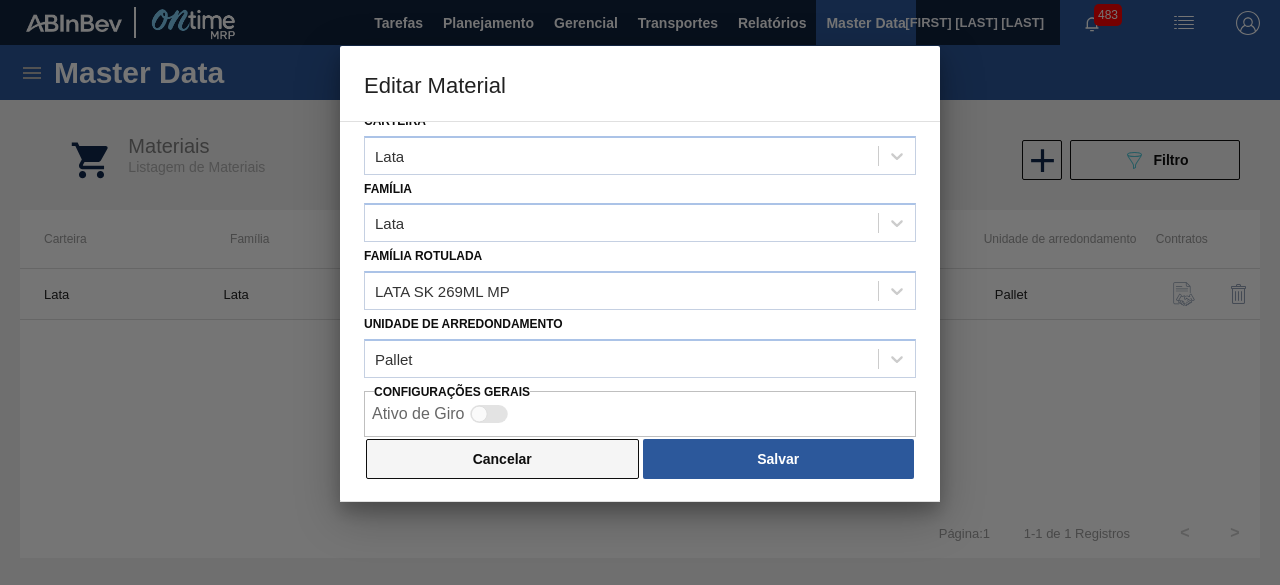 click on "Cancelar" at bounding box center [502, 459] 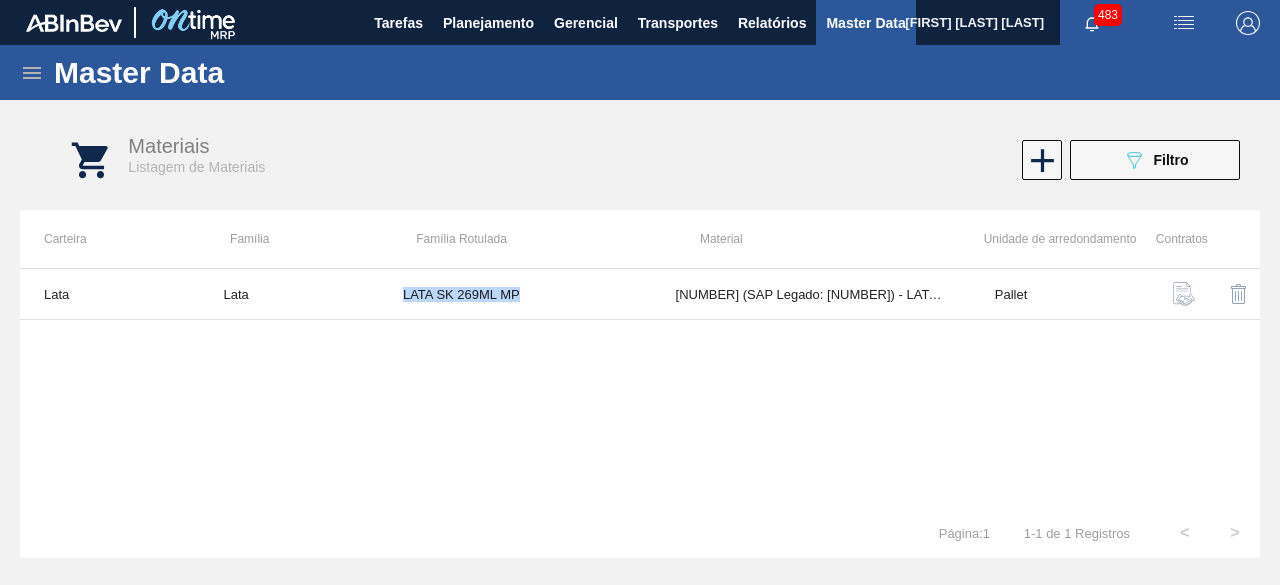 copy on "LATA SK 269ML MP" 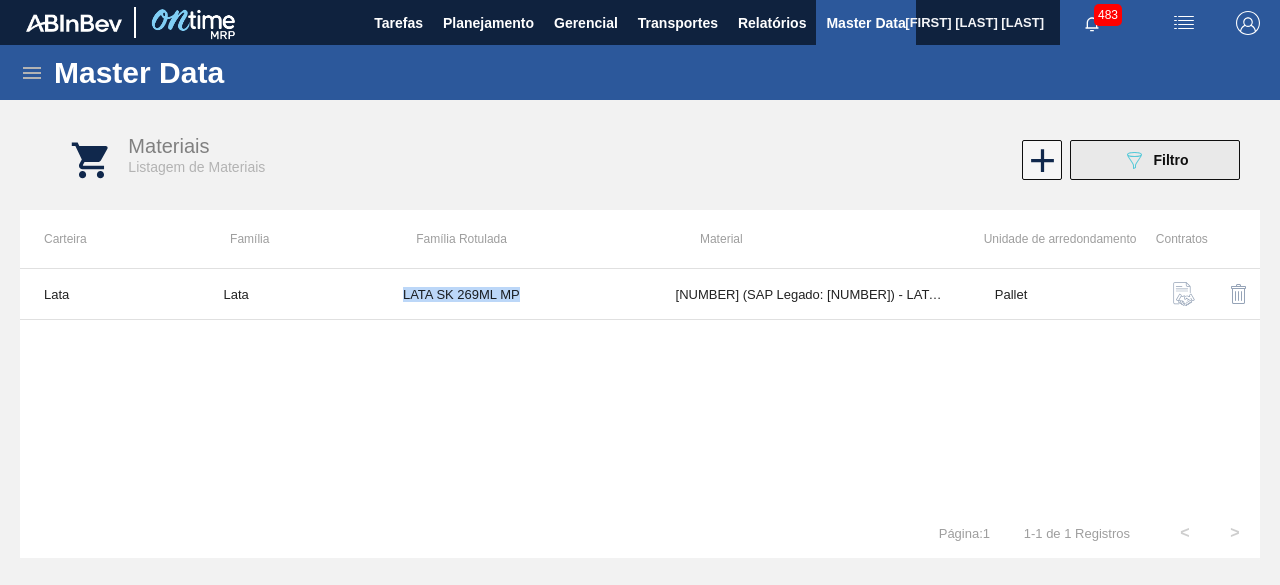 click on "089F7B8B-B2A5-4AFE-B5C0-19BA573D28AC Filtro" at bounding box center (1155, 160) 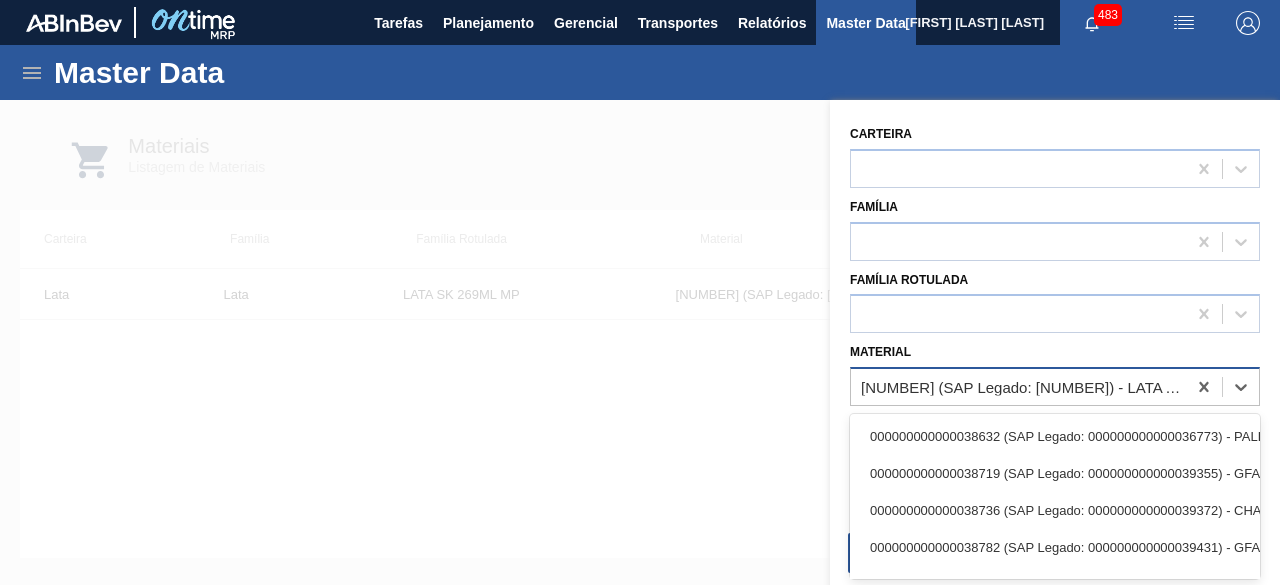 click on "000000000030012388 (SAP Legado: 000000000050798713) - LATA AL. 269ML SK MP 429" at bounding box center [1024, 387] 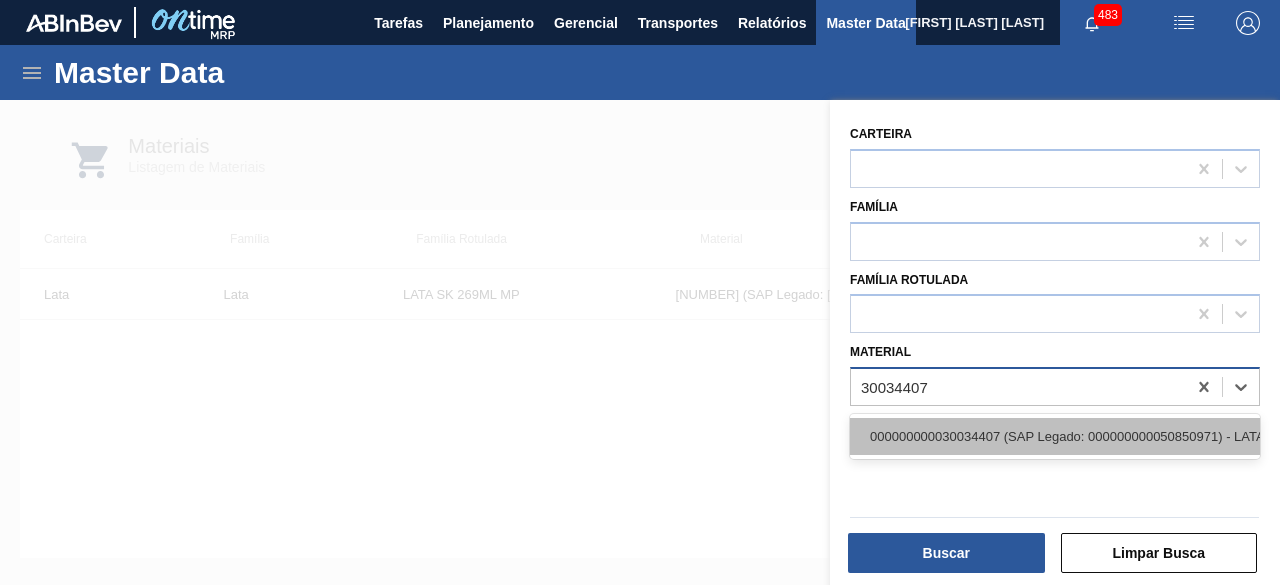 click on "000000000030034407 (SAP Legado: 000000000050850971) - LATA AL ORIG 473ML BRILHO MULTIPACK" at bounding box center (1055, 436) 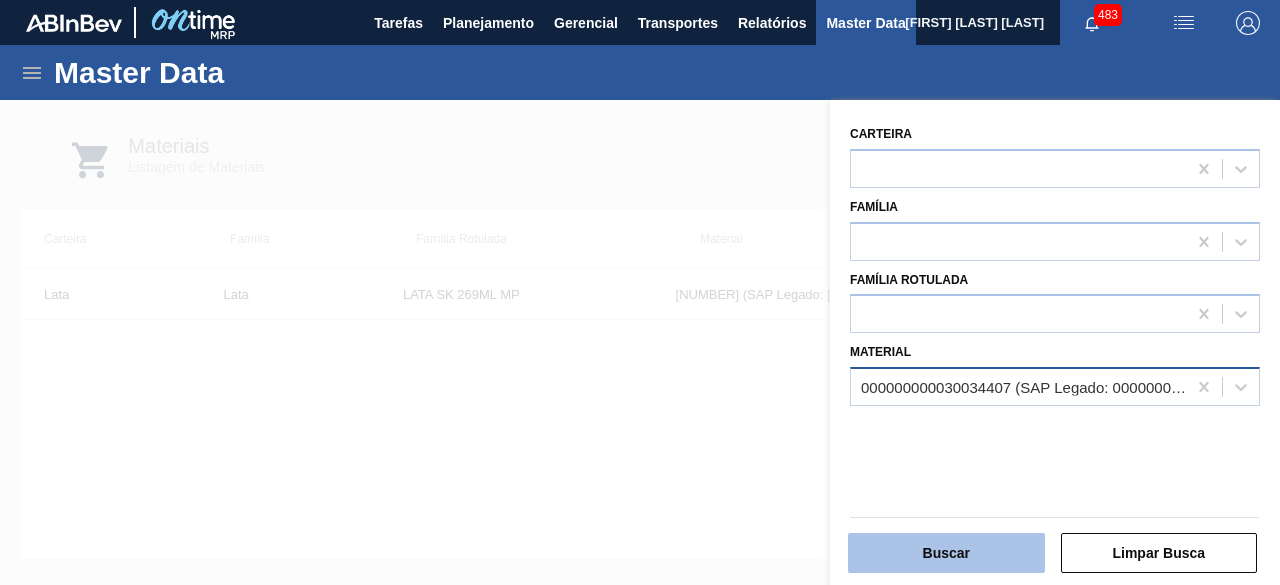 click on "Buscar" at bounding box center [946, 553] 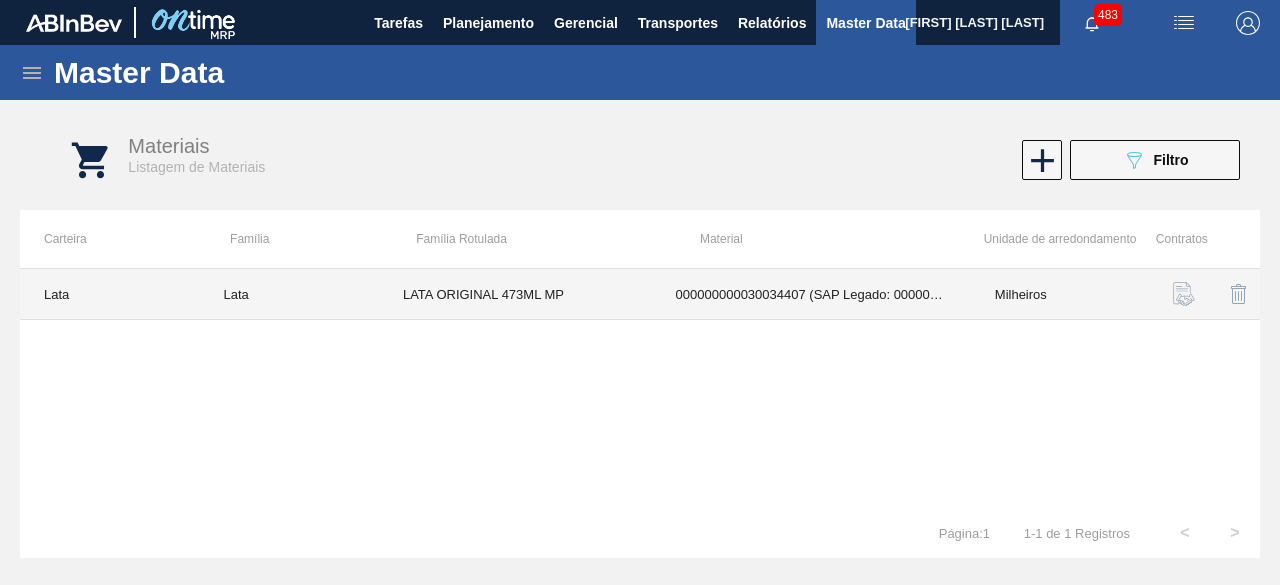click on "LATA ORIGINAL 473ML MP" at bounding box center [515, 294] 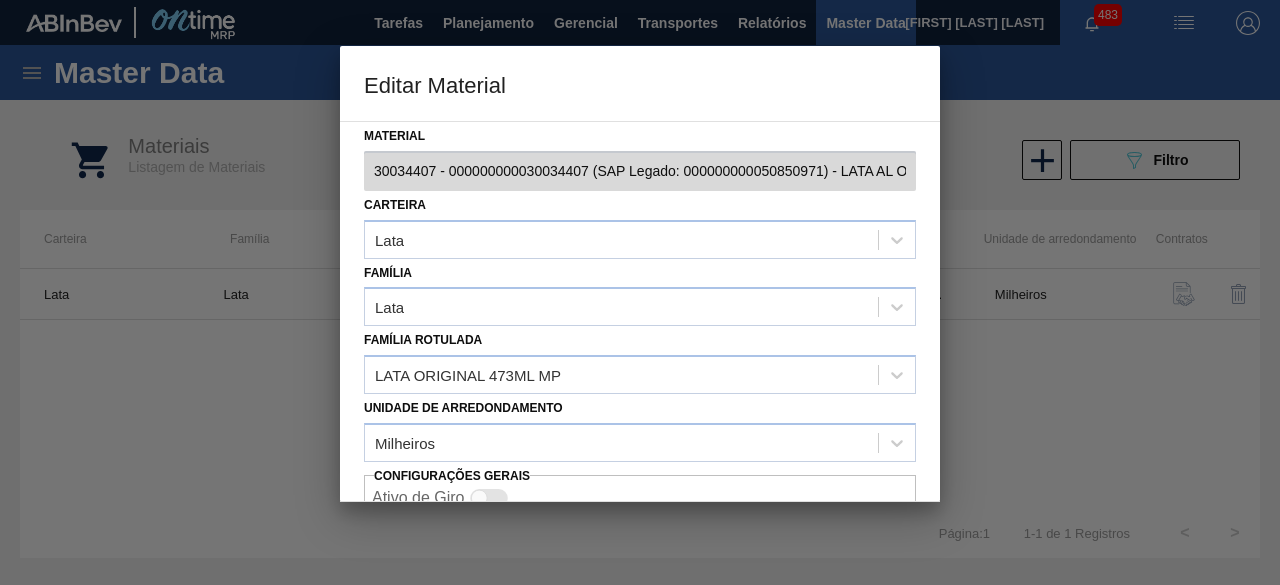scroll, scrollTop: 84, scrollLeft: 0, axis: vertical 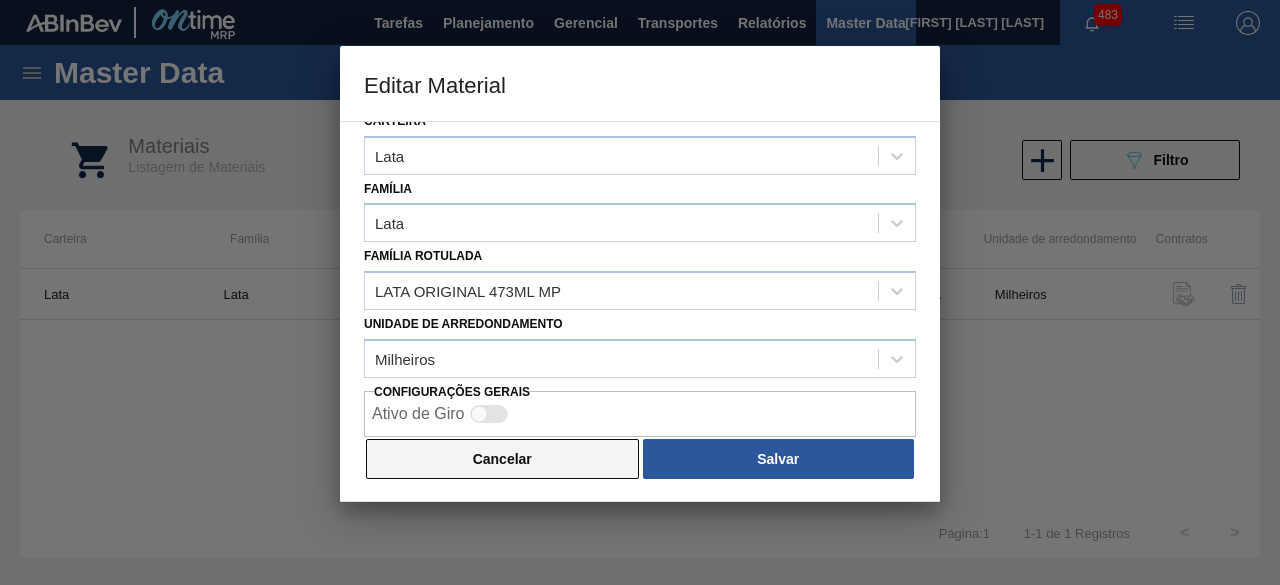 click on "Cancelar" at bounding box center [502, 459] 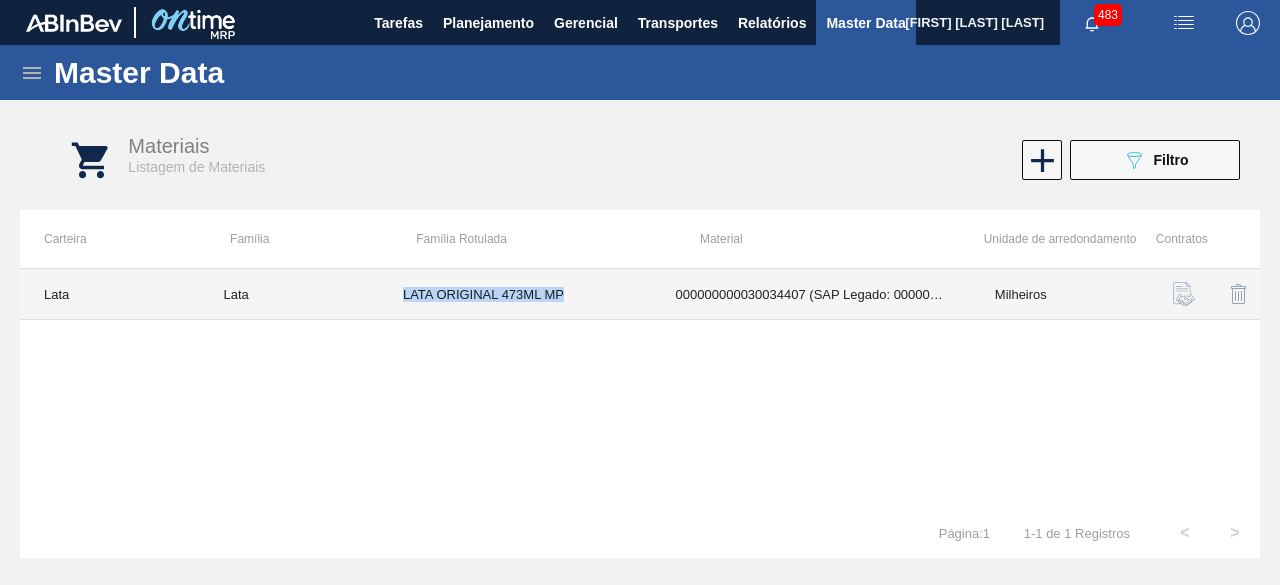 drag, startPoint x: 401, startPoint y: 289, endPoint x: 577, endPoint y: 297, distance: 176.18172 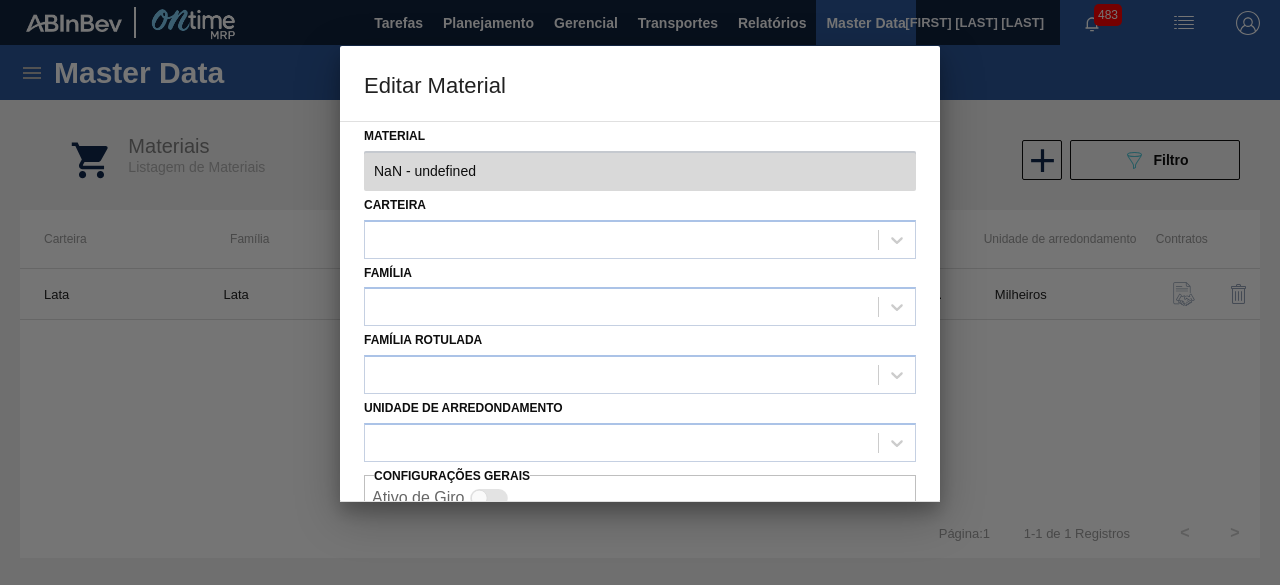 type on "30034407 - 000000000030034407 (SAP Legado: 000000000050850971) - LATA AL ORIG 473ML BRILHO MULTIPACK" 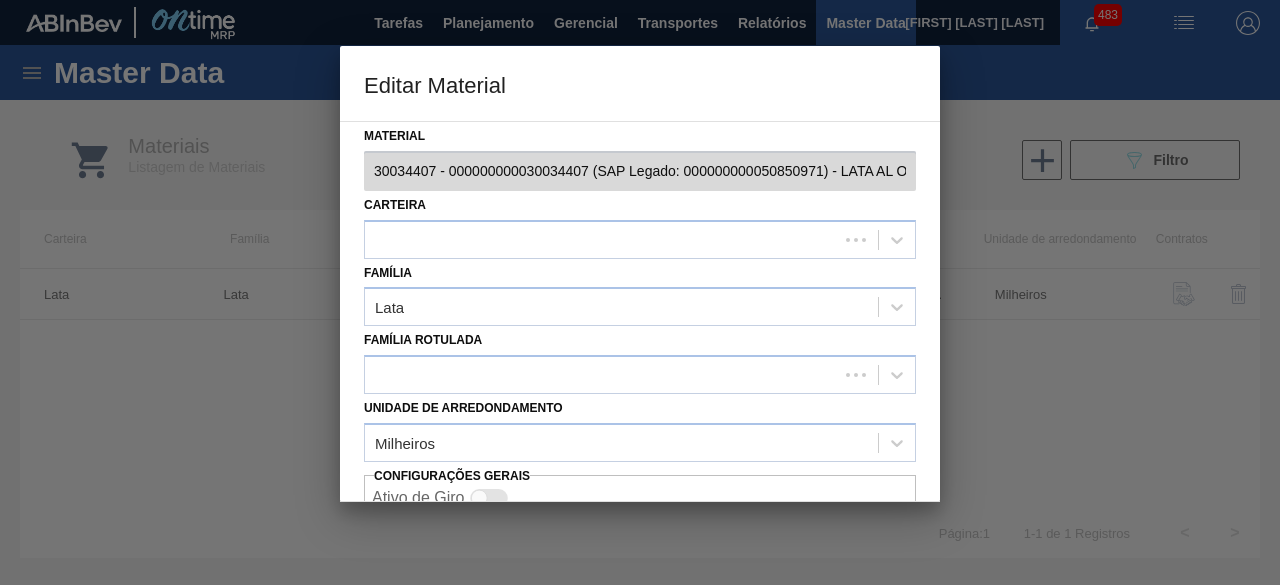scroll, scrollTop: 84, scrollLeft: 0, axis: vertical 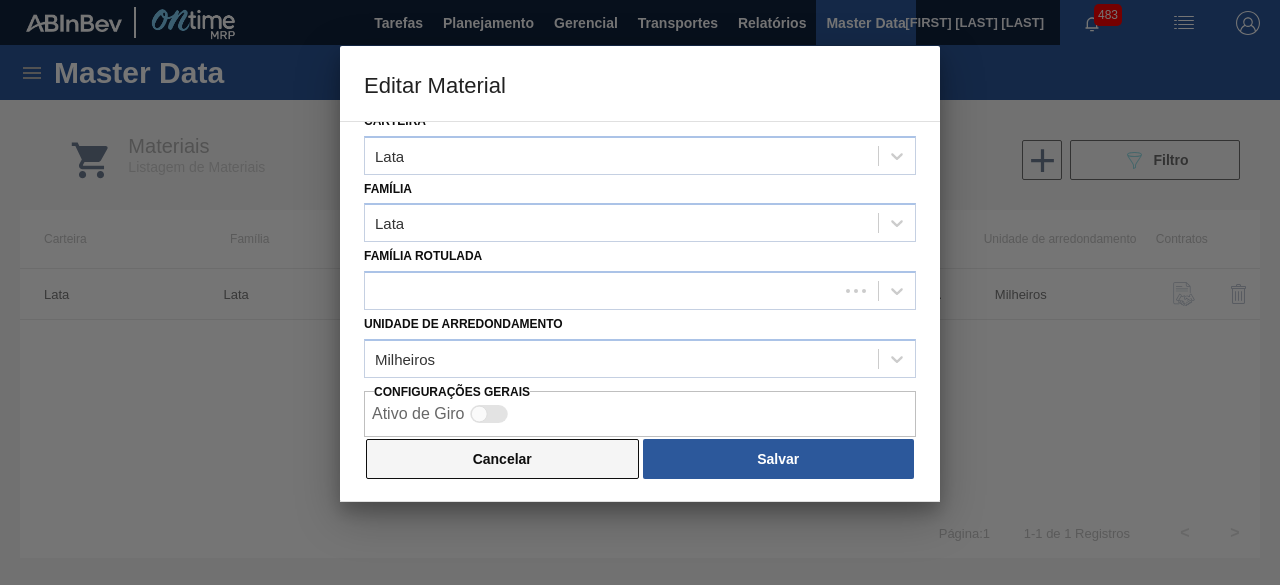 click on "Cancelar" at bounding box center [502, 459] 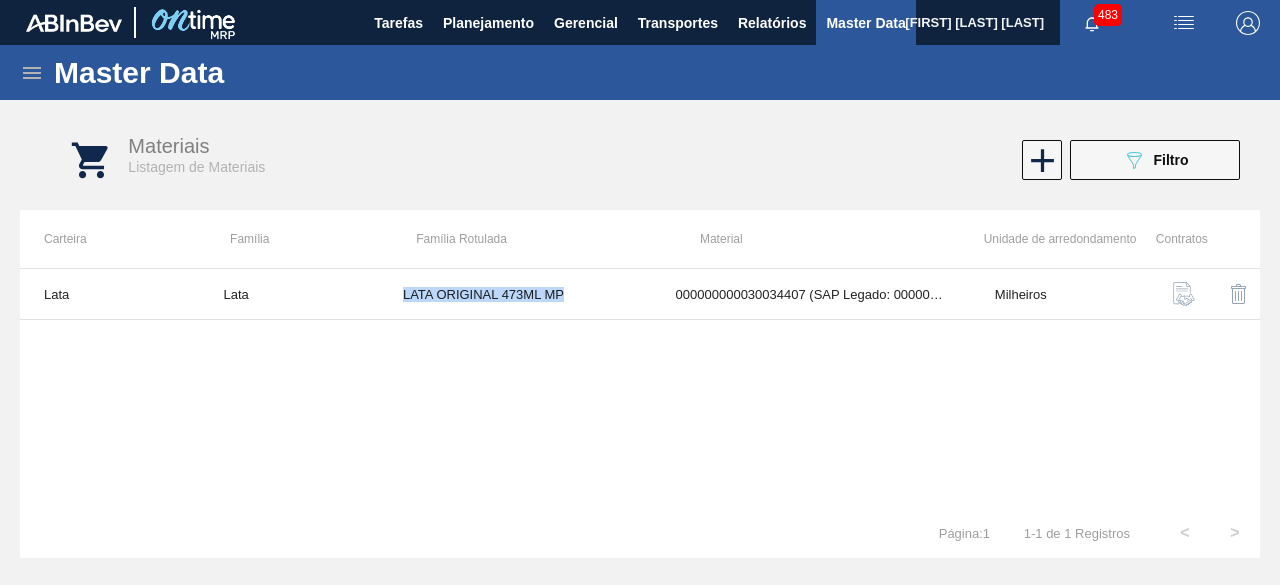 copy on "LATA ORIGINAL 473ML MP" 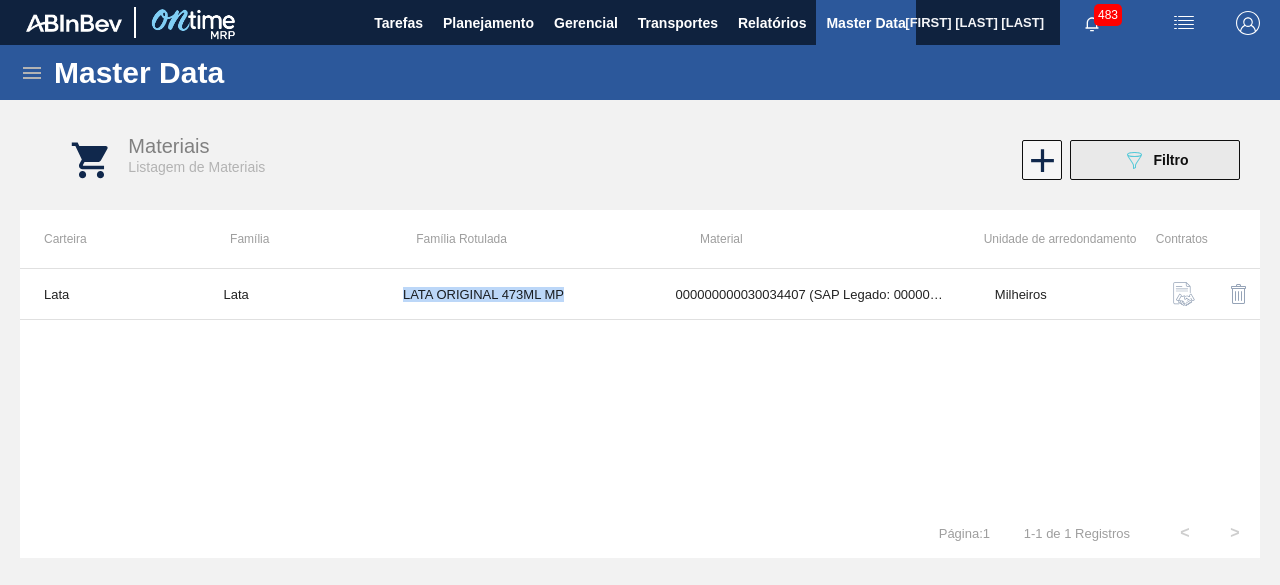 click on "089F7B8B-B2A5-4AFE-B5C0-19BA573D28AC Filtro" at bounding box center [1155, 160] 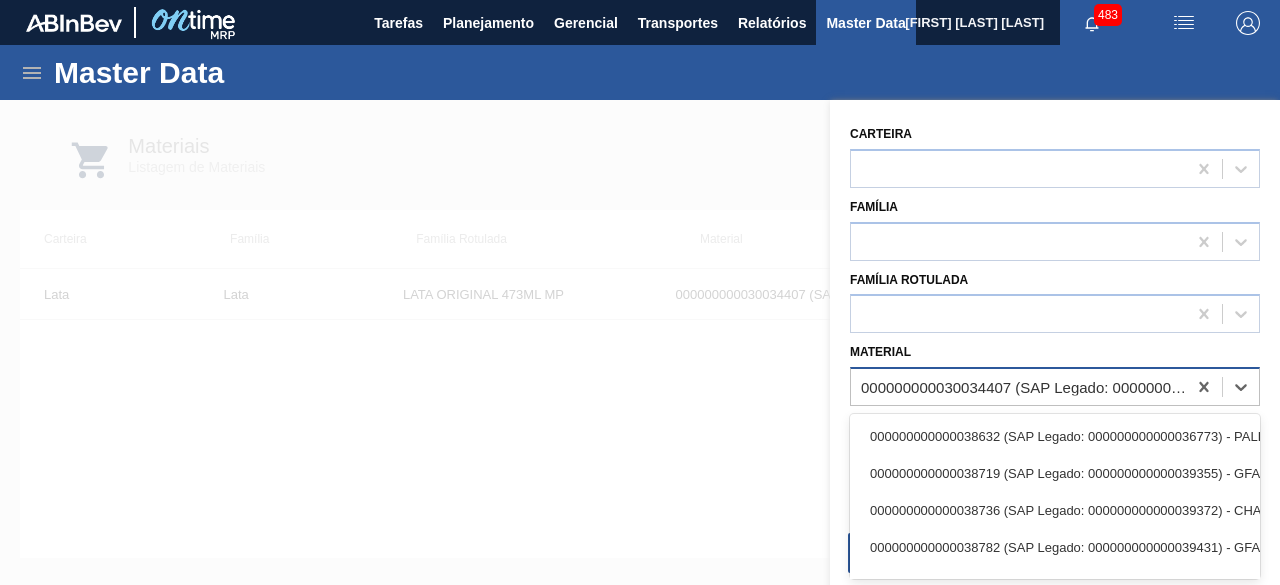 click on "000000000030034407 (SAP Legado: 000000000050850971) - LATA AL ORIG 473ML BRILHO MULTIPACK" at bounding box center [1024, 387] 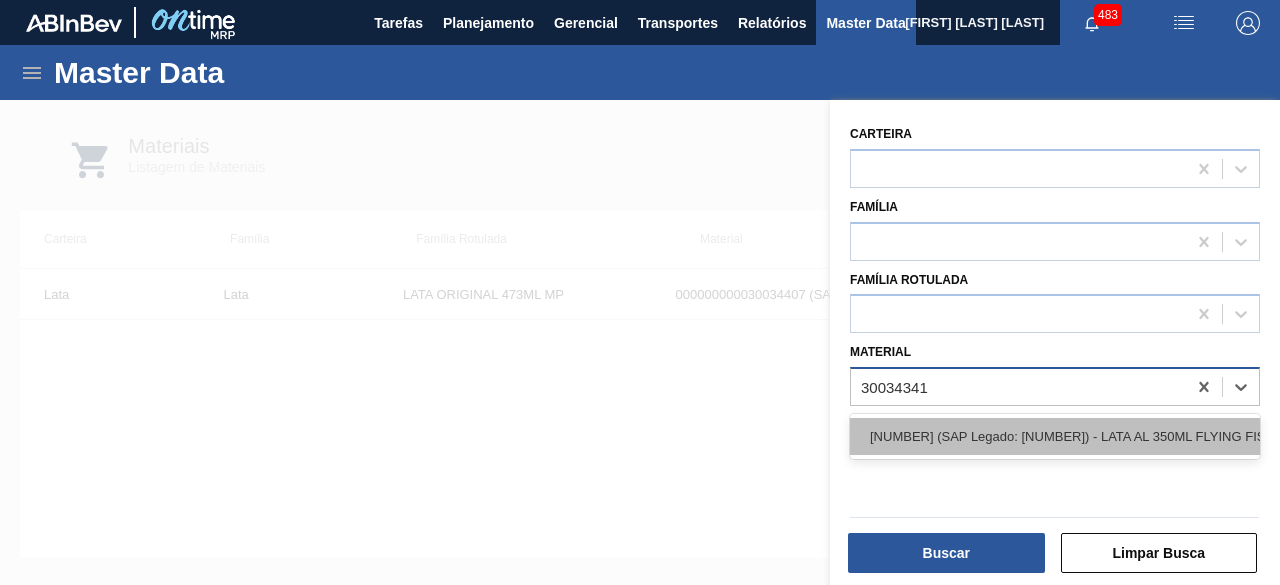 click on "000000000030034341 (SAP Legado: 000000000050849824) - LATA AL 350ML FLYING FISH" at bounding box center [1055, 436] 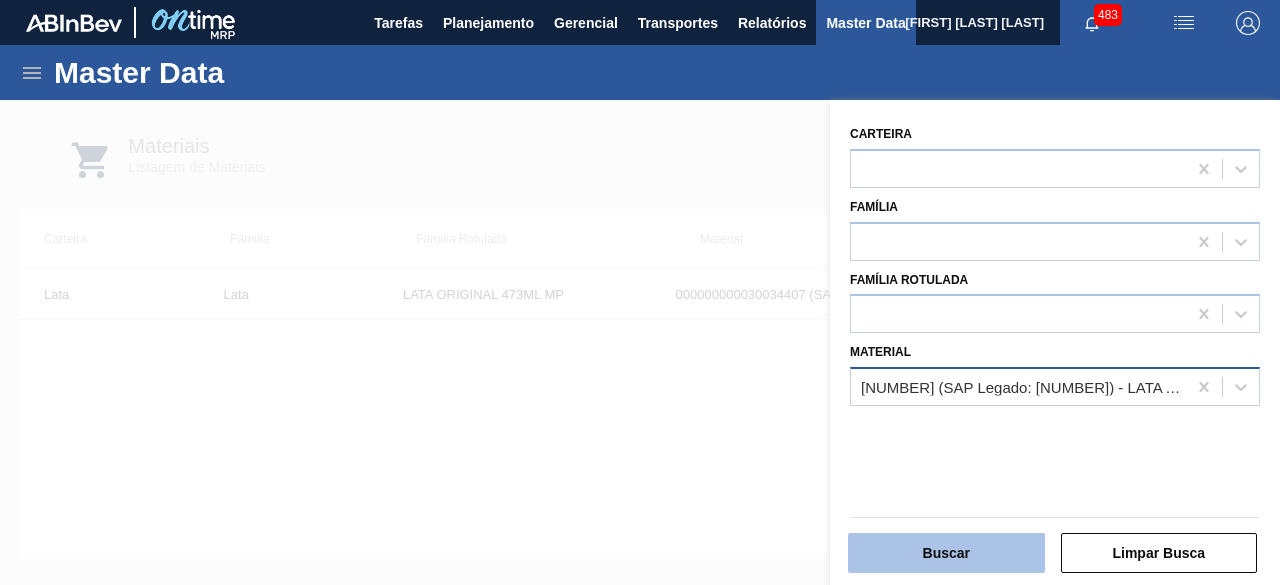 click on "Buscar" at bounding box center (946, 553) 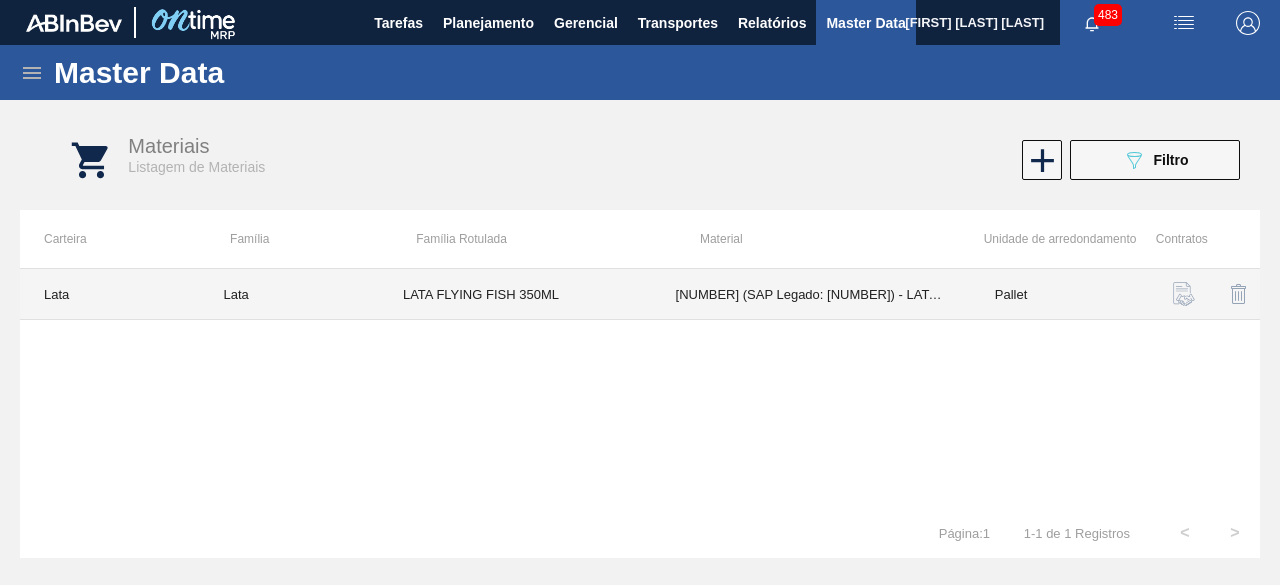 click on "LATA FLYING FISH 350ML" at bounding box center [515, 294] 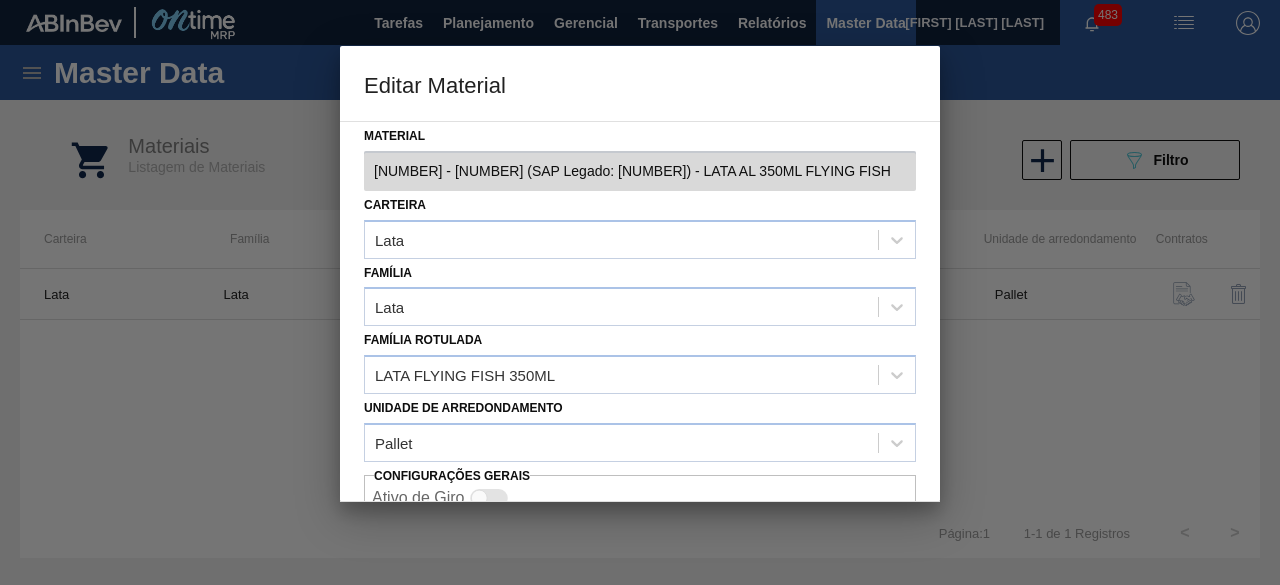 scroll, scrollTop: 84, scrollLeft: 0, axis: vertical 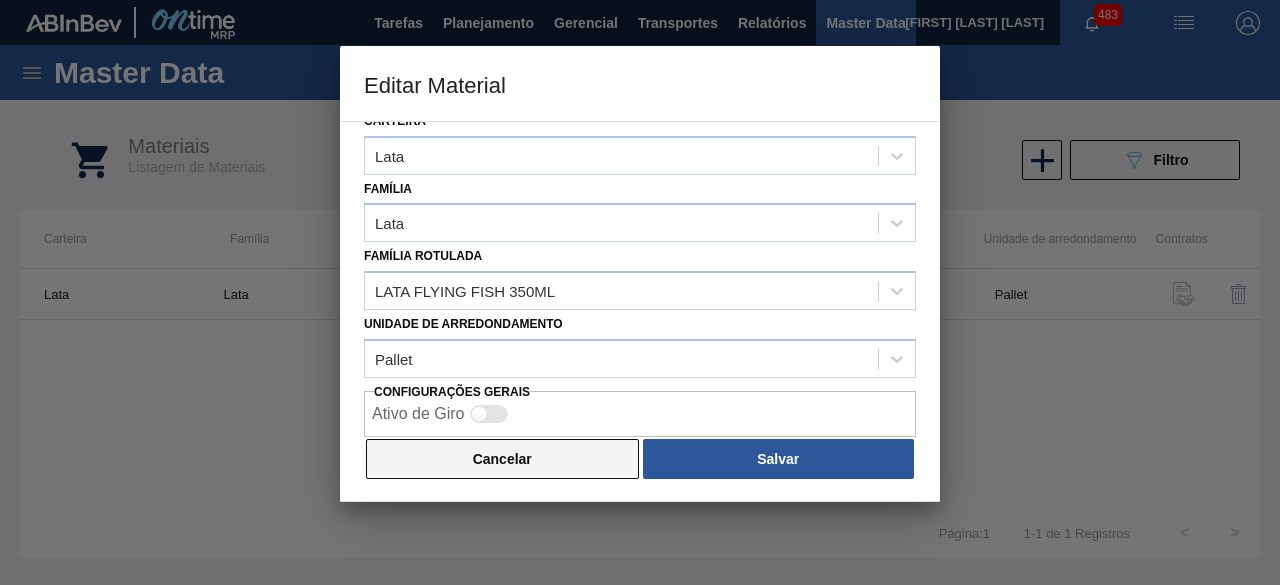 click on "Cancelar" at bounding box center [502, 459] 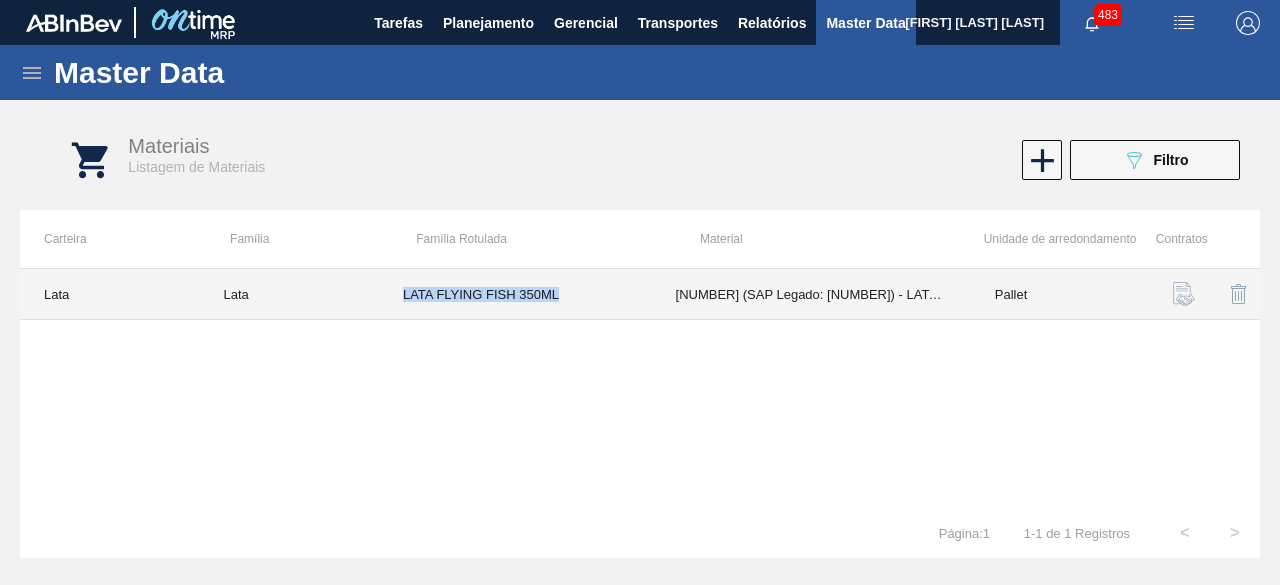 drag, startPoint x: 396, startPoint y: 291, endPoint x: 582, endPoint y: 316, distance: 187.67259 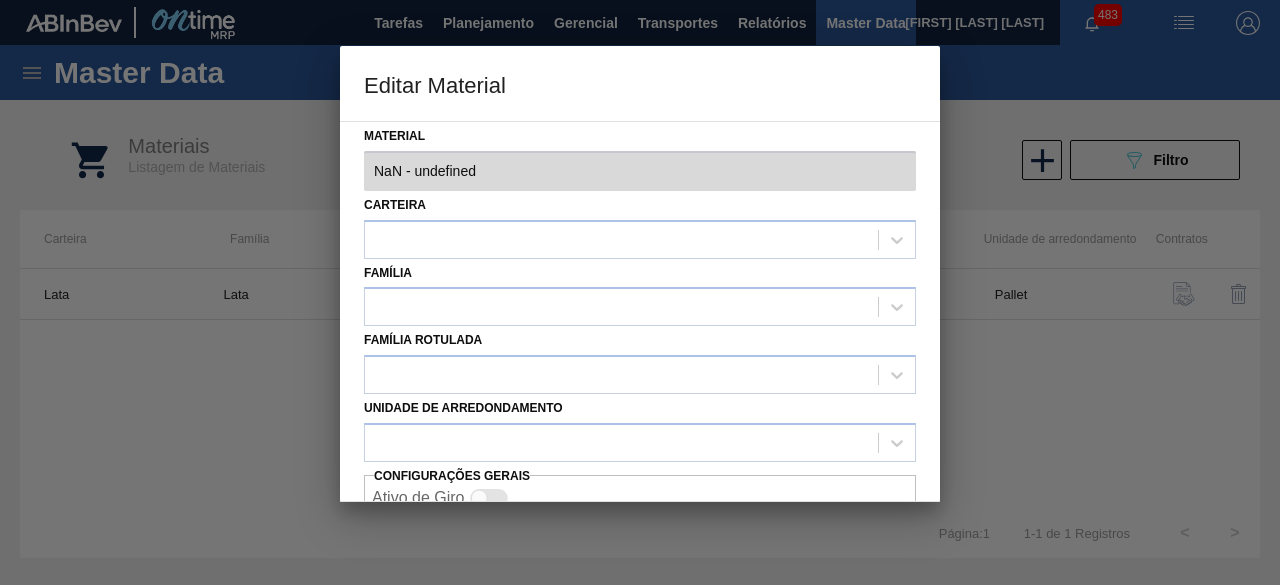 type on "30034341 - 000000000030034341 (SAP Legado: 000000000050849824) - LATA AL 350ML FLYING FISH" 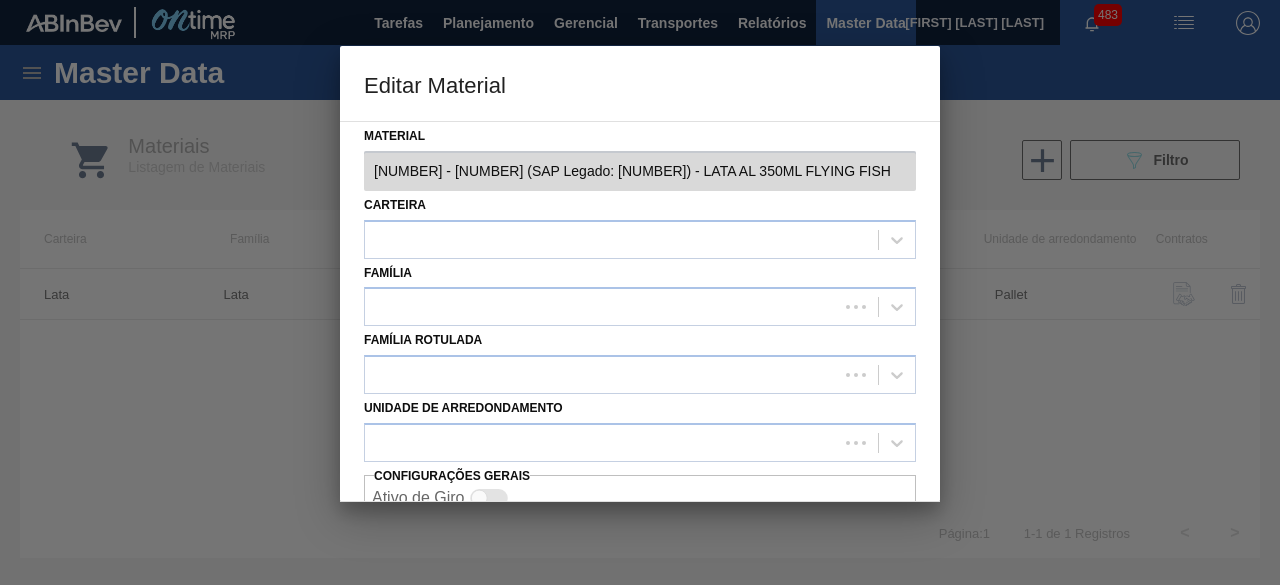 scroll, scrollTop: 84, scrollLeft: 0, axis: vertical 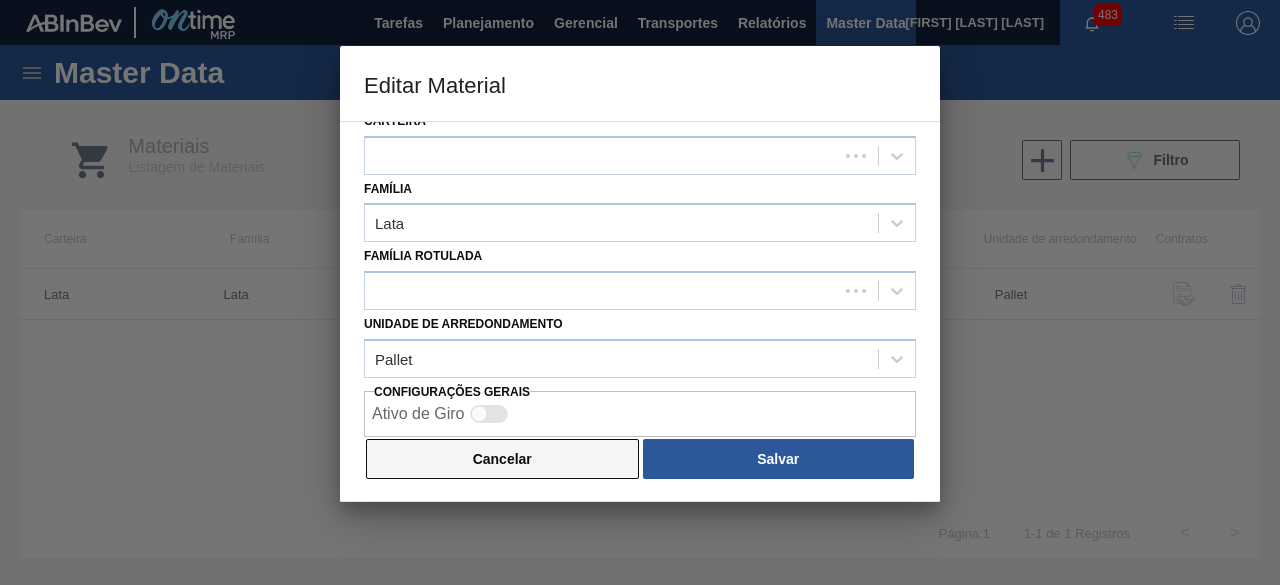 click on "Cancelar" at bounding box center [502, 459] 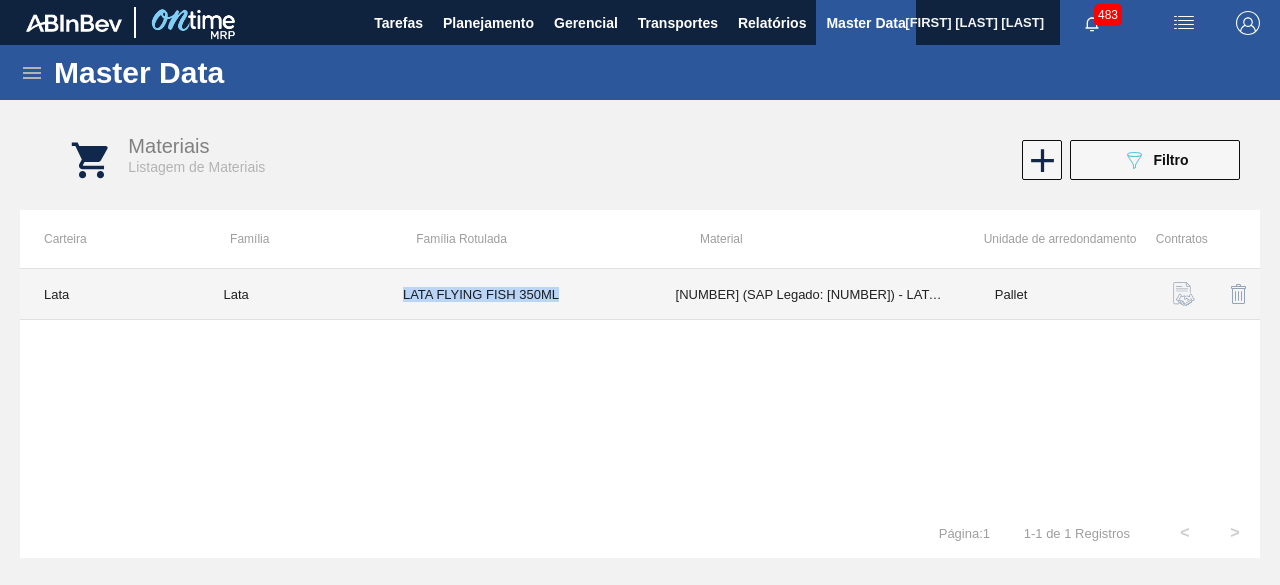 copy on "LATA FLYING FISH 350ML" 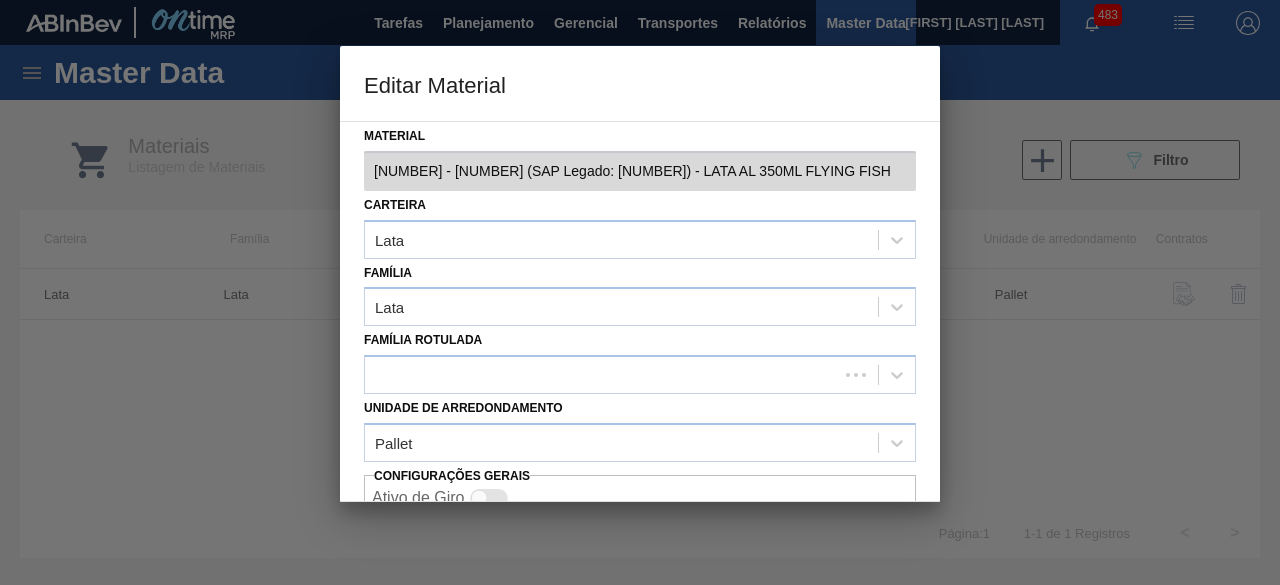scroll, scrollTop: 0, scrollLeft: 124, axis: horizontal 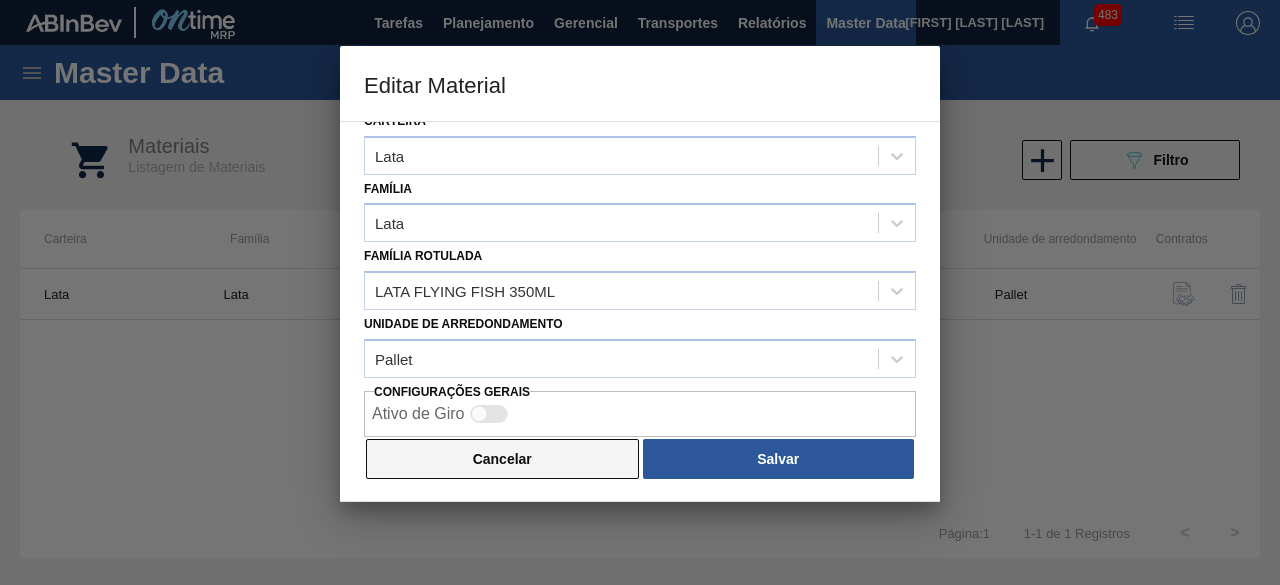 click on "Cancelar" at bounding box center [502, 459] 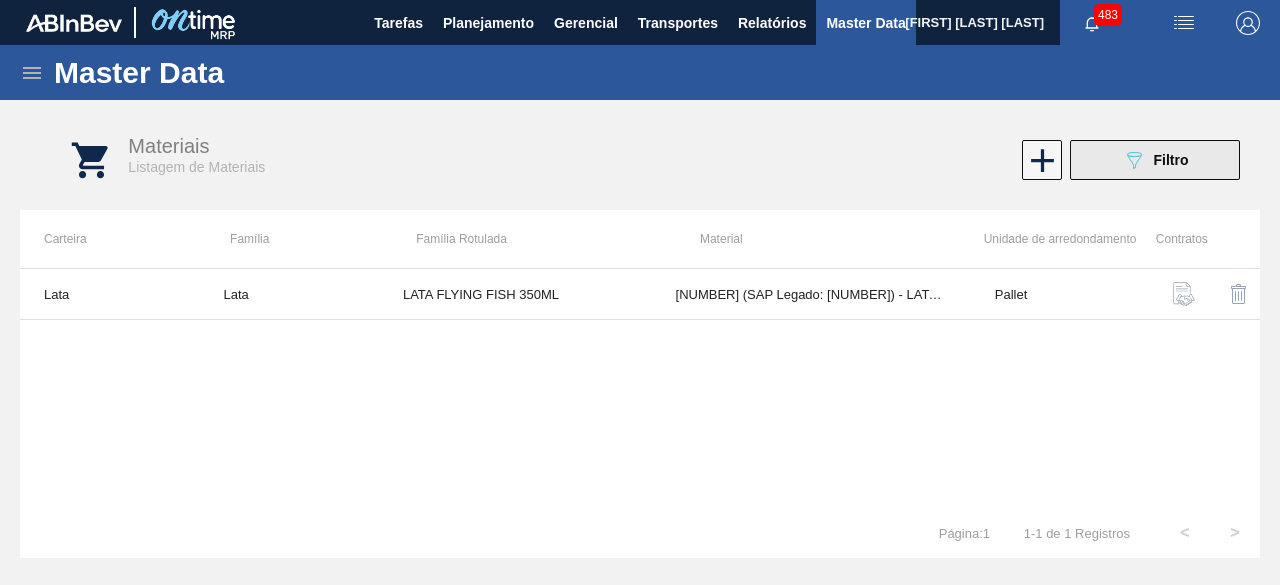 click on "089F7B8B-B2A5-4AFE-B5C0-19BA573D28AC" 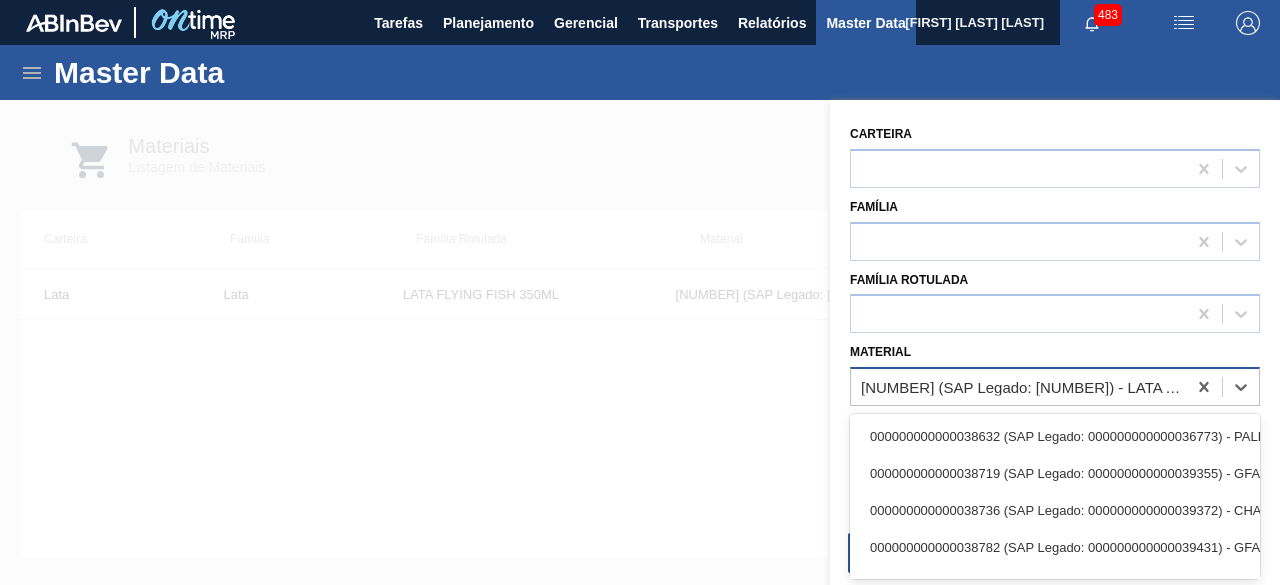 click on "000000000030034341 (SAP Legado: 000000000050849824) - LATA AL 350ML FLYING FISH" at bounding box center (1018, 387) 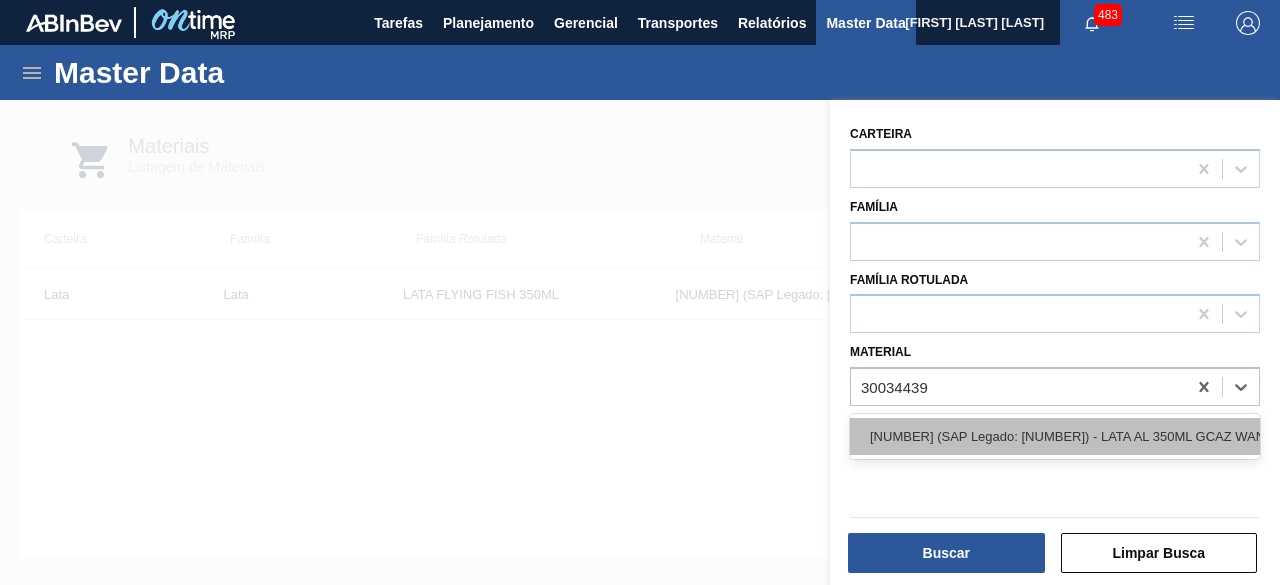 click on "000000000030034439 (SAP Legado: 000000000050851123) - LATA AL 350ML GCAZ WANDINHA" at bounding box center (1055, 436) 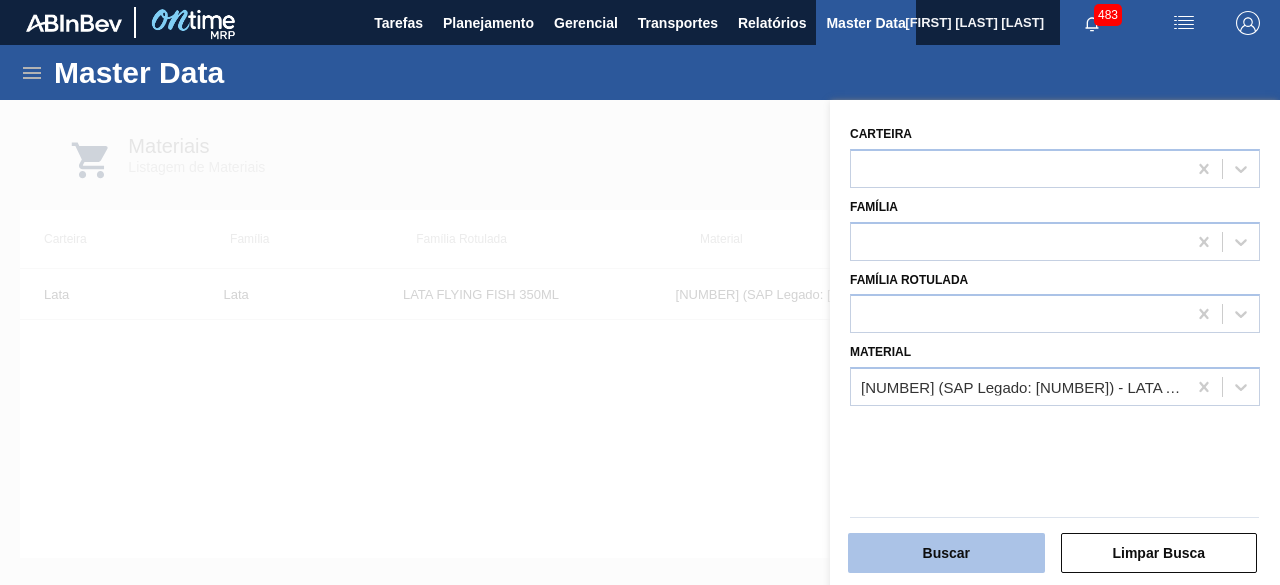 click on "Buscar" at bounding box center (946, 553) 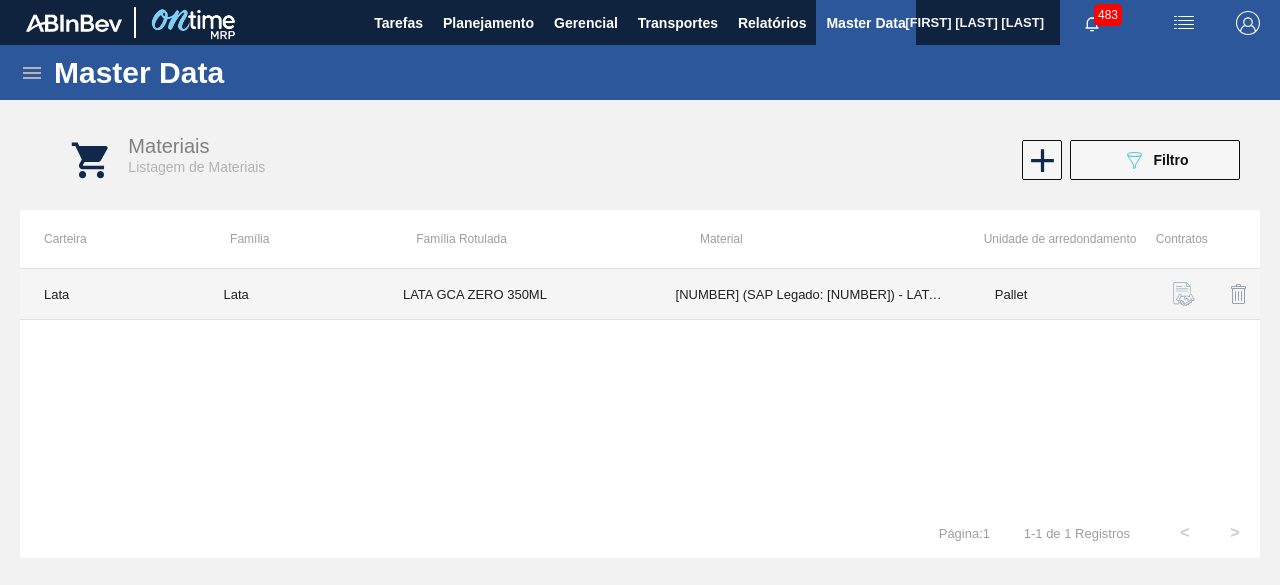 click on "LATA GCA ZERO 350ML" at bounding box center (515, 294) 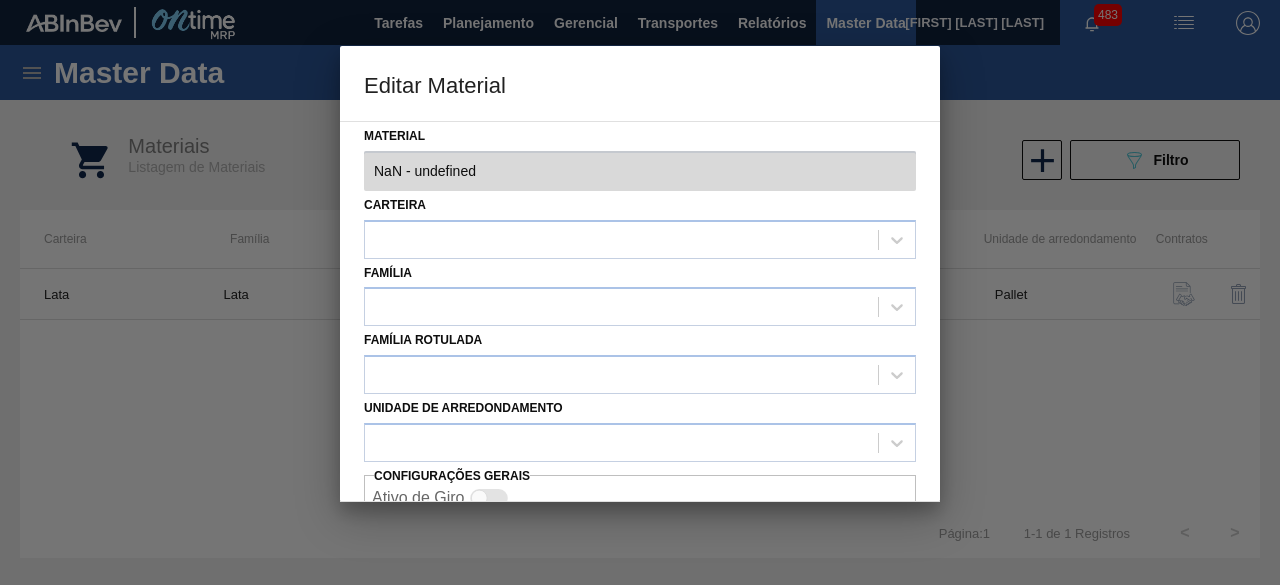 scroll, scrollTop: 84, scrollLeft: 0, axis: vertical 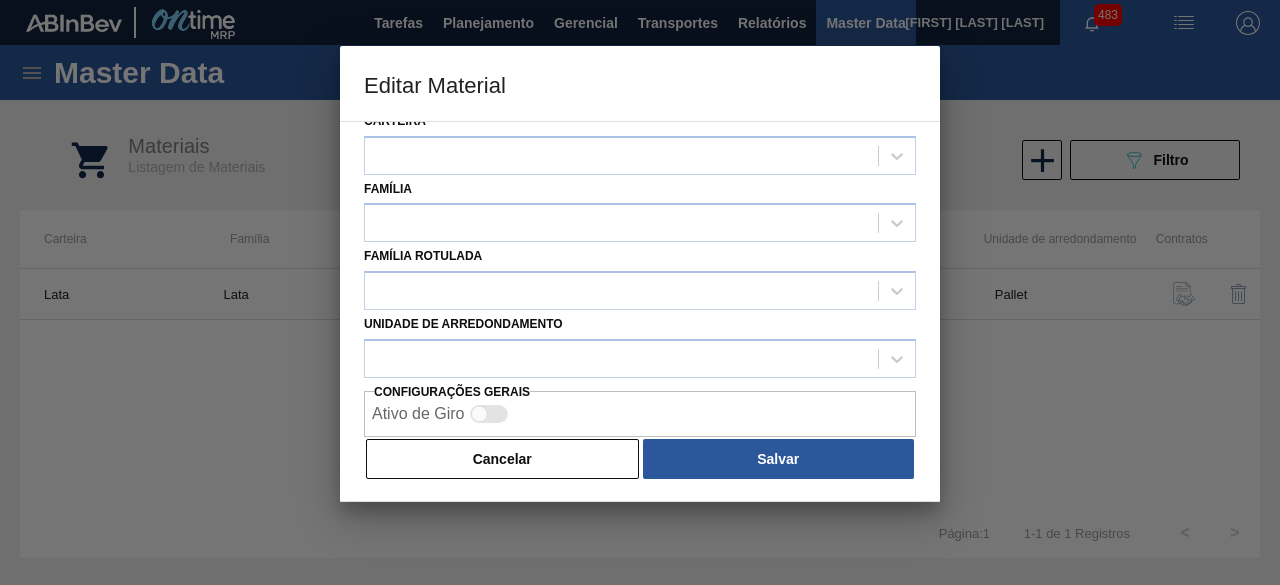 type on "30034439 - 000000000030034439 (SAP Legado: 000000000050851123) - LATA AL 350ML GCAZ WANDINHA" 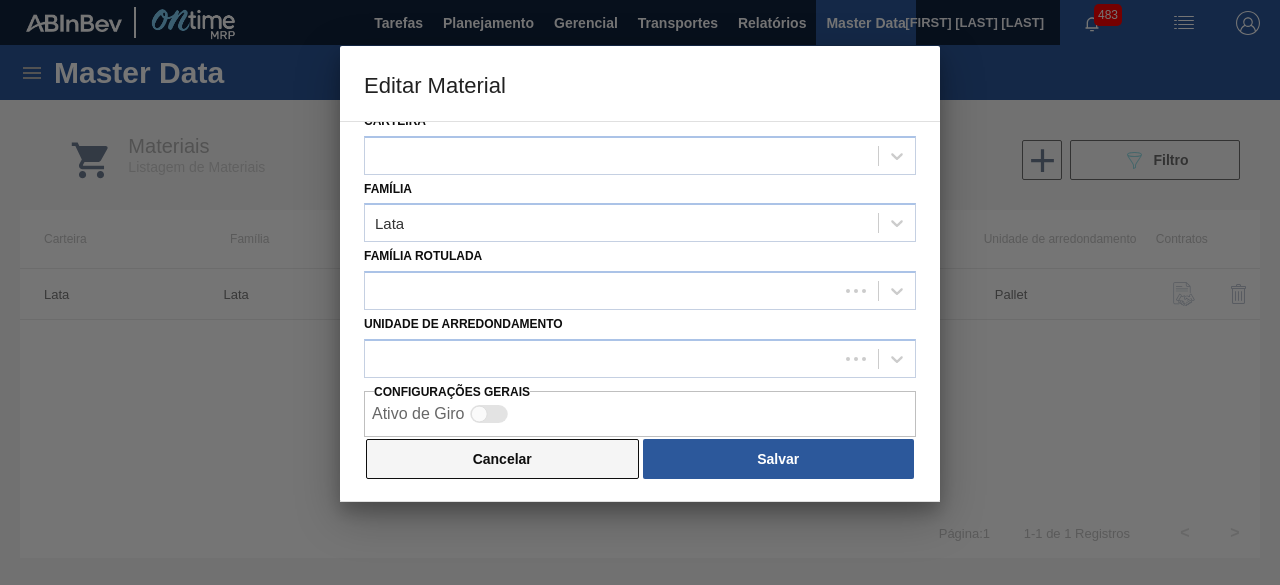 click on "Cancelar" at bounding box center (502, 459) 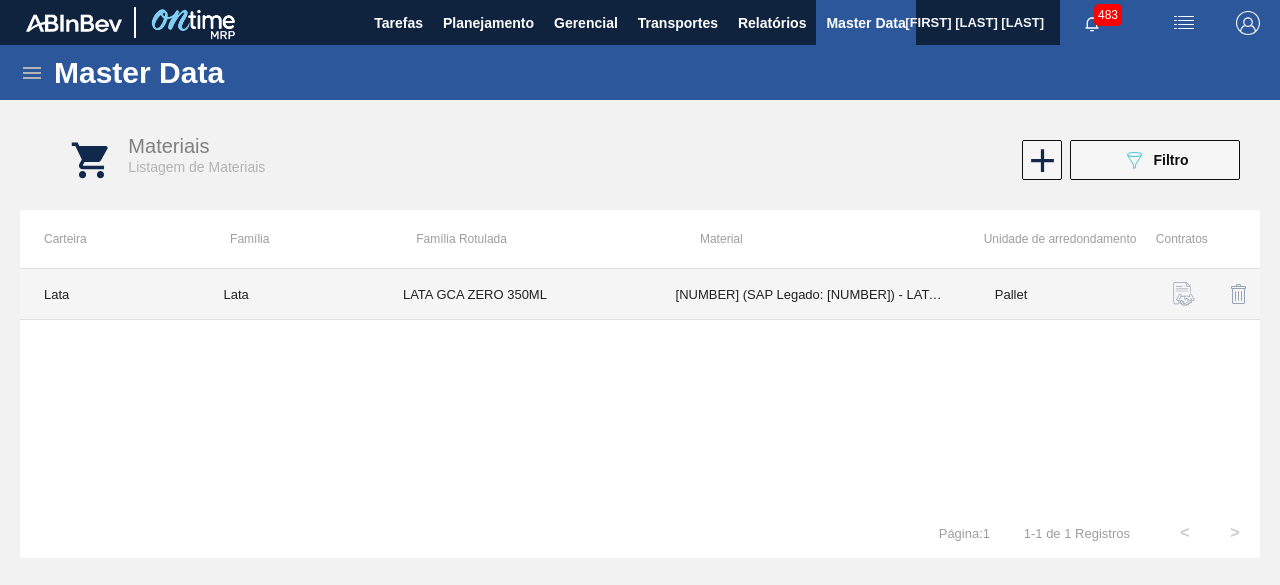 click on "LATA GCA ZERO 350ML" at bounding box center (515, 294) 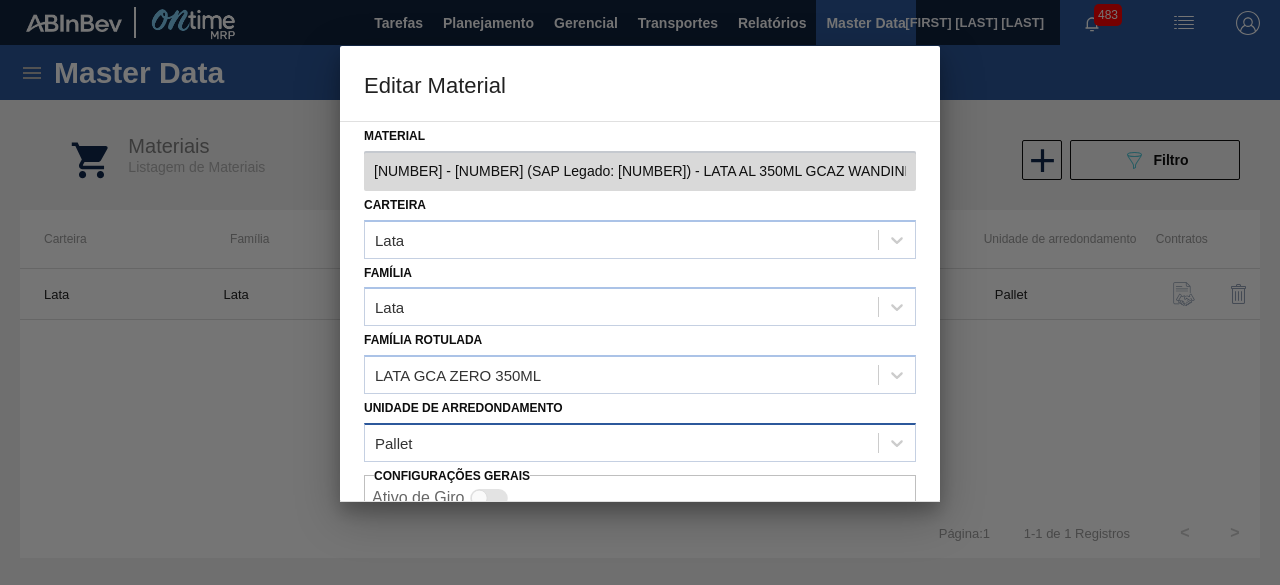 scroll, scrollTop: 84, scrollLeft: 0, axis: vertical 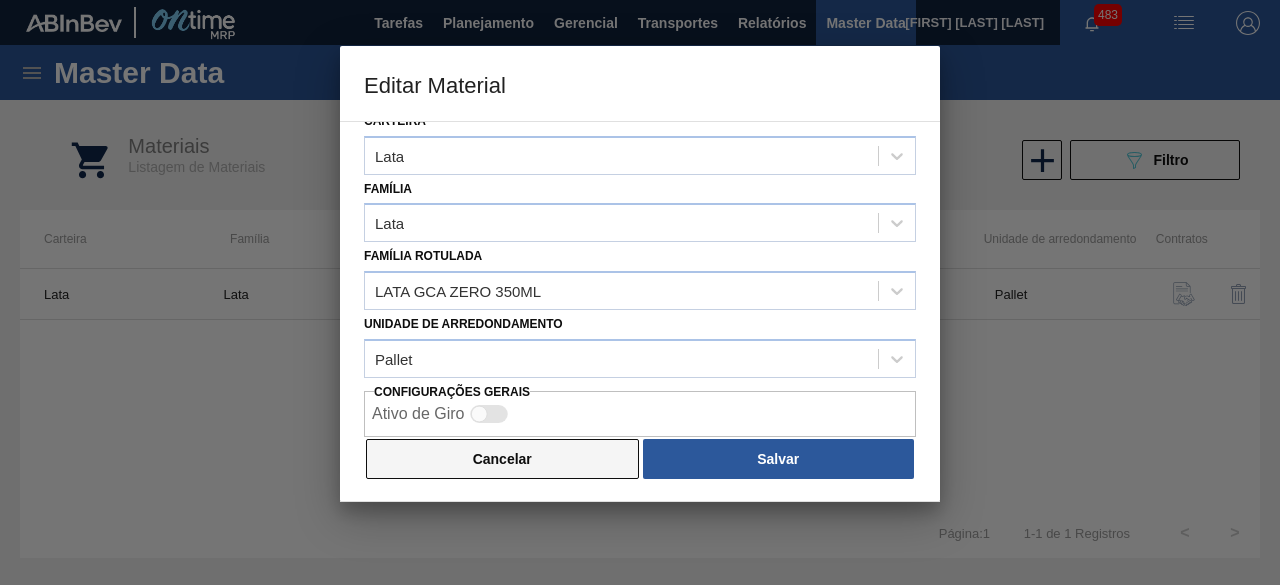 click on "Cancelar" at bounding box center (502, 459) 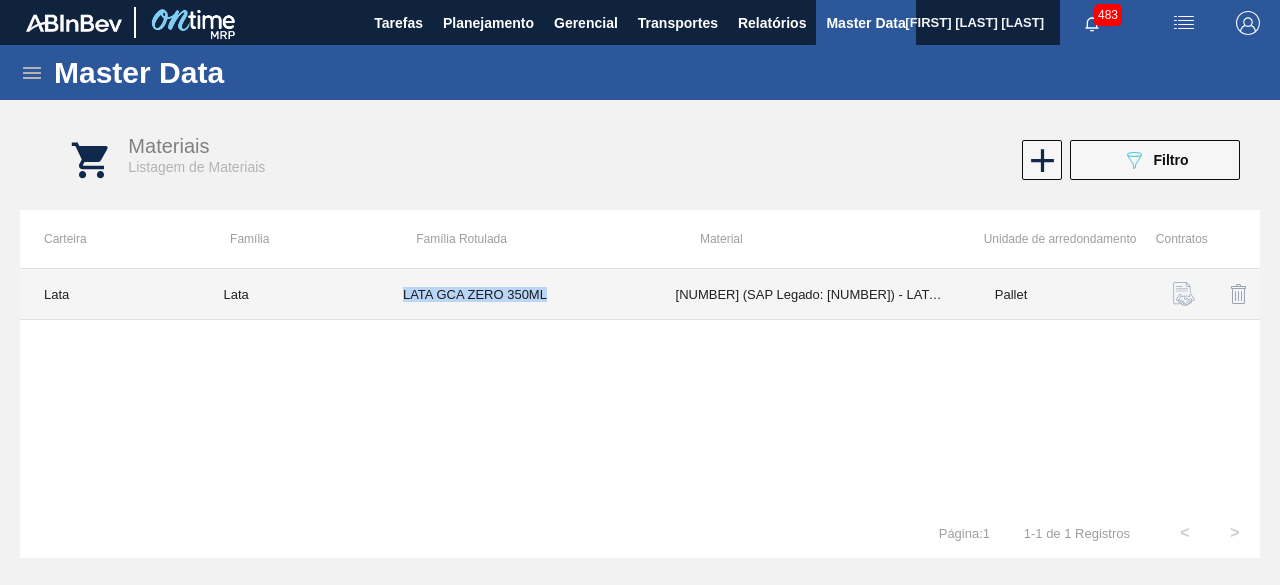 drag, startPoint x: 402, startPoint y: 293, endPoint x: 587, endPoint y: 303, distance: 185.27008 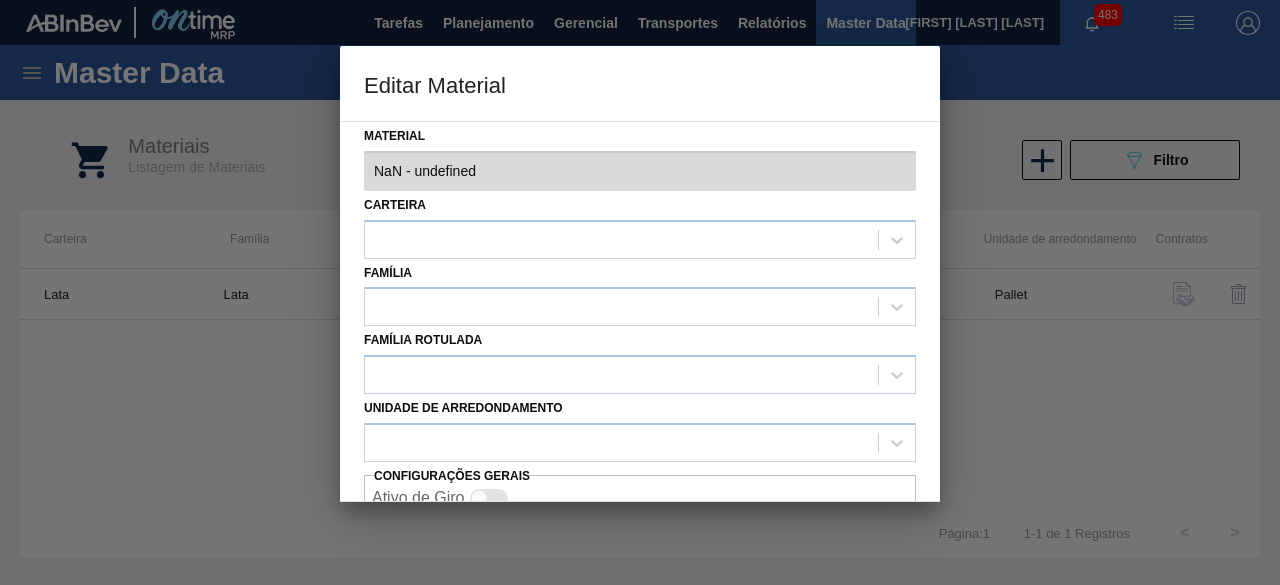 scroll, scrollTop: 84, scrollLeft: 0, axis: vertical 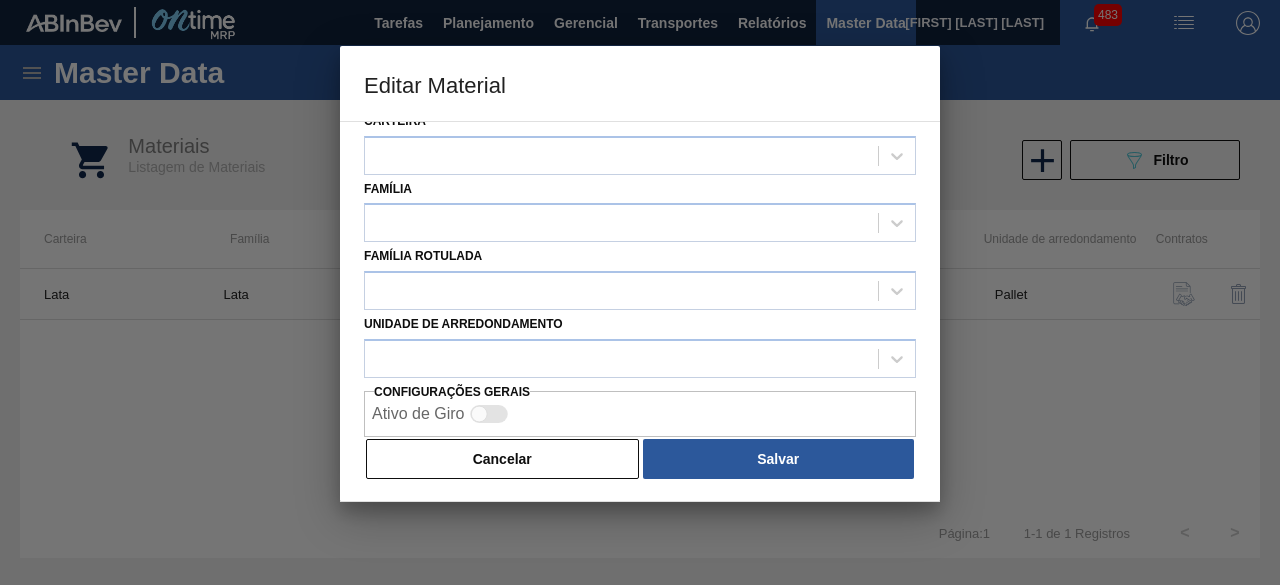 type on "30034439 - 000000000030034439 (SAP Legado: 000000000050851123) - LATA AL 350ML GCAZ WANDINHA" 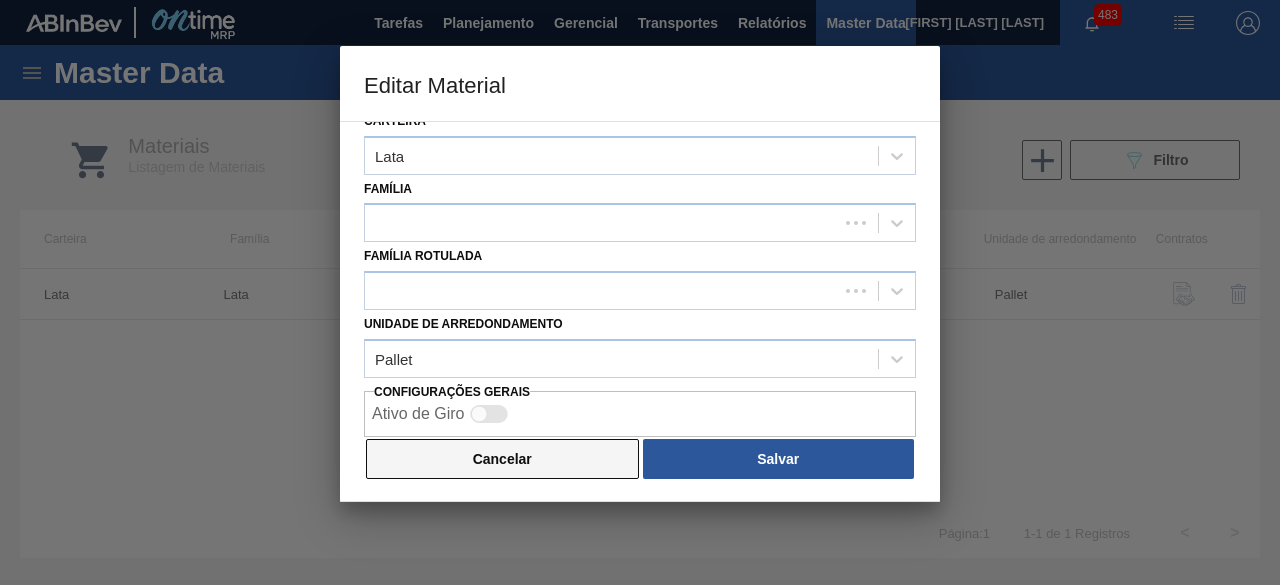 click on "Cancelar" at bounding box center (502, 459) 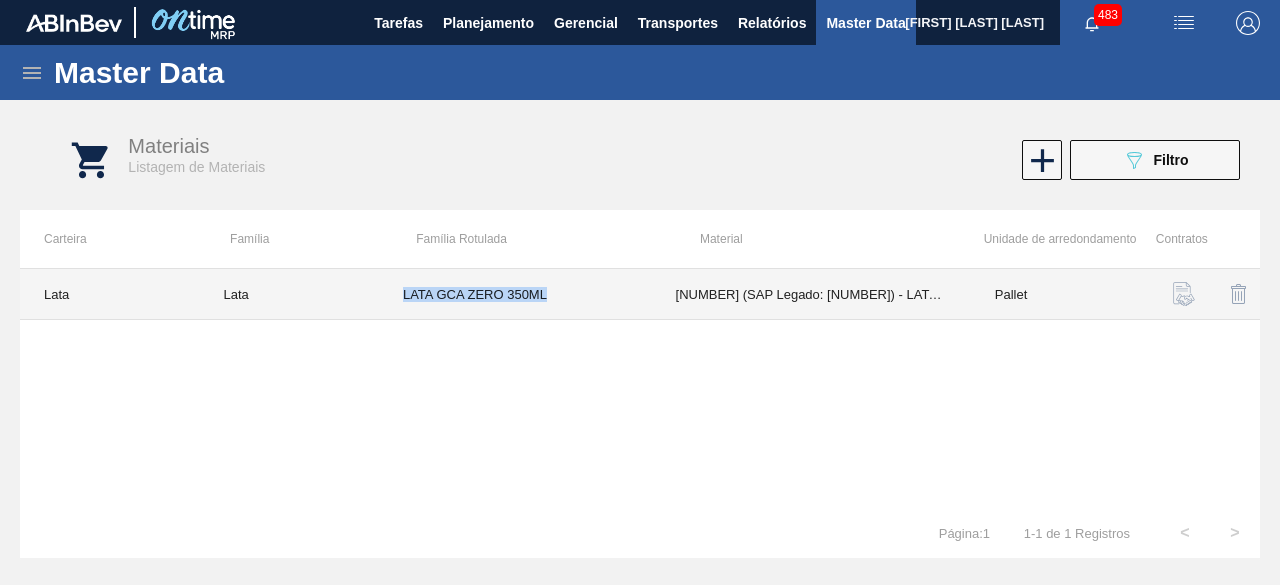 copy on "LATA GCA ZERO 350ML" 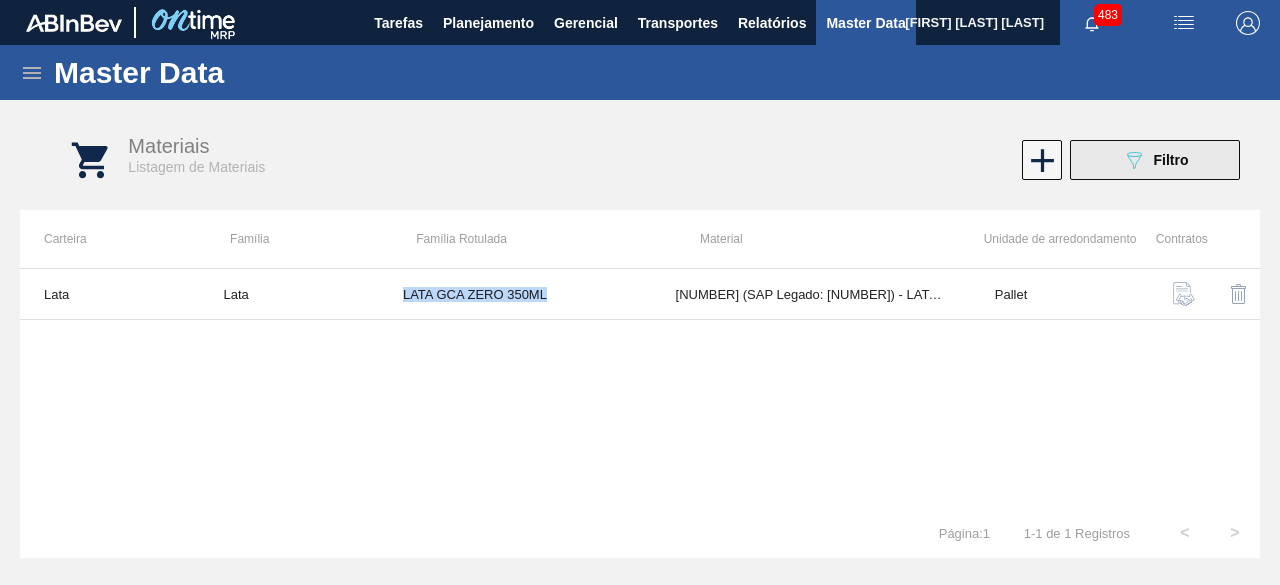 click on "089F7B8B-B2A5-4AFE-B5C0-19BA573D28AC Filtro" at bounding box center [1155, 160] 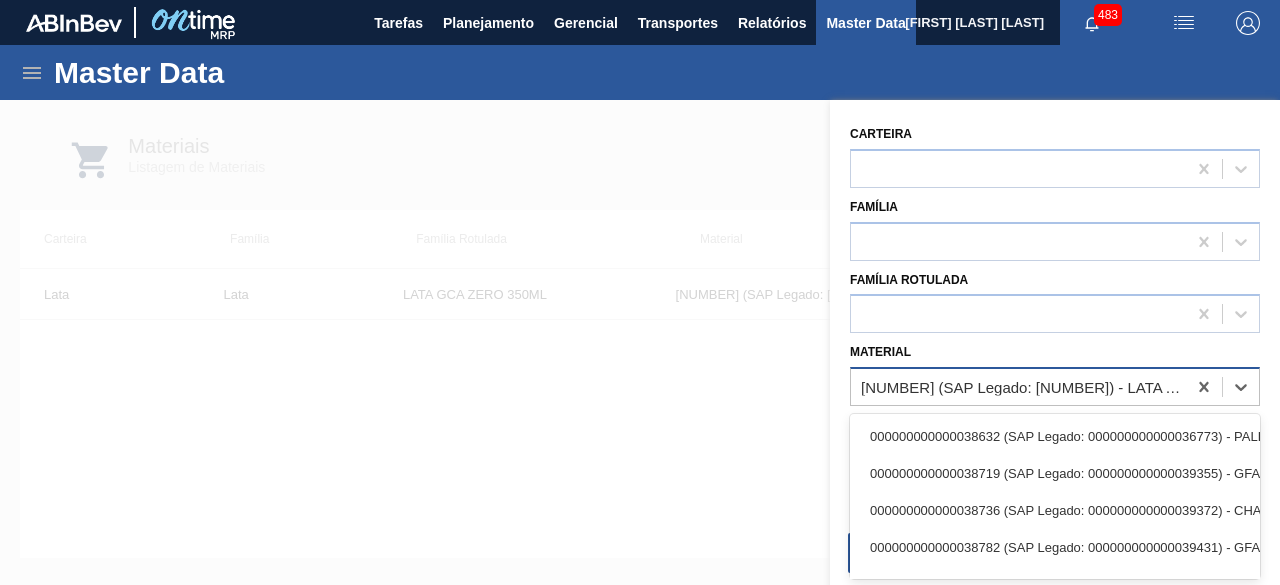 click on "000000000030034439 (SAP Legado: 000000000050851123) - LATA AL 350ML GCAZ WANDINHA" at bounding box center [1024, 387] 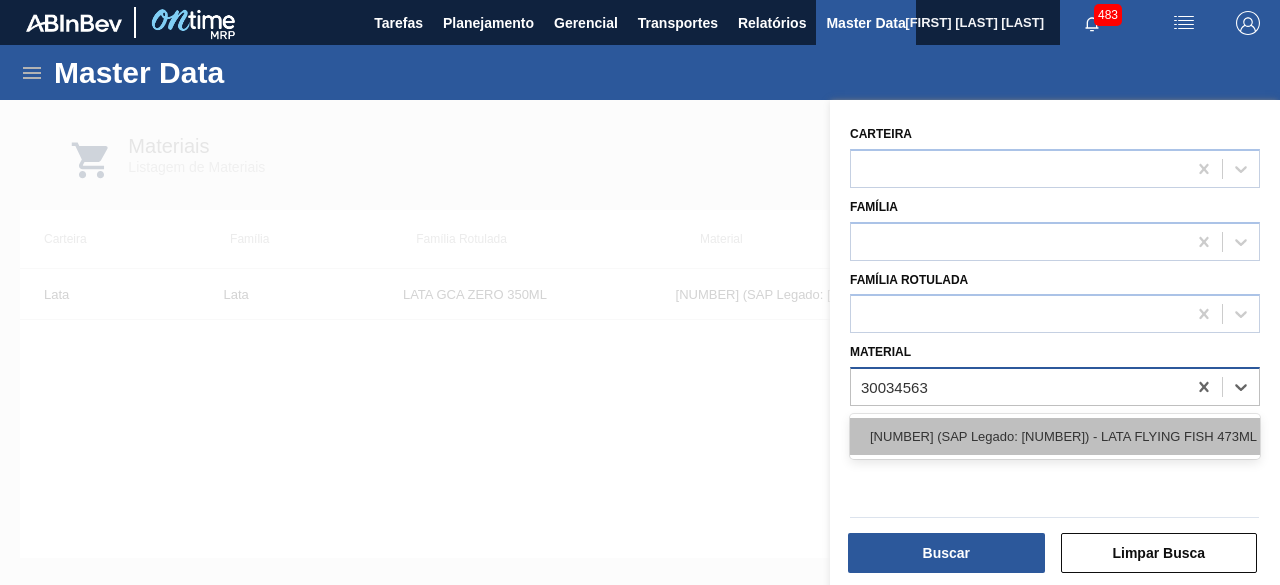 click on "000000000030034563 (SAP Legado: 000000000050852483) - LATA FLYING FISH 473ML" at bounding box center (1055, 436) 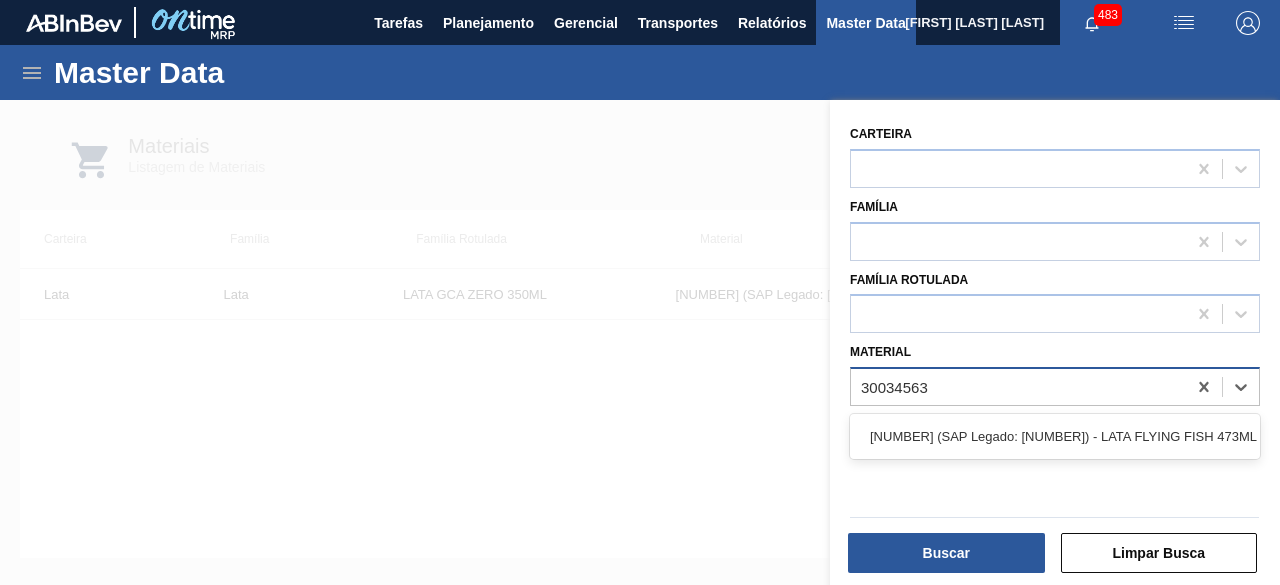 type 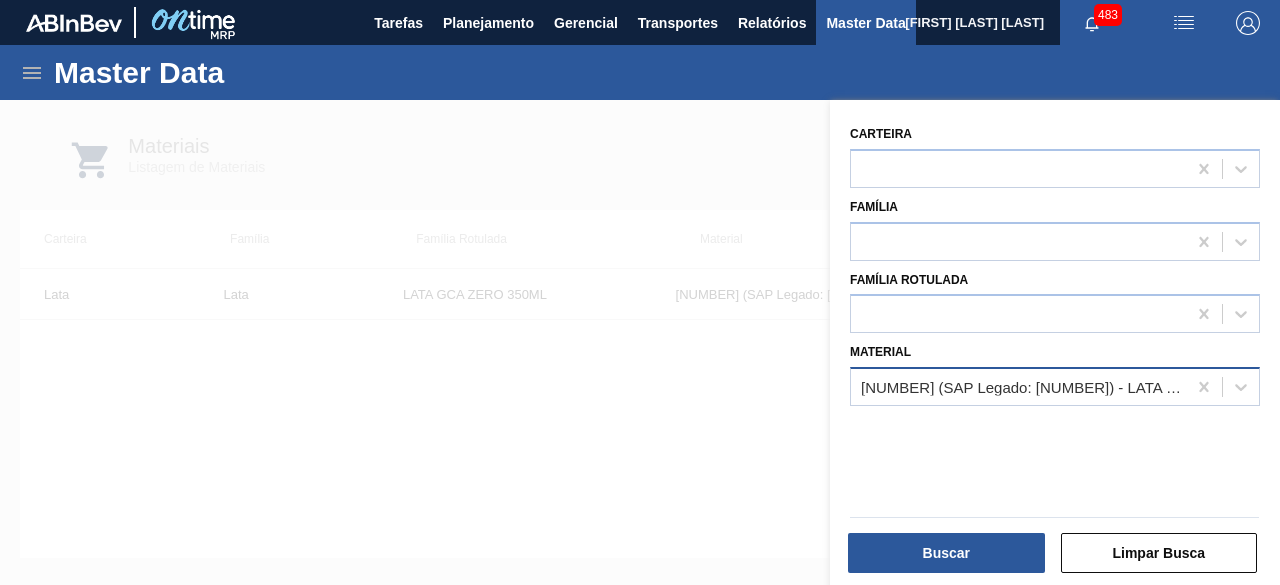 click on "Carteira Família Família Rotulada Material 000000000030034563 (SAP Legado: 000000000050852483) - LATA FLYING FISH 473ML" at bounding box center (1055, 345) 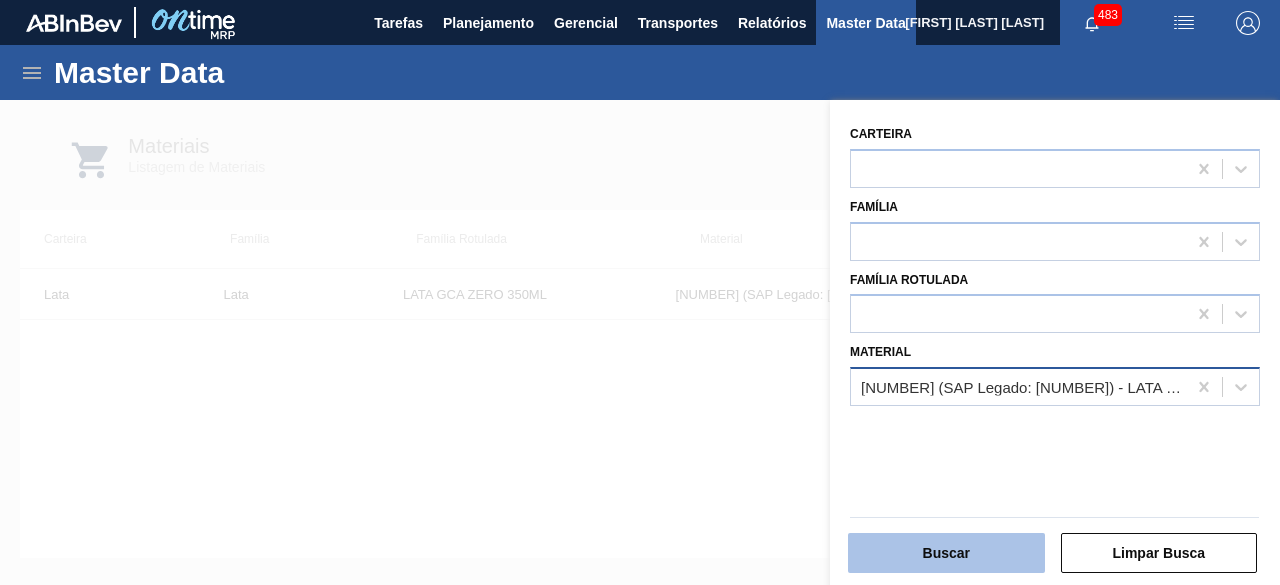 click on "Buscar" at bounding box center (946, 553) 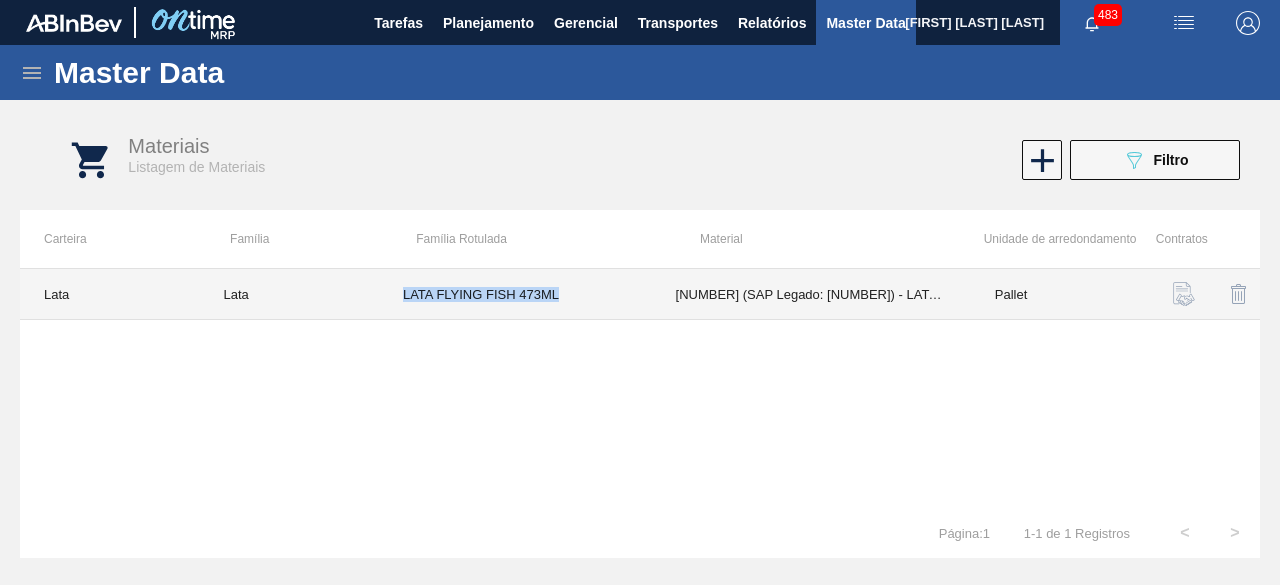 drag, startPoint x: 402, startPoint y: 292, endPoint x: 583, endPoint y: 282, distance: 181.27603 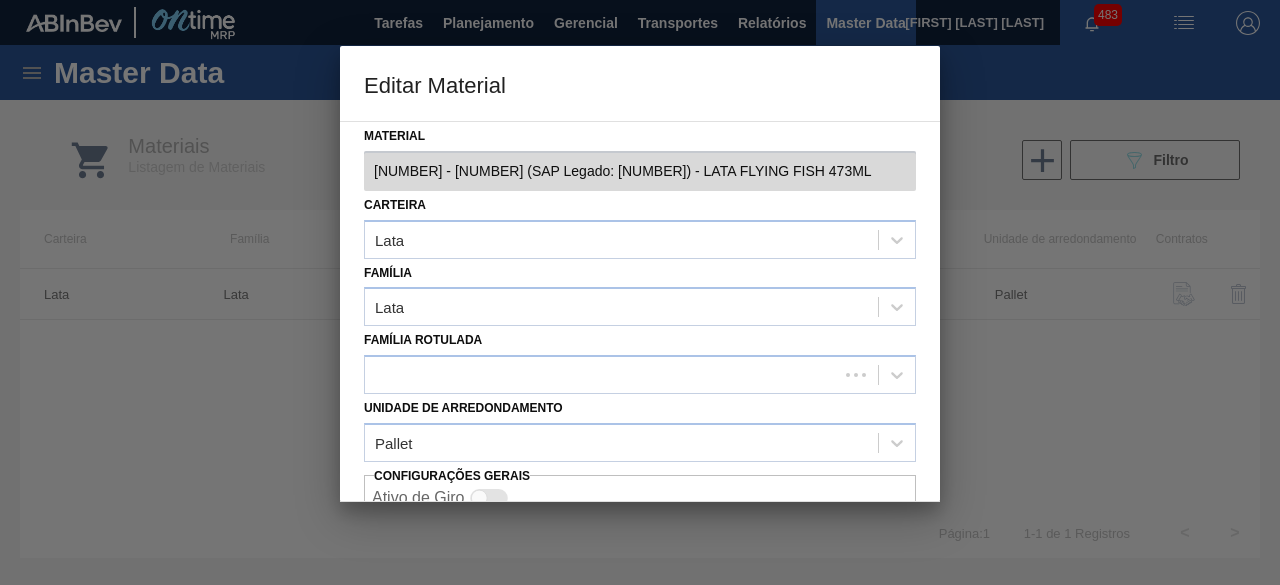 scroll, scrollTop: 84, scrollLeft: 0, axis: vertical 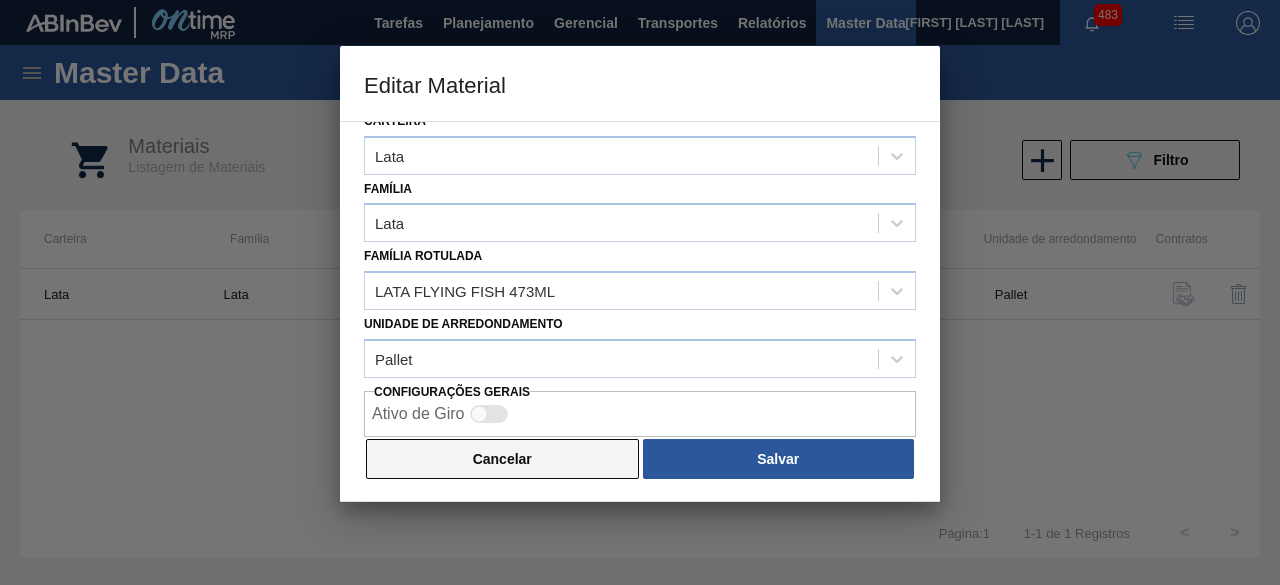 click on "Cancelar" at bounding box center [502, 459] 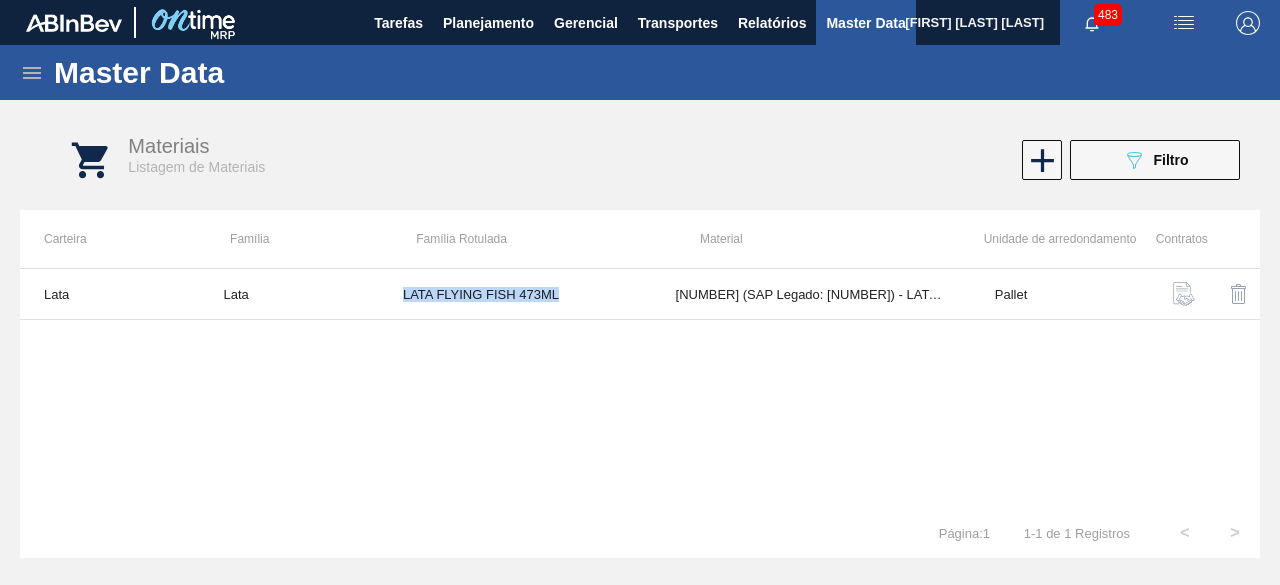 copy on "LATA FLYING FISH 473ML" 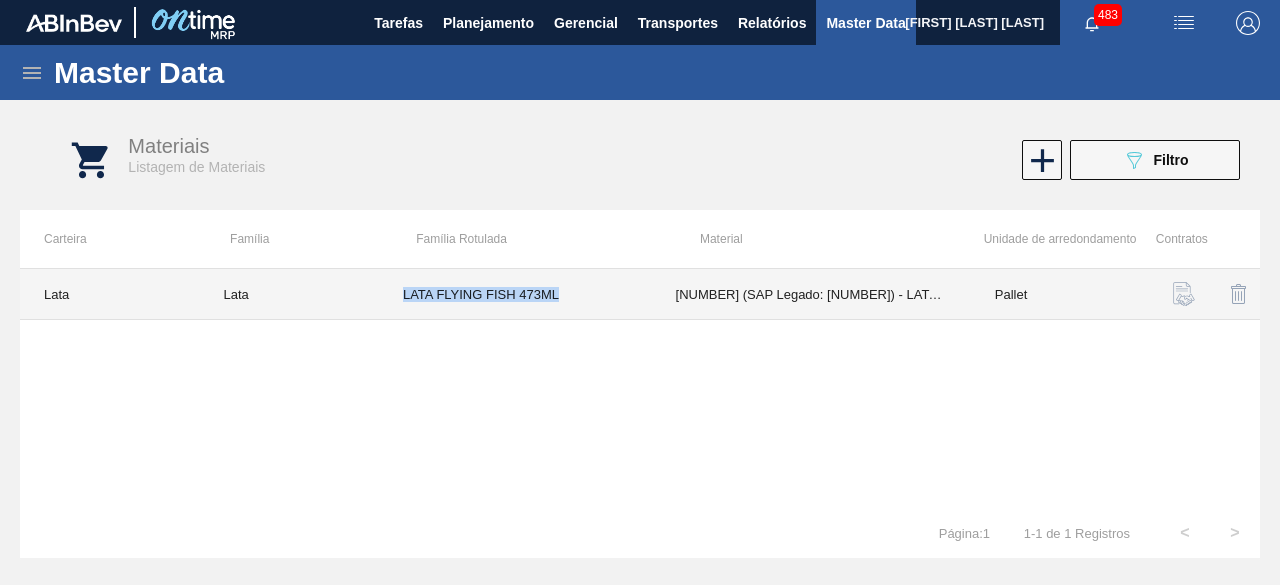 click on "LATA FLYING FISH 473ML" at bounding box center (515, 294) 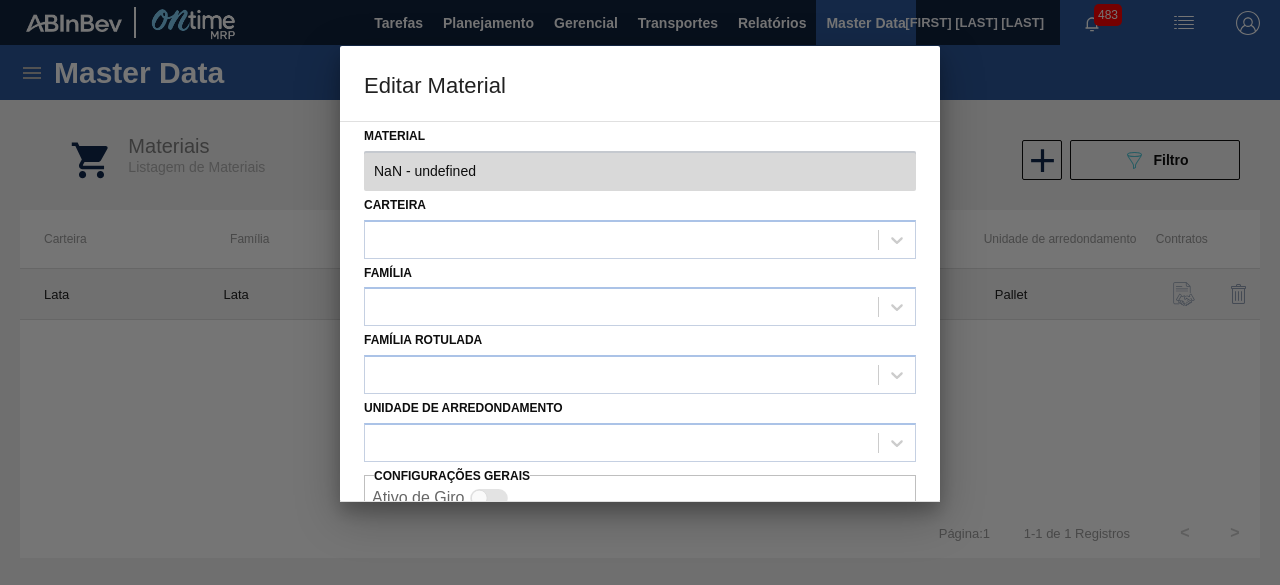 type on "30034563 - 000000000030034563 (SAP Legado: 000000000050852483) - LATA FLYING FISH 473ML" 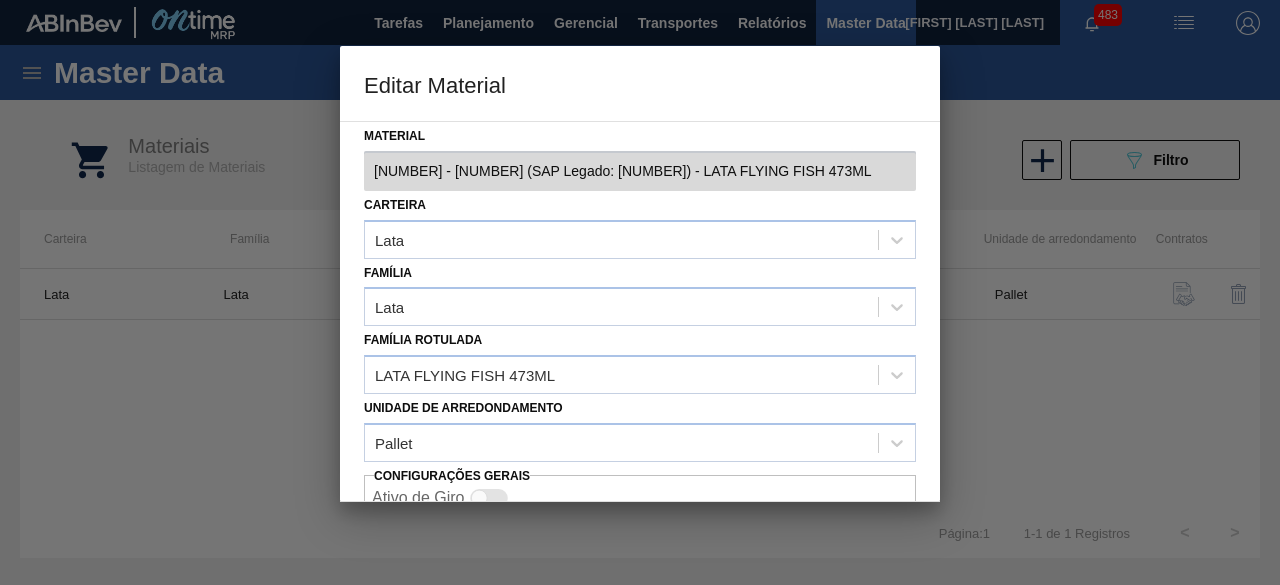 scroll, scrollTop: 84, scrollLeft: 0, axis: vertical 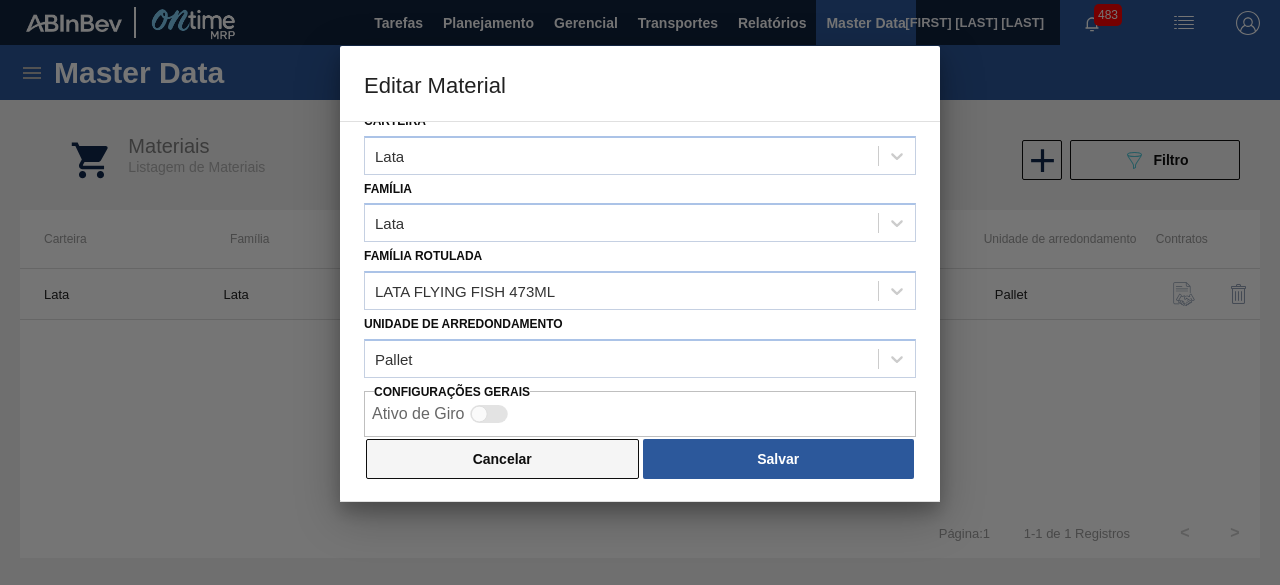 click on "Cancelar" at bounding box center [502, 459] 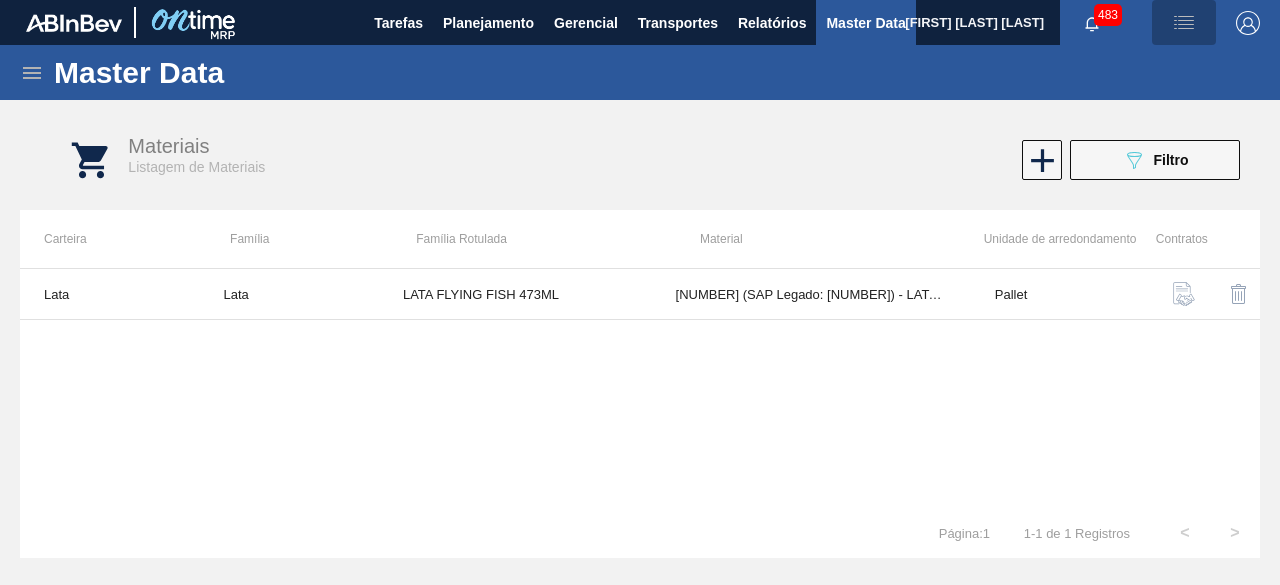click at bounding box center (1184, 23) 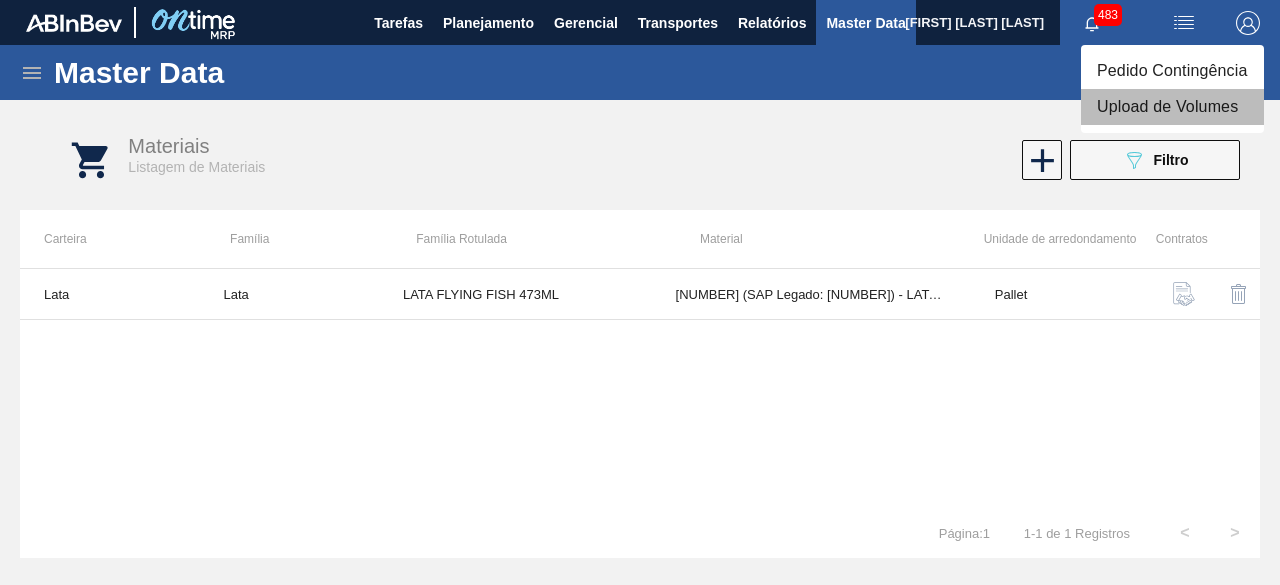 click on "Upload de Volumes" at bounding box center (1172, 107) 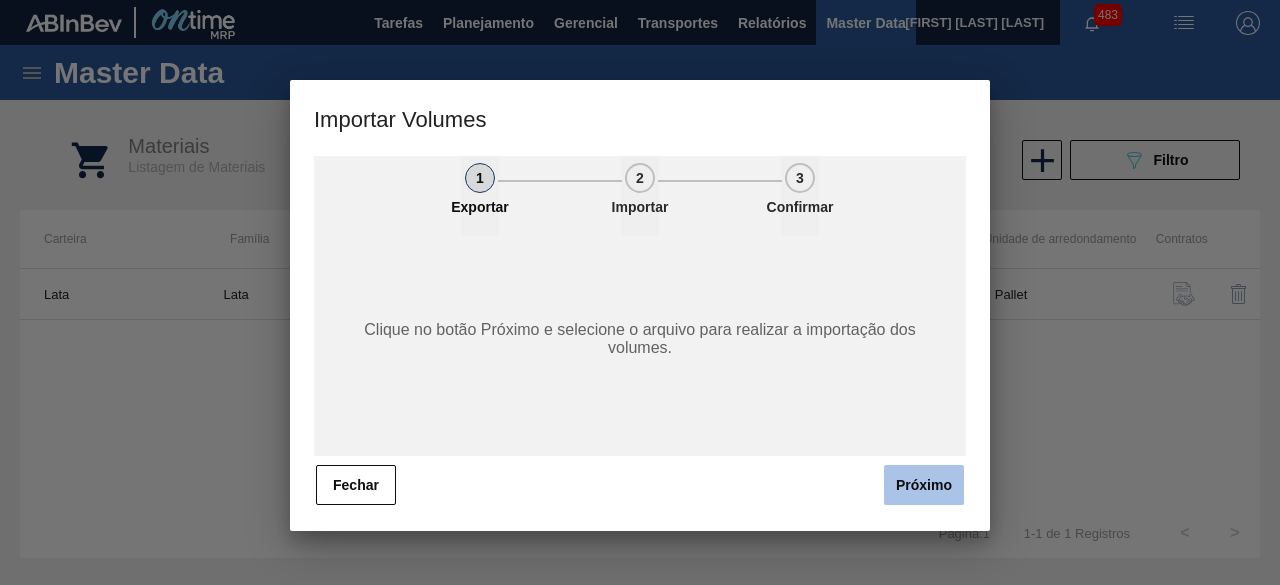 click on "Próximo" at bounding box center [924, 485] 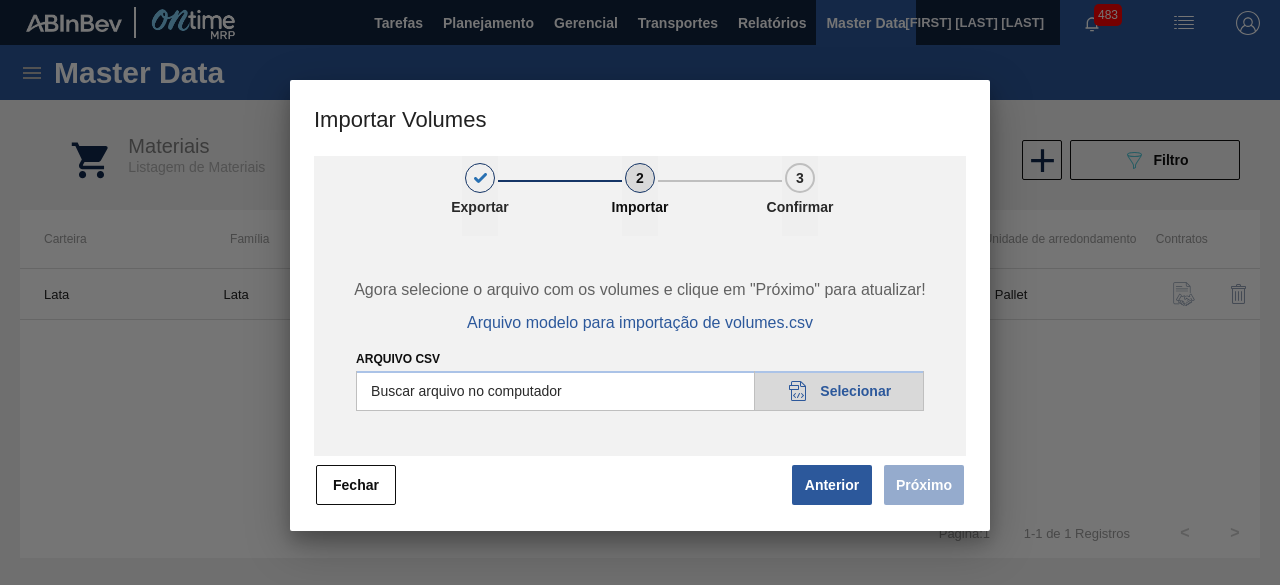 click on "Arquivo csv" at bounding box center [640, 391] 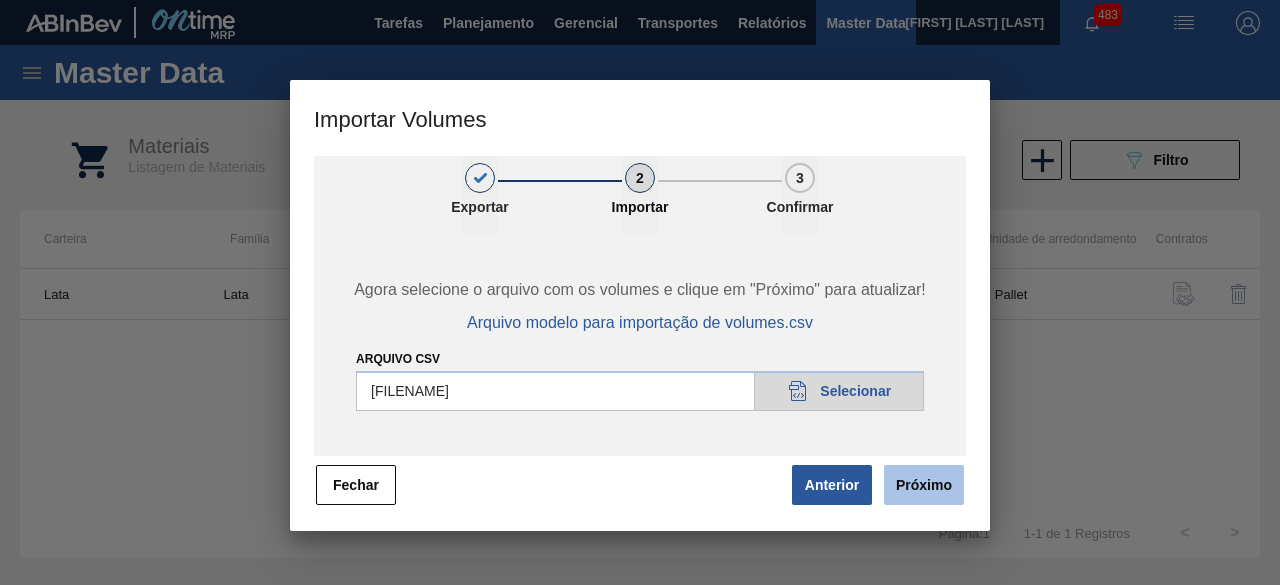 click on "Próximo" at bounding box center [924, 485] 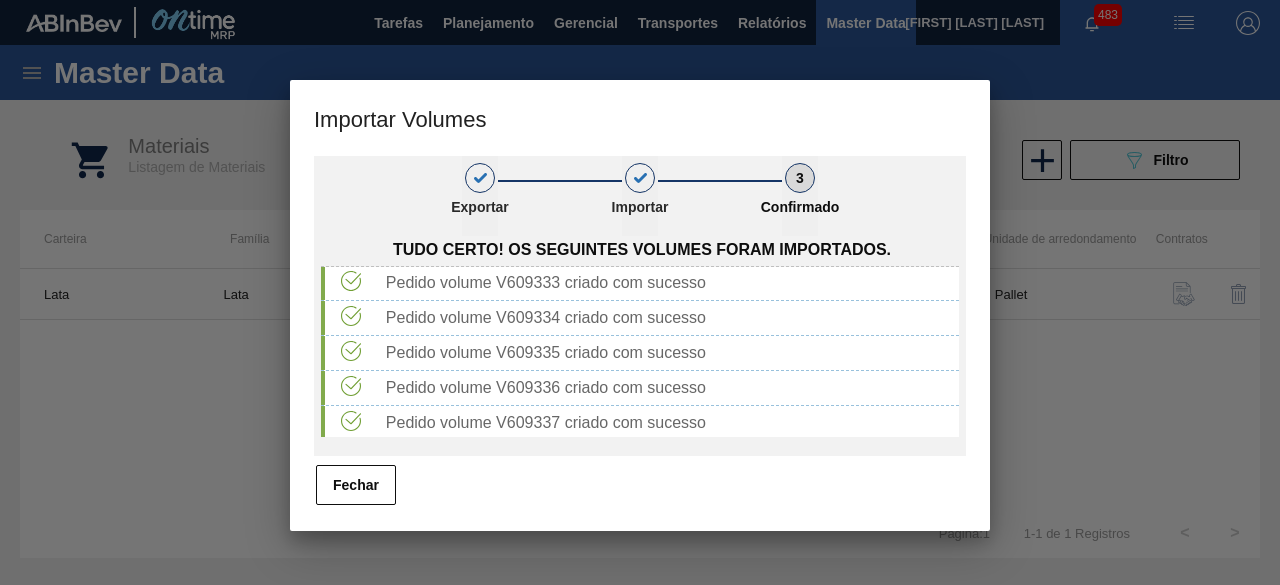 scroll, scrollTop: 1632, scrollLeft: 0, axis: vertical 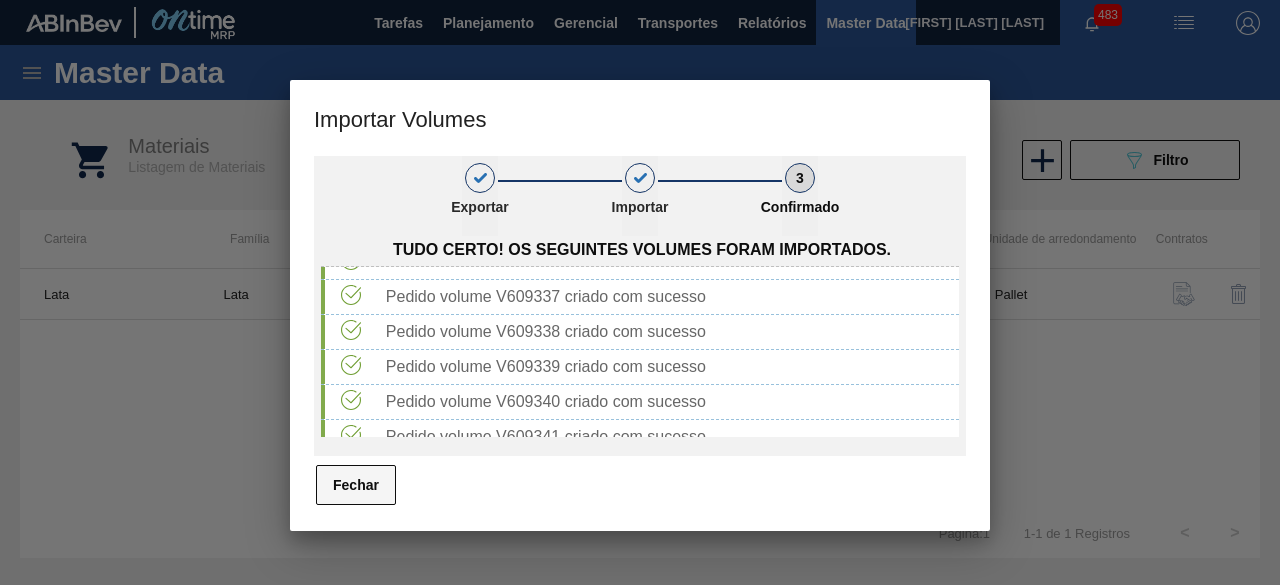 click on "Fechar" at bounding box center [356, 485] 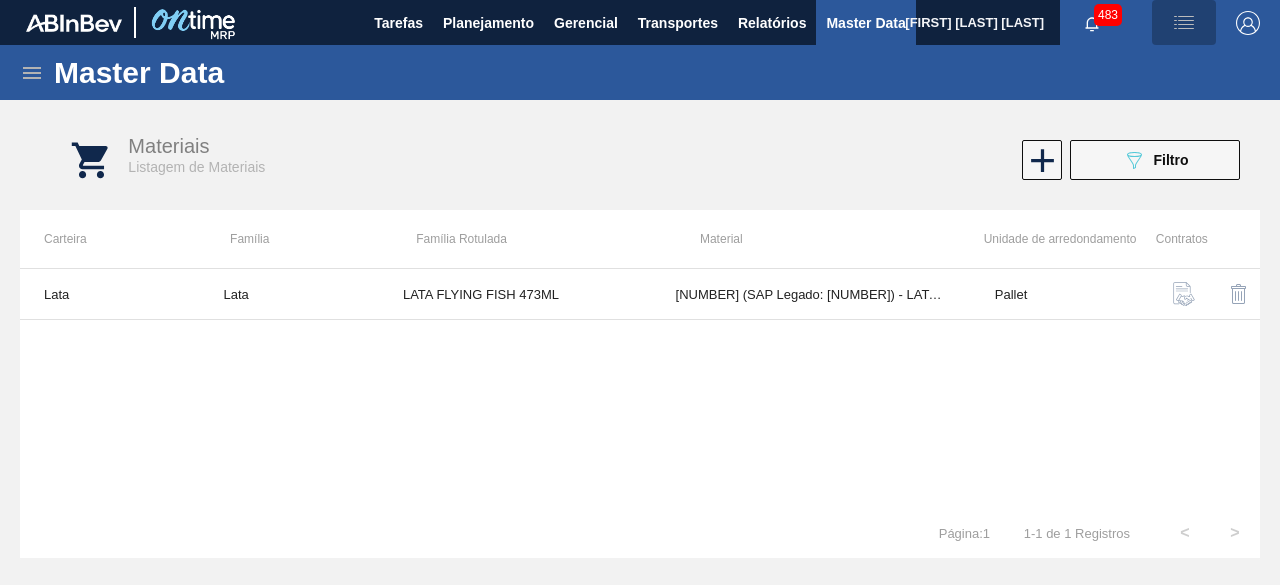 click at bounding box center [1184, 23] 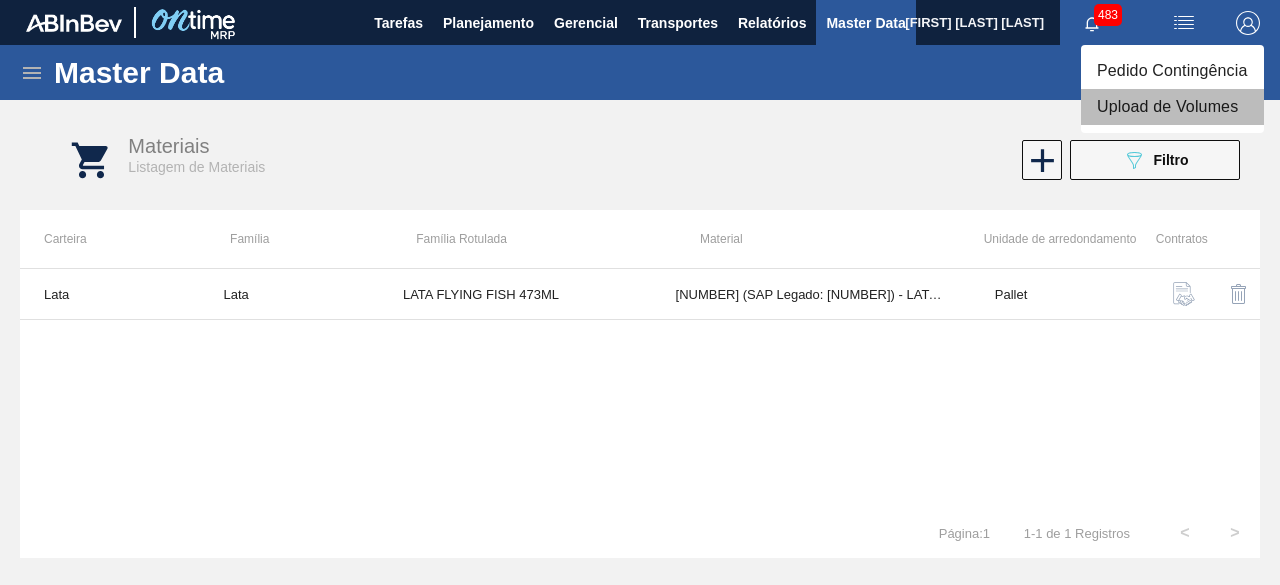 click on "Upload de Volumes" at bounding box center [1172, 107] 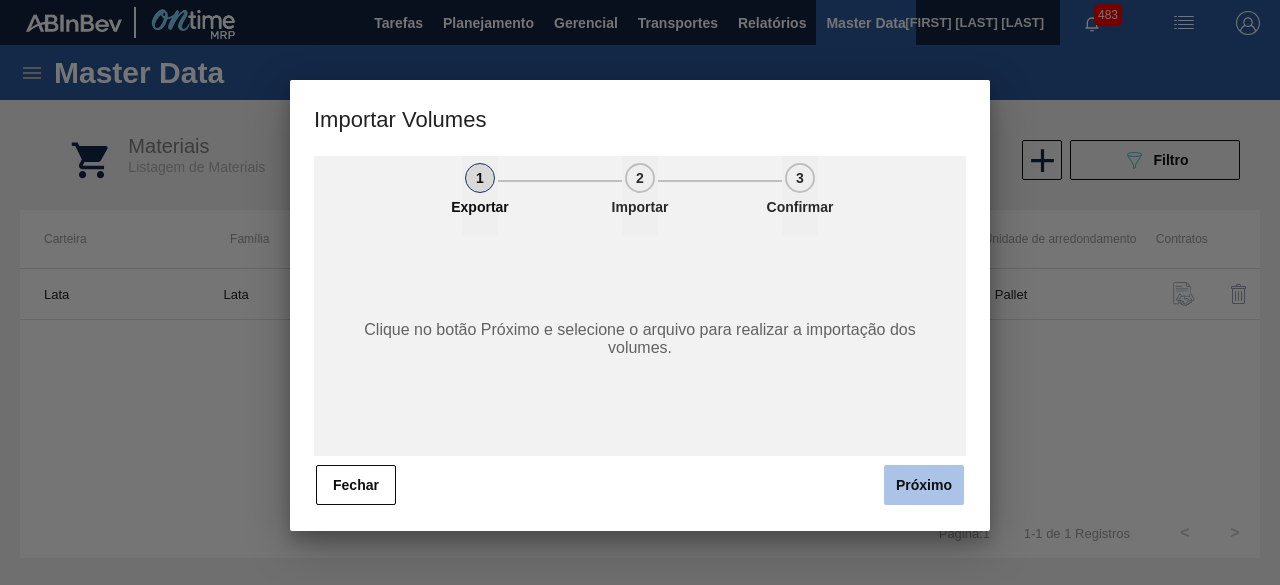 click on "Próximo" at bounding box center (924, 485) 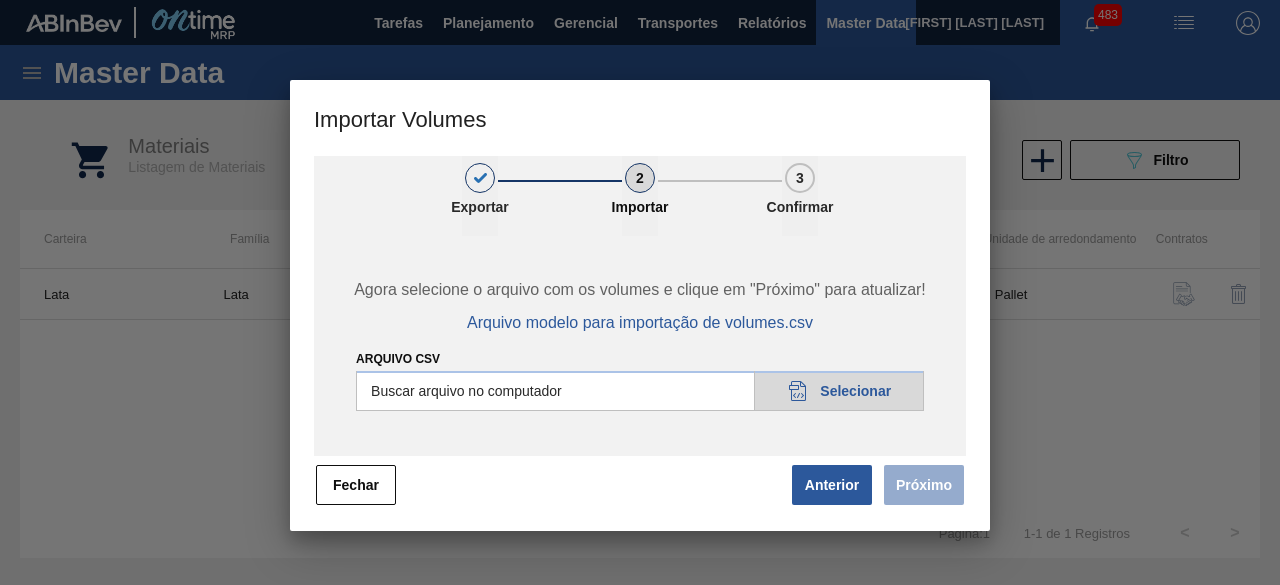 click on "Arquivo csv" at bounding box center [640, 391] 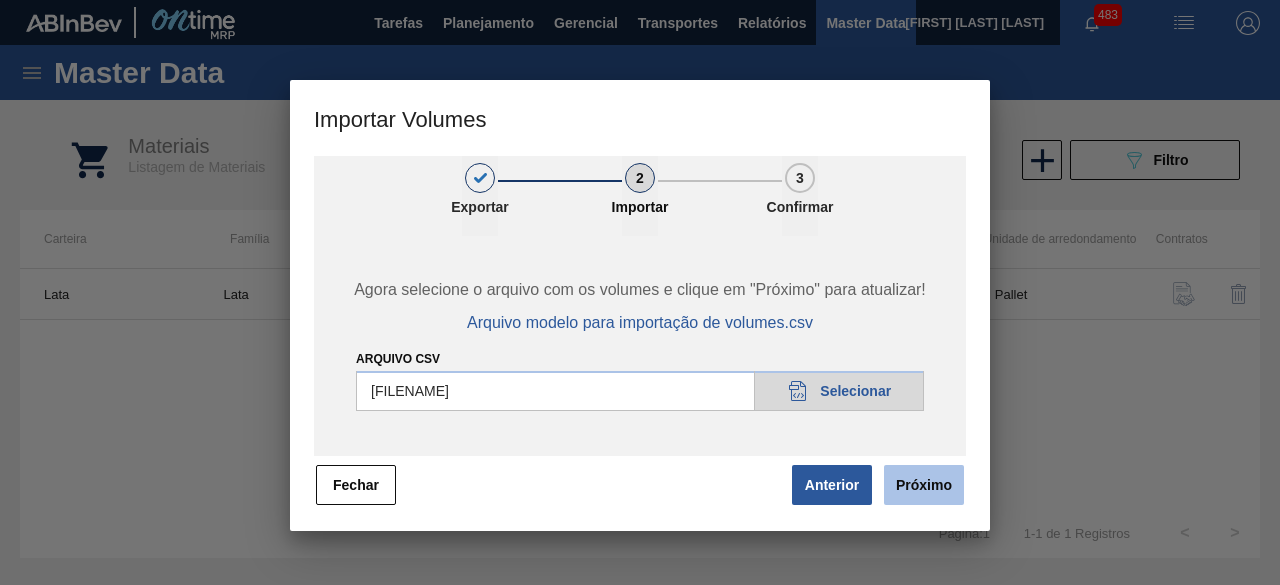 click on "Próximo" at bounding box center [924, 485] 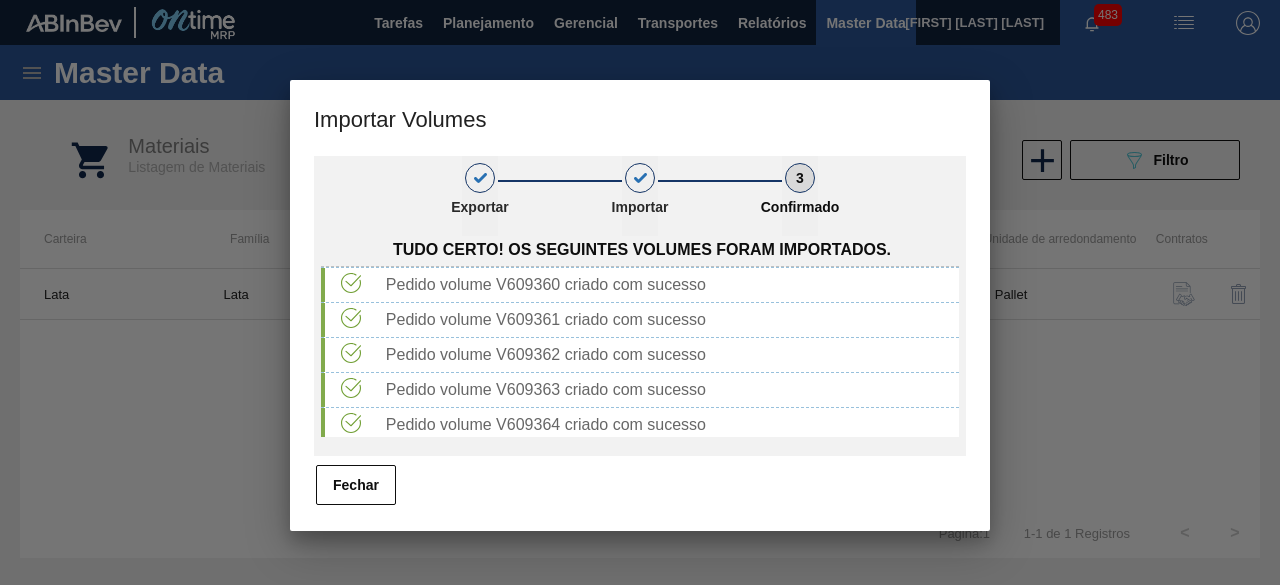 scroll, scrollTop: 939, scrollLeft: 0, axis: vertical 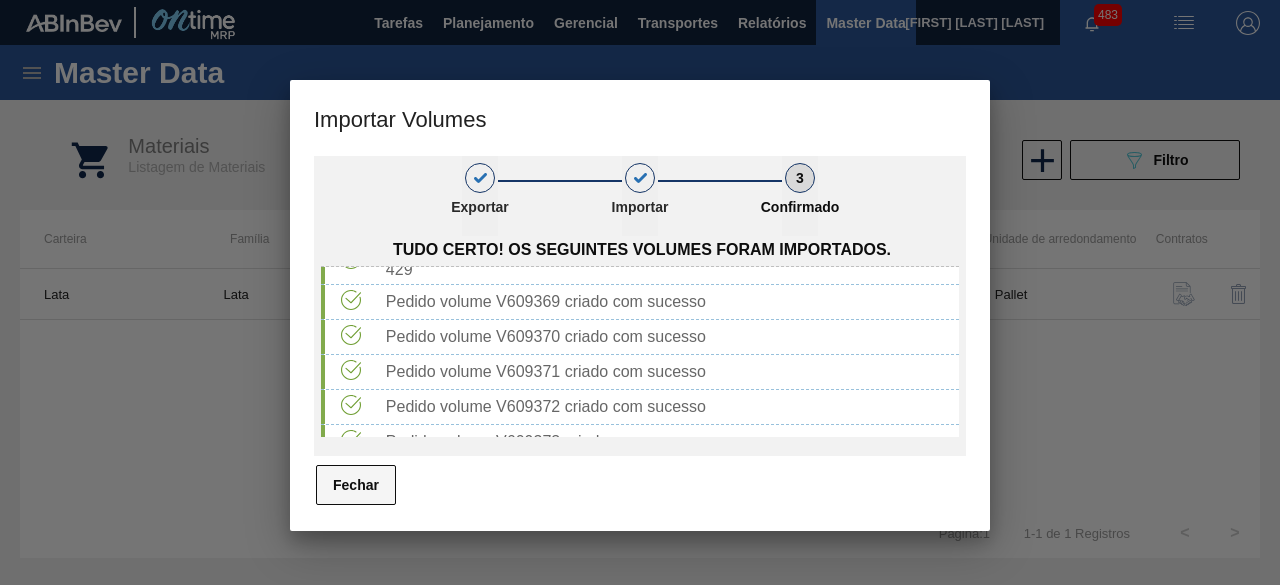 click on "Fechar" at bounding box center (356, 485) 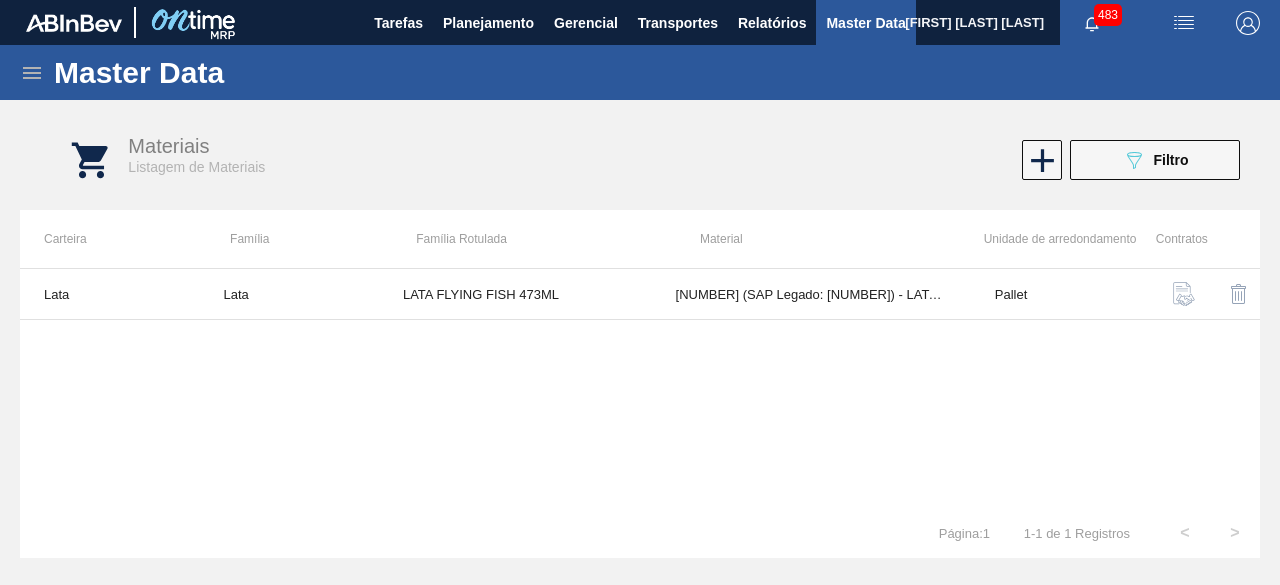 click at bounding box center (1184, 23) 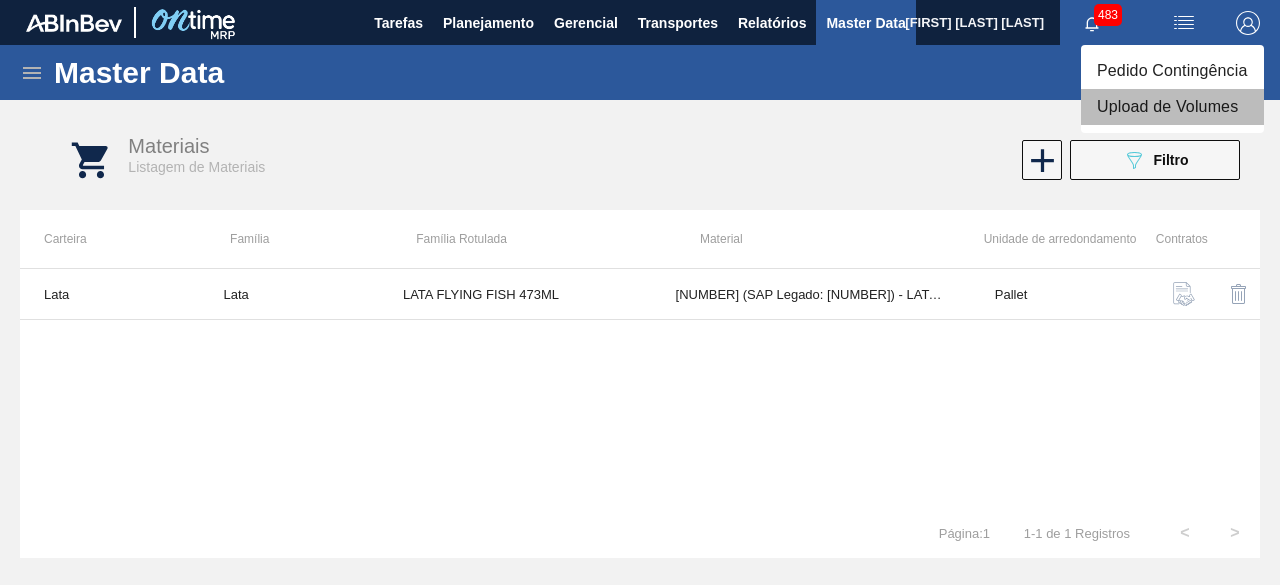 click on "Upload de Volumes" at bounding box center (1172, 107) 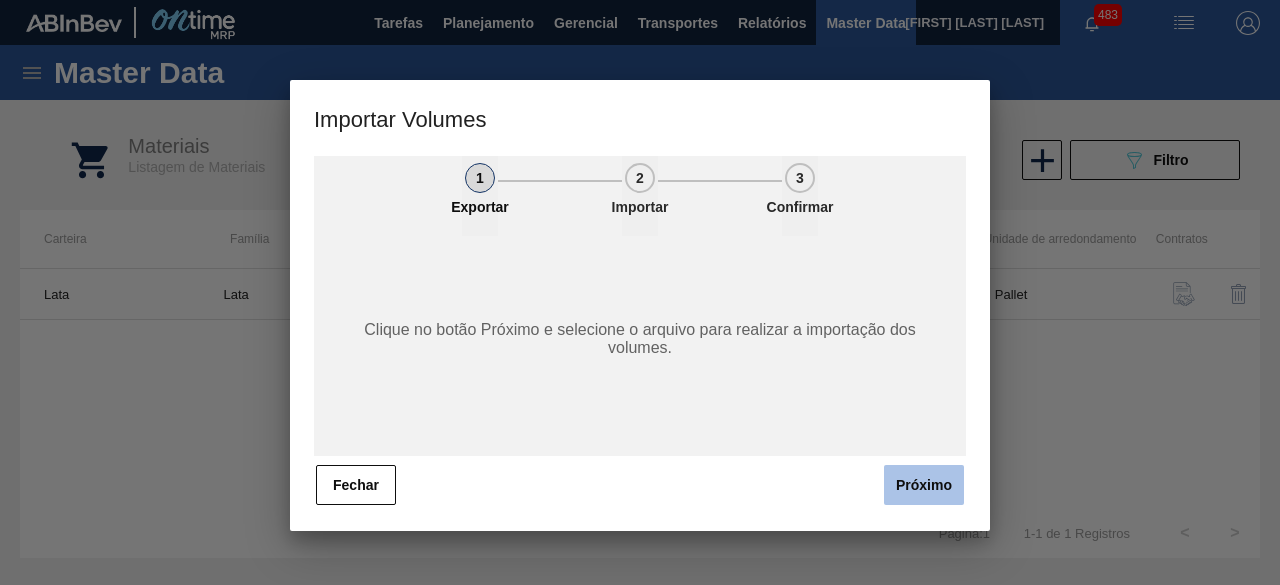 click on "Próximo" at bounding box center (924, 485) 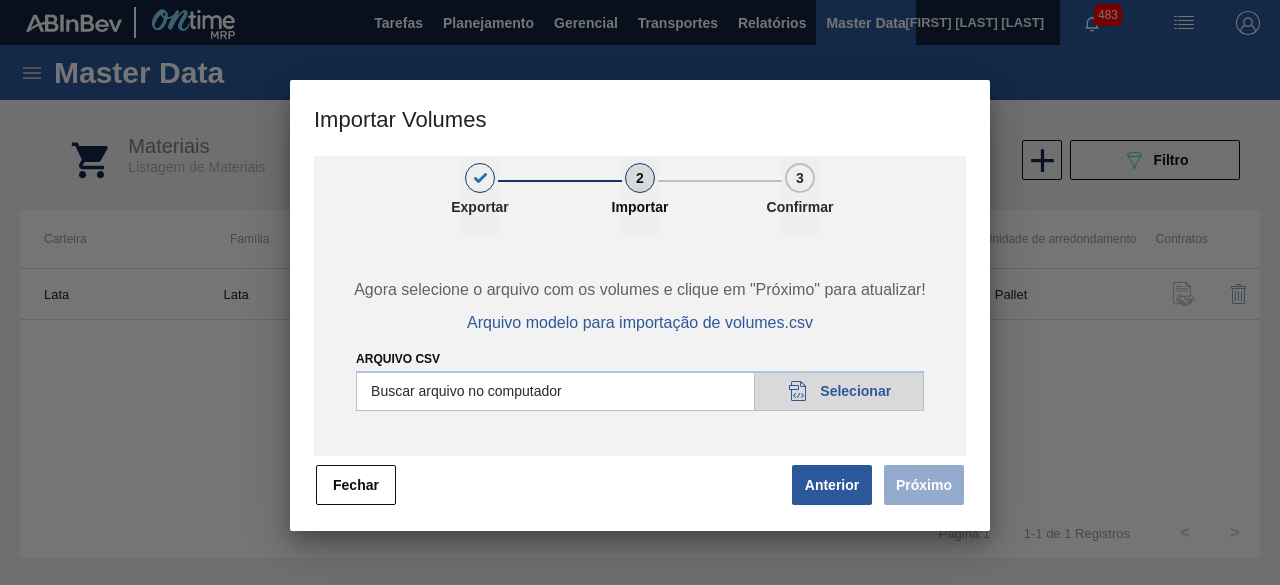 click on "Arquivo csv" at bounding box center (640, 391) 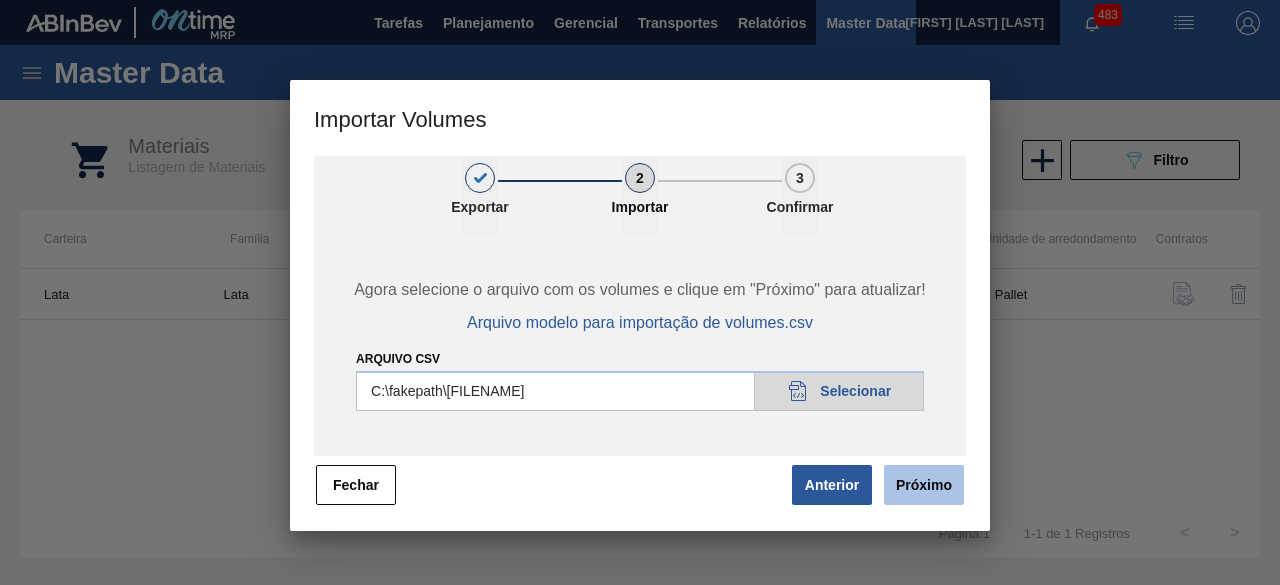 click on "Próximo" at bounding box center (924, 485) 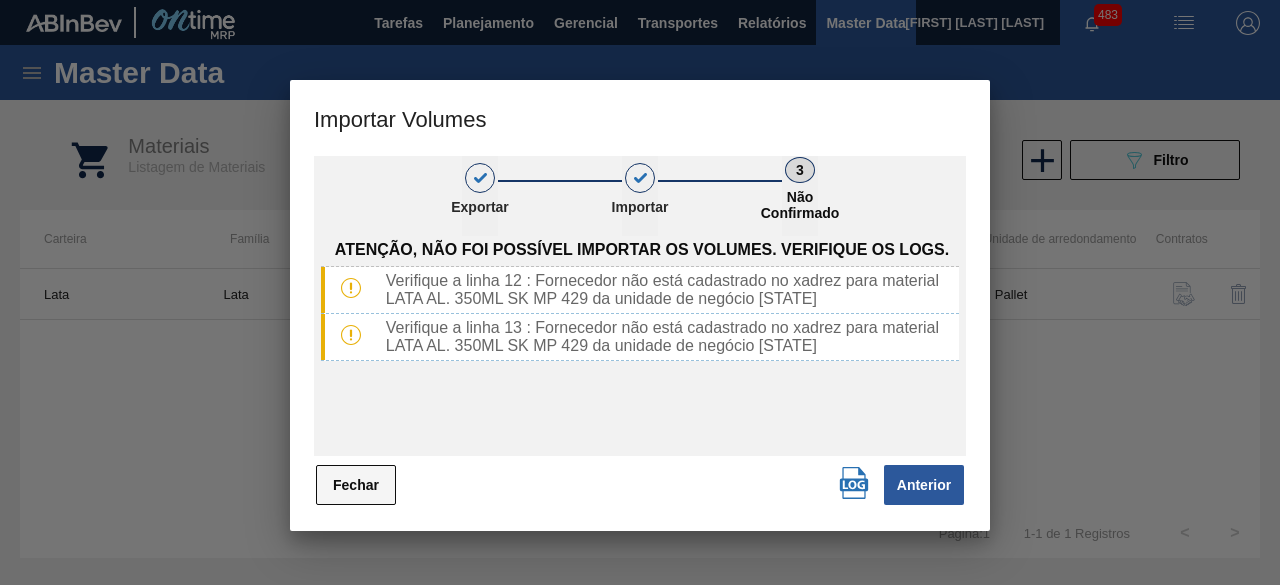 click on "Fechar" at bounding box center [356, 485] 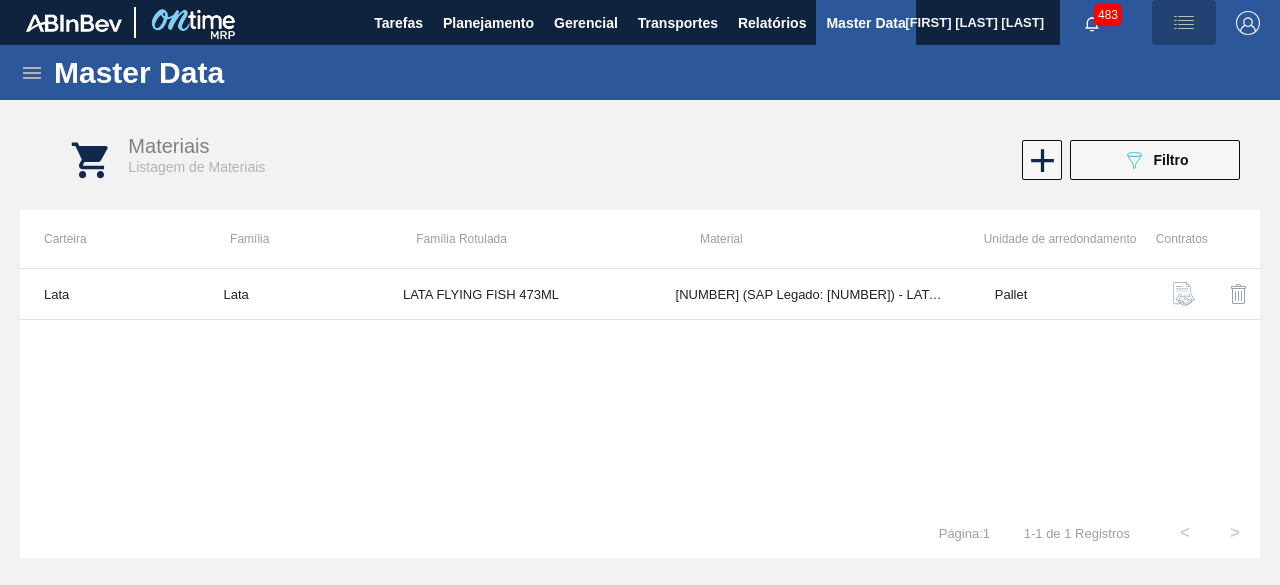 click at bounding box center [1184, 23] 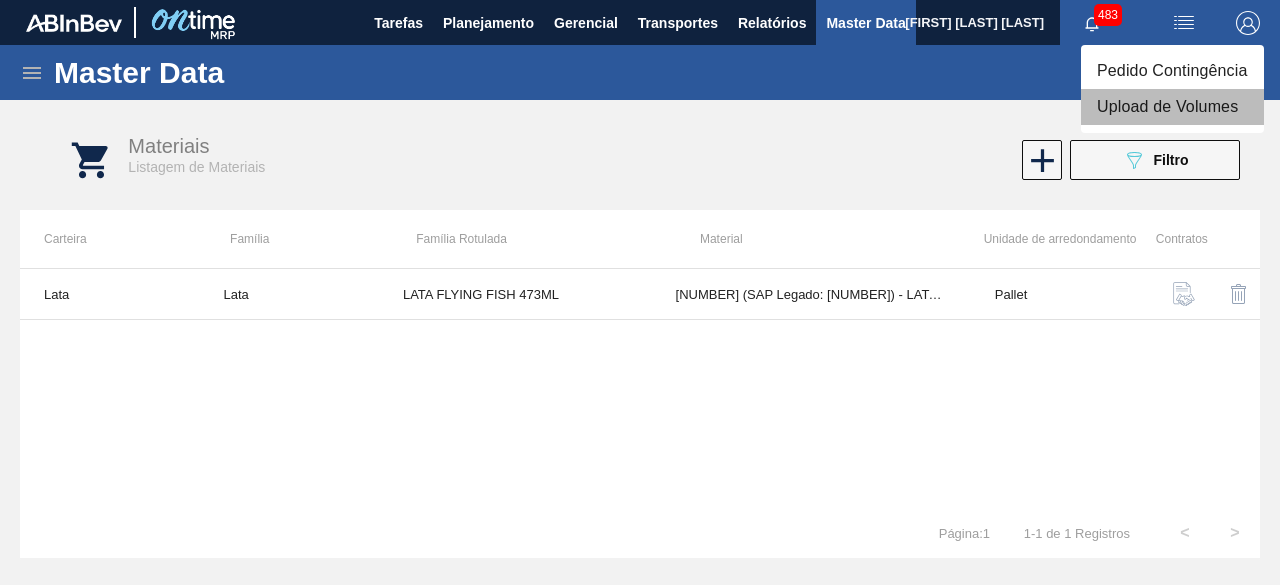 click on "Upload de Volumes" at bounding box center (1172, 107) 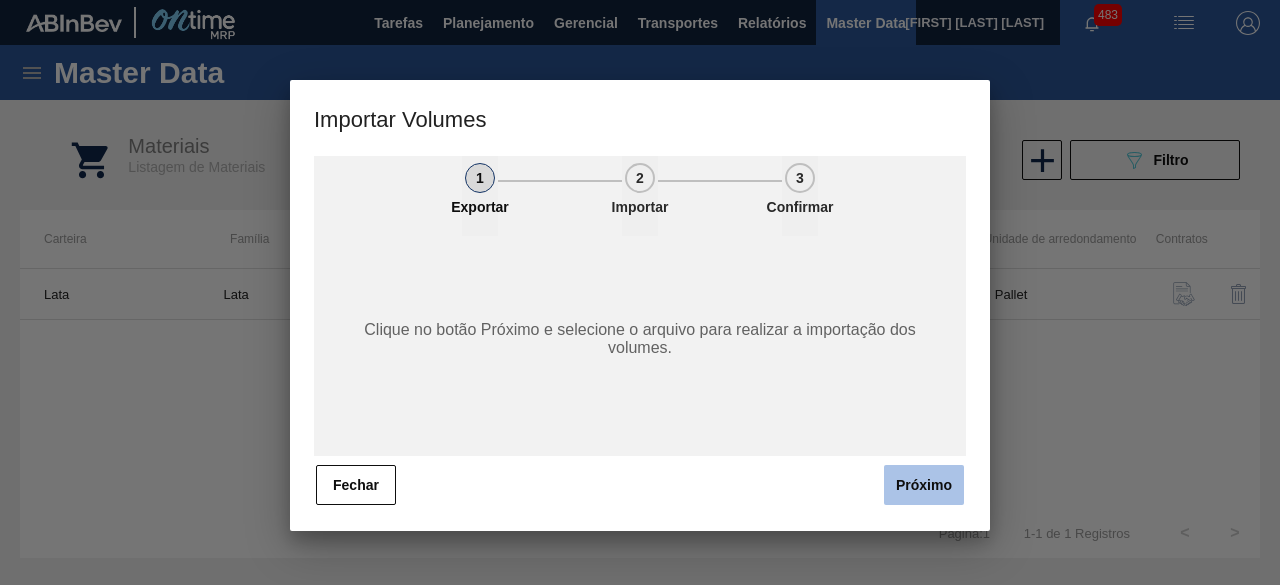 click on "Próximo" at bounding box center [924, 485] 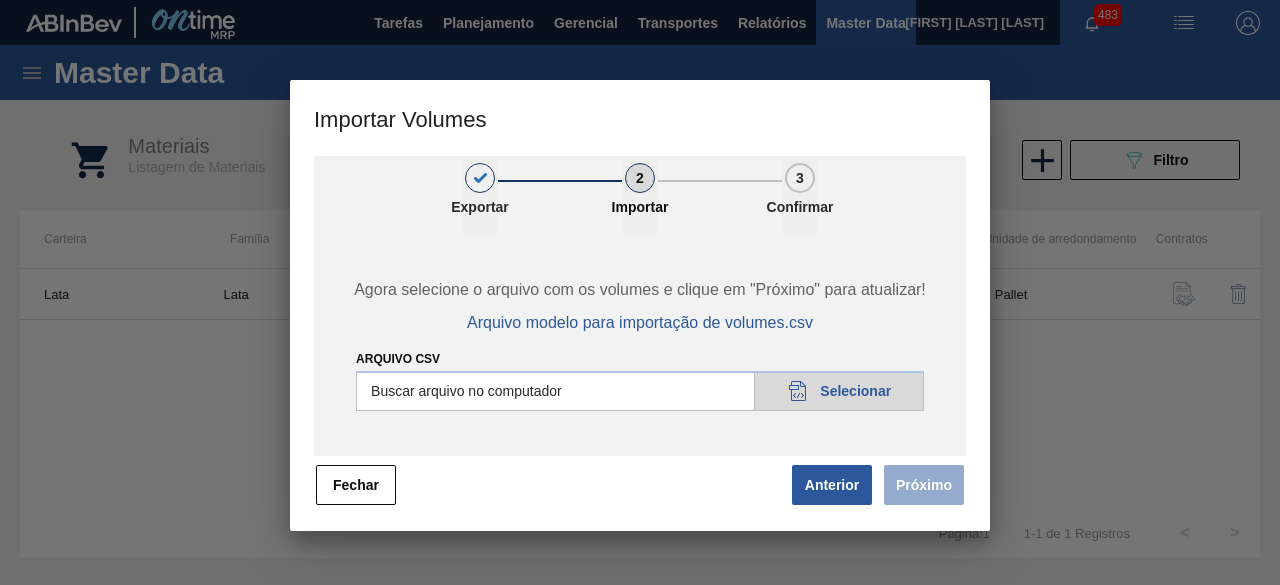 click on "Arquivo csv" at bounding box center [640, 391] 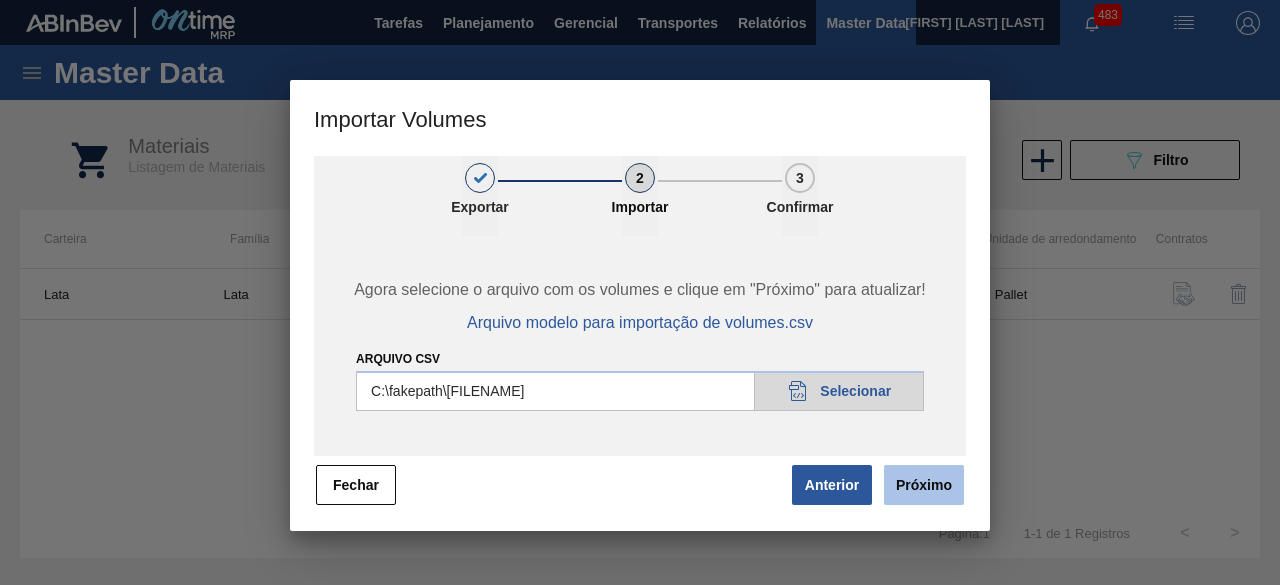 click on "Próximo" at bounding box center (924, 485) 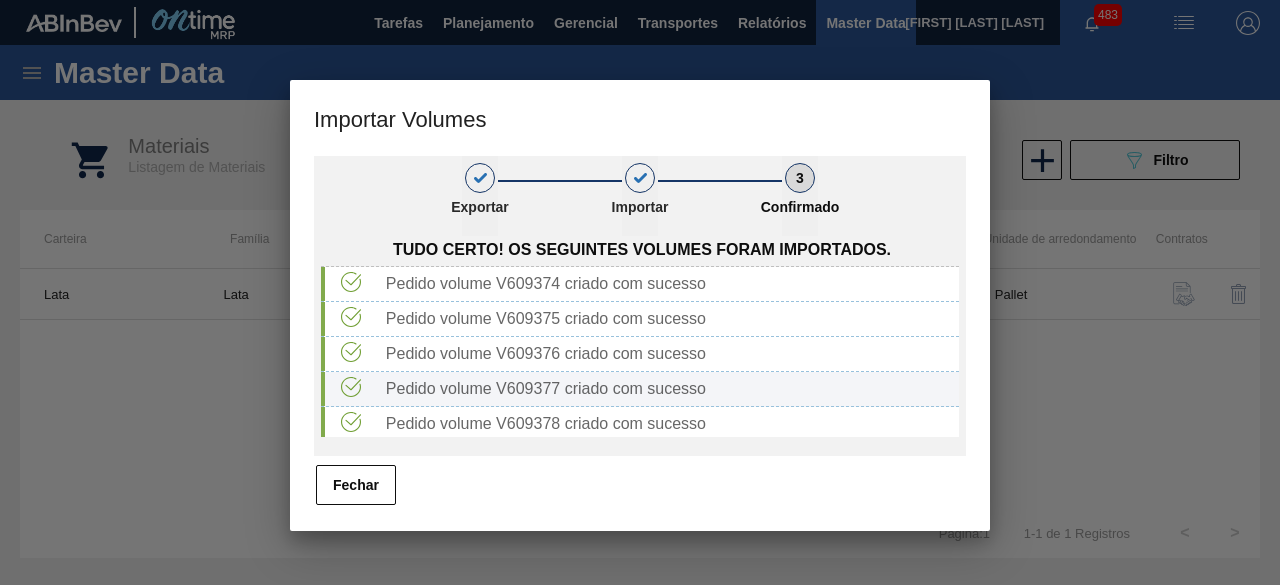 scroll, scrollTop: 211, scrollLeft: 0, axis: vertical 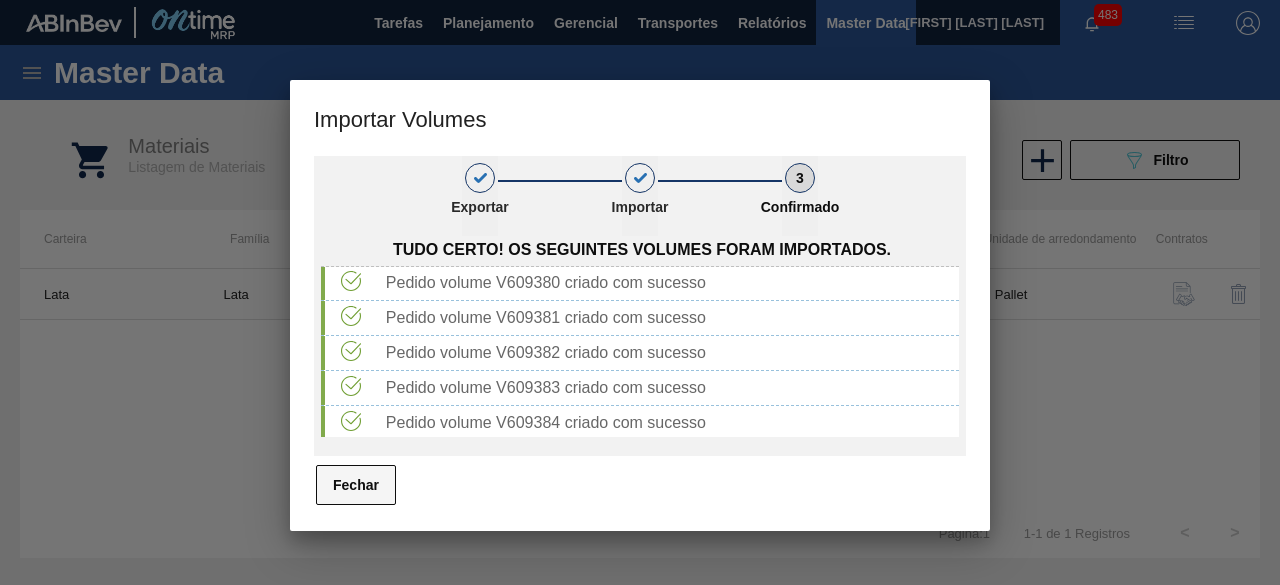 click on "Fechar" at bounding box center [356, 485] 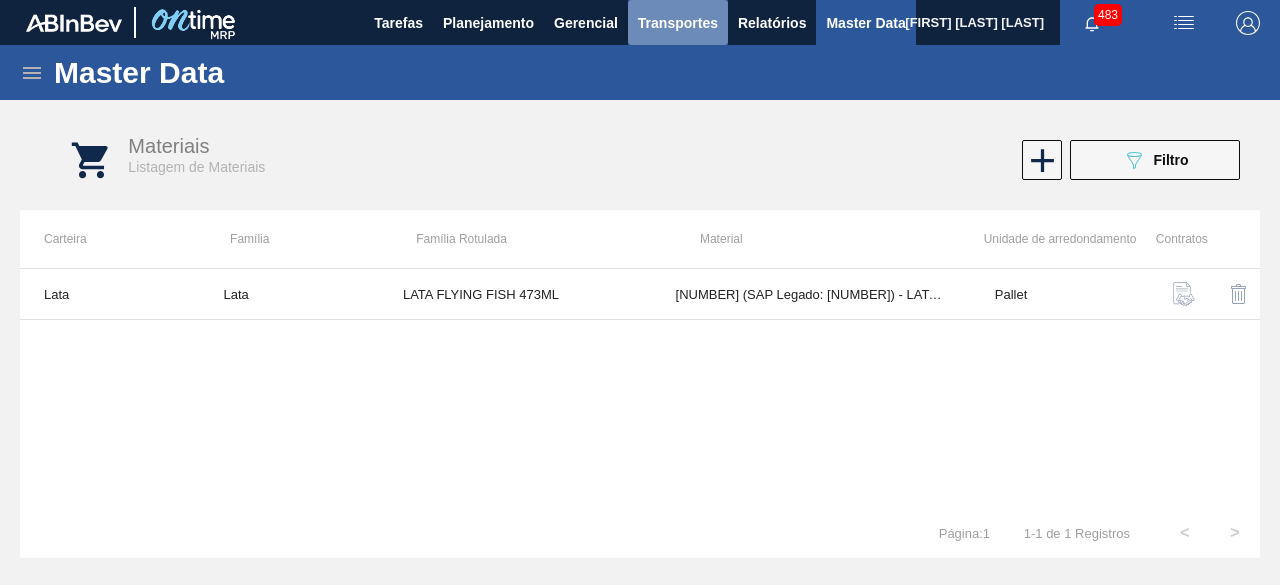 click on "Transportes" at bounding box center [678, 23] 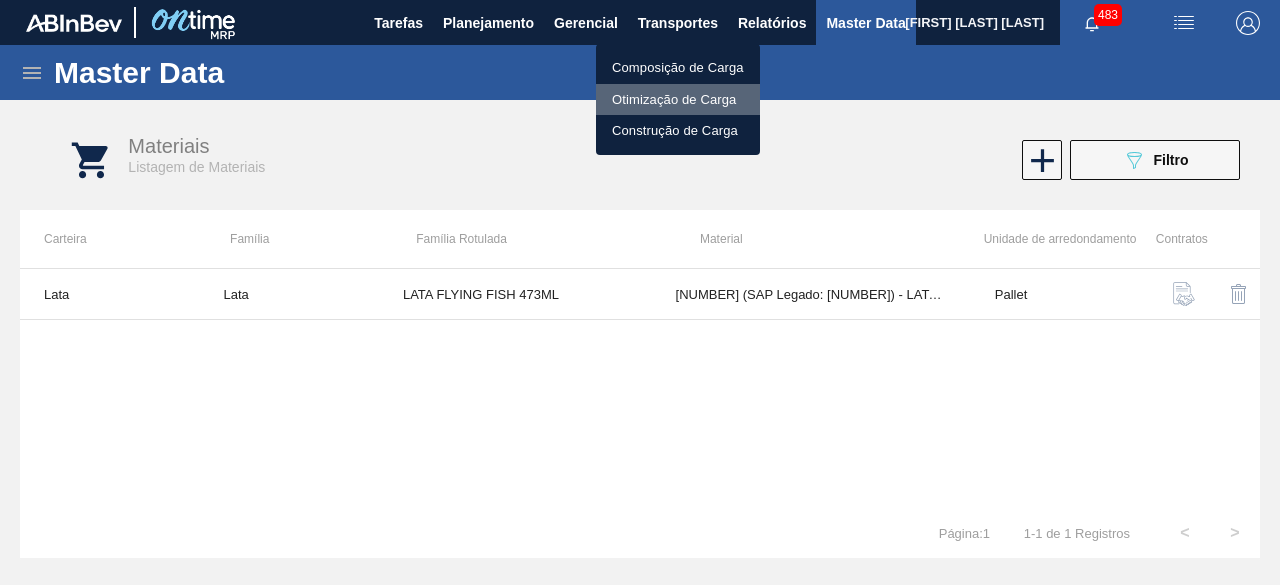 click on "Otimização de Carga" at bounding box center [678, 100] 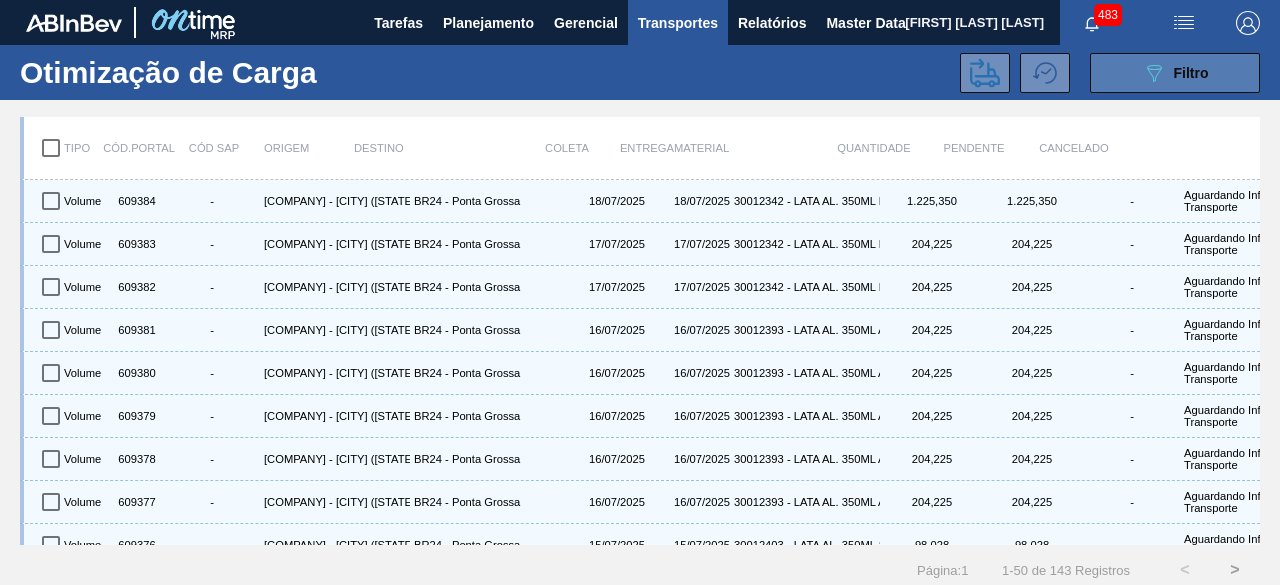 click on "089F7B8B-B2A5-4AFE-B5C0-19BA573D28AC Filtro" at bounding box center (1175, 73) 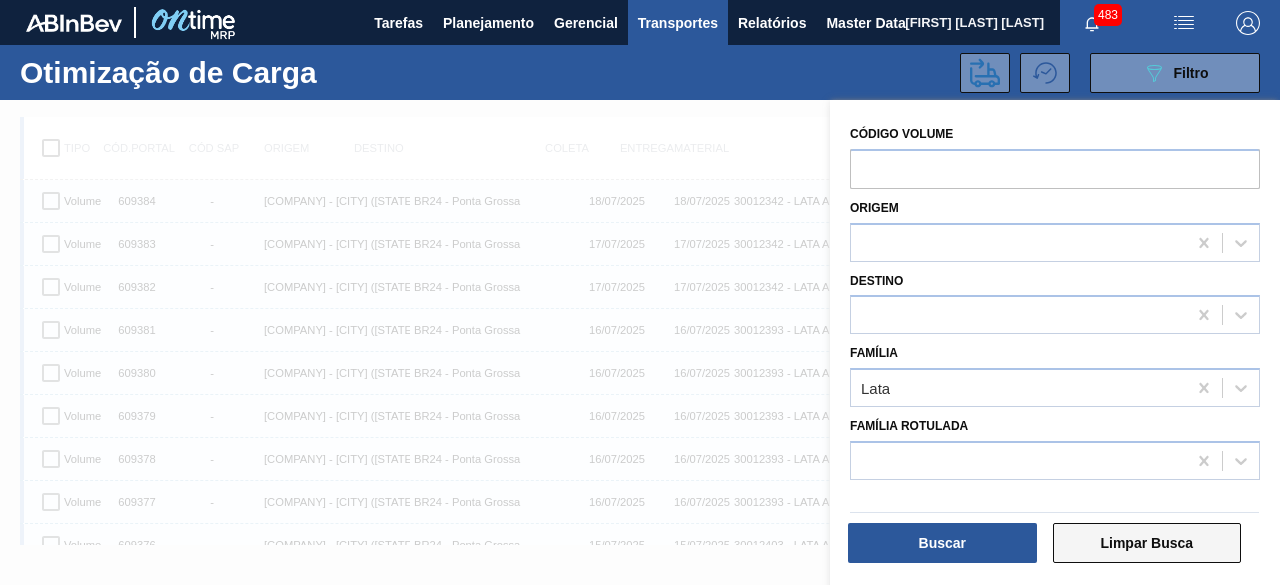 click on "Limpar Busca" at bounding box center [1147, 543] 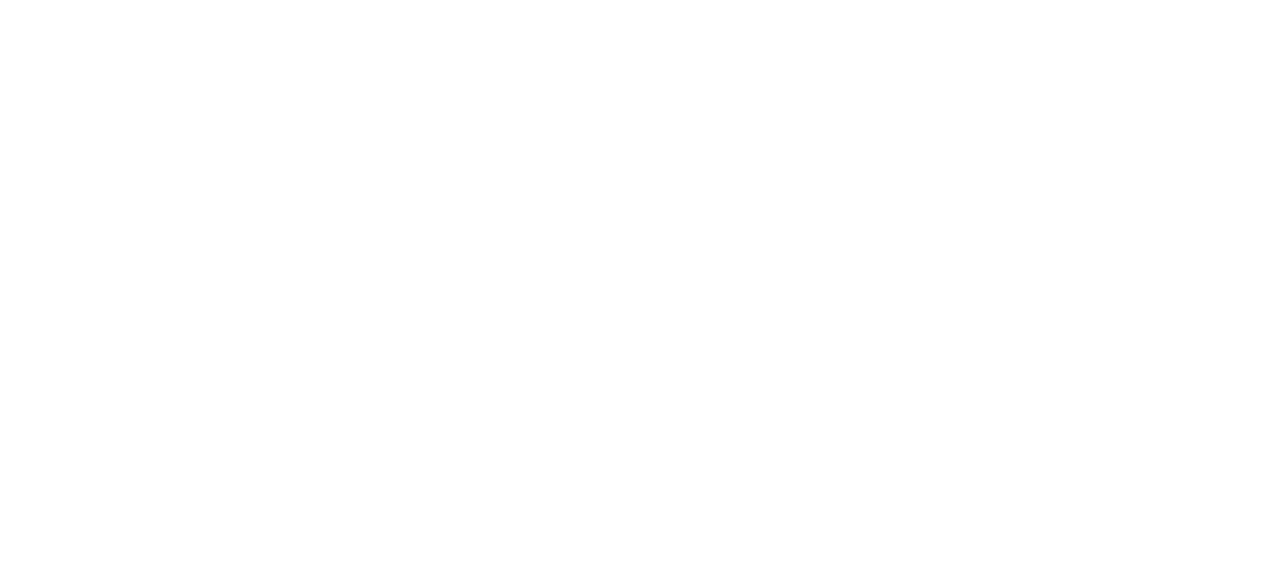 scroll, scrollTop: 0, scrollLeft: 0, axis: both 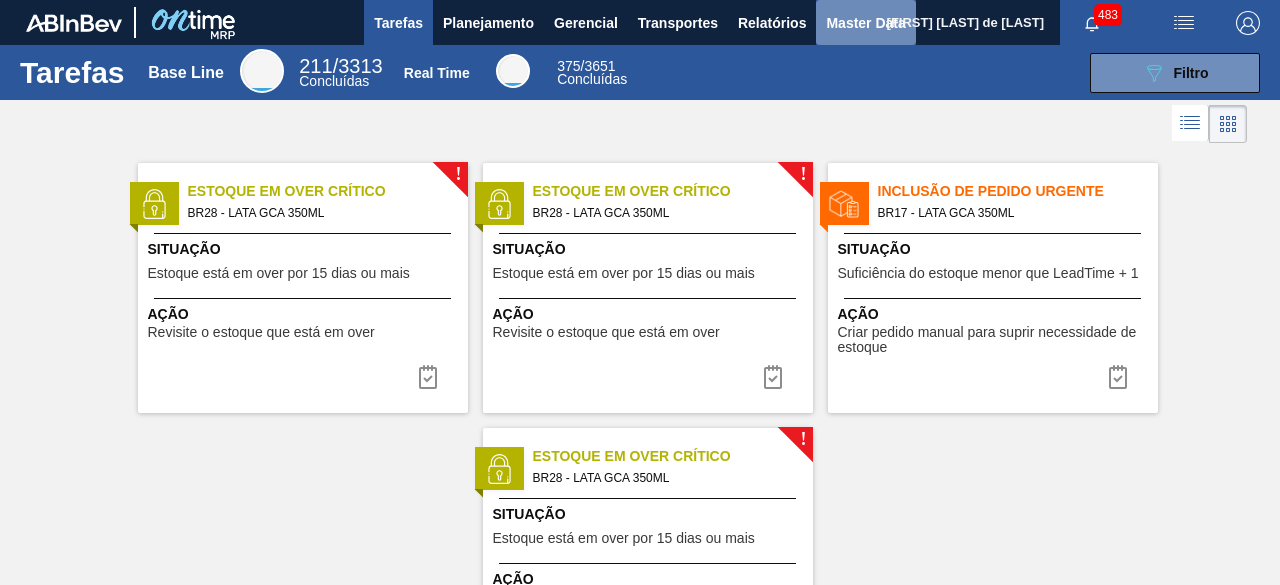 click on "Master Data" at bounding box center (865, 23) 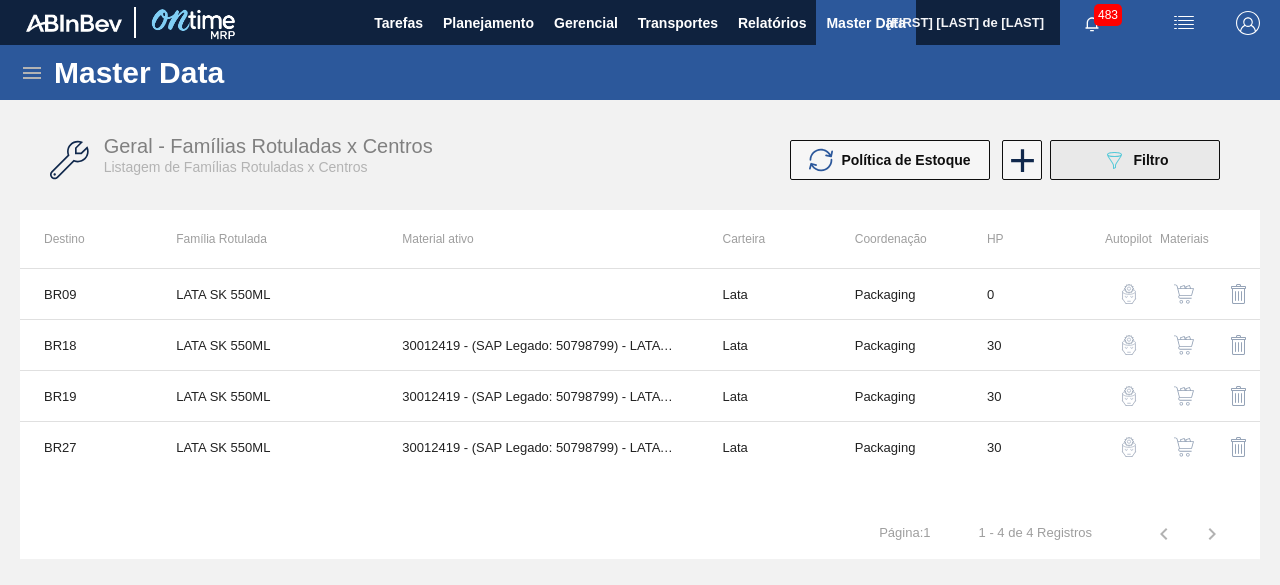 click on "089F7B8B-B2A5-4AFE-B5C0-19BA573D28AC Filtro" at bounding box center [1135, 160] 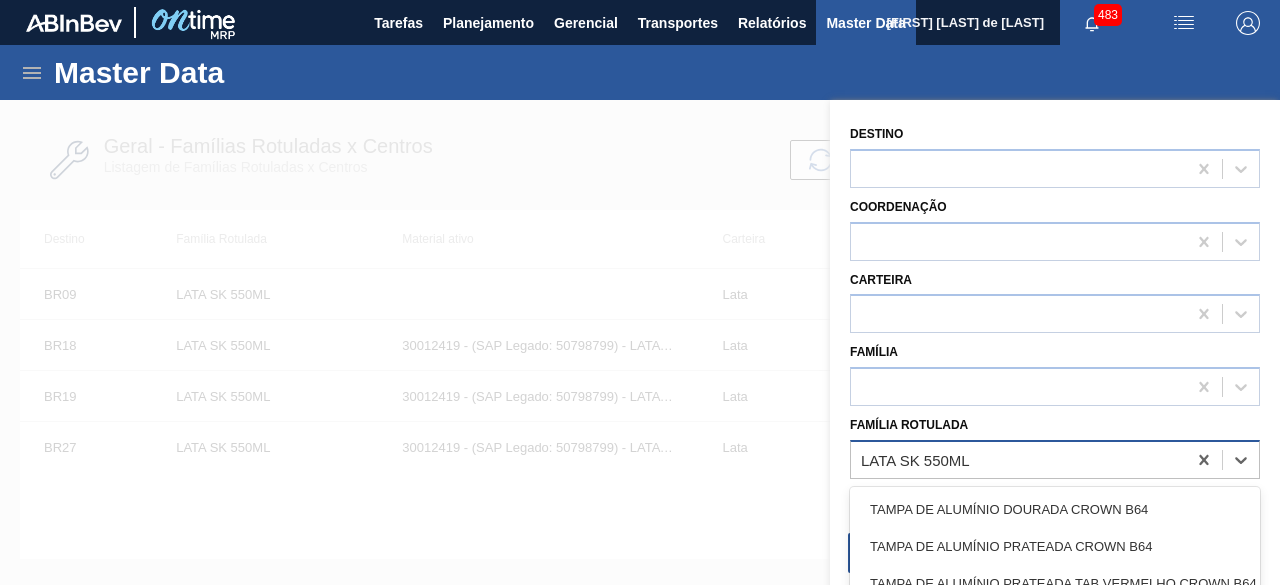 click on "LATA SK 550ML" at bounding box center (1018, 459) 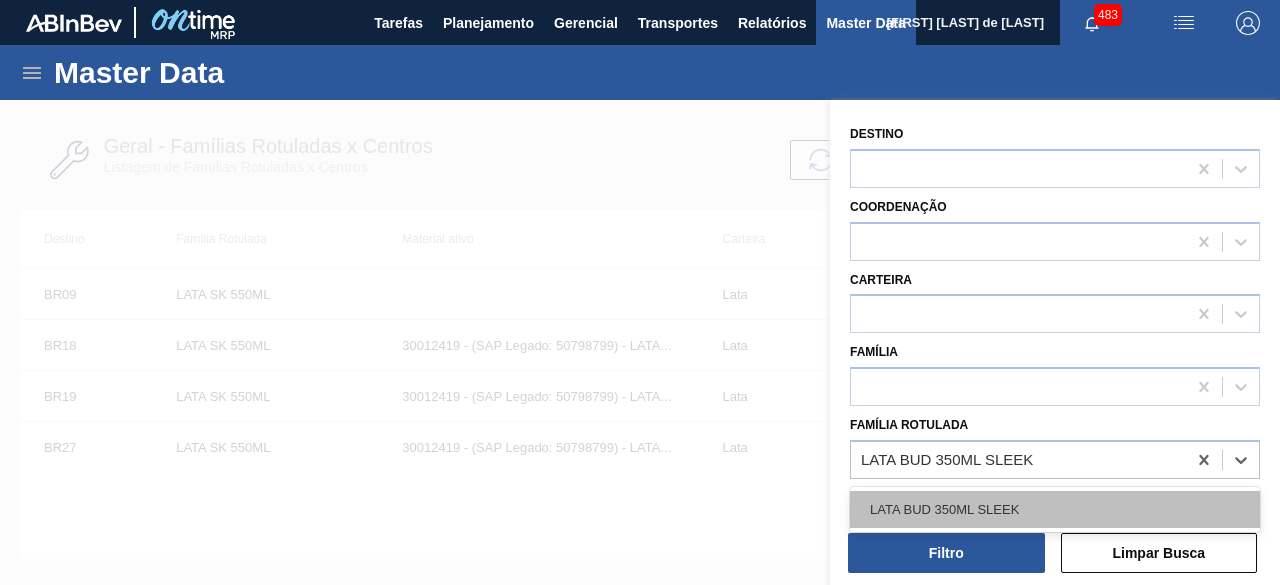 click on "LATA BUD 350ML SLEEK" at bounding box center [1055, 509] 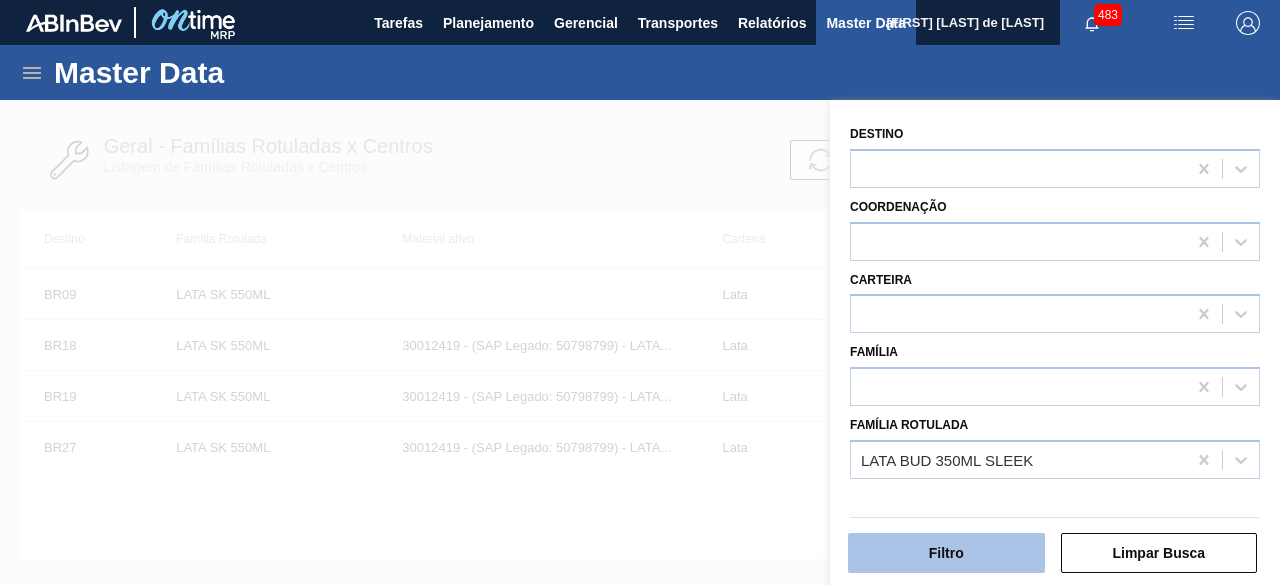 click on "Filtro" at bounding box center (946, 553) 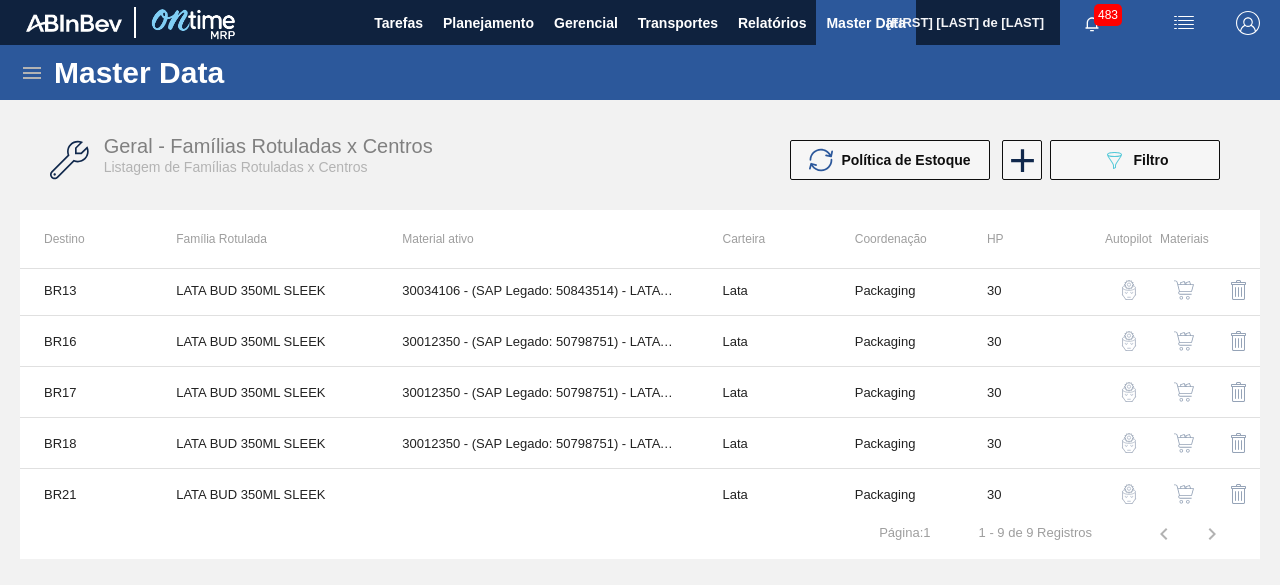 scroll, scrollTop: 109, scrollLeft: 0, axis: vertical 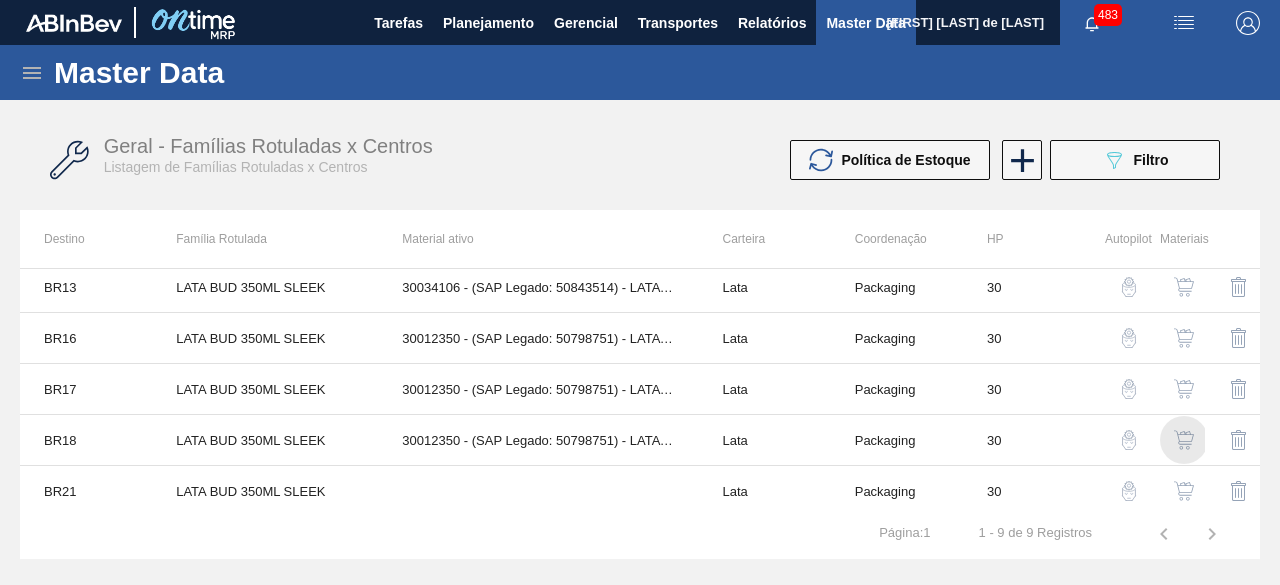 click at bounding box center [1184, 440] 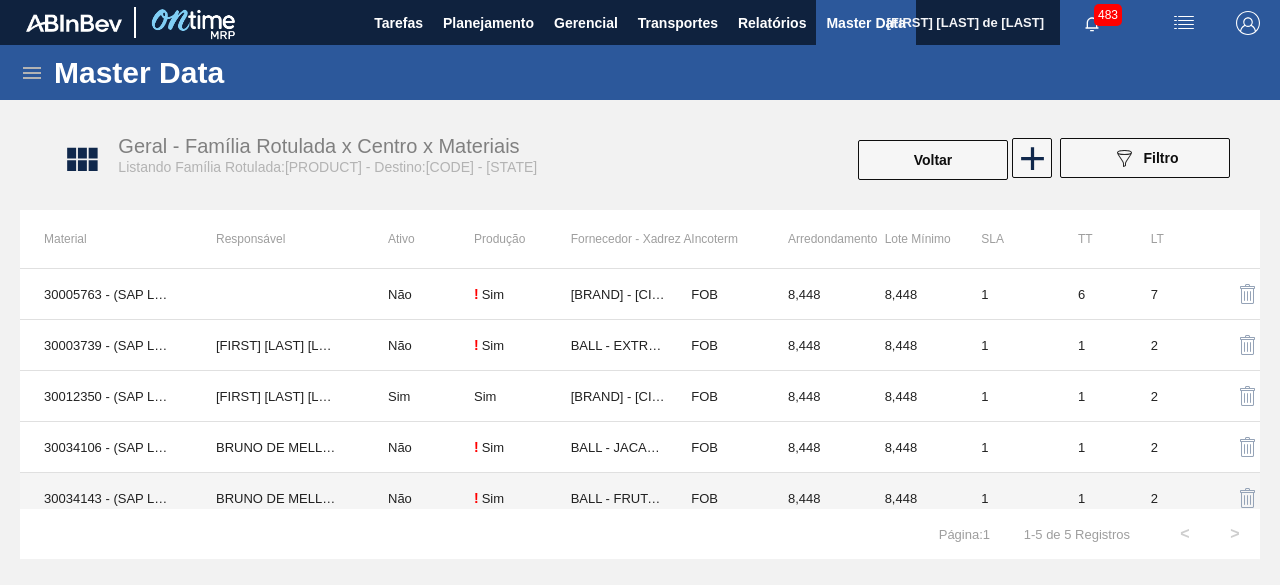 scroll, scrollTop: 12, scrollLeft: 0, axis: vertical 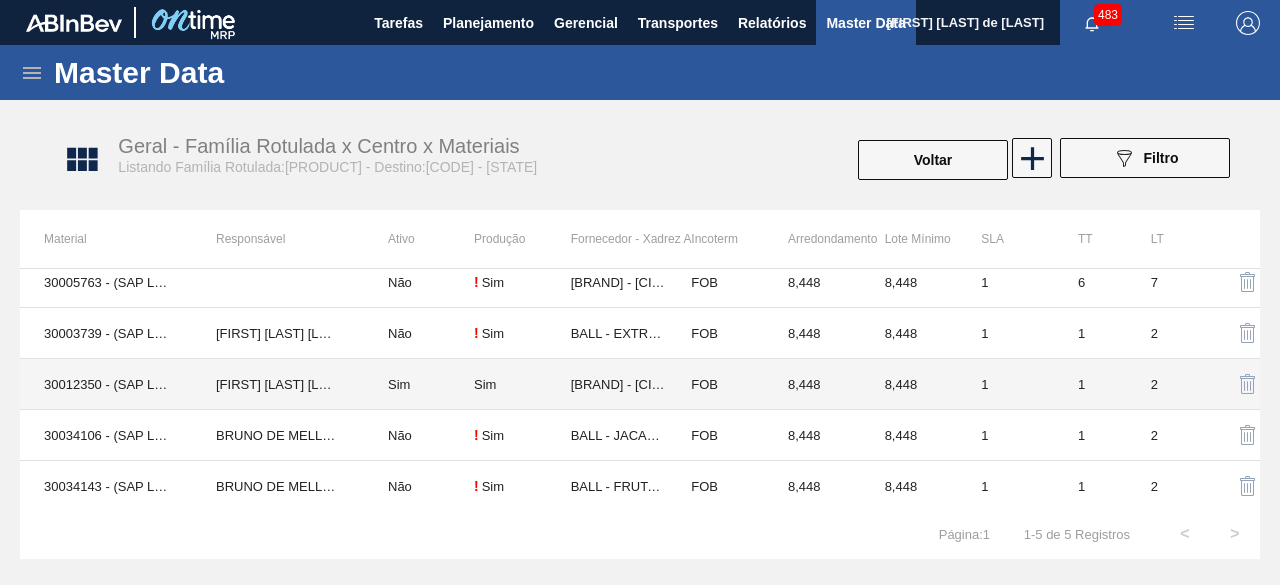 click on "IGOR FERREIRA MOURA" at bounding box center [278, 384] 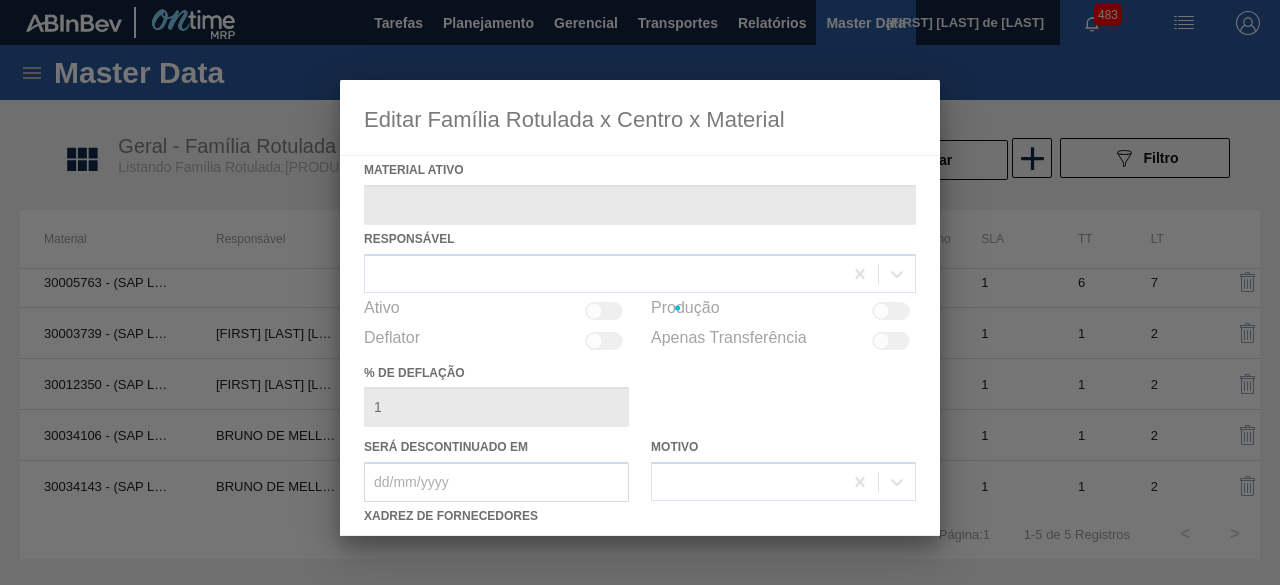 type on "30012350 - (SAP Legado: 50798751) - LATA AL. 350ML BUD SLK 429" 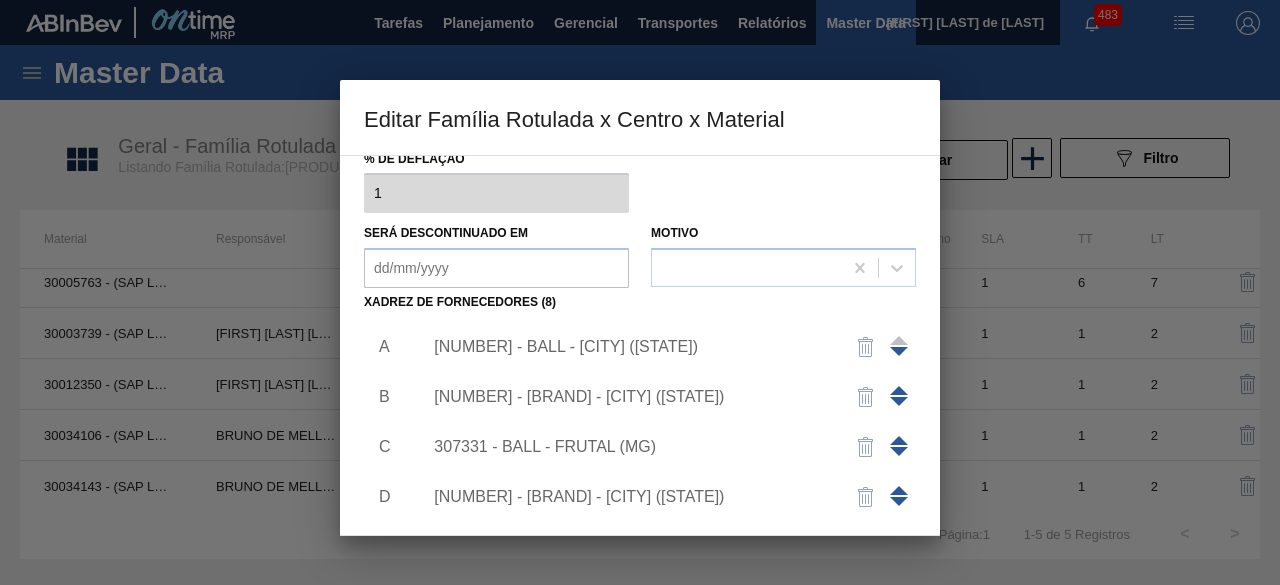 scroll, scrollTop: 230, scrollLeft: 0, axis: vertical 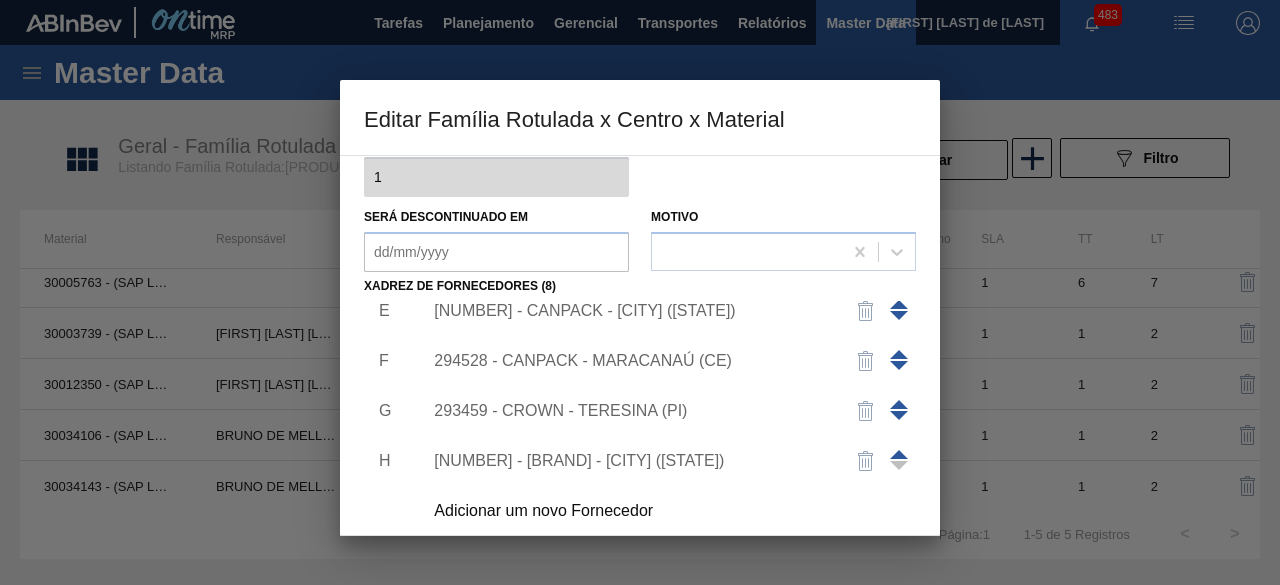 click on "Adicionar um novo Fornecedor" at bounding box center (630, 511) 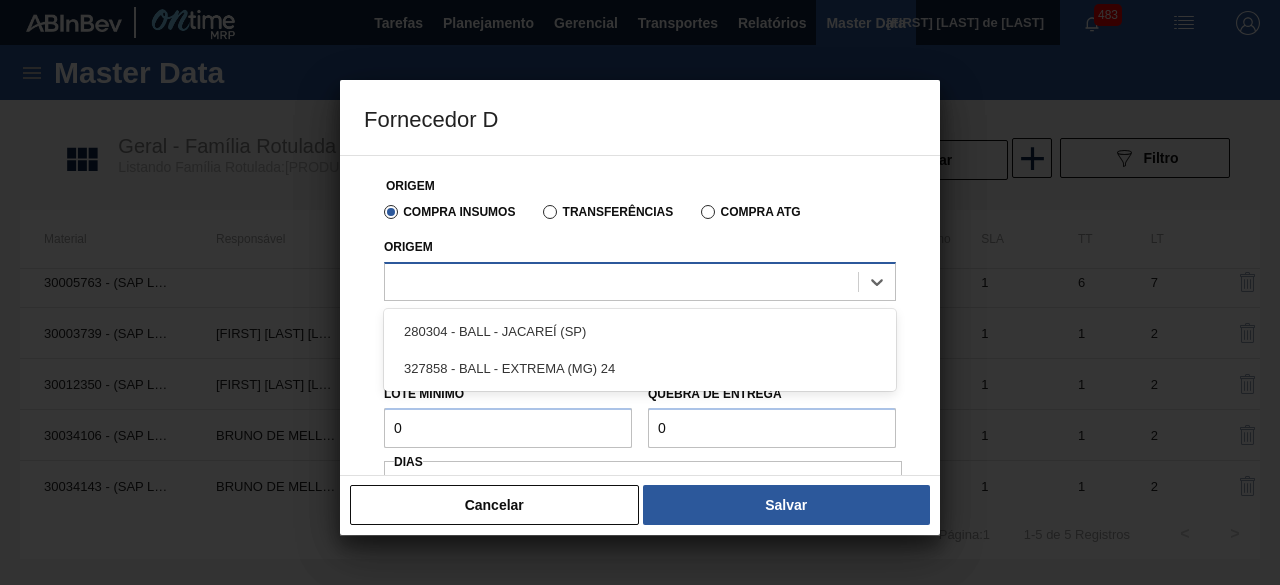 click at bounding box center (621, 281) 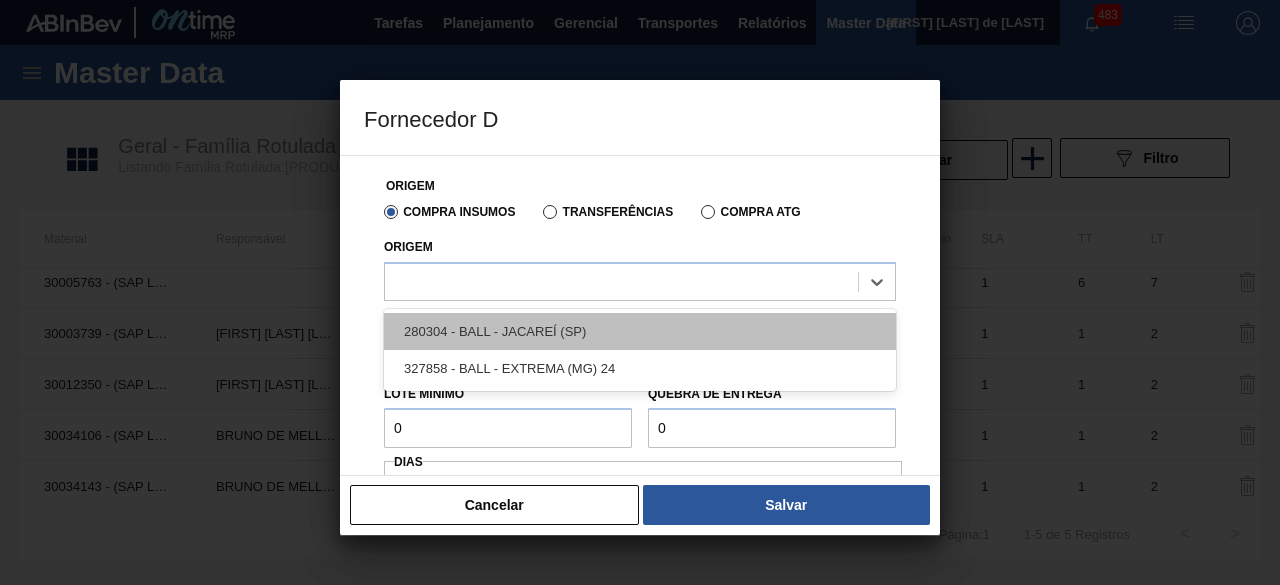 click on "280304 - BALL - JACAREÍ (SP)" at bounding box center [640, 331] 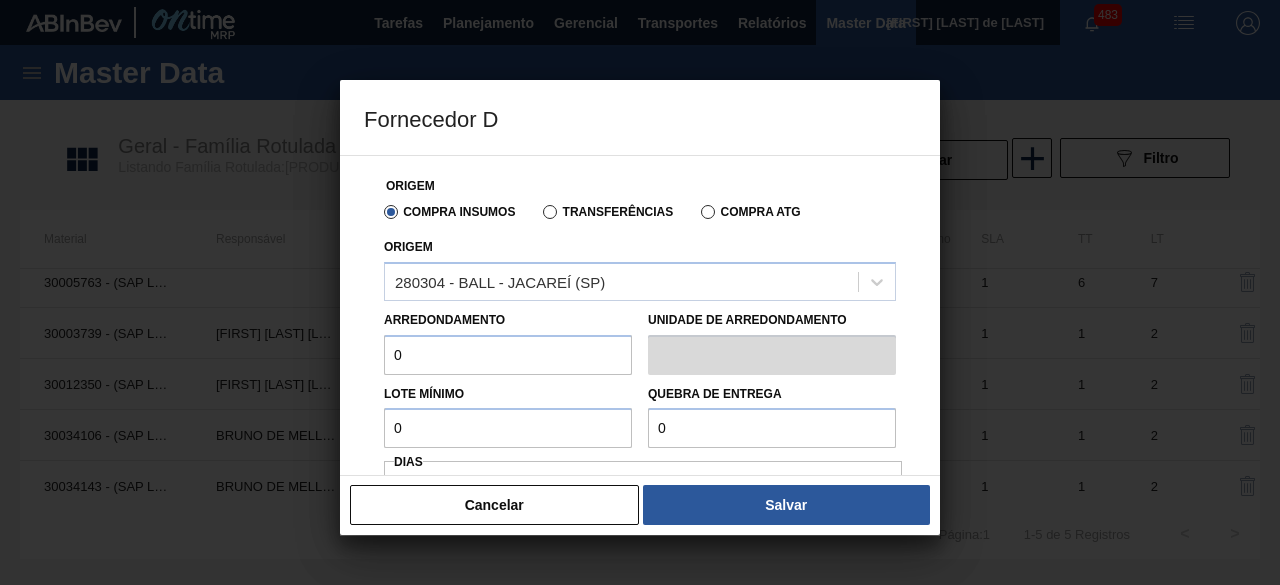 click on "0" at bounding box center [508, 355] 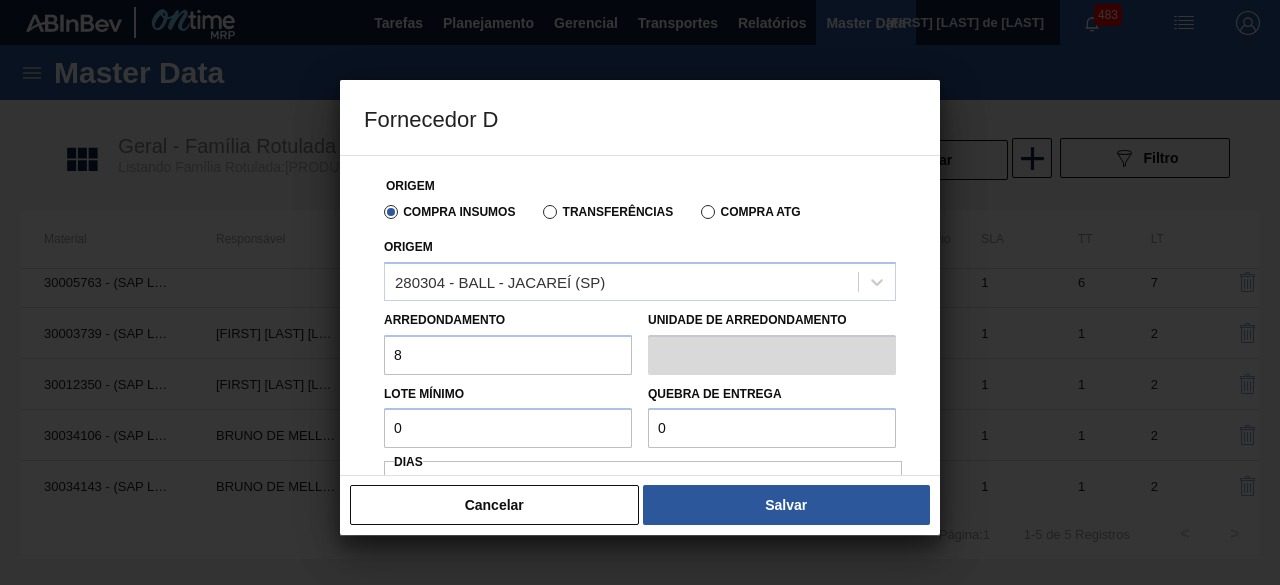 type on "8,448" 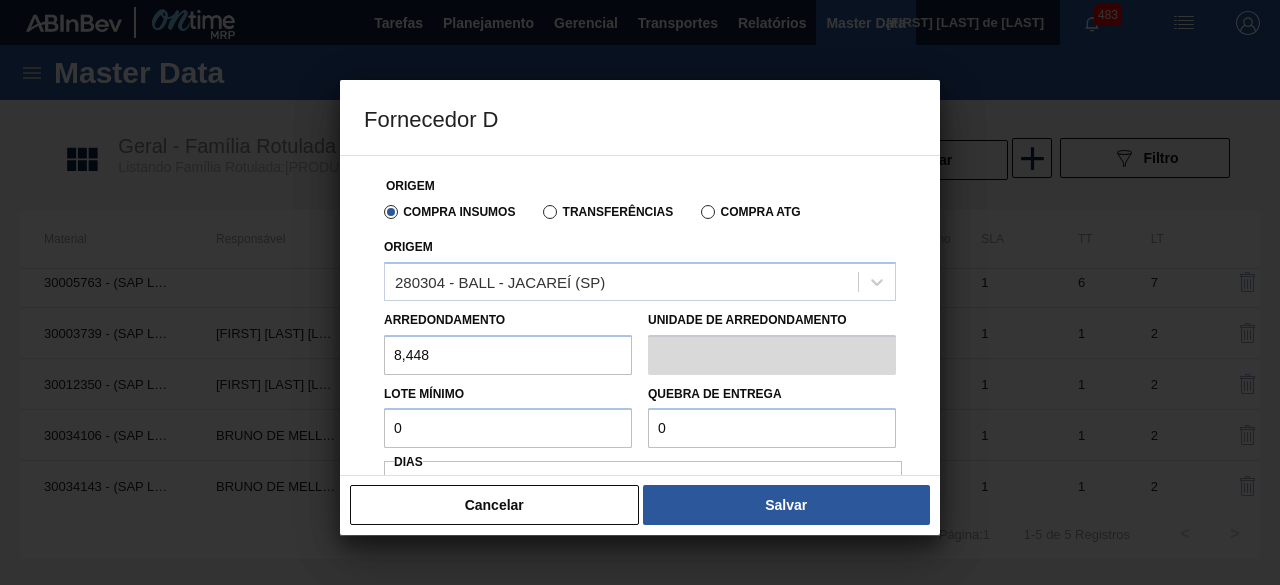 click on "0" at bounding box center (508, 428) 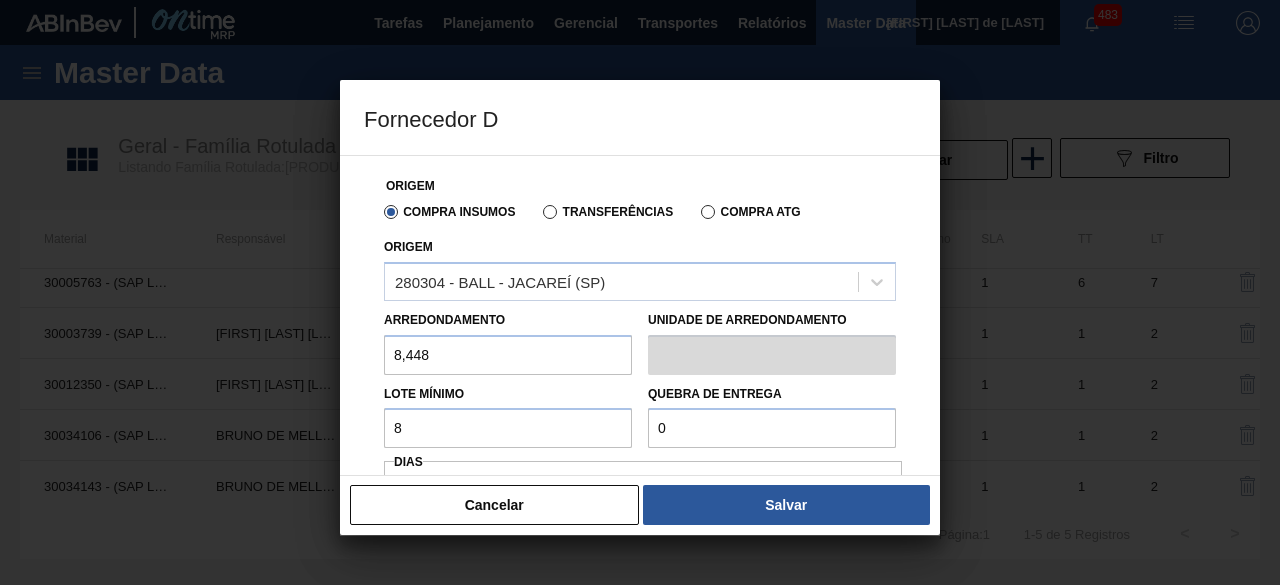 type on "8,448" 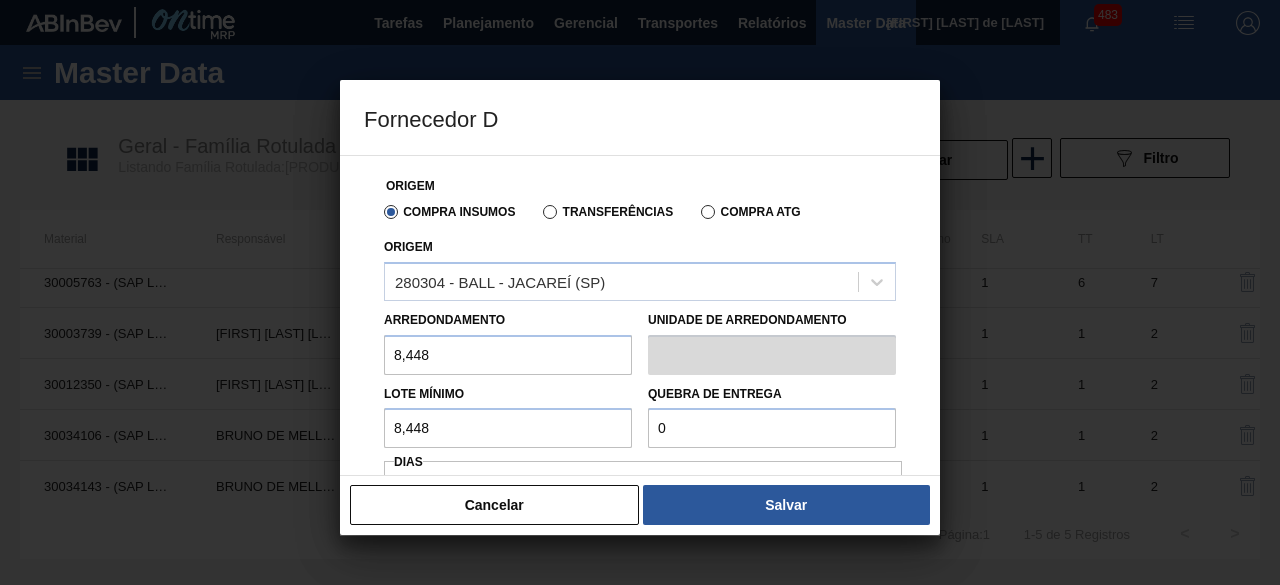 click on "0" at bounding box center (772, 428) 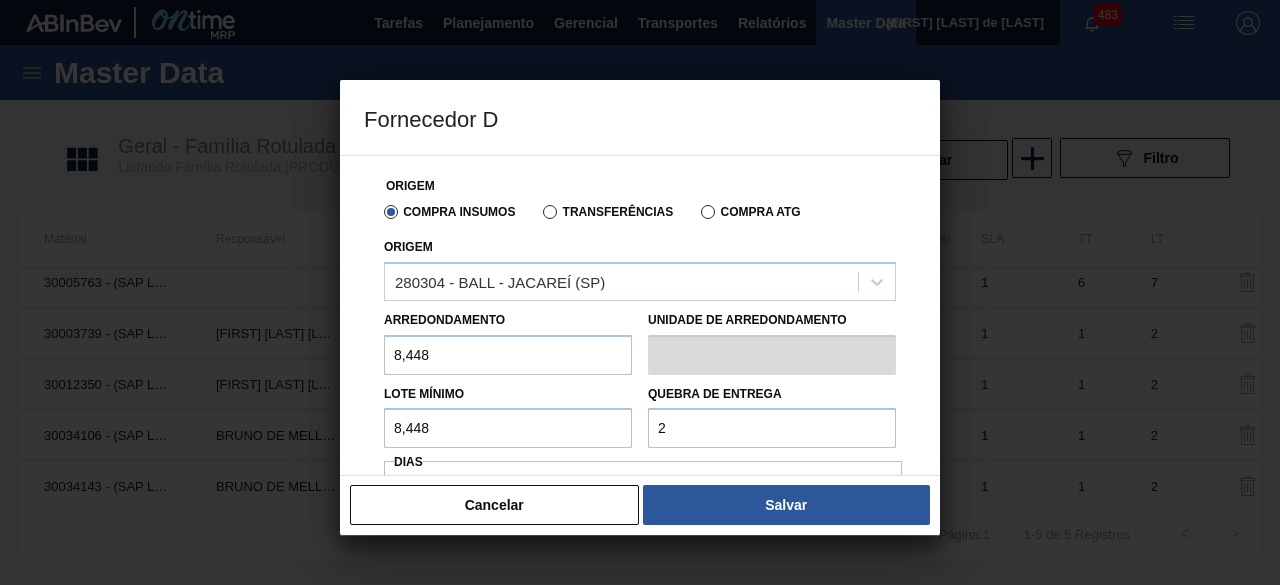 type on "211,2" 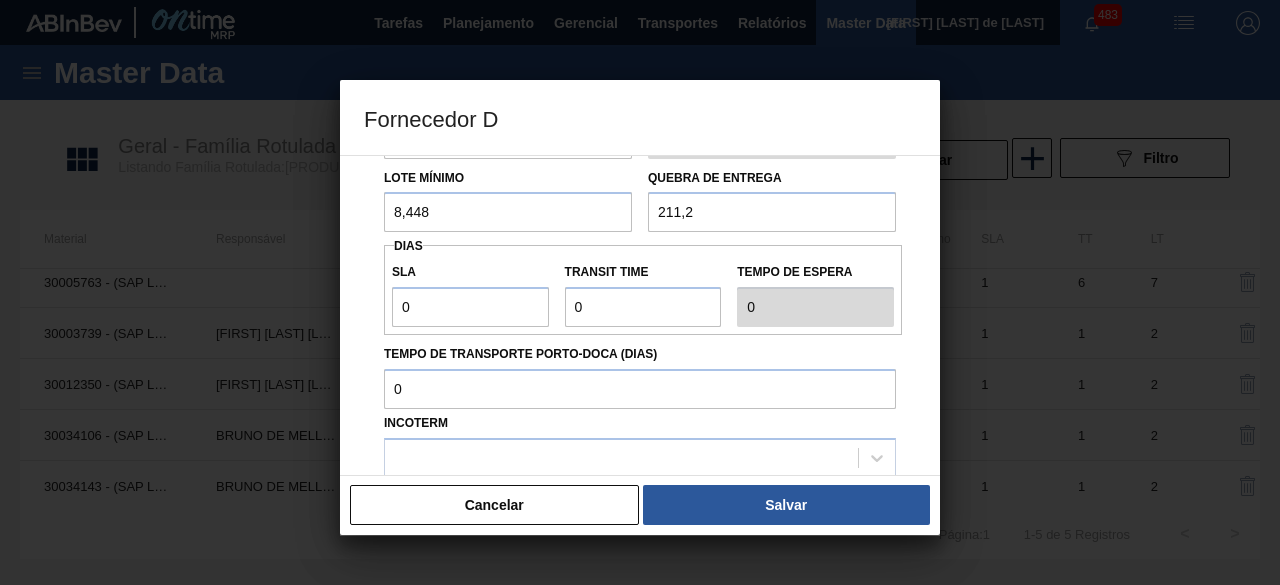 scroll, scrollTop: 218, scrollLeft: 0, axis: vertical 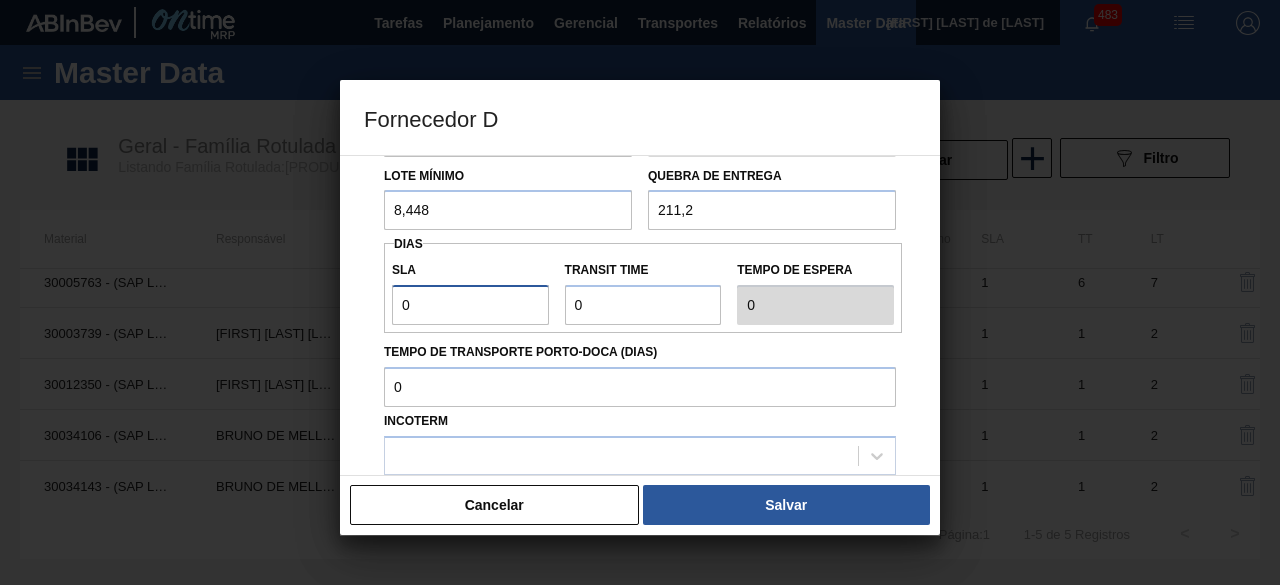 click on "0" at bounding box center [470, 305] 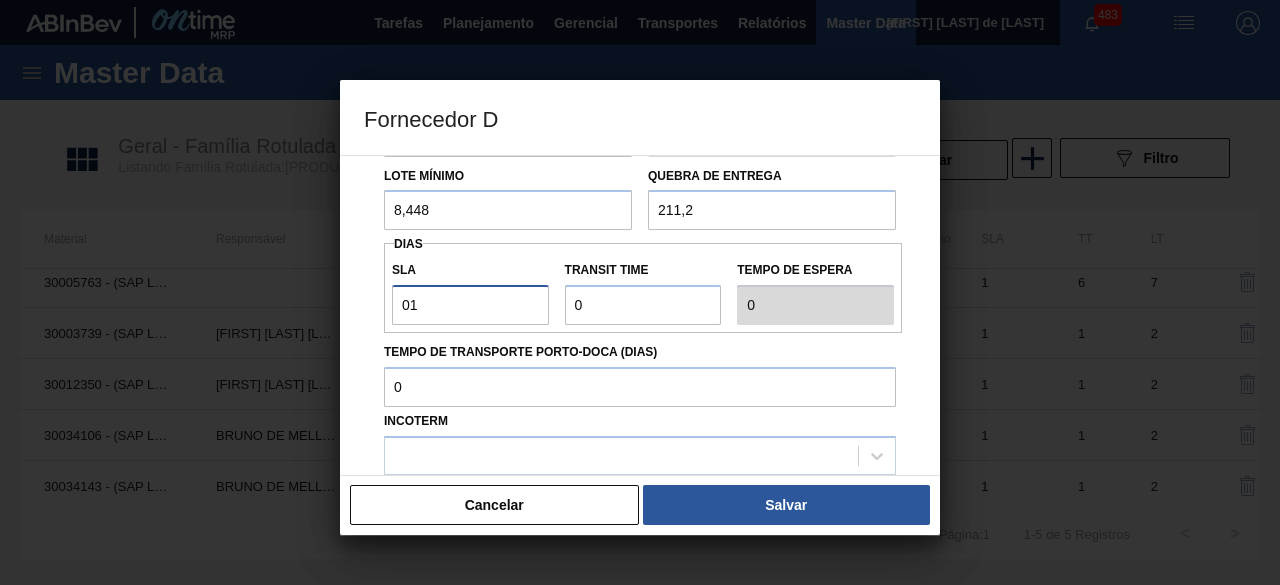 type on "1" 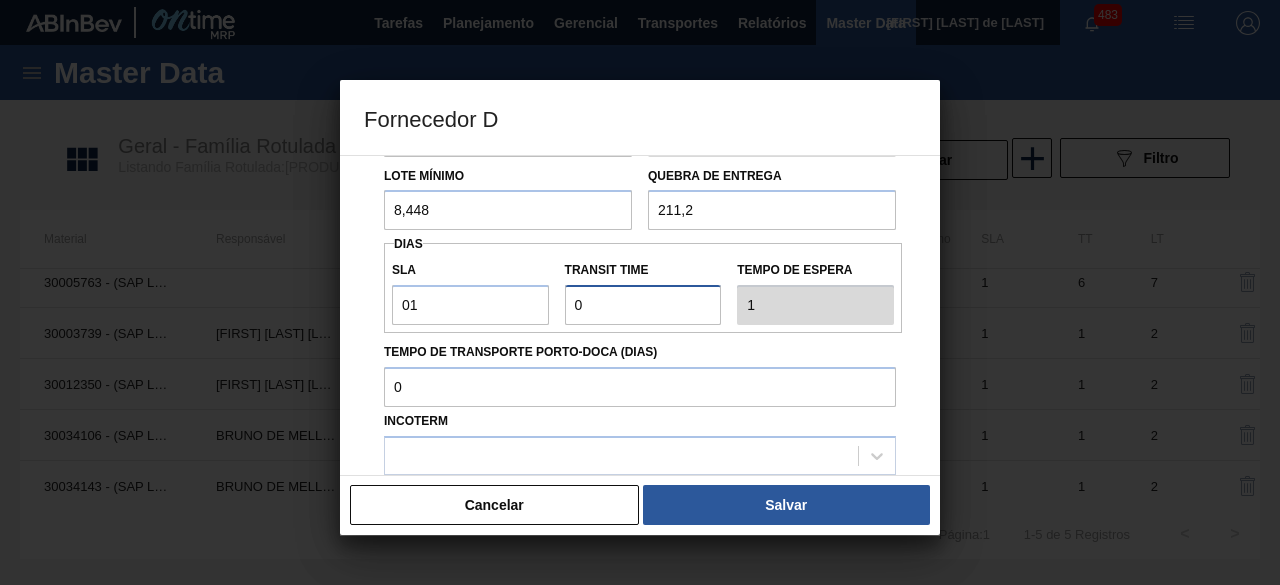 click on "Transit Time" at bounding box center [643, 305] 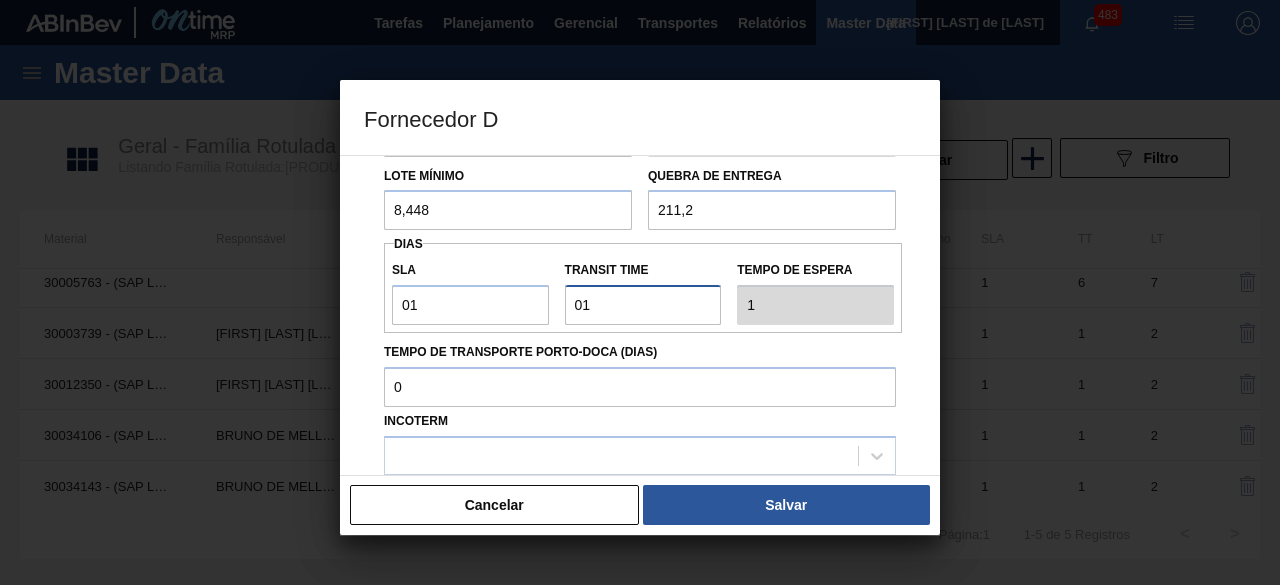 type on "2" 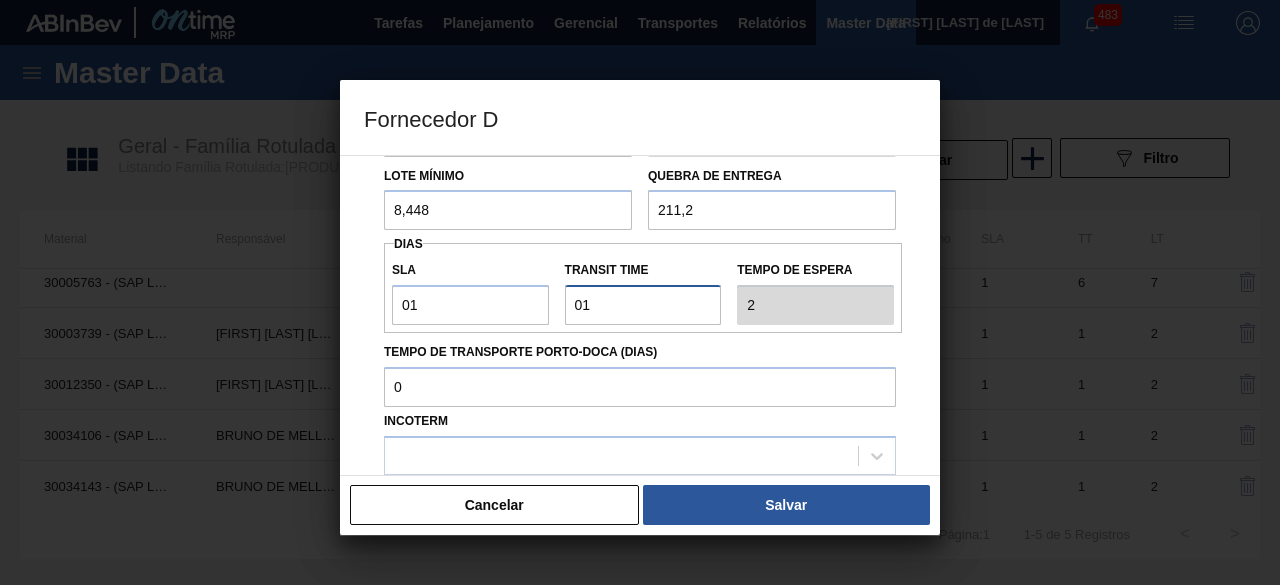 scroll, scrollTop: 336, scrollLeft: 0, axis: vertical 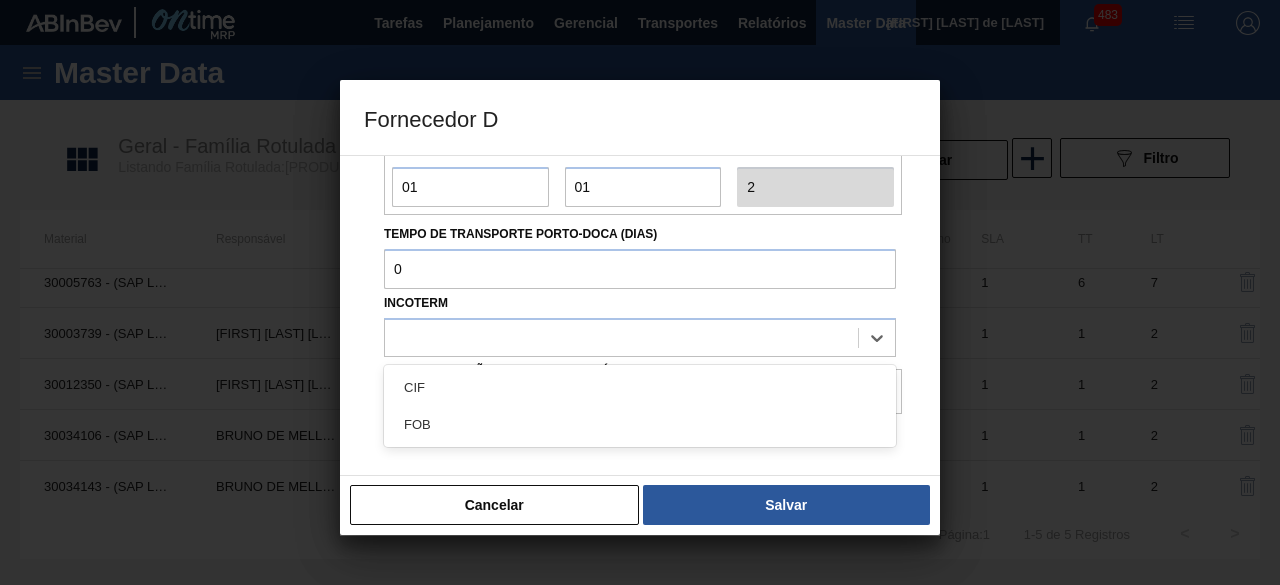 click at bounding box center (640, 337) 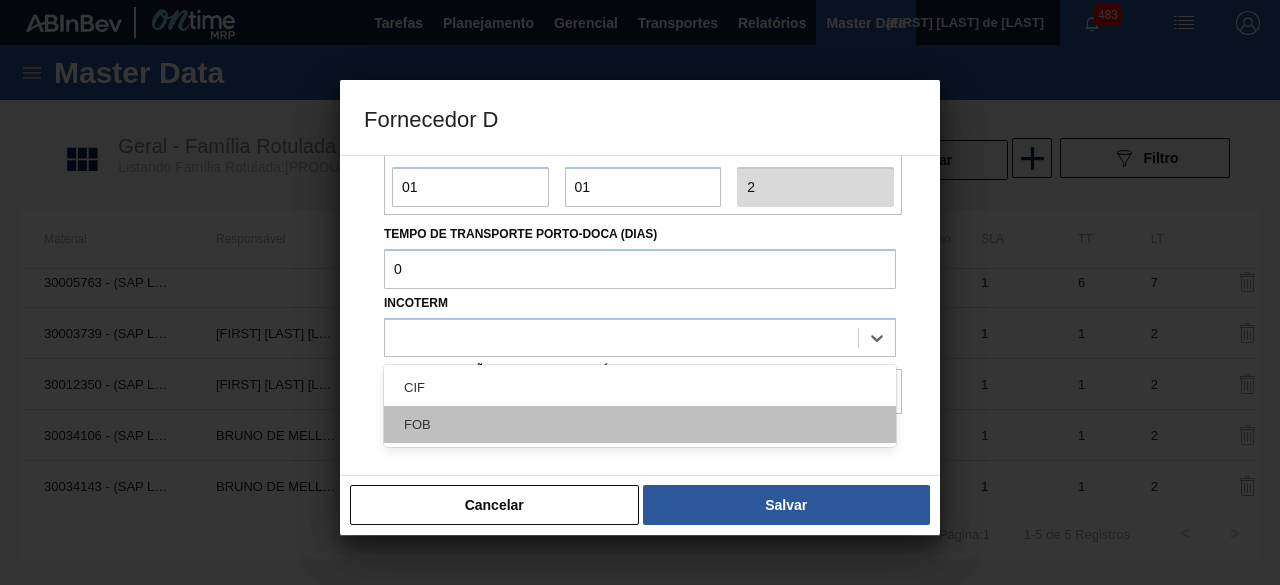click on "FOB" at bounding box center [640, 424] 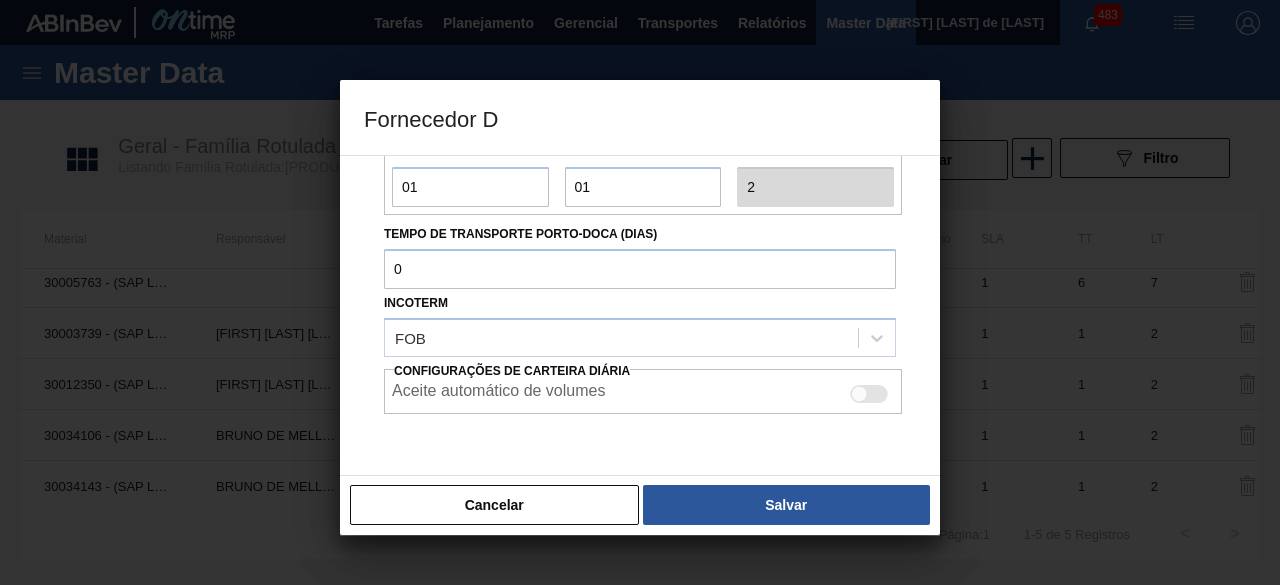 click at bounding box center [859, 394] 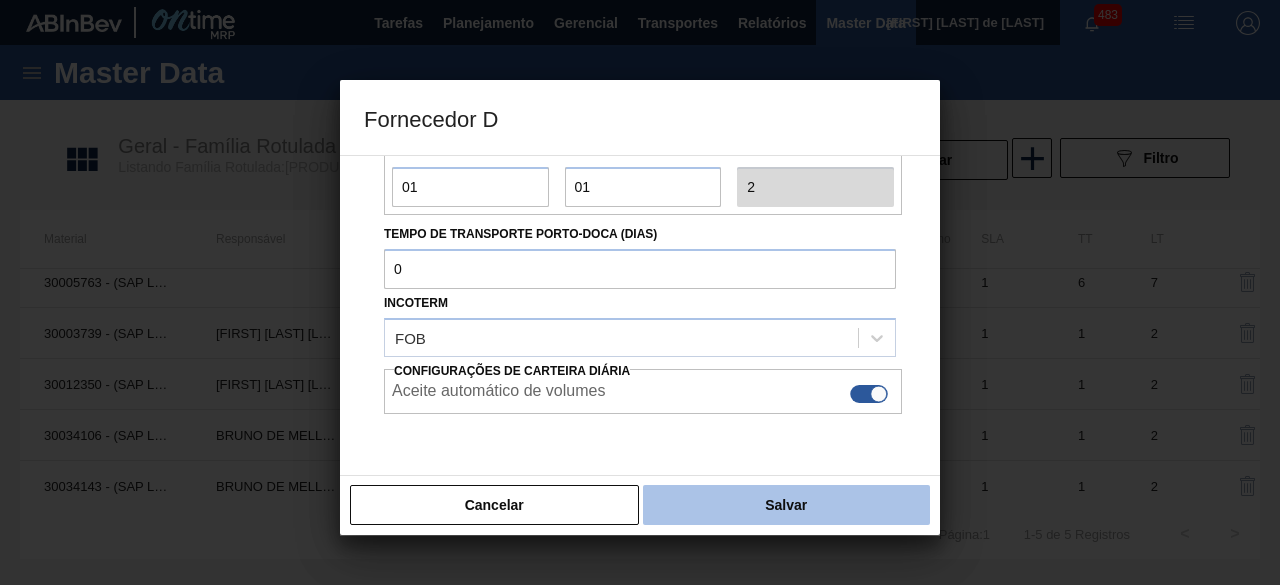 click on "Salvar" at bounding box center [786, 505] 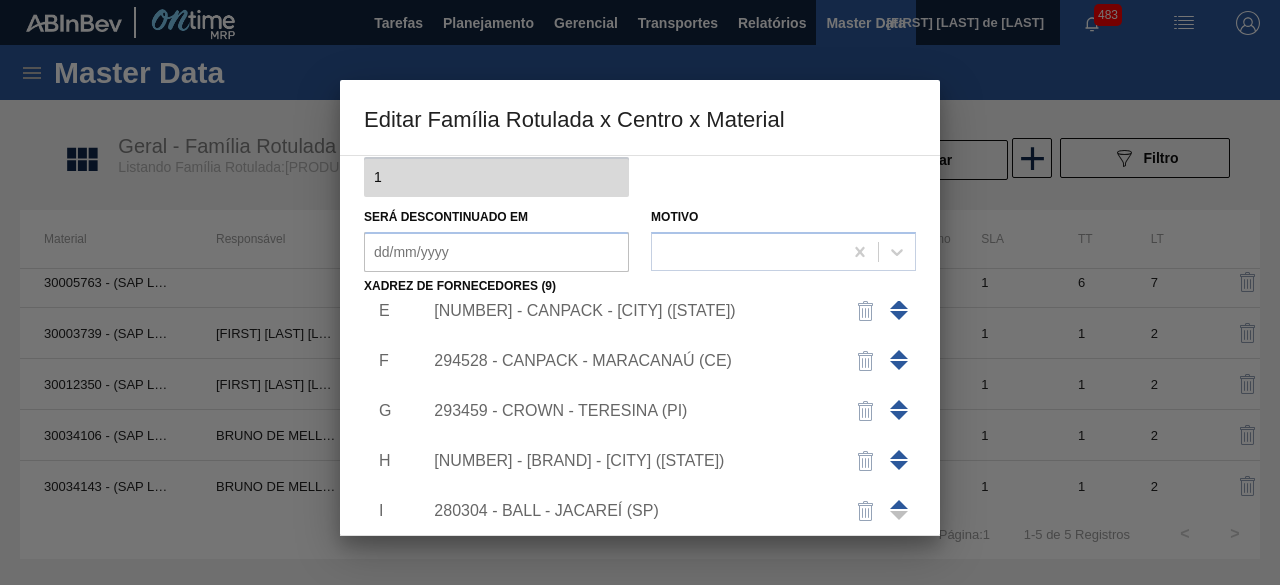 scroll, scrollTop: 270, scrollLeft: 0, axis: vertical 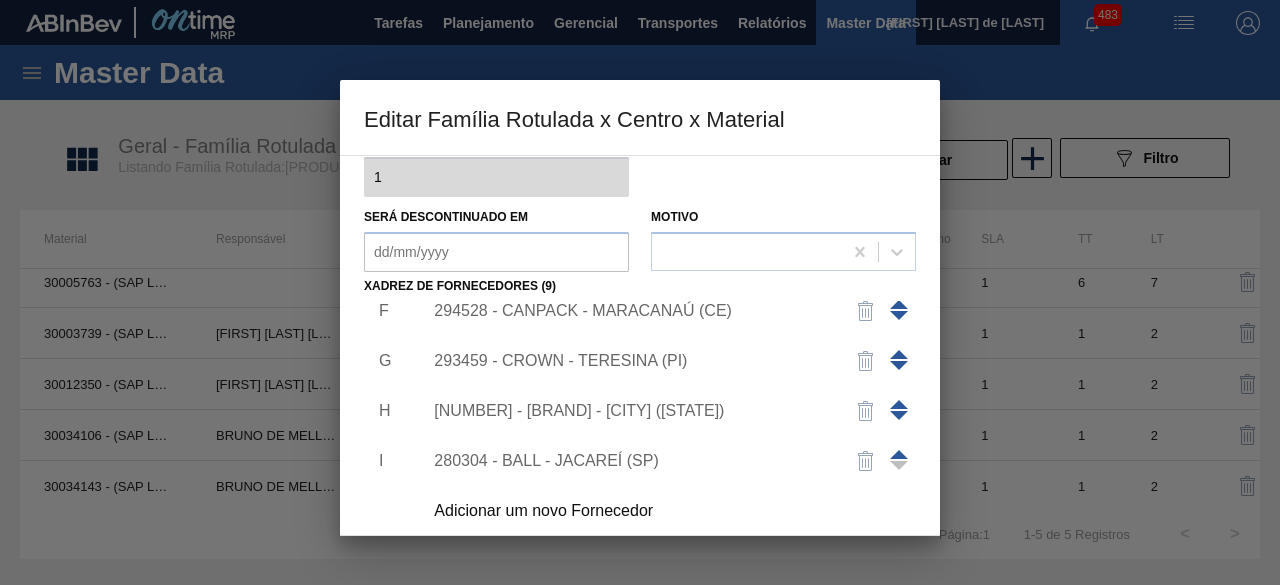click on "280304 - BALL - JACAREÍ (SP)" at bounding box center (630, 461) 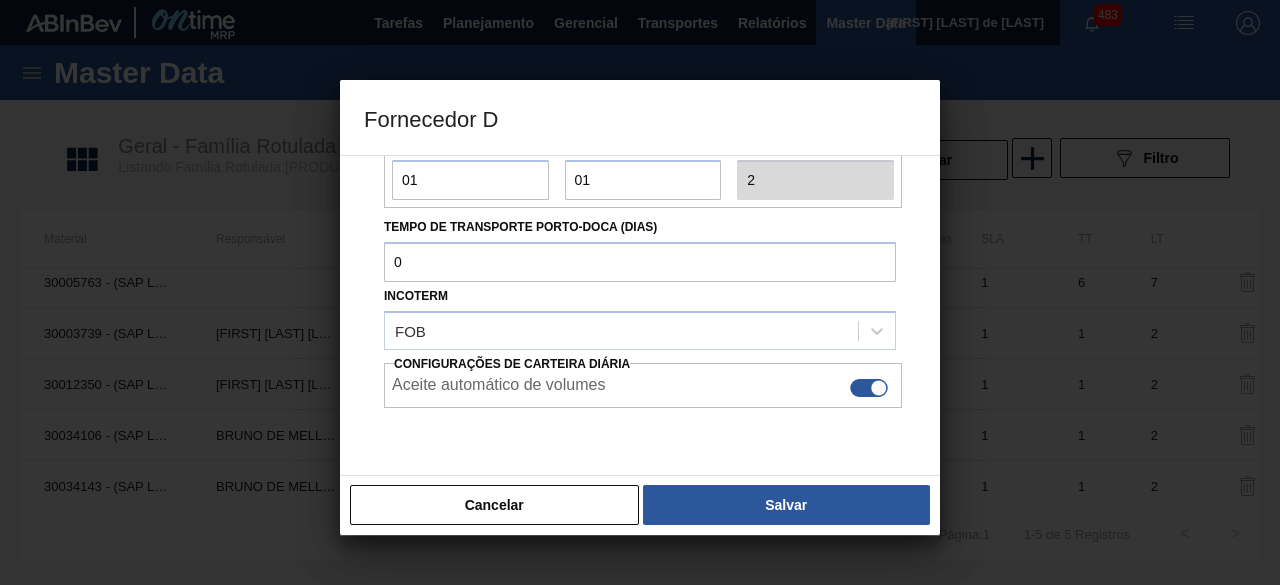 scroll, scrollTop: 289, scrollLeft: 0, axis: vertical 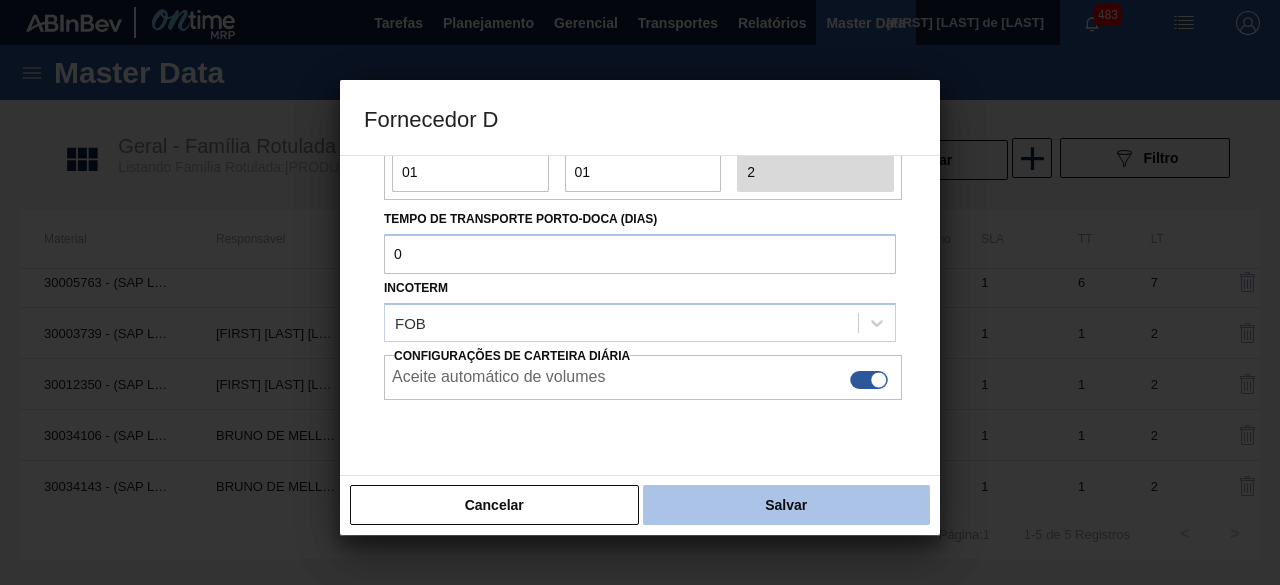 click on "Salvar" at bounding box center [786, 505] 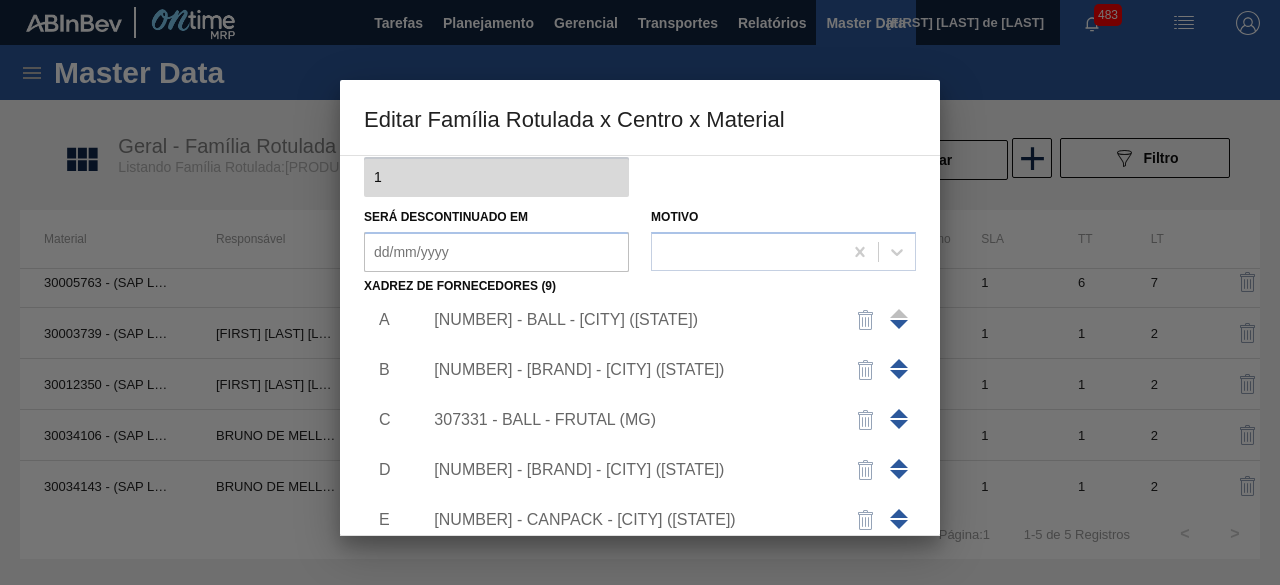 scroll, scrollTop: 0, scrollLeft: 0, axis: both 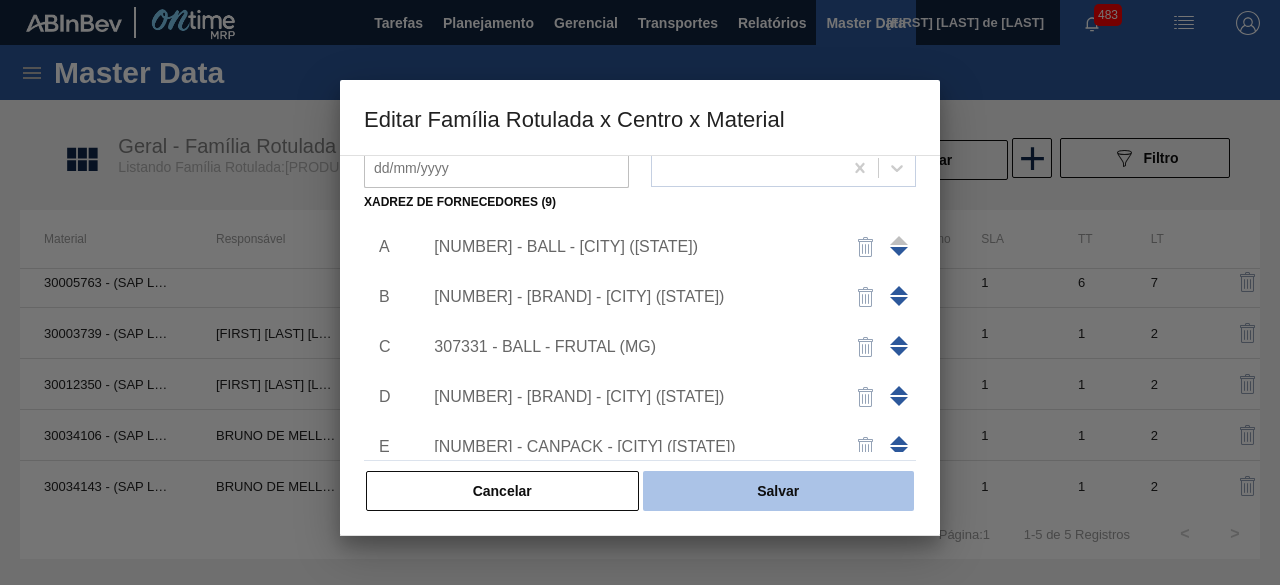 click on "Salvar" at bounding box center [778, 491] 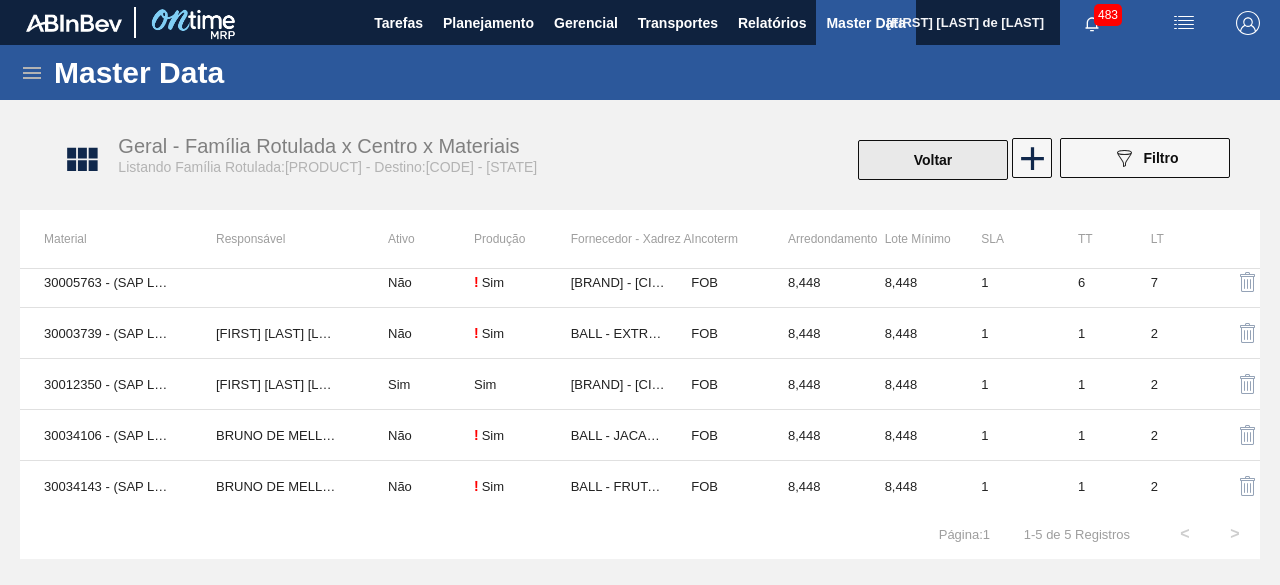 click on "Voltar" at bounding box center [933, 160] 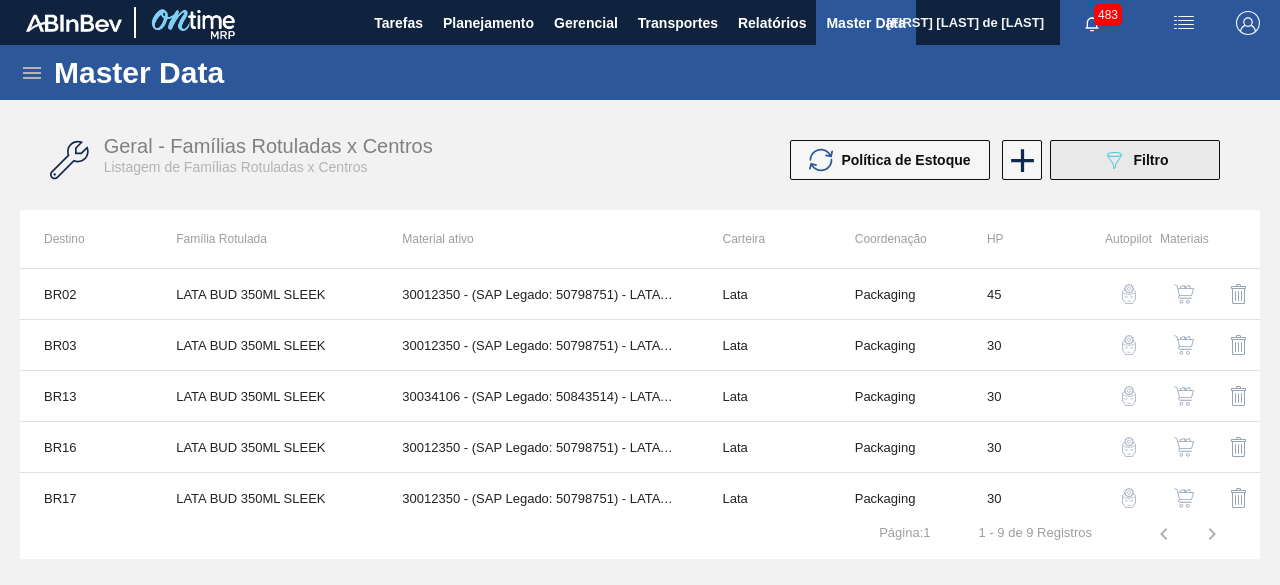 click on "089F7B8B-B2A5-4AFE-B5C0-19BA573D28AC Filtro" at bounding box center [1135, 160] 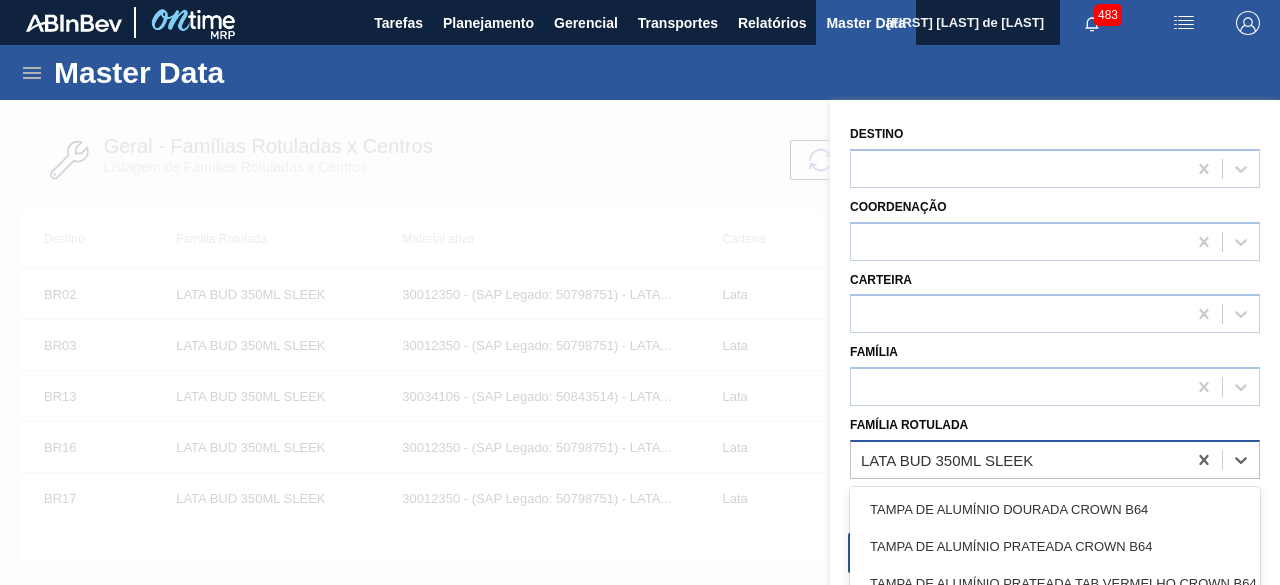 click on "LATA BUD 350ML SLEEK" at bounding box center (947, 459) 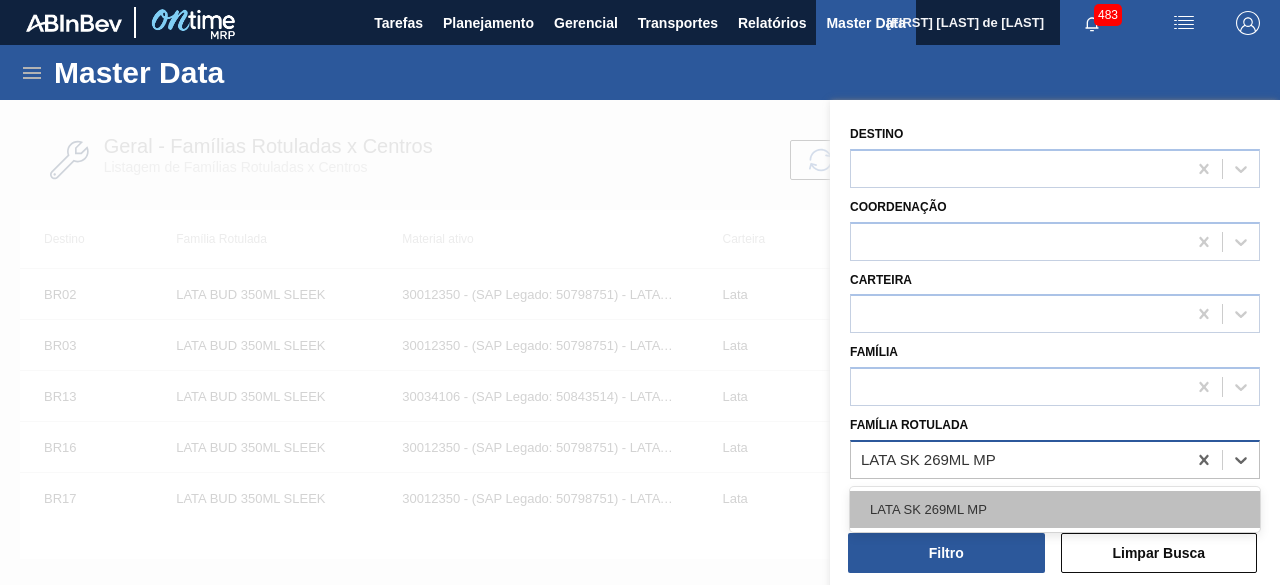 click on "LATA SK 269ML MP" at bounding box center (1055, 509) 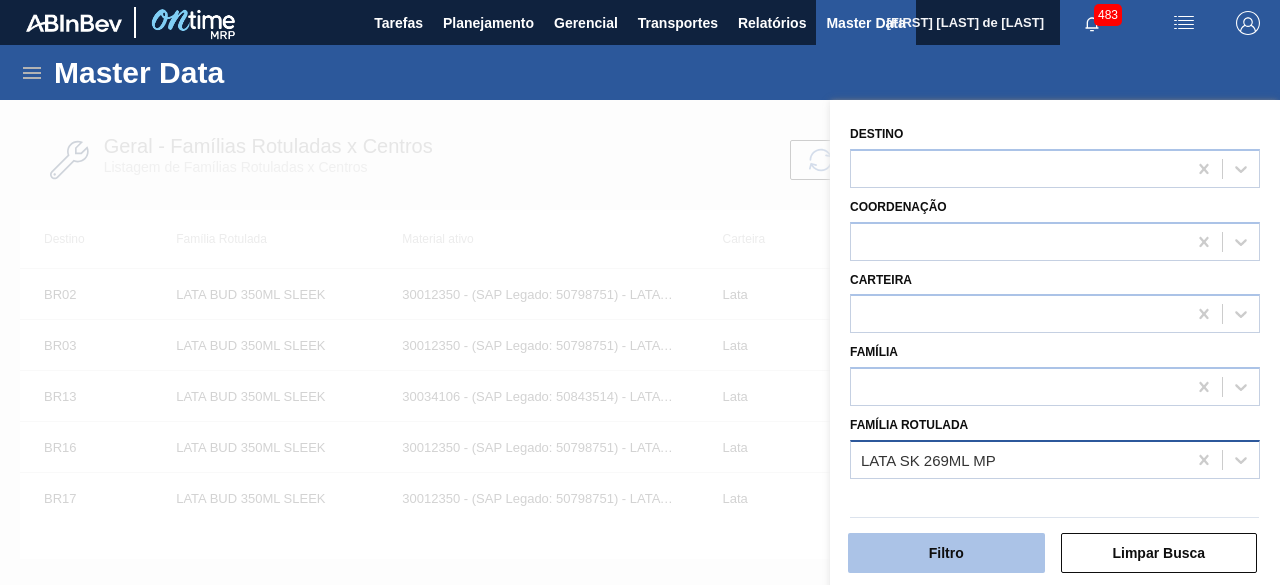 click on "Filtro" at bounding box center [946, 553] 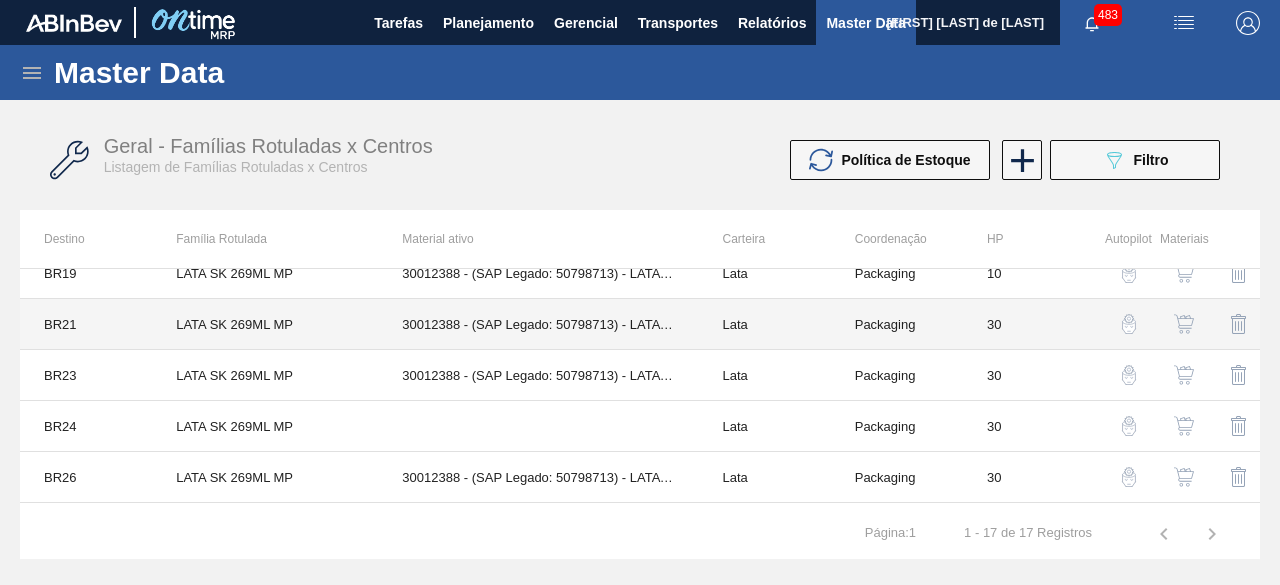 scroll, scrollTop: 620, scrollLeft: 0, axis: vertical 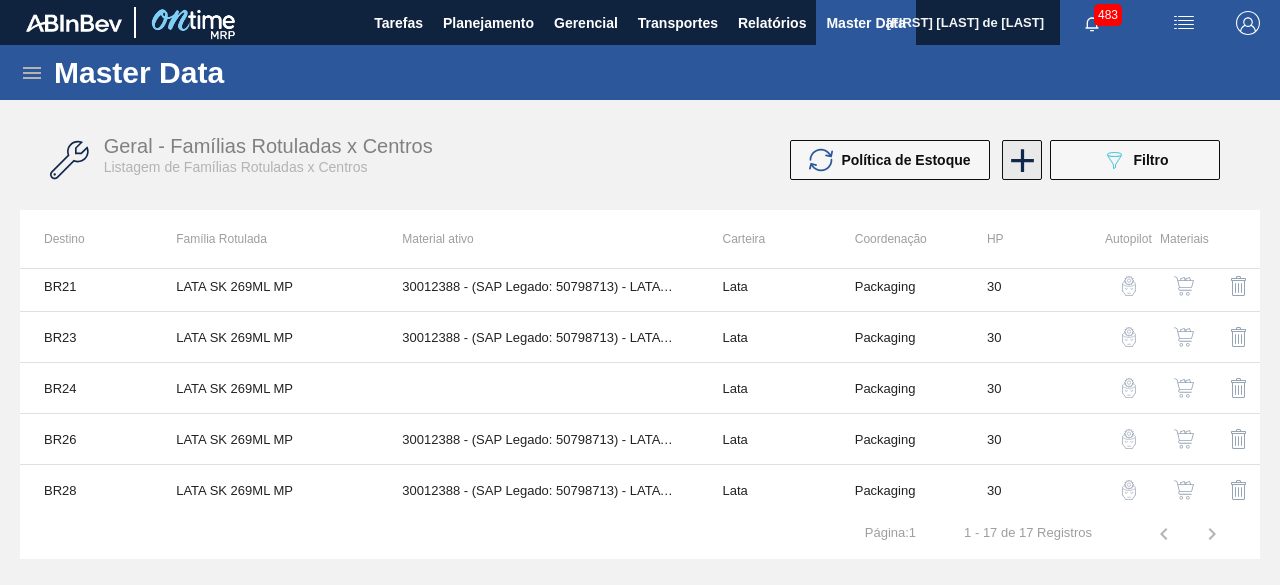 click 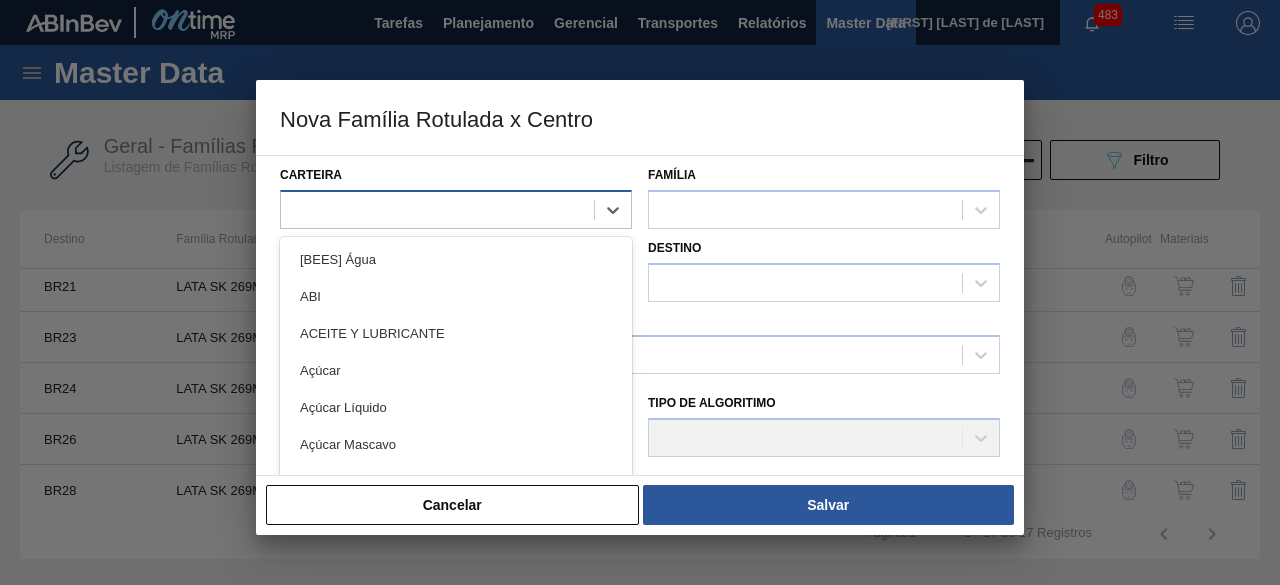 click at bounding box center [437, 209] 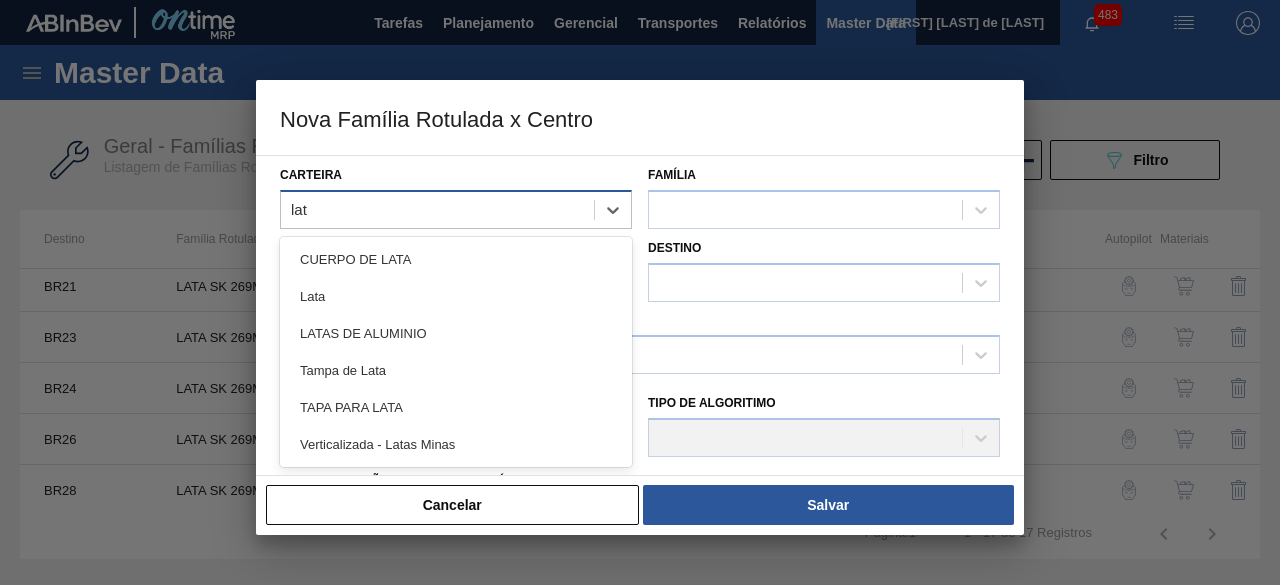 type on "lata" 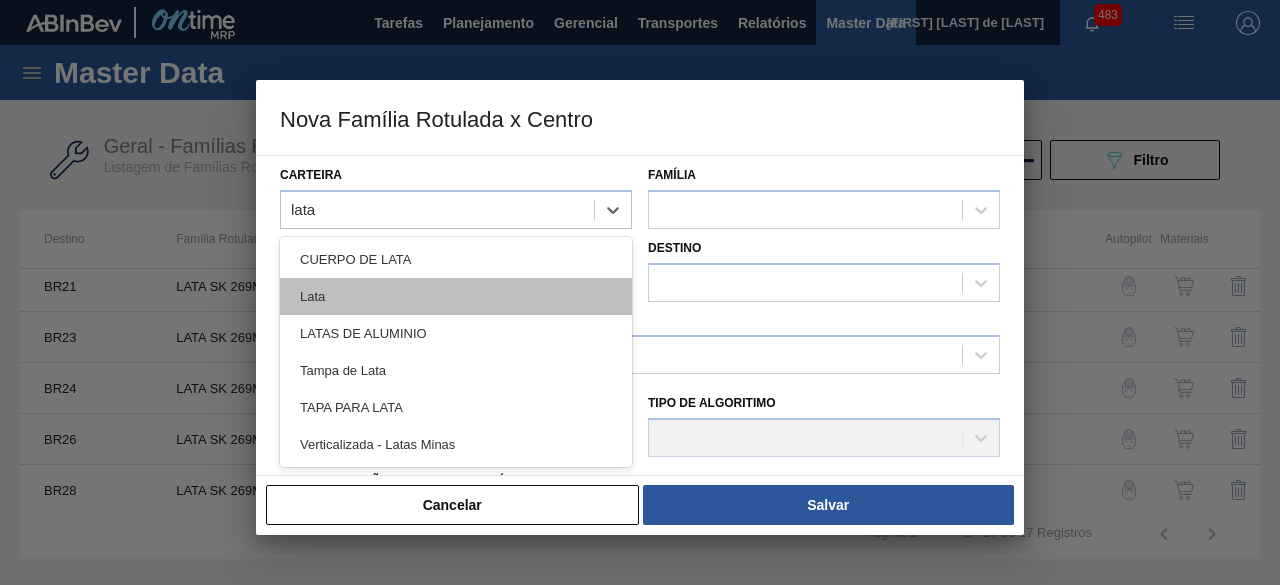 click on "Lata" at bounding box center (456, 296) 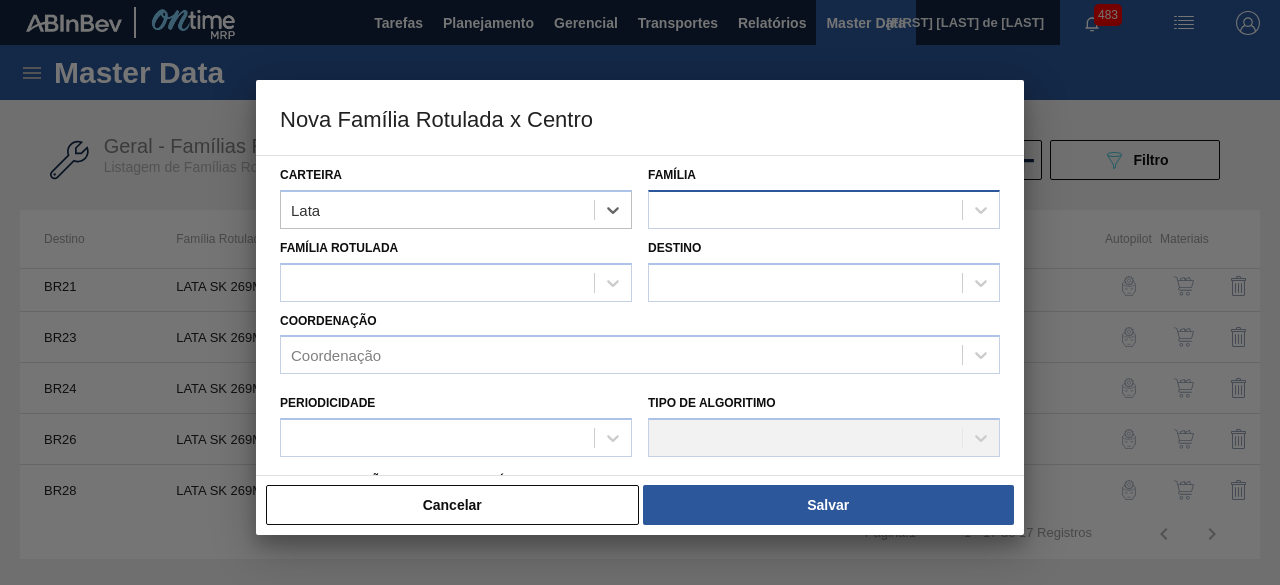 click at bounding box center [805, 209] 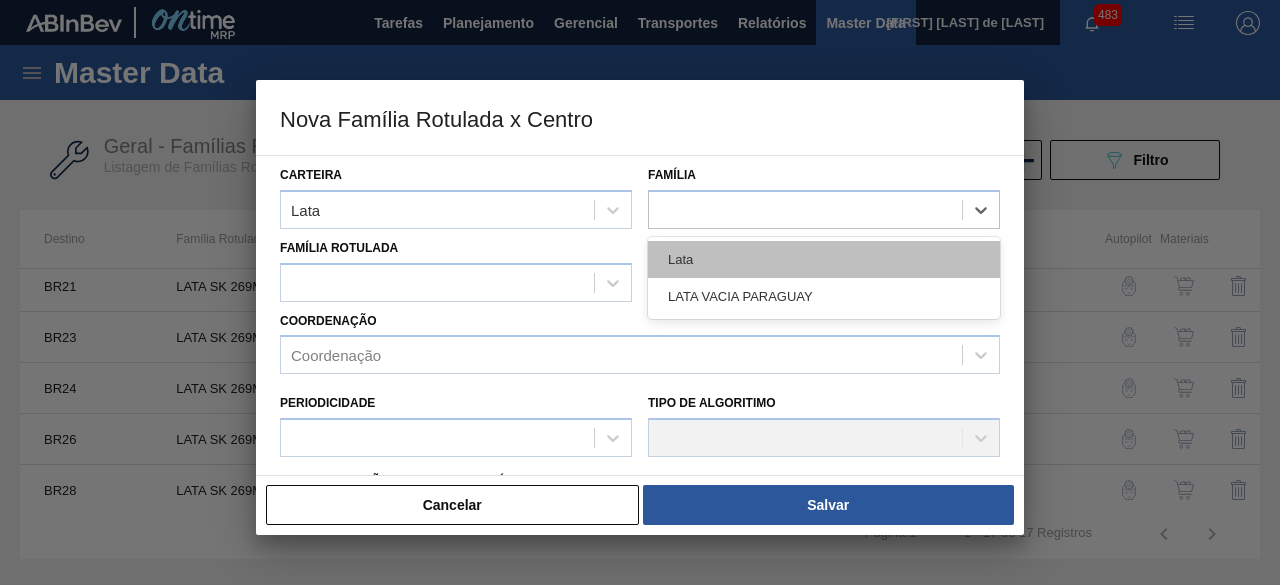 click on "Lata" at bounding box center [824, 259] 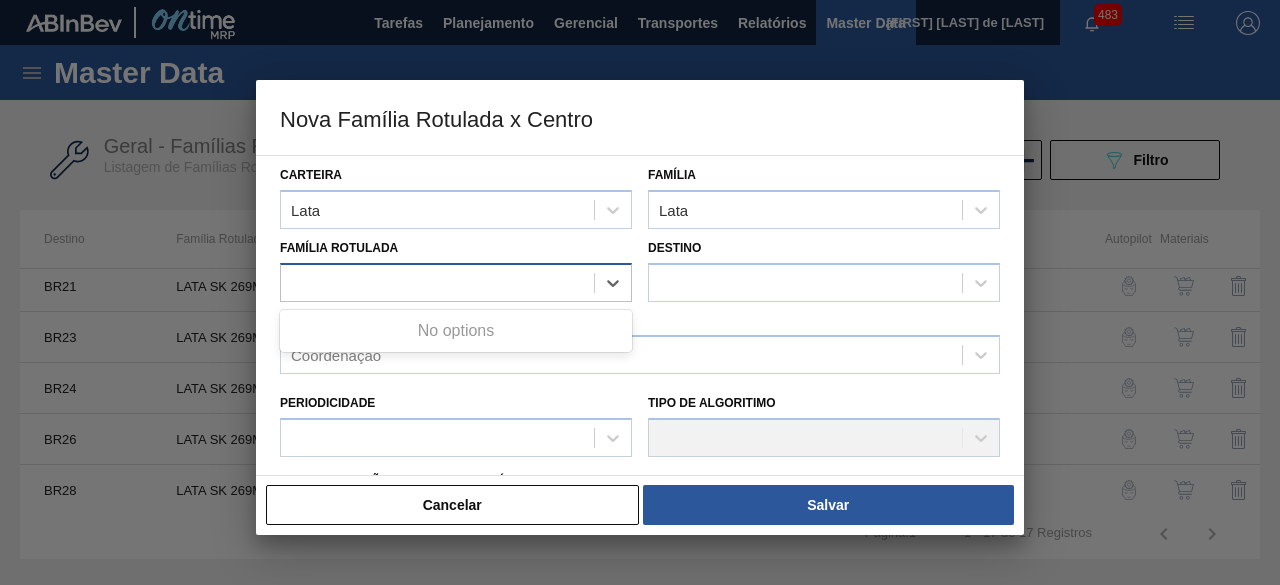 click at bounding box center (437, 282) 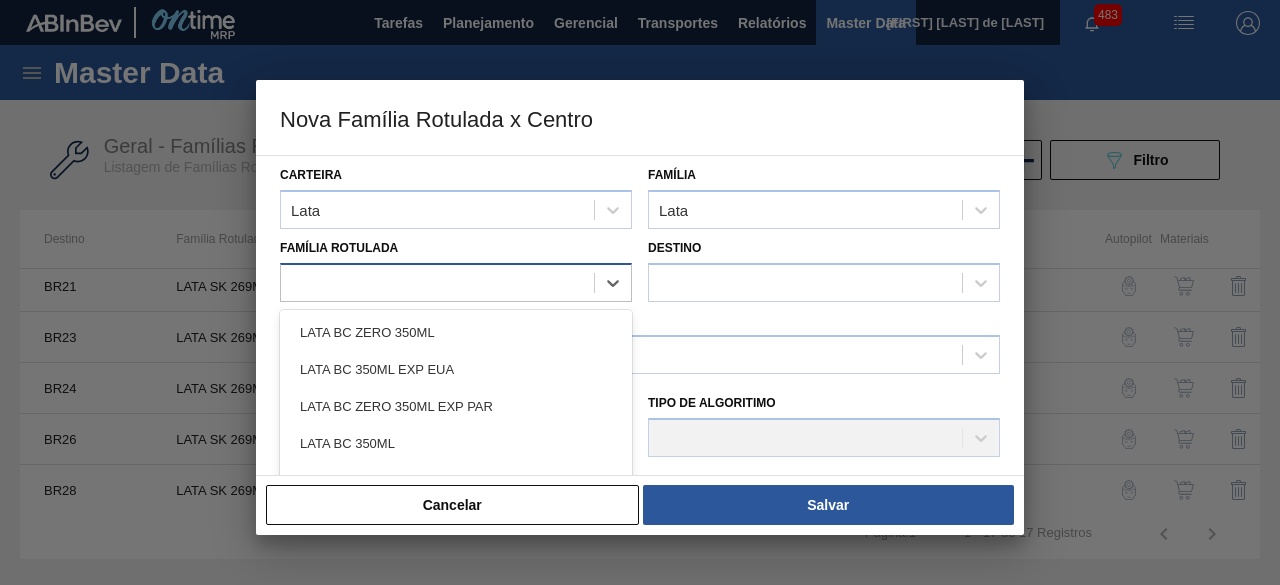 paste on "LATA SK 269ML MP" 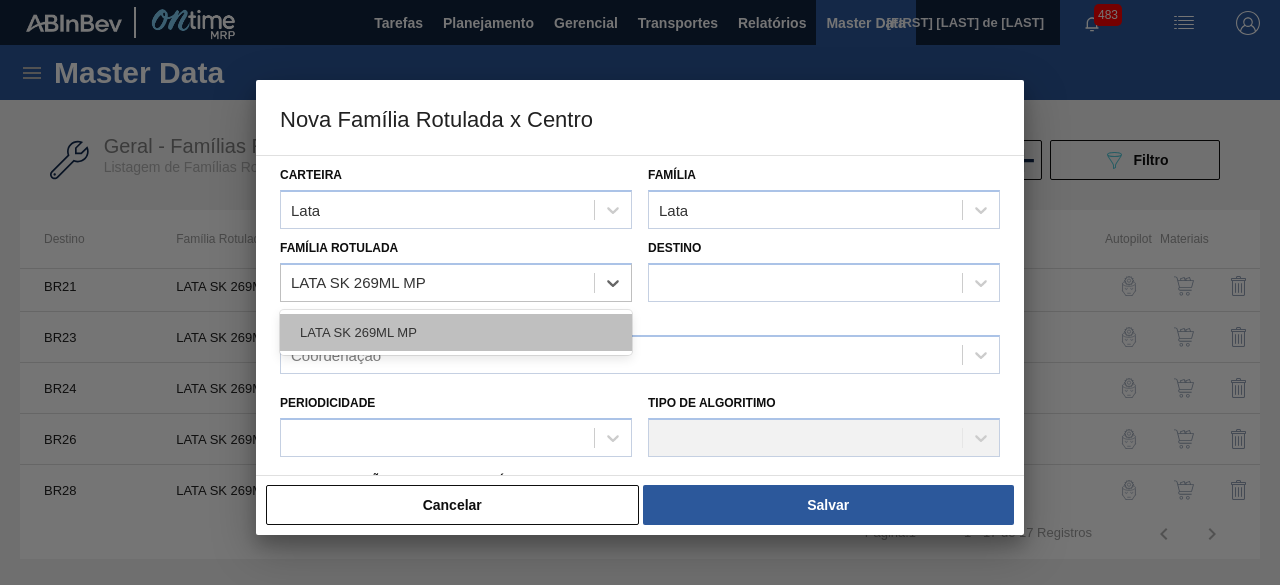 click on "LATA SK 269ML MP" at bounding box center [456, 332] 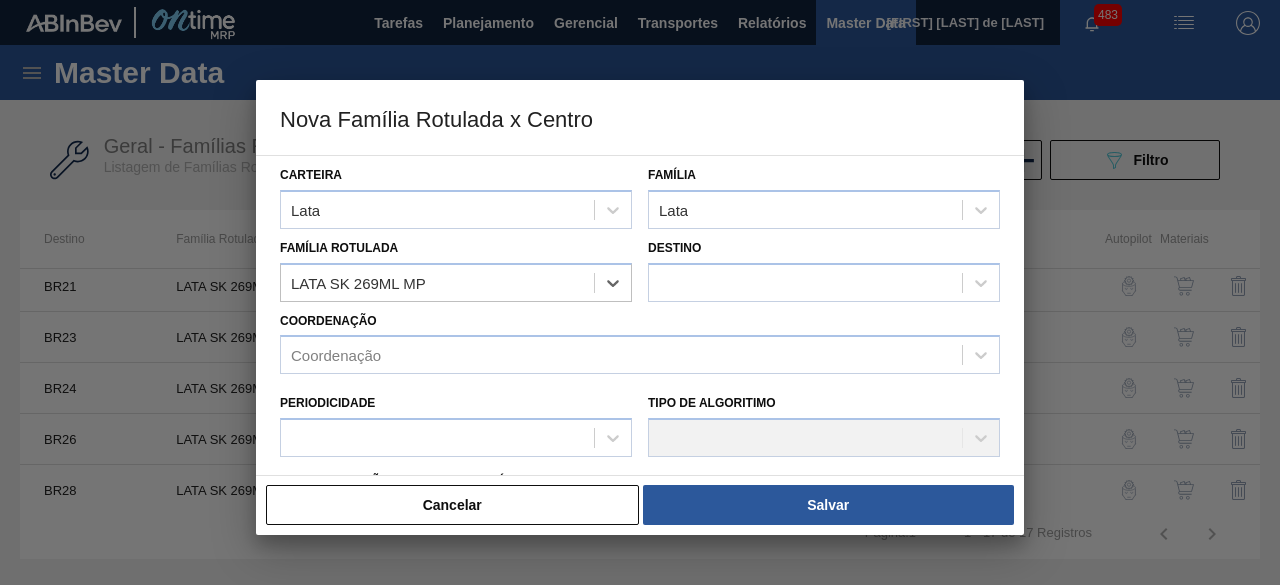 checkbox on "false" 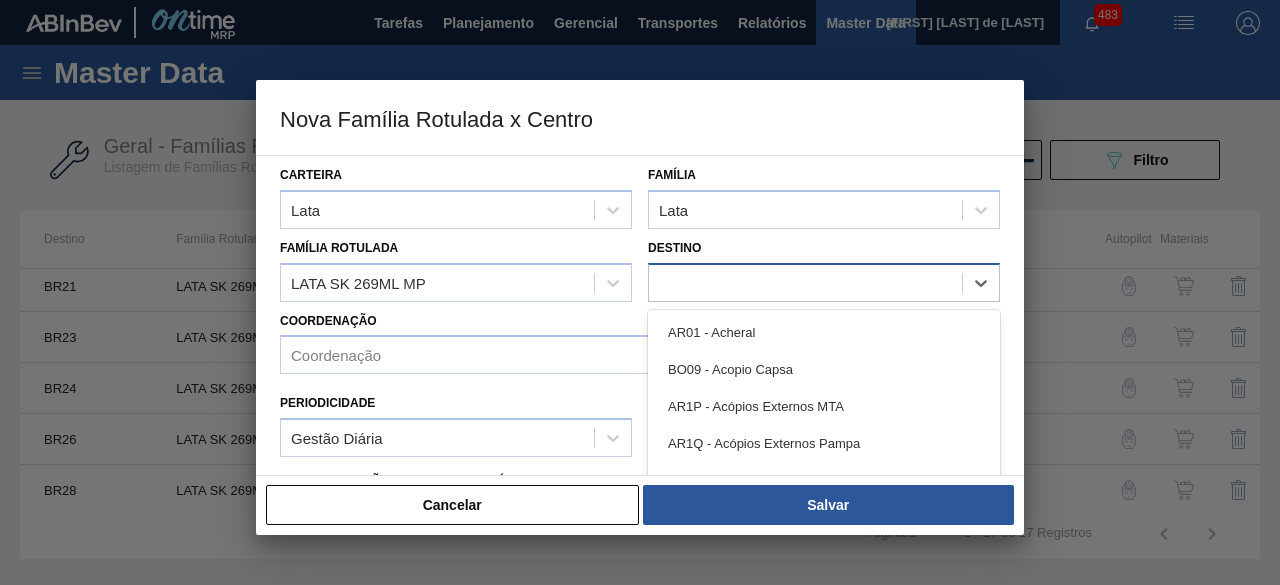 click at bounding box center (805, 282) 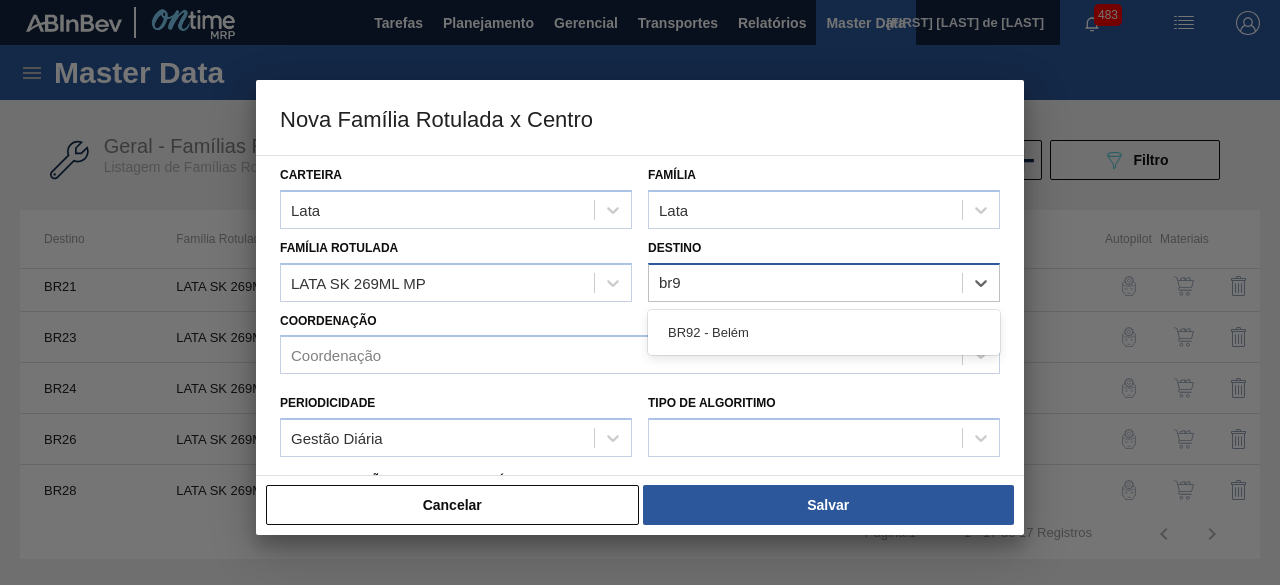type on "br92" 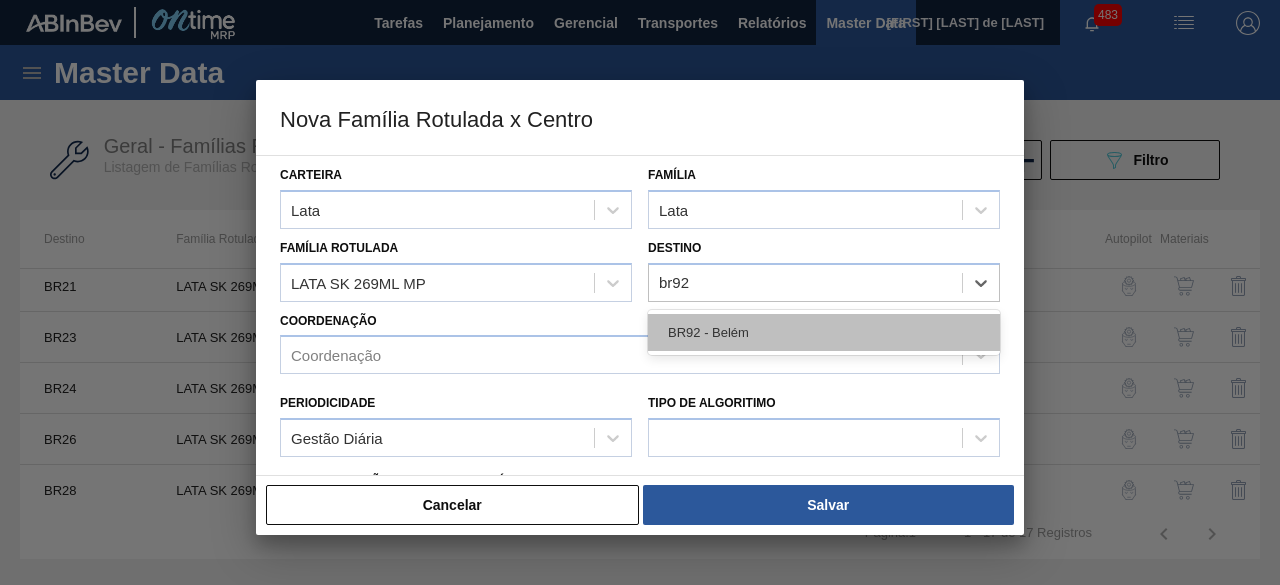click on "BR92 - Belém" at bounding box center [824, 332] 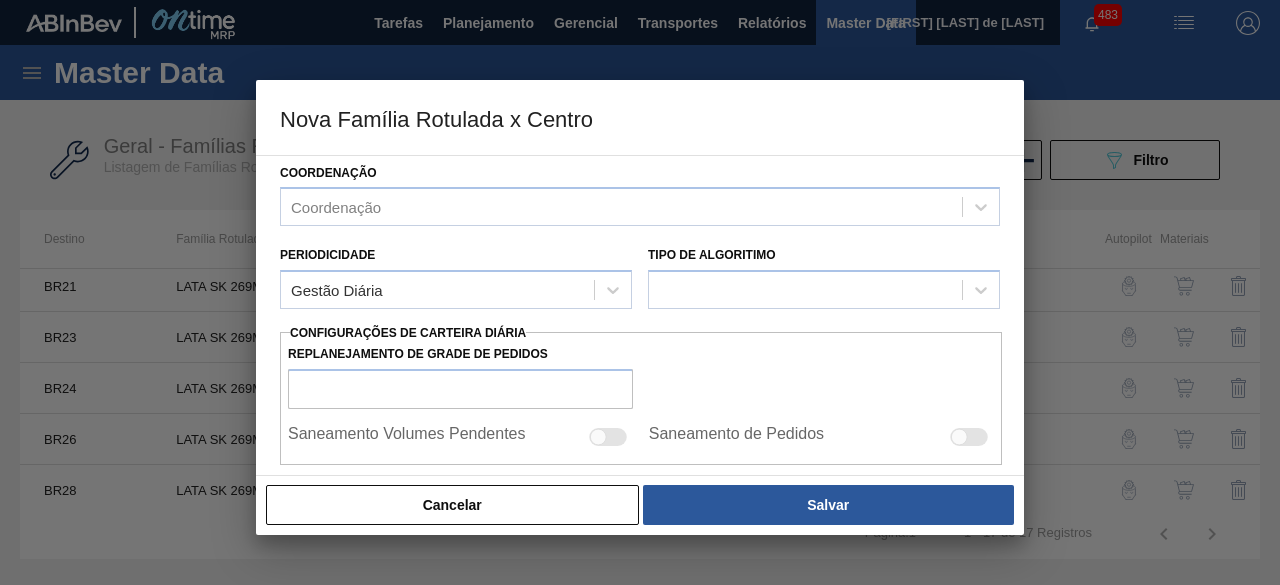 scroll, scrollTop: 150, scrollLeft: 0, axis: vertical 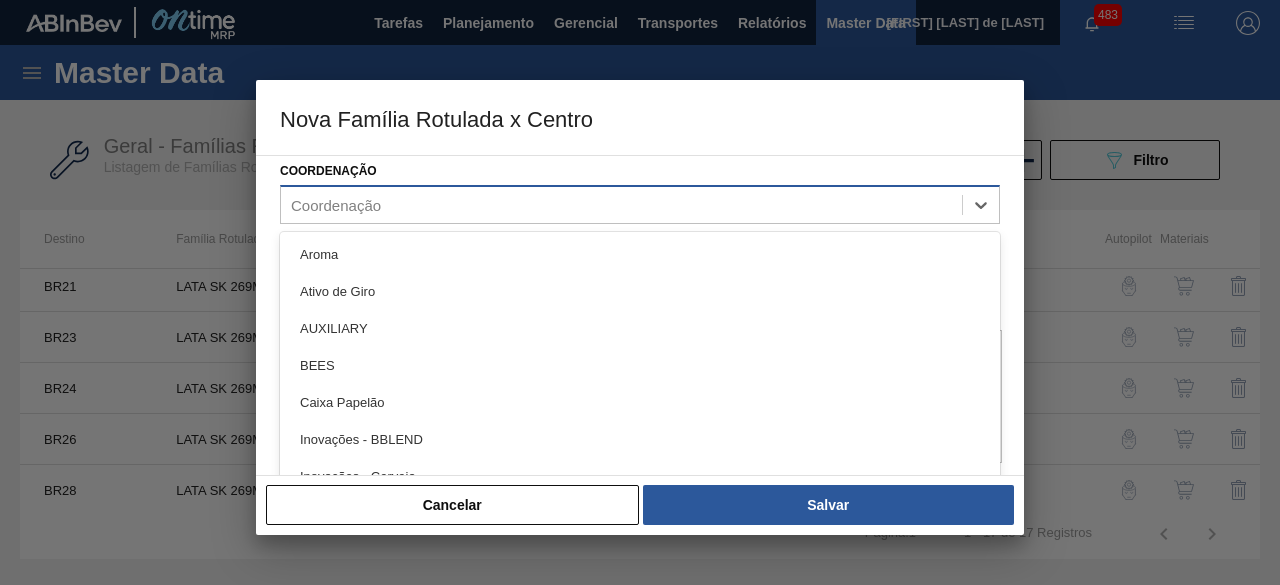 click on "Coordenação" at bounding box center [621, 205] 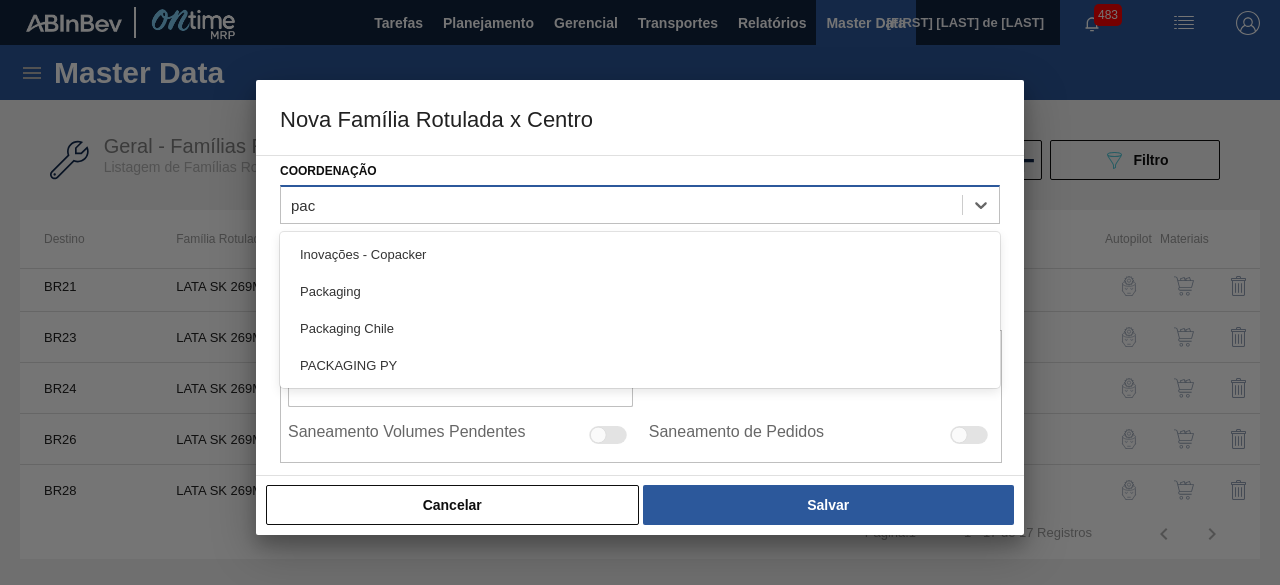 type on "pack" 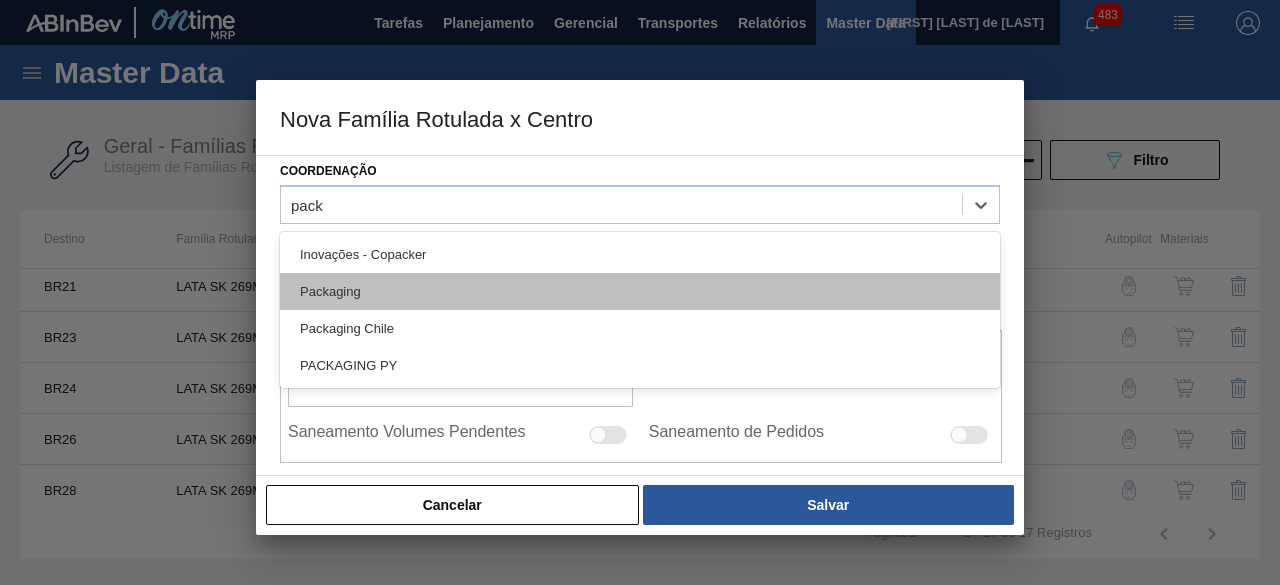 click on "Packaging" at bounding box center (640, 291) 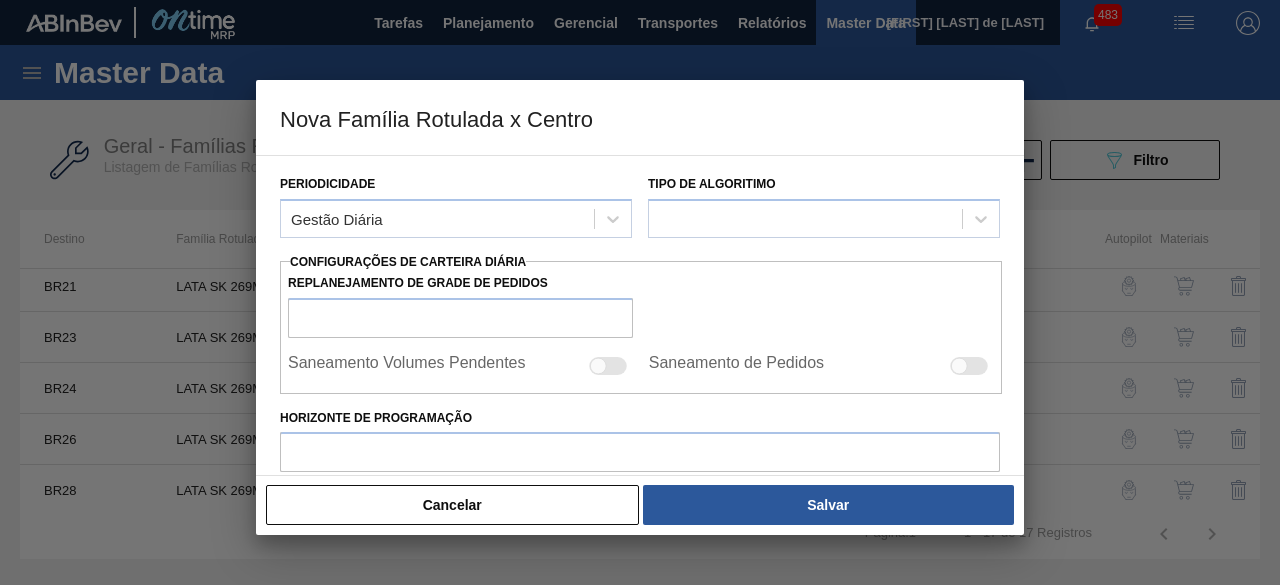 scroll, scrollTop: 225, scrollLeft: 0, axis: vertical 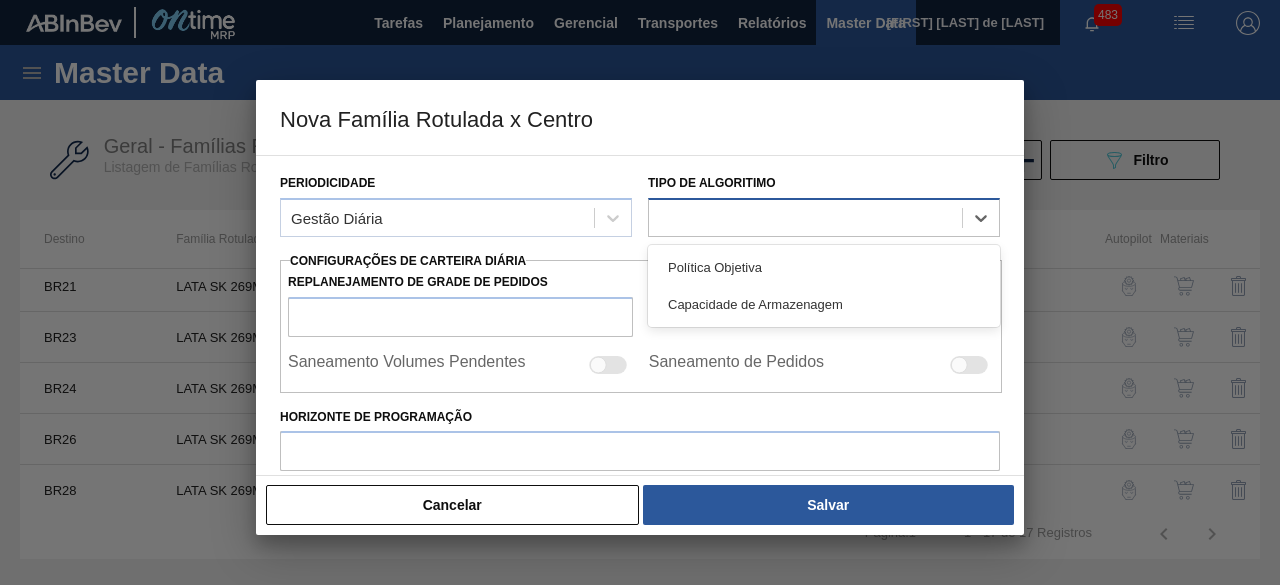 click at bounding box center [805, 218] 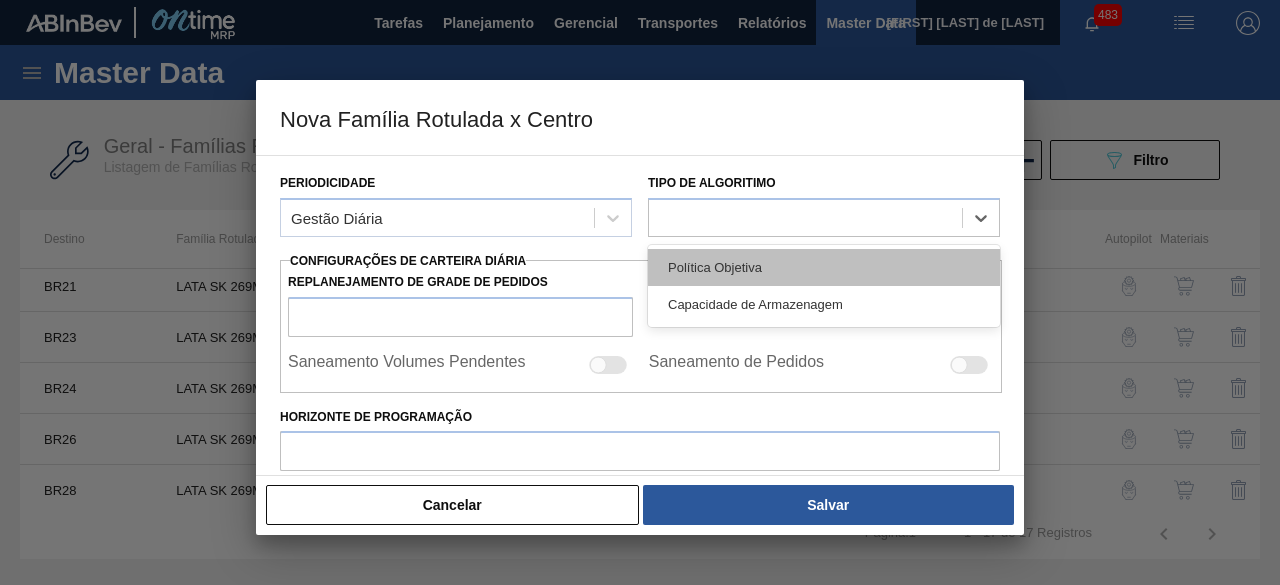 click on "Política Objetiva" at bounding box center (824, 267) 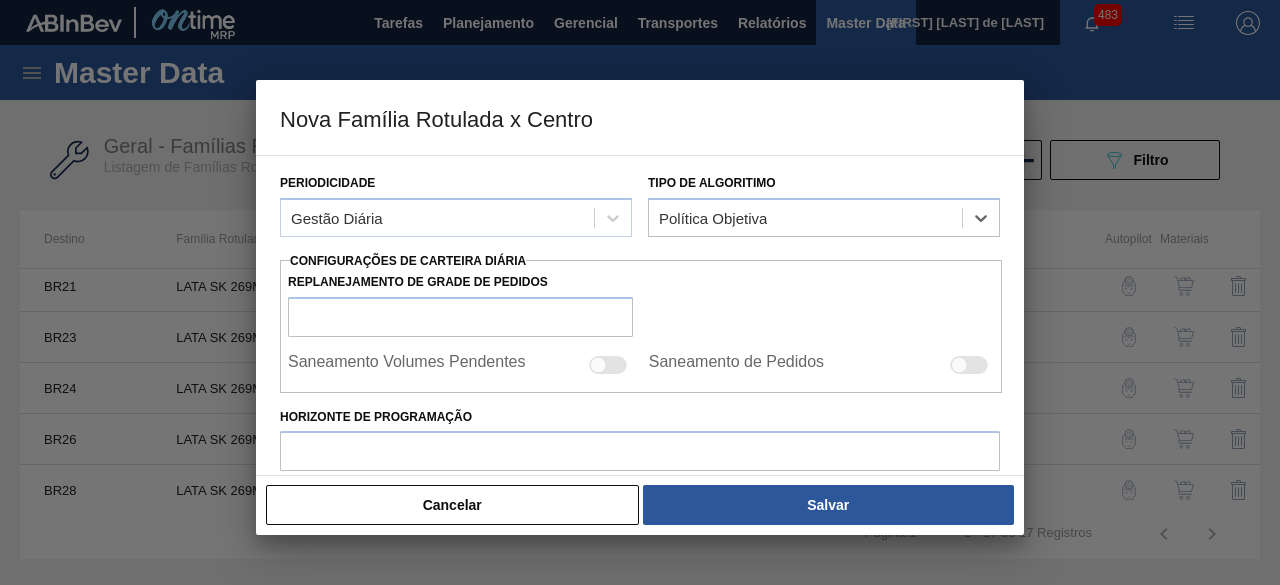 scroll, scrollTop: 303, scrollLeft: 0, axis: vertical 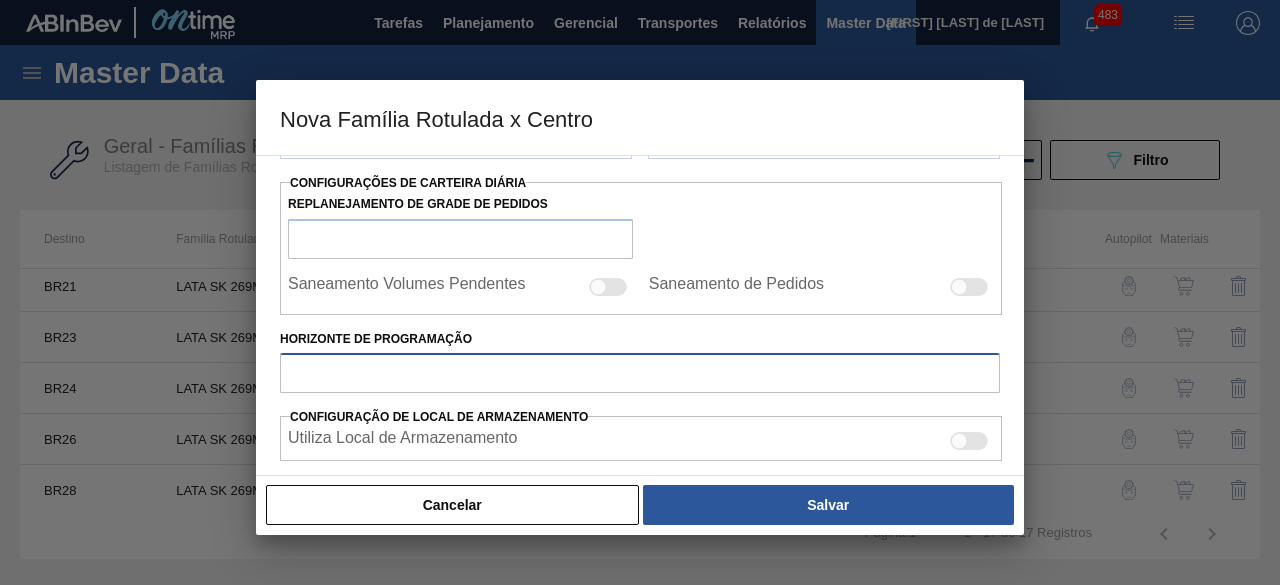 click on "Horizonte de Programação" at bounding box center [640, 373] 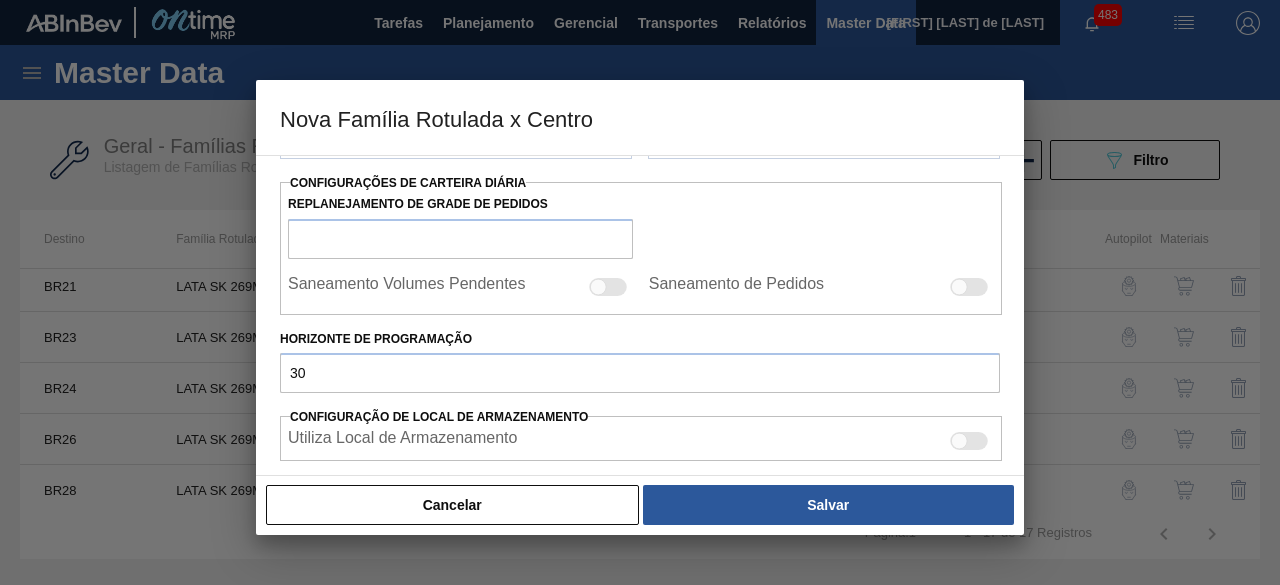 click at bounding box center [608, 287] 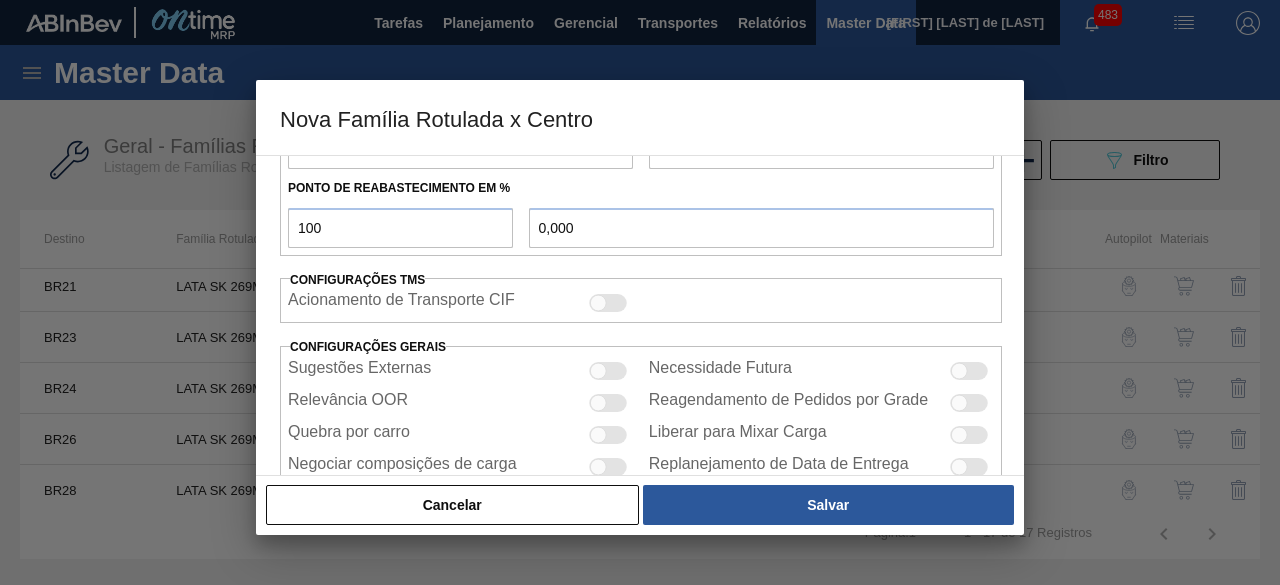 scroll, scrollTop: 748, scrollLeft: 0, axis: vertical 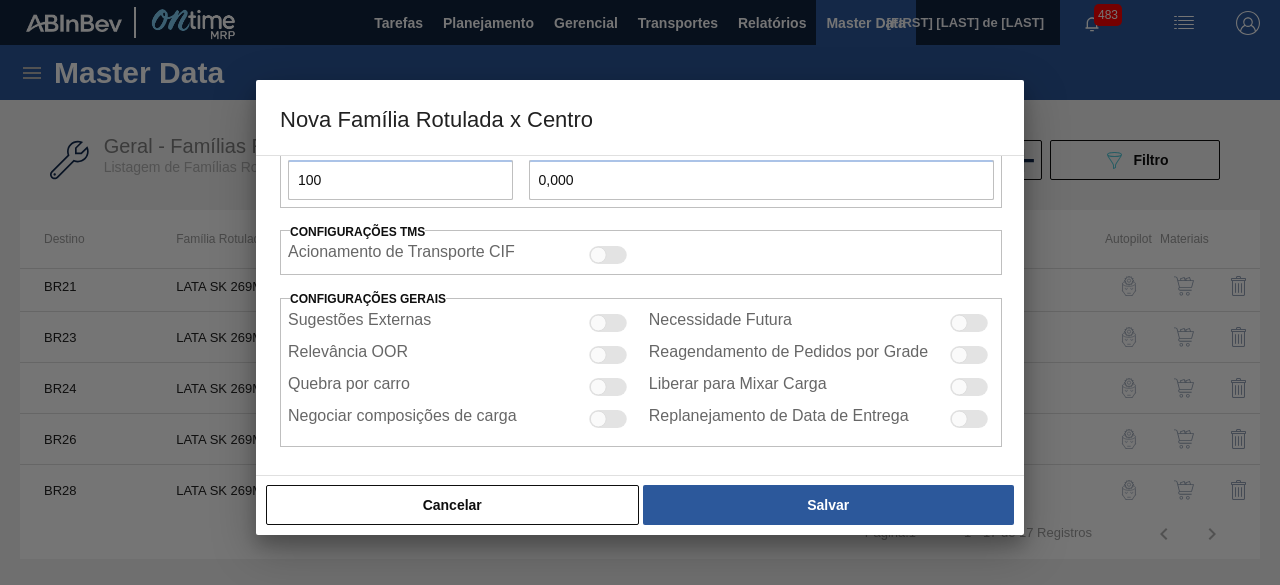 click at bounding box center (608, 355) 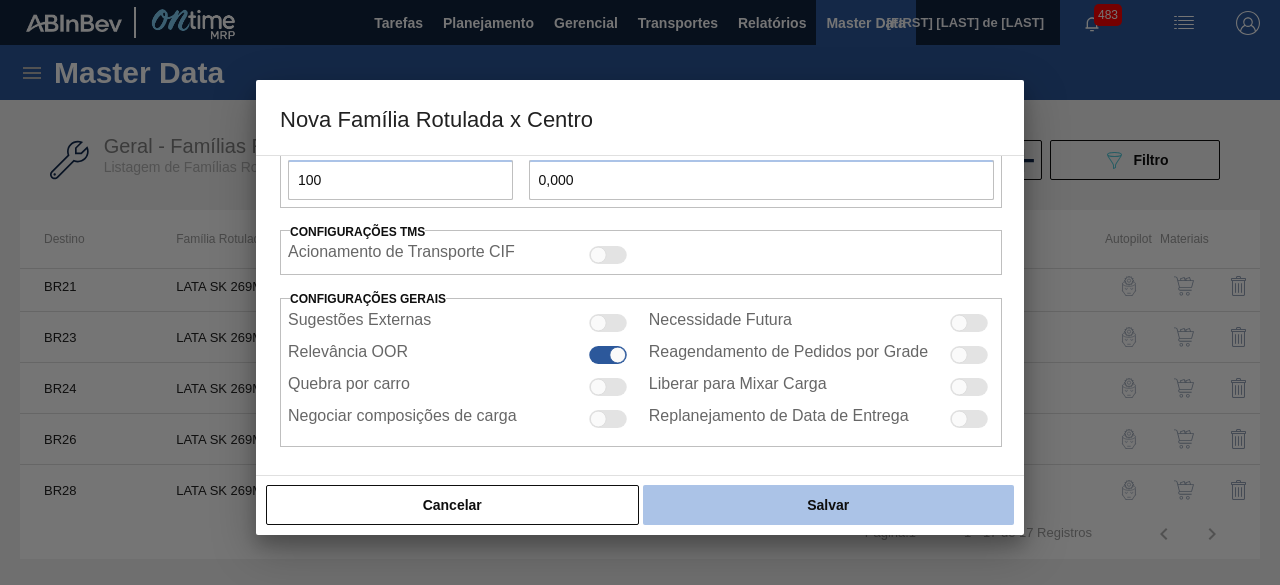 click on "Salvar" at bounding box center (828, 505) 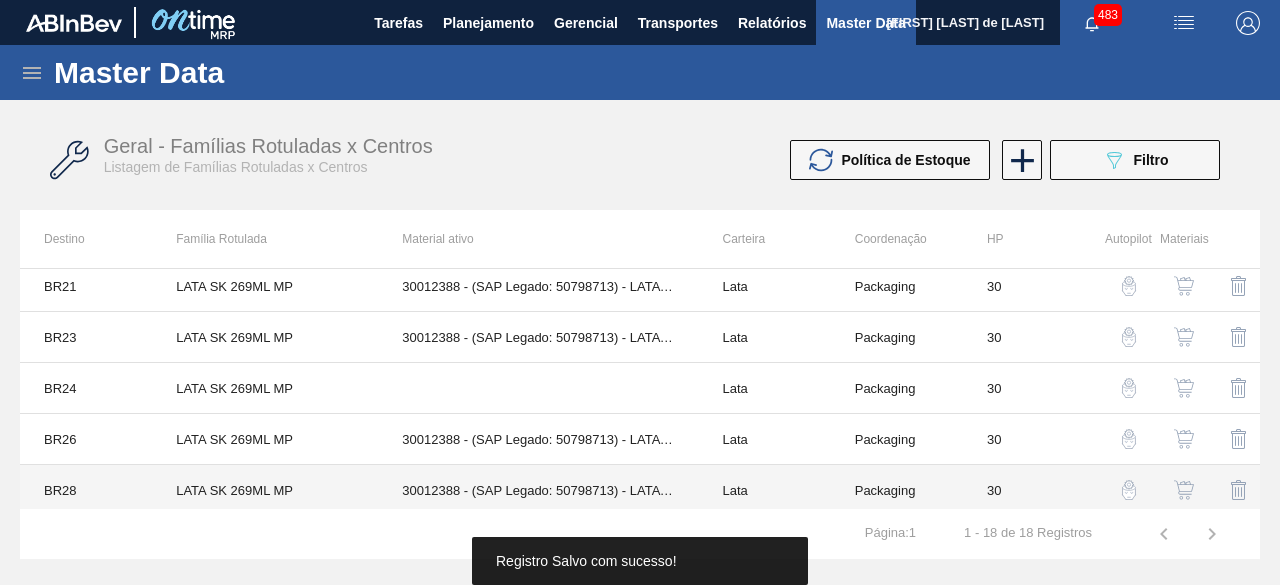 scroll, scrollTop: 670, scrollLeft: 0, axis: vertical 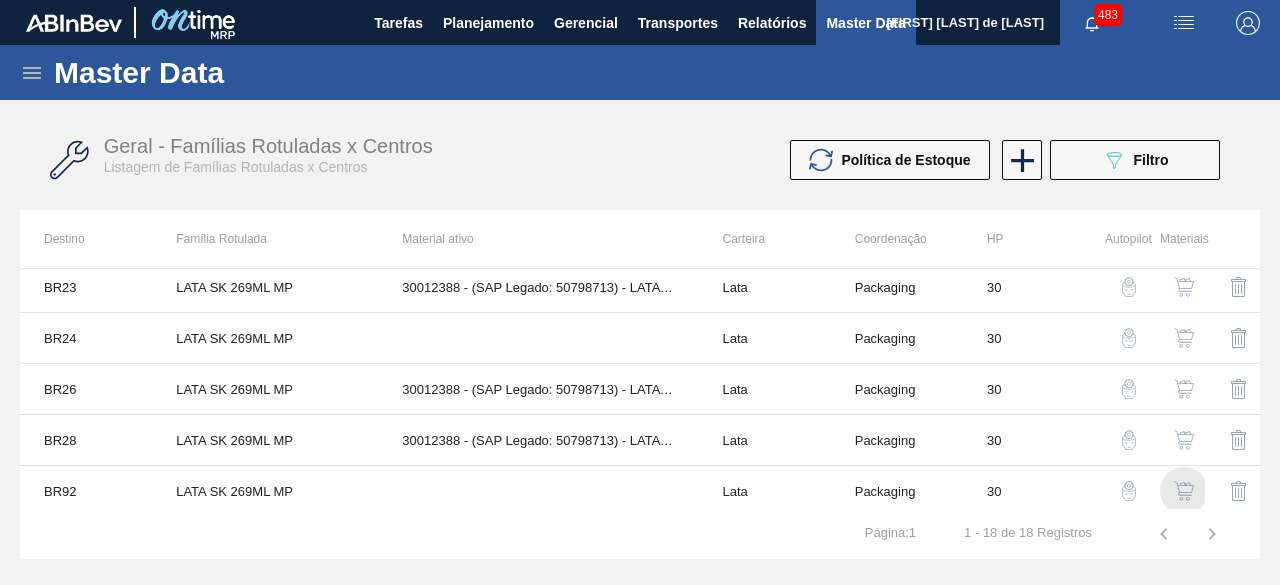 click at bounding box center [1184, 491] 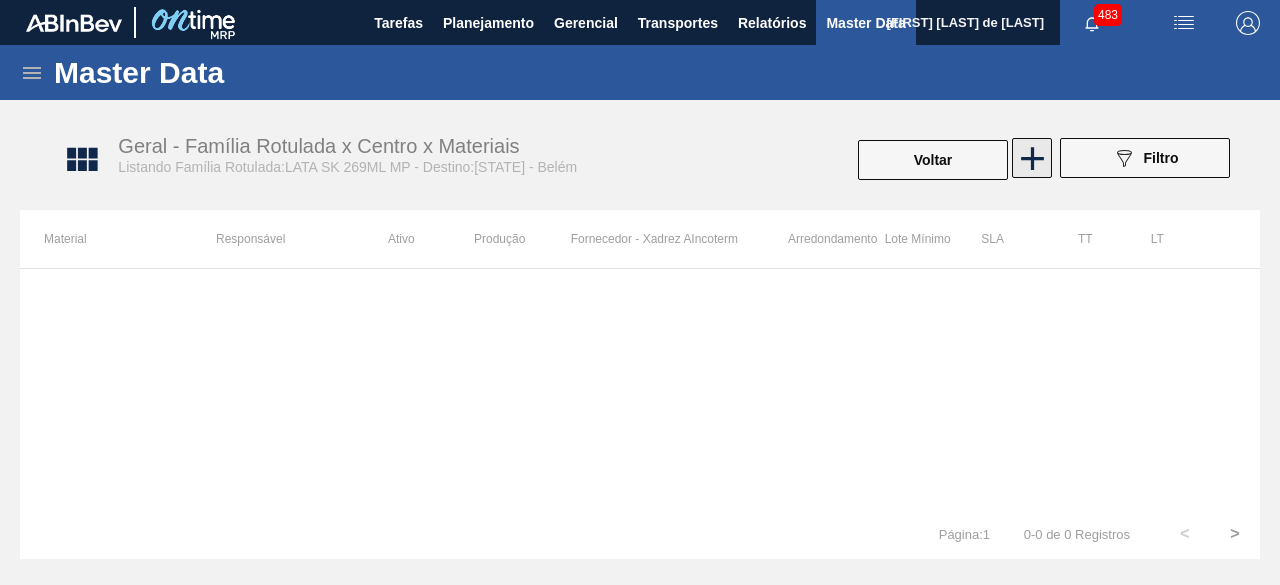 click 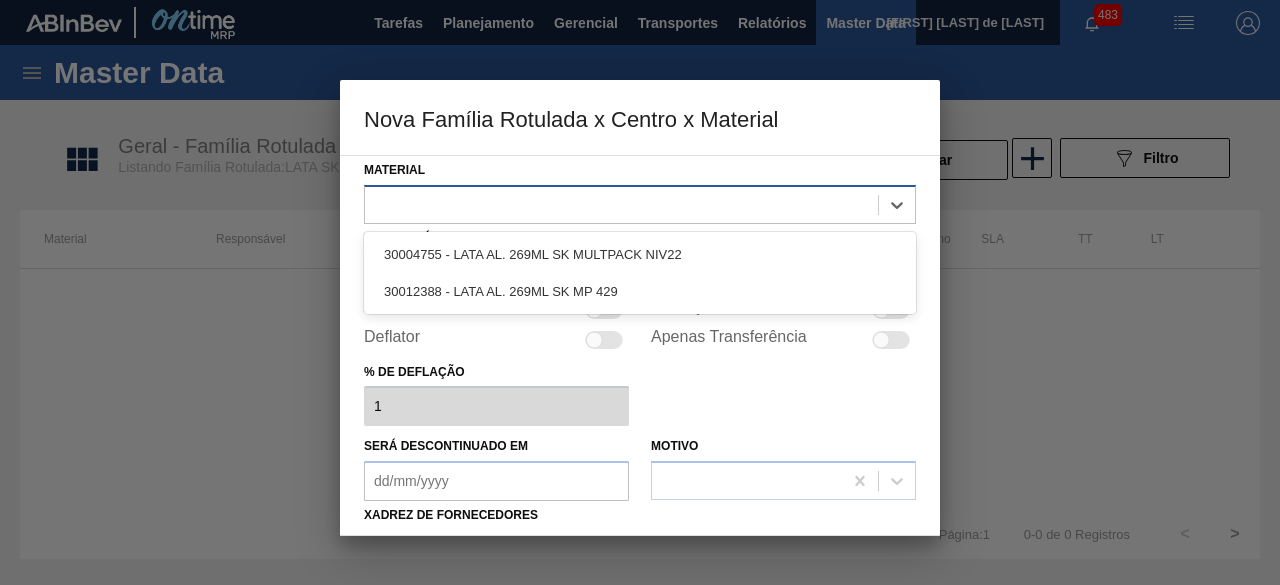 click at bounding box center [621, 204] 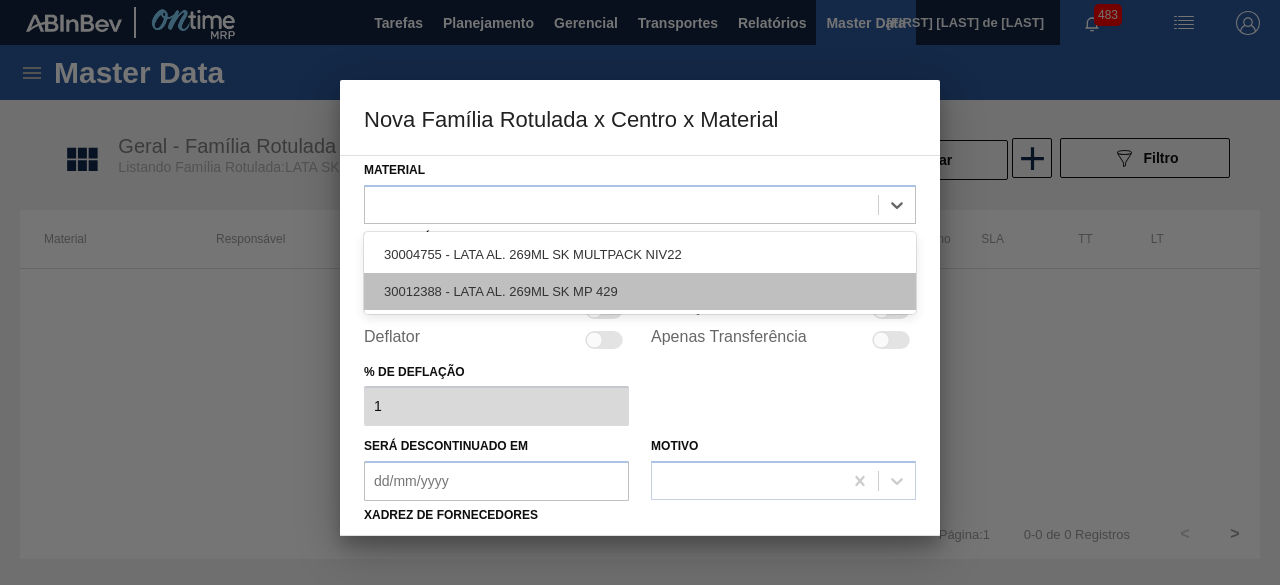 click on "30012388 - LATA AL. 269ML SK MP 429" at bounding box center [640, 291] 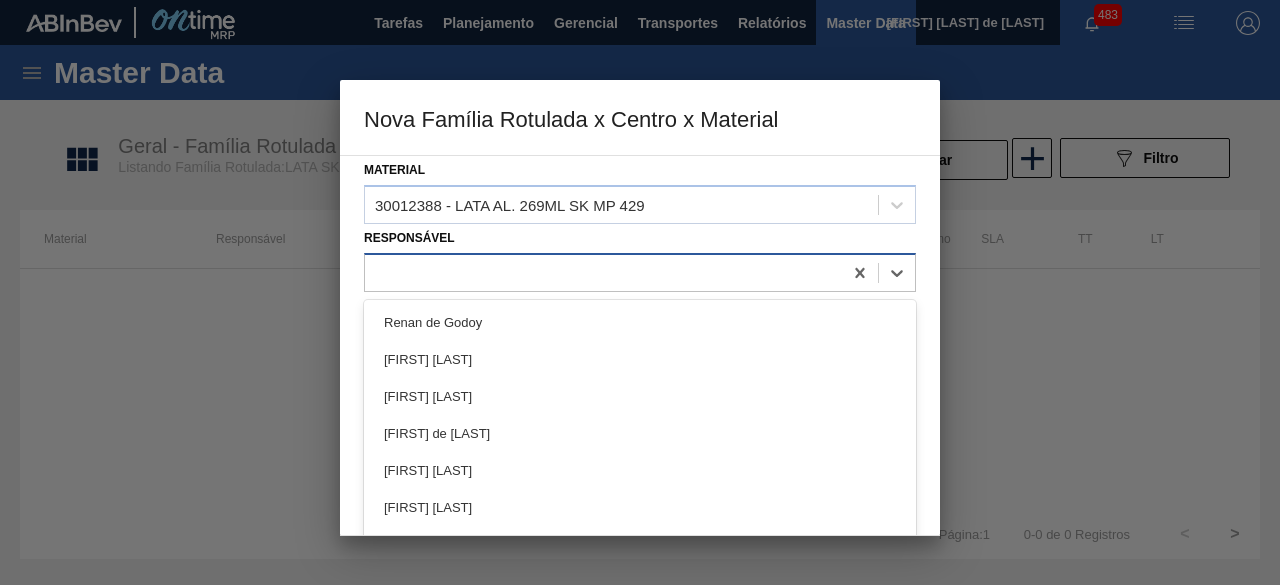 click at bounding box center [603, 272] 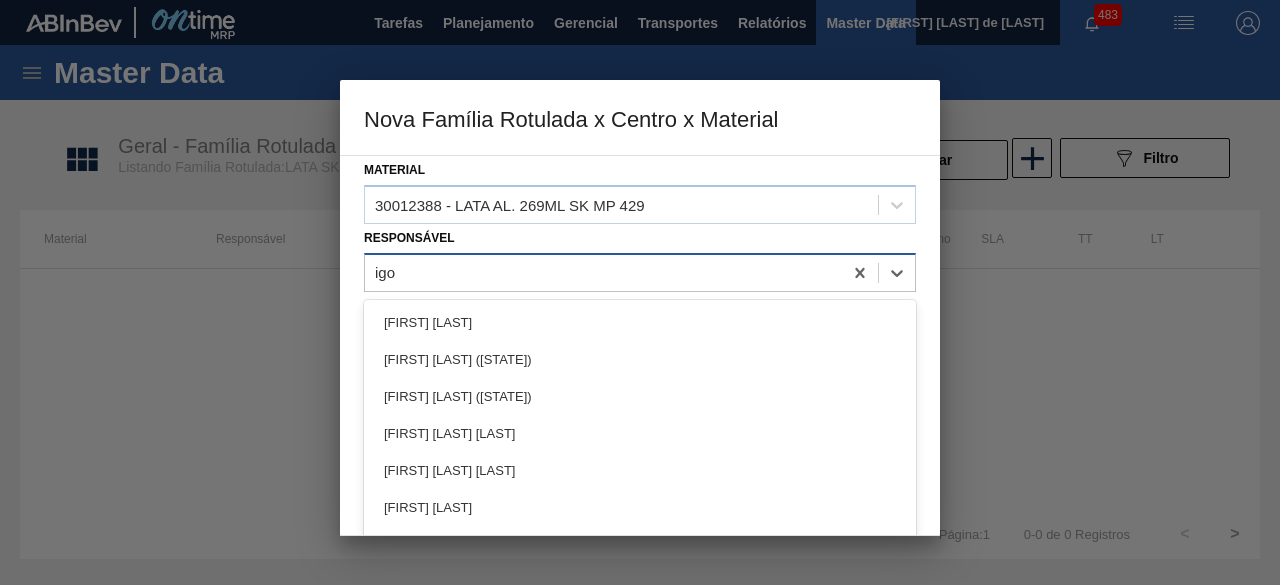 type on "igor" 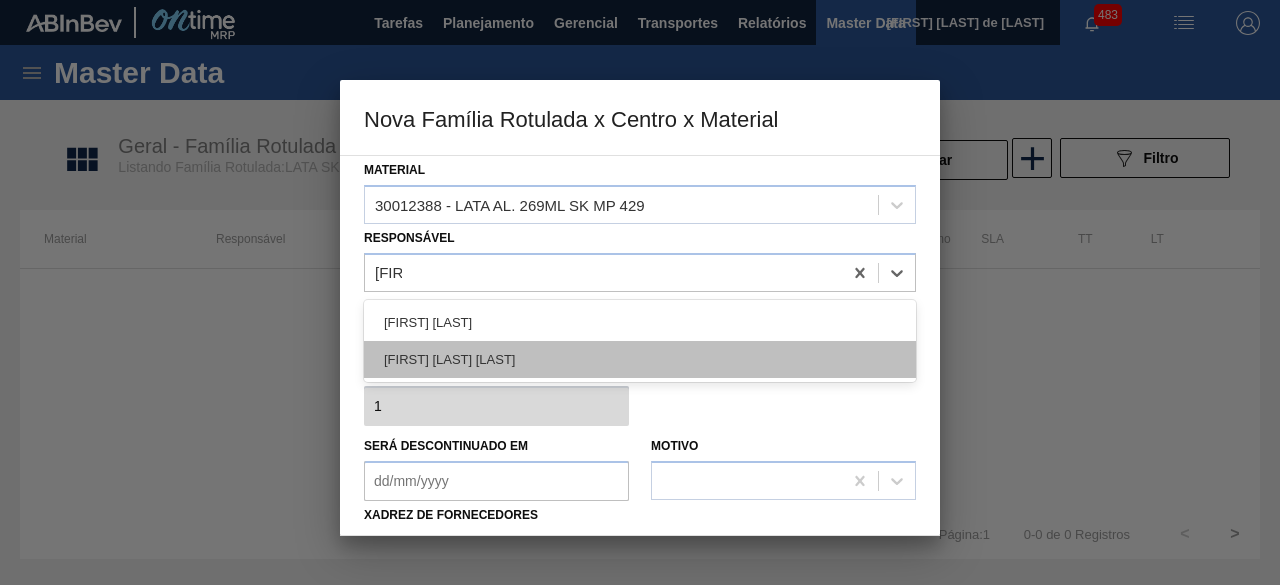 click on "IGOR FERREIRA MOURA" at bounding box center (640, 359) 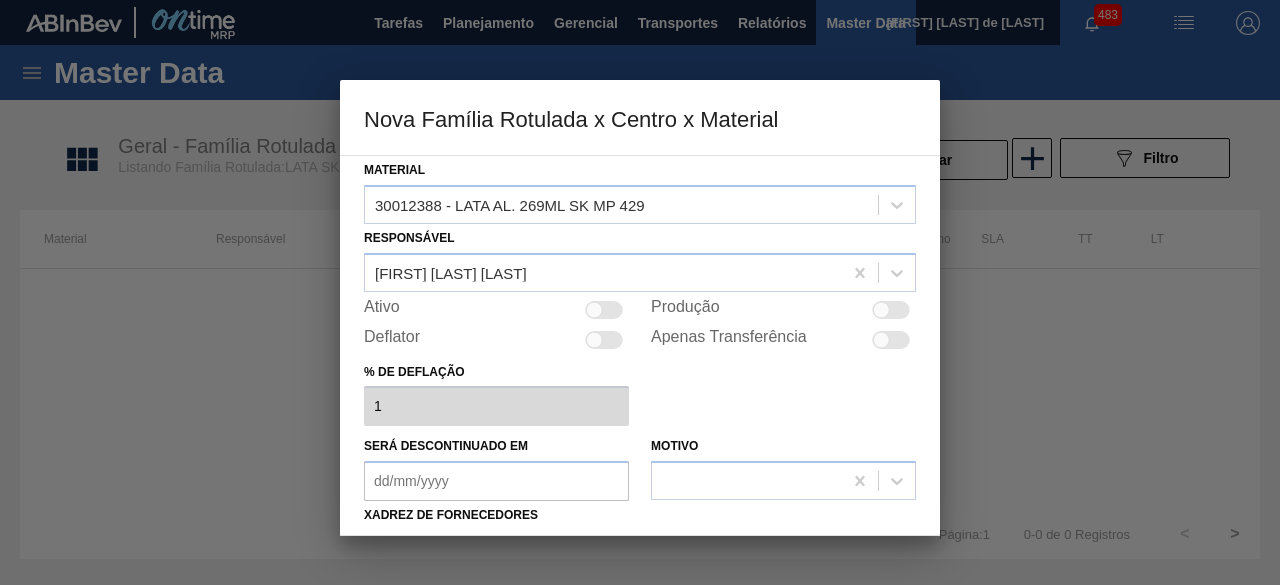 click at bounding box center (604, 310) 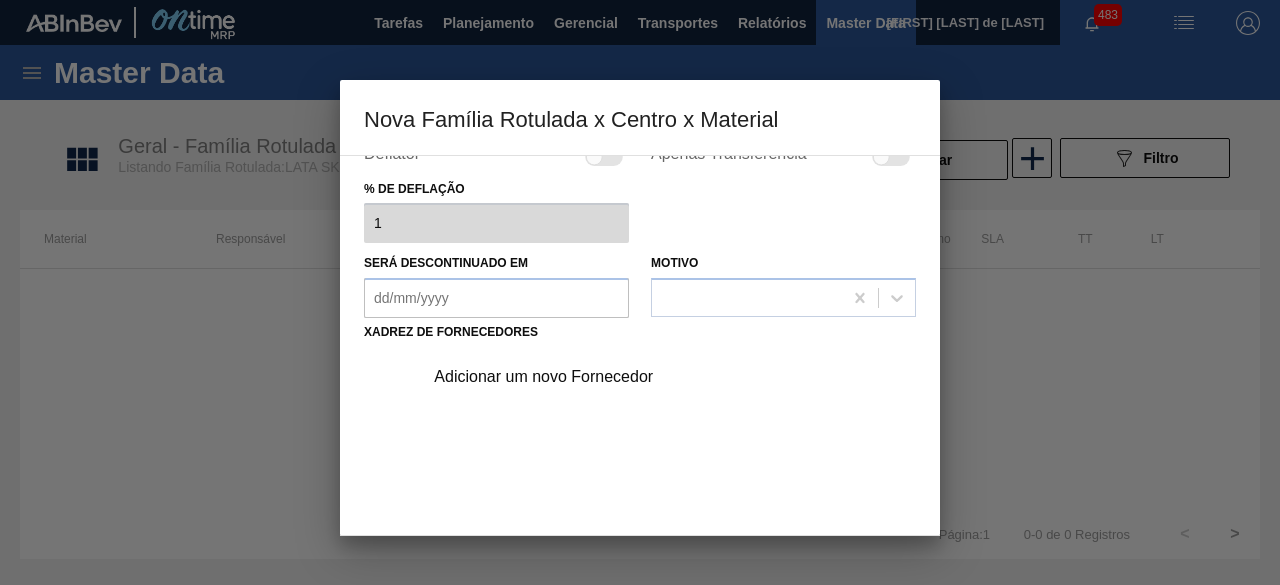 scroll, scrollTop: 246, scrollLeft: 0, axis: vertical 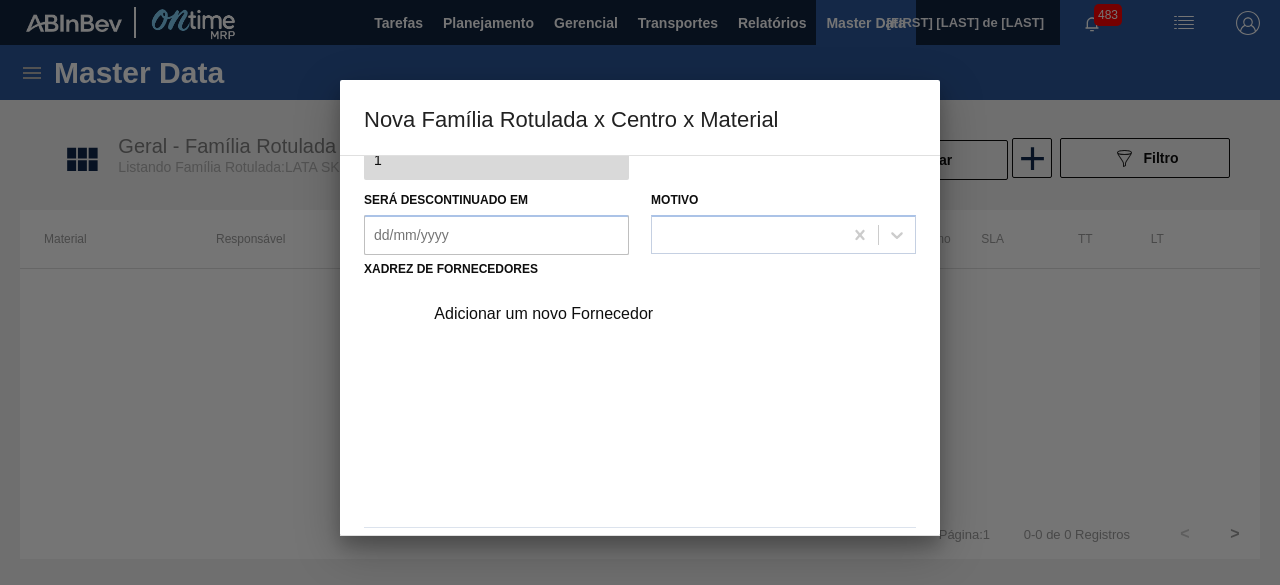 click on "Adicionar um novo Fornecedor" at bounding box center (663, 314) 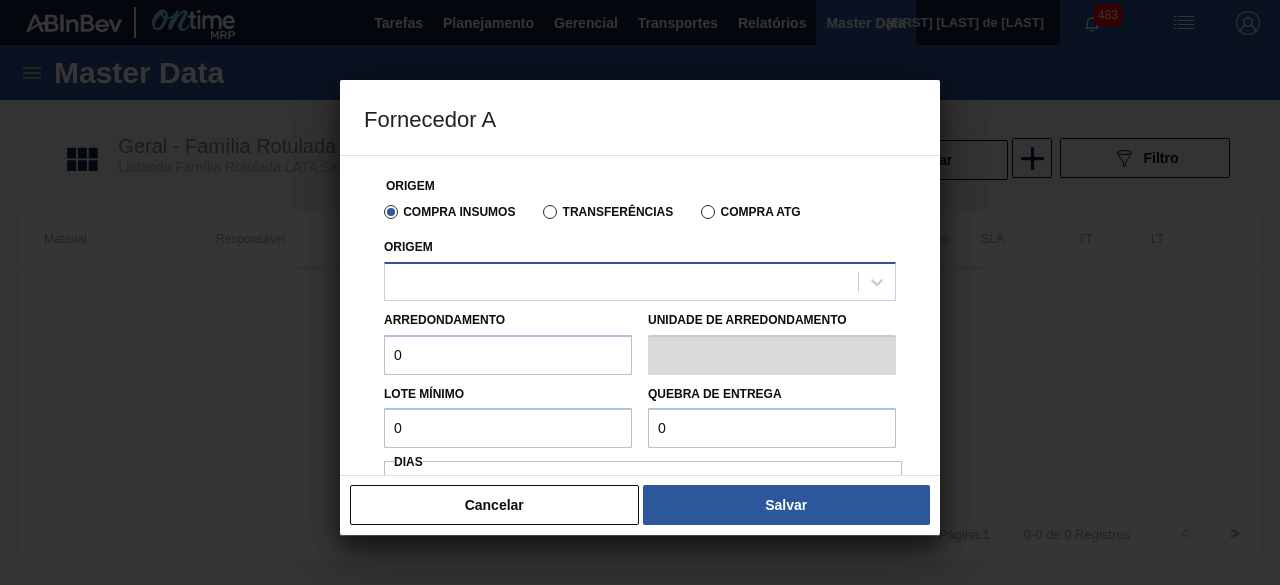 click at bounding box center (621, 281) 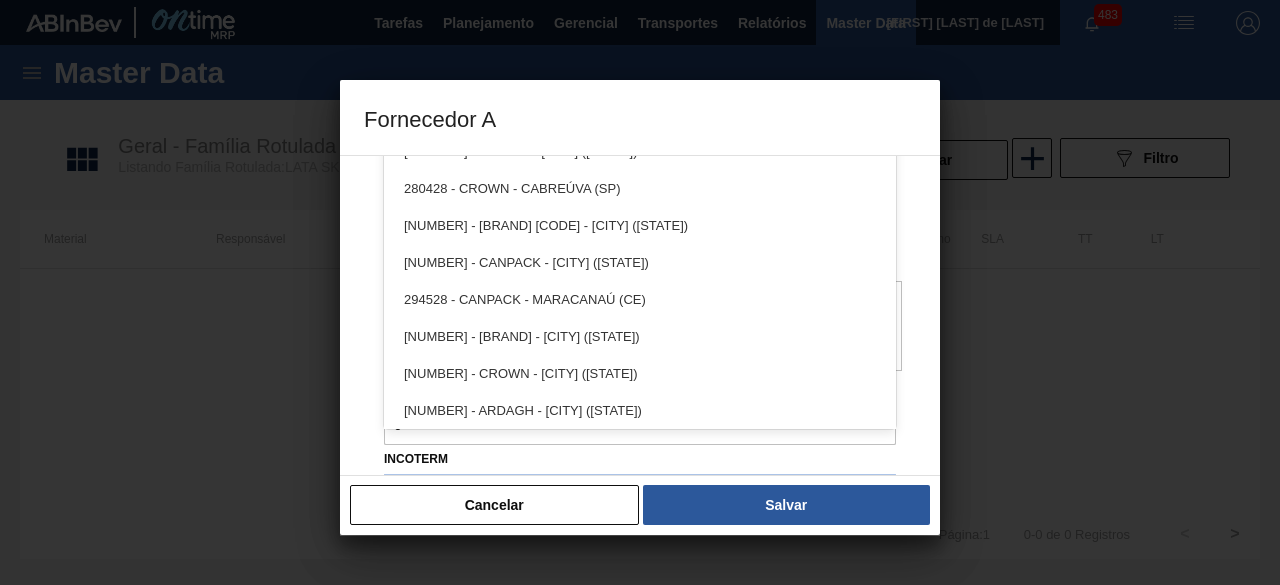 scroll, scrollTop: 182, scrollLeft: 0, axis: vertical 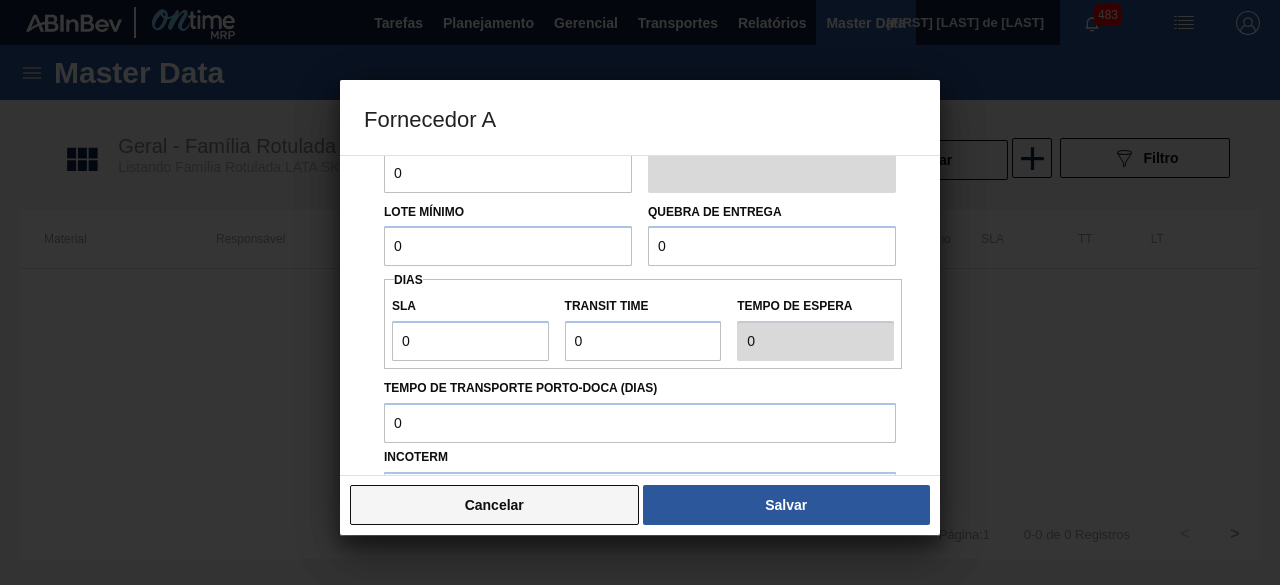 click on "Cancelar" at bounding box center (494, 505) 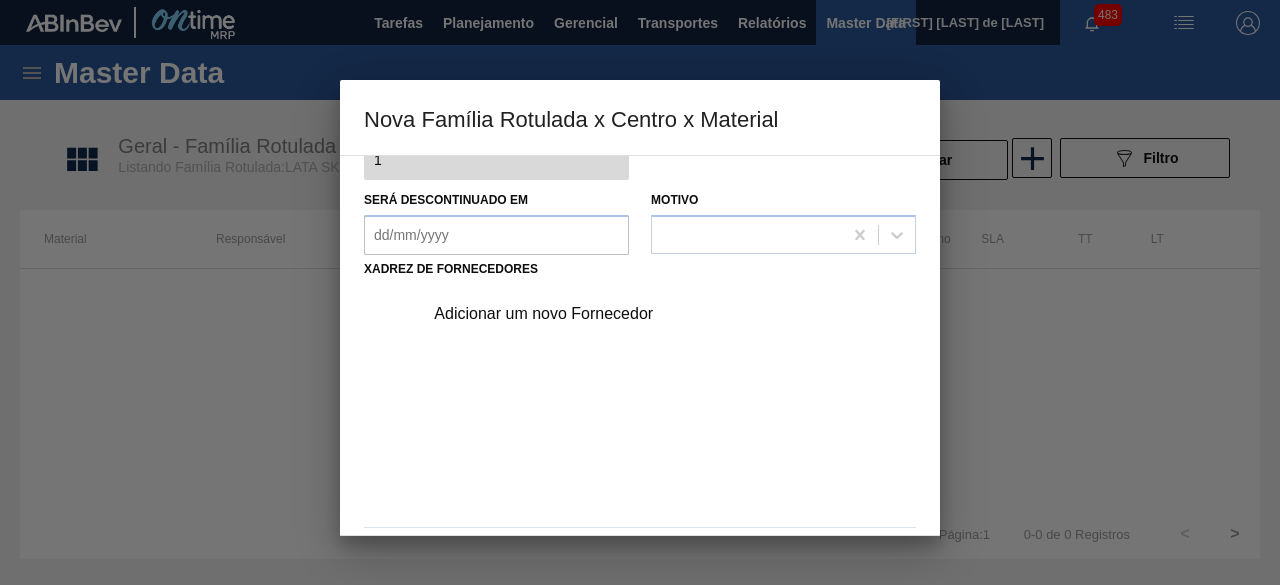 scroll, scrollTop: 313, scrollLeft: 0, axis: vertical 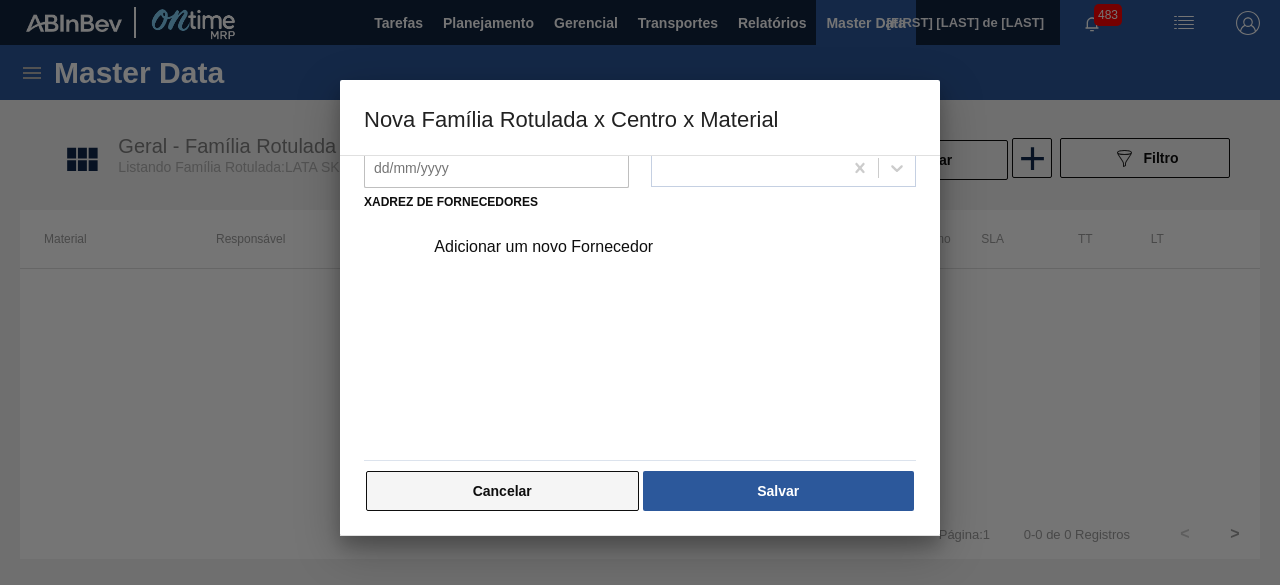 click on "Cancelar" at bounding box center [502, 491] 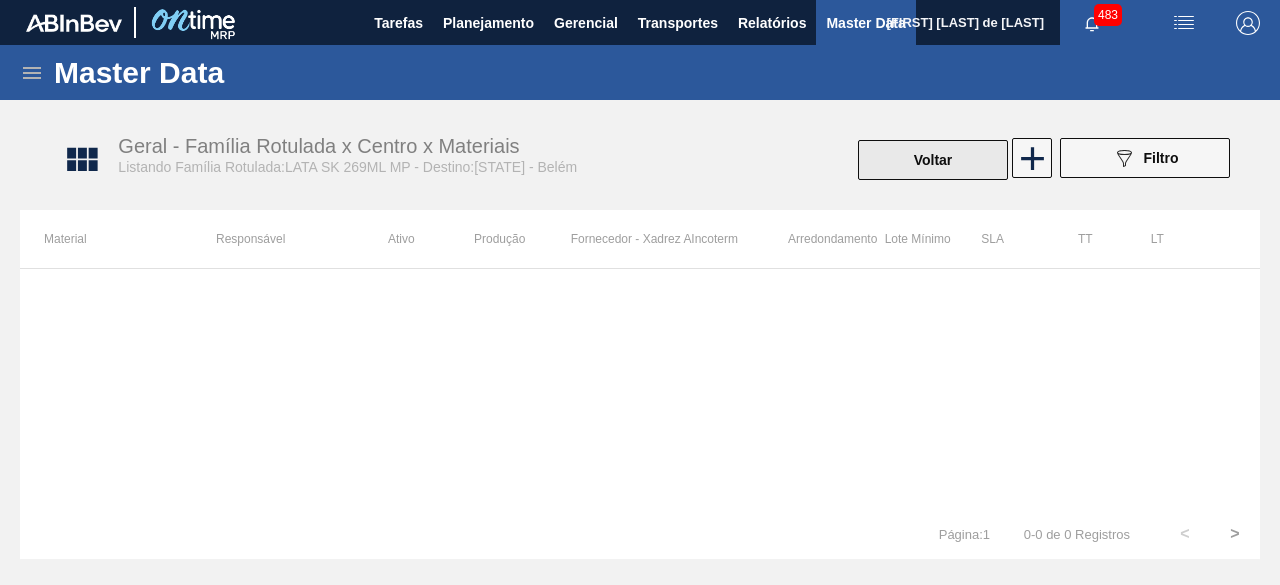 click on "Voltar" at bounding box center [933, 160] 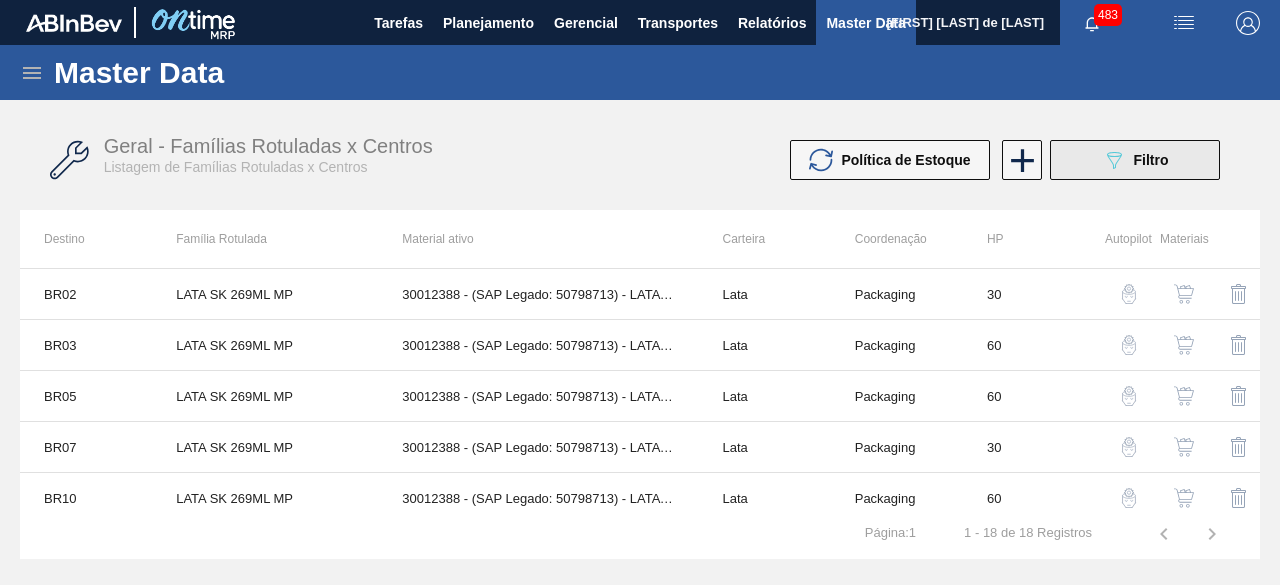 click on "089F7B8B-B2A5-4AFE-B5C0-19BA573D28AC Filtro" at bounding box center (1135, 160) 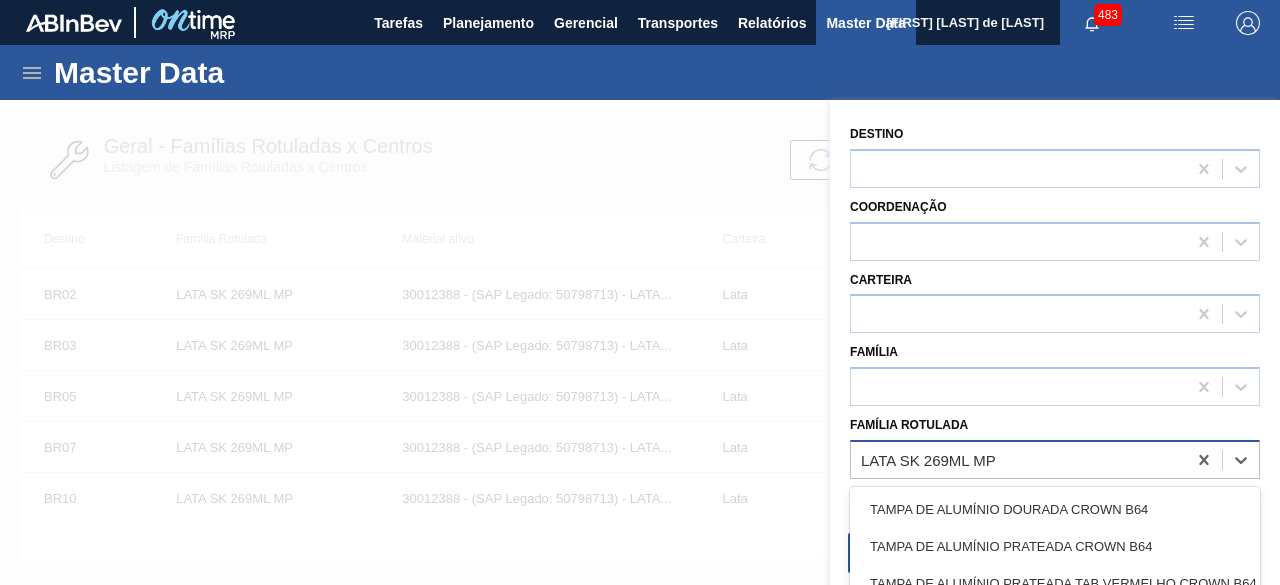 click on "LATA SK 269ML MP" at bounding box center [928, 459] 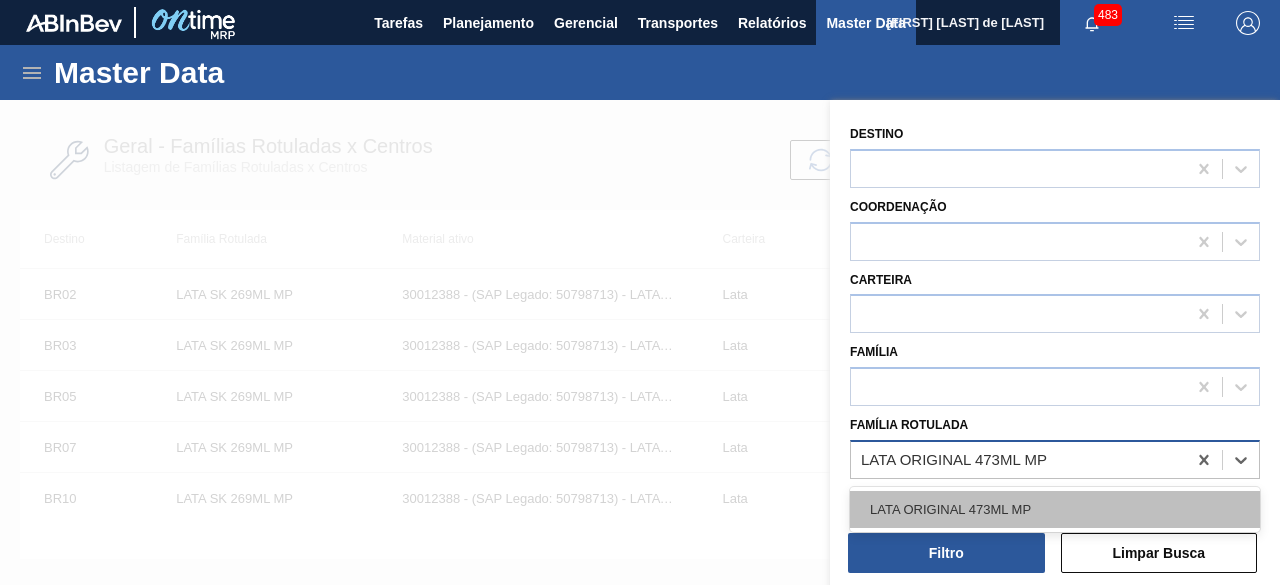 click on "LATA ORIGINAL 473ML MP" at bounding box center (1055, 509) 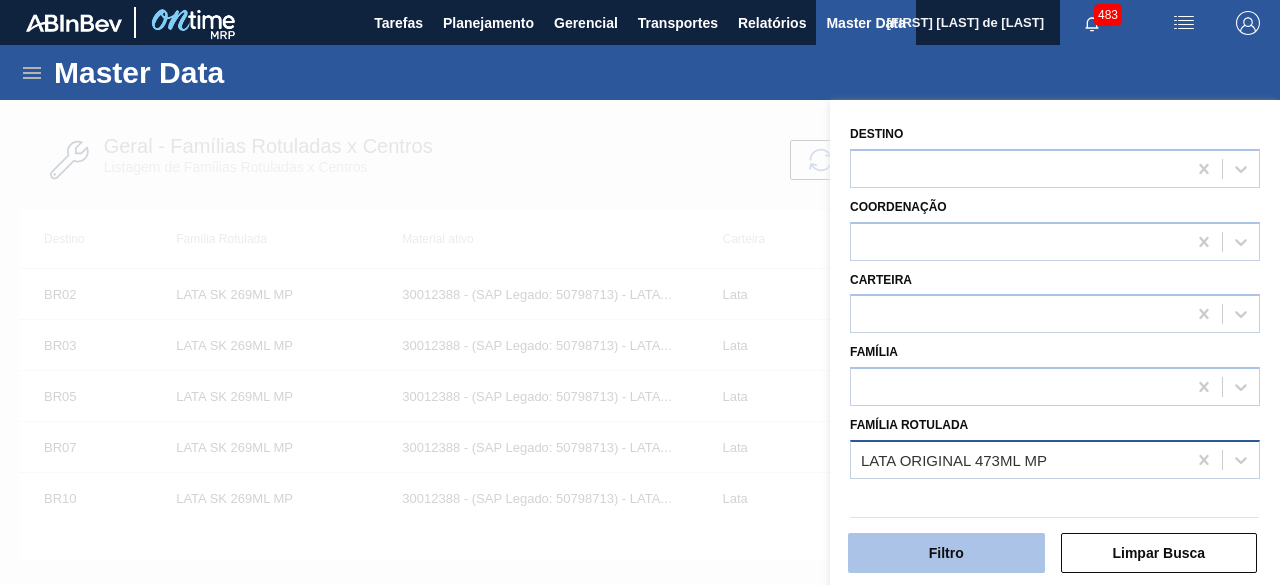 click on "Filtro" at bounding box center (946, 553) 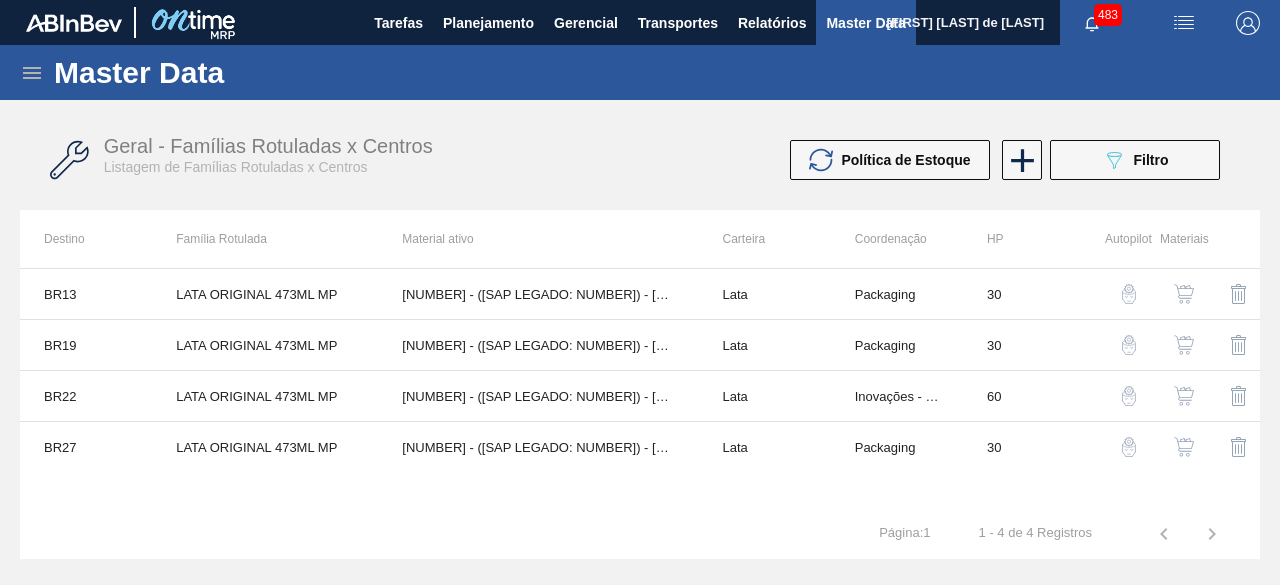click at bounding box center (1184, 447) 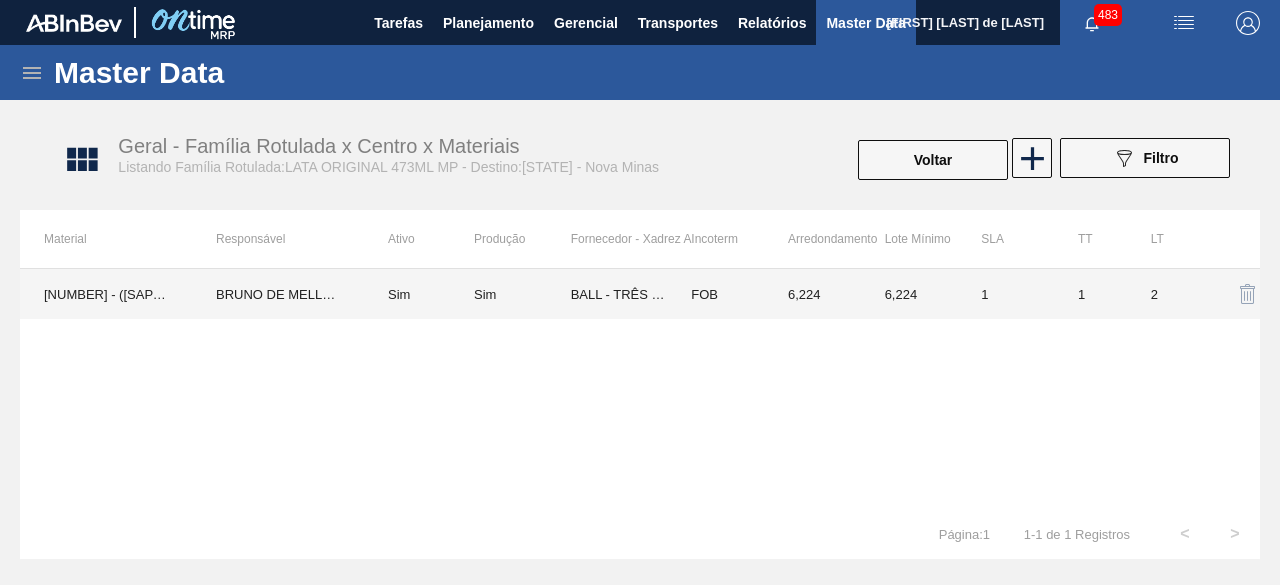 click on "30034407 - (SAP Legado: 50850971) - LATA AL ORIG 473ML BRILHO MULTIPACK" at bounding box center [106, 294] 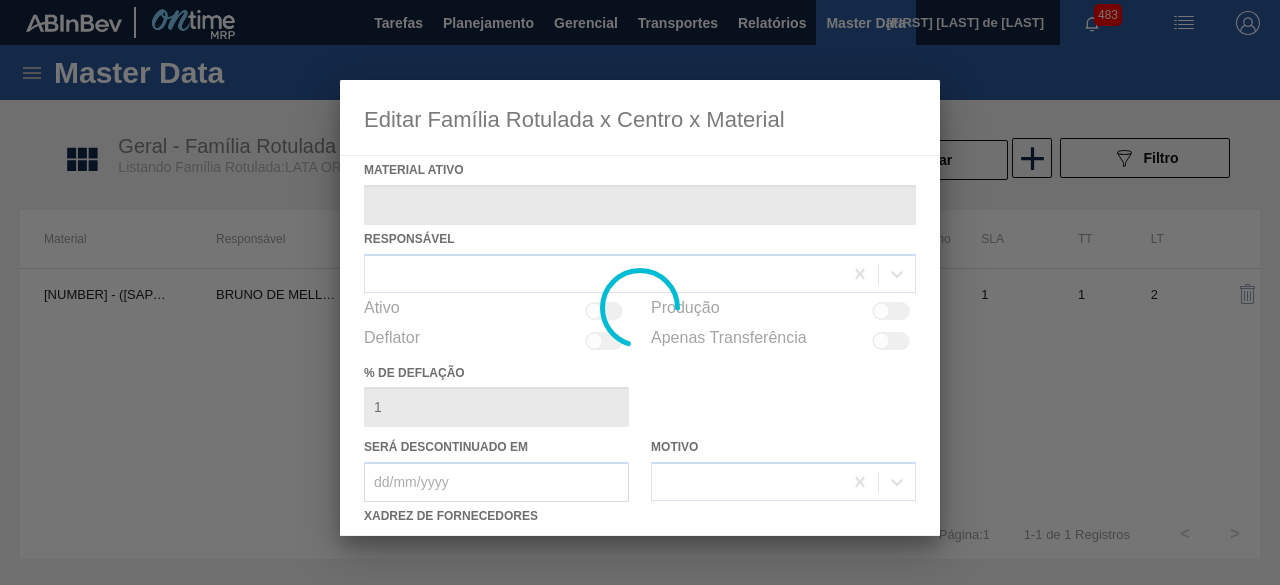 type on "30034407 - (SAP Legado: 50850971) - LATA AL ORIG 473ML BRILHO MULTIPACK" 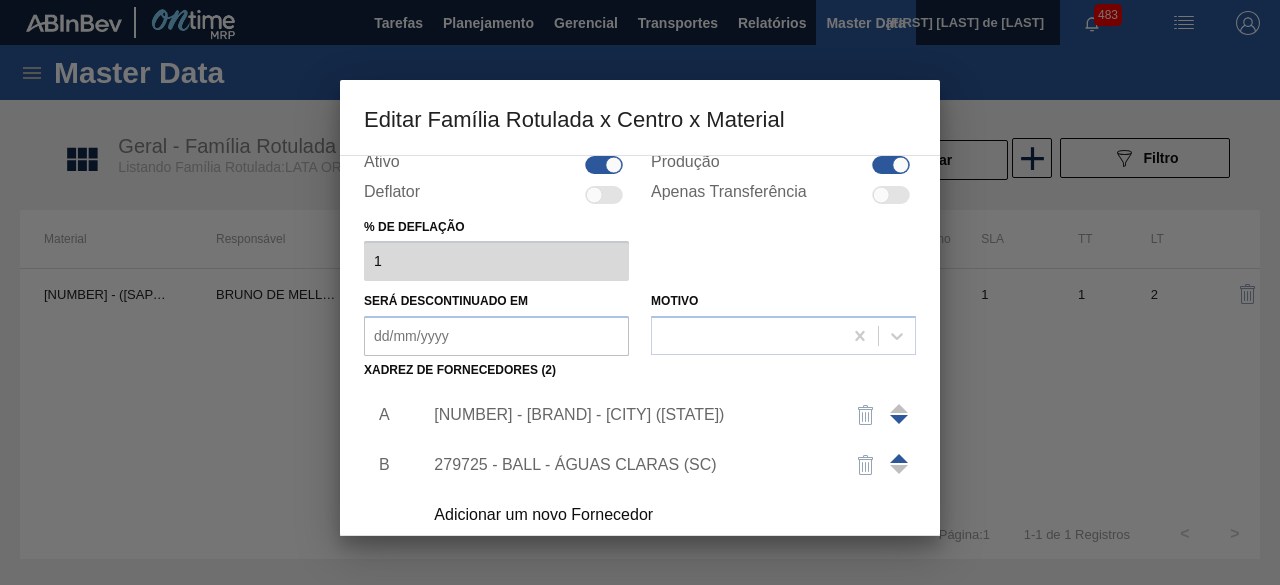 scroll, scrollTop: 268, scrollLeft: 0, axis: vertical 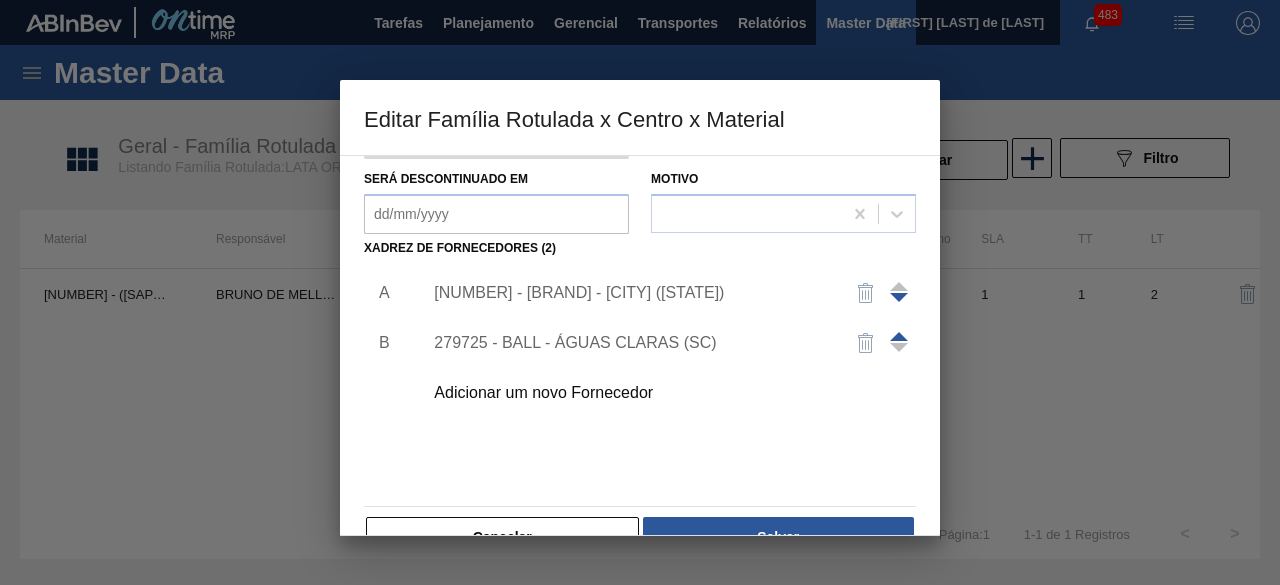 click on "Adicionar um novo Fornecedor" at bounding box center [630, 393] 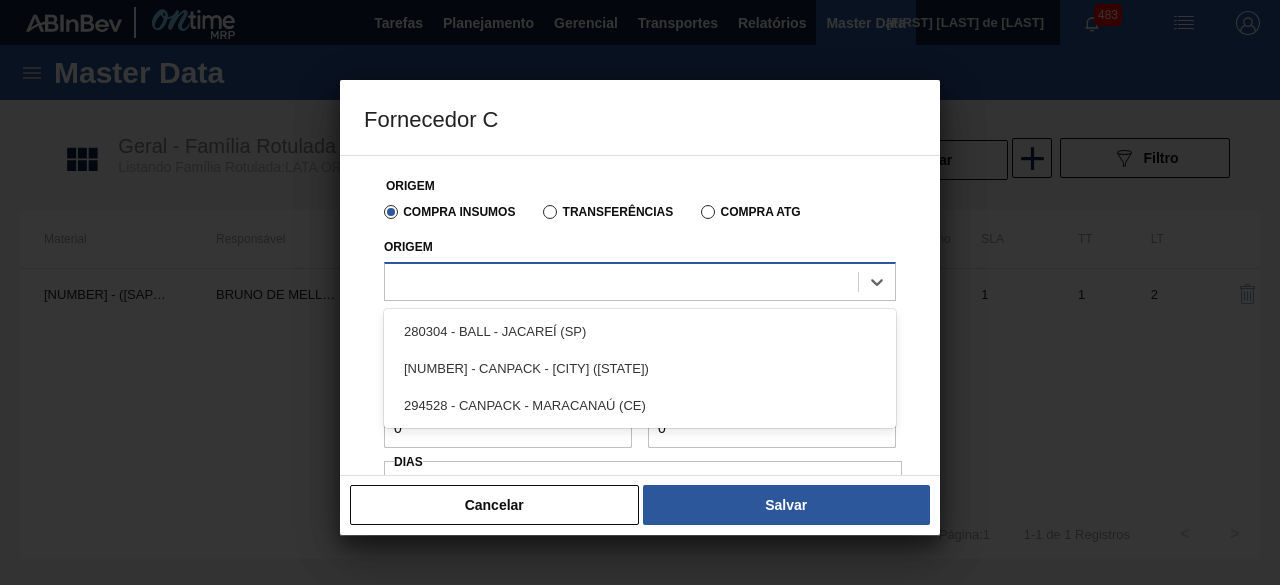 click at bounding box center [621, 281] 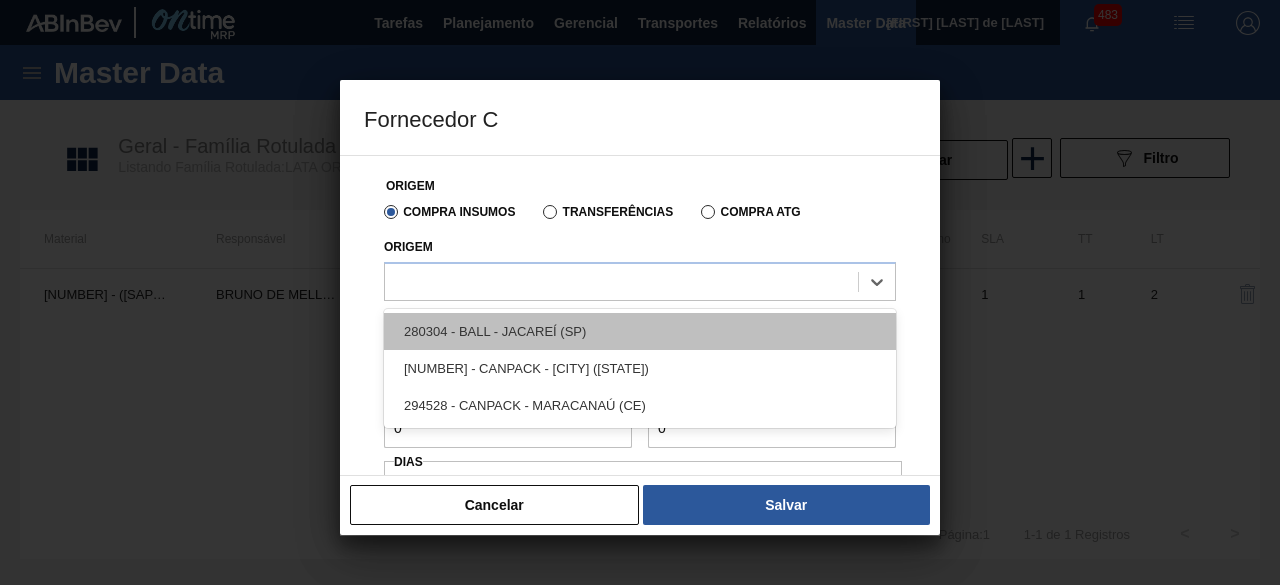 click on "280304 - BALL - JACAREÍ (SP)" at bounding box center (640, 331) 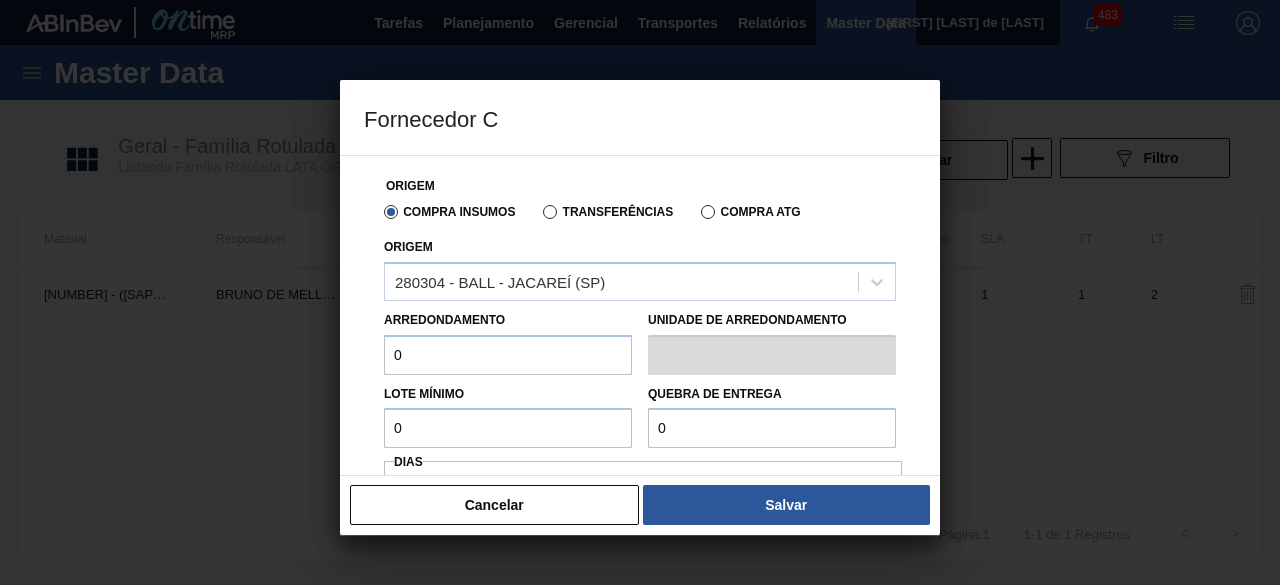 click on "0" at bounding box center (508, 355) 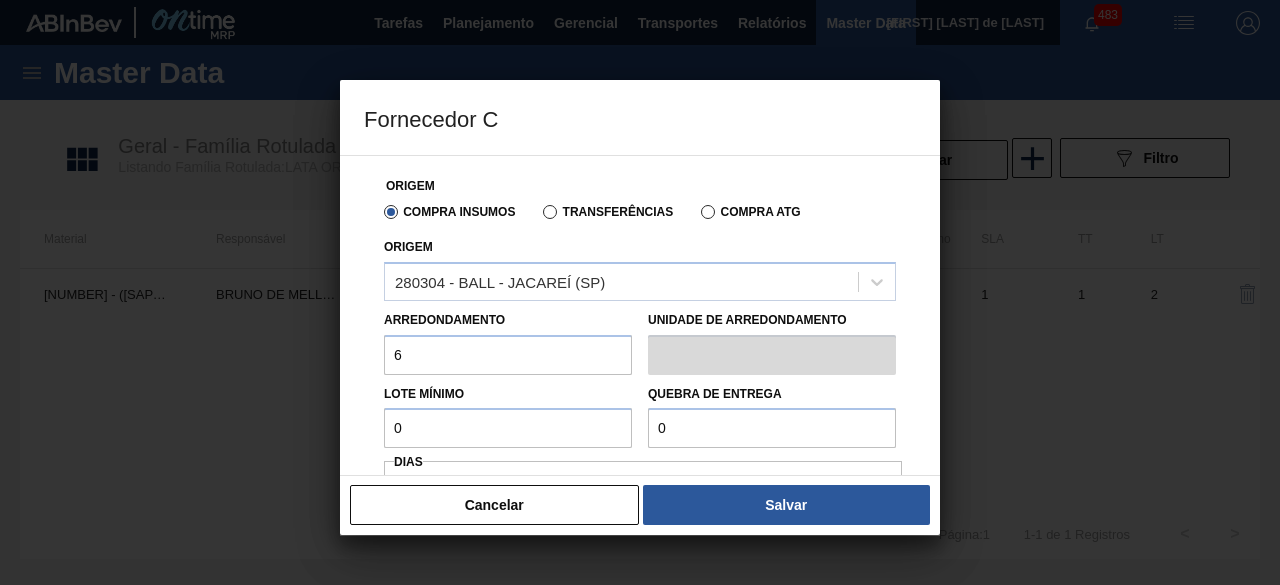 type on "6,224" 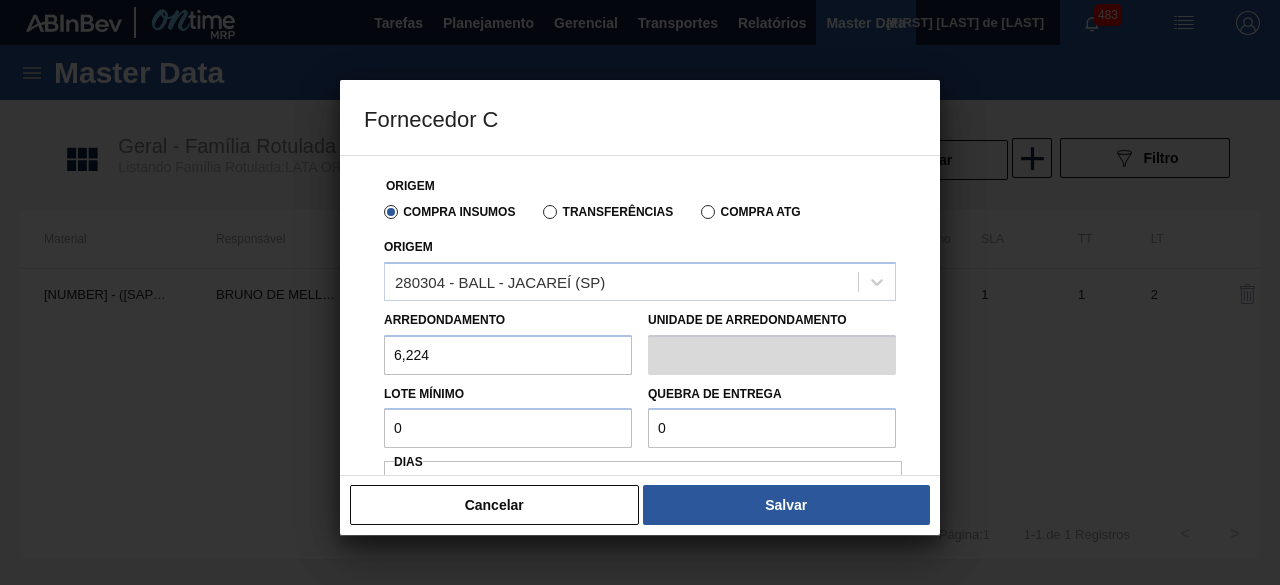 type on "6" 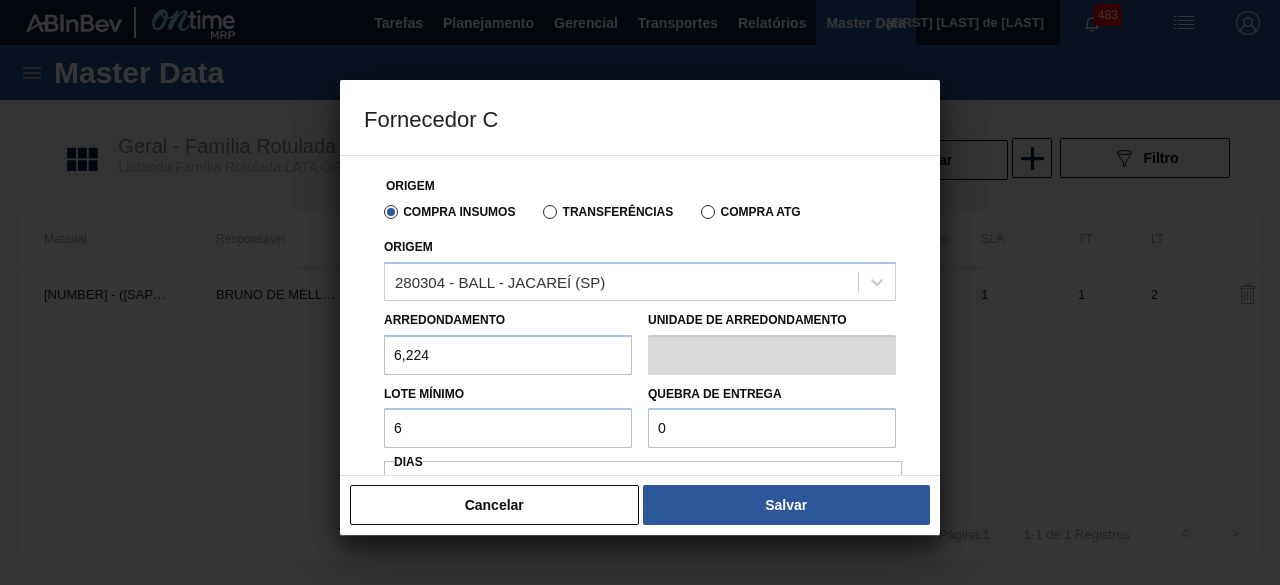 click on "6" at bounding box center [508, 428] 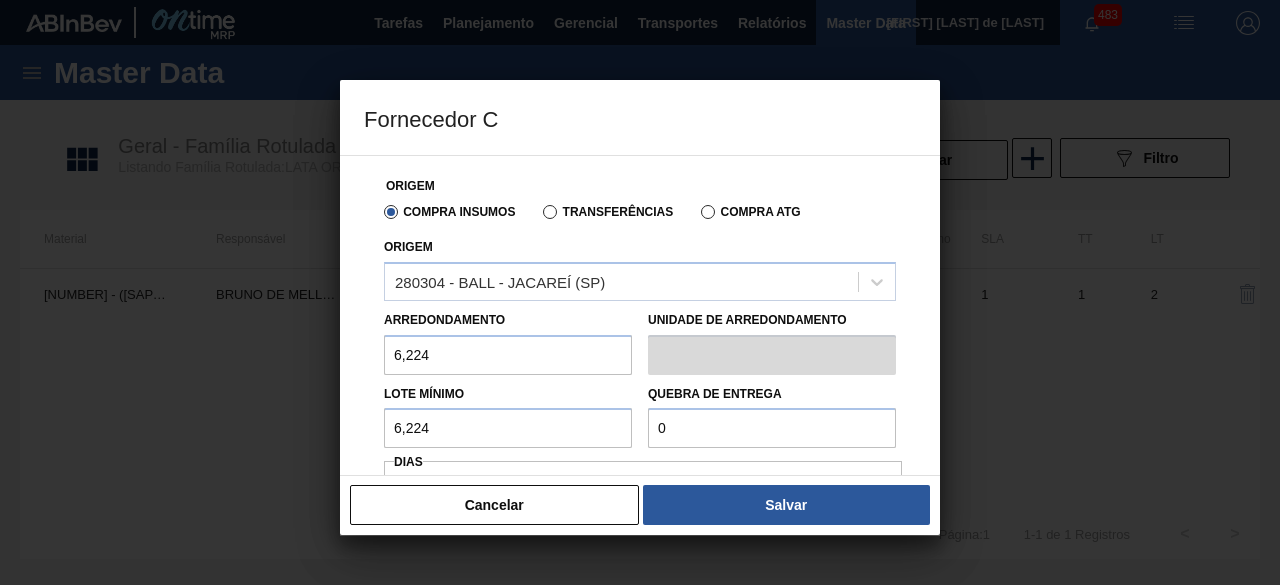 click on "0" at bounding box center (772, 428) 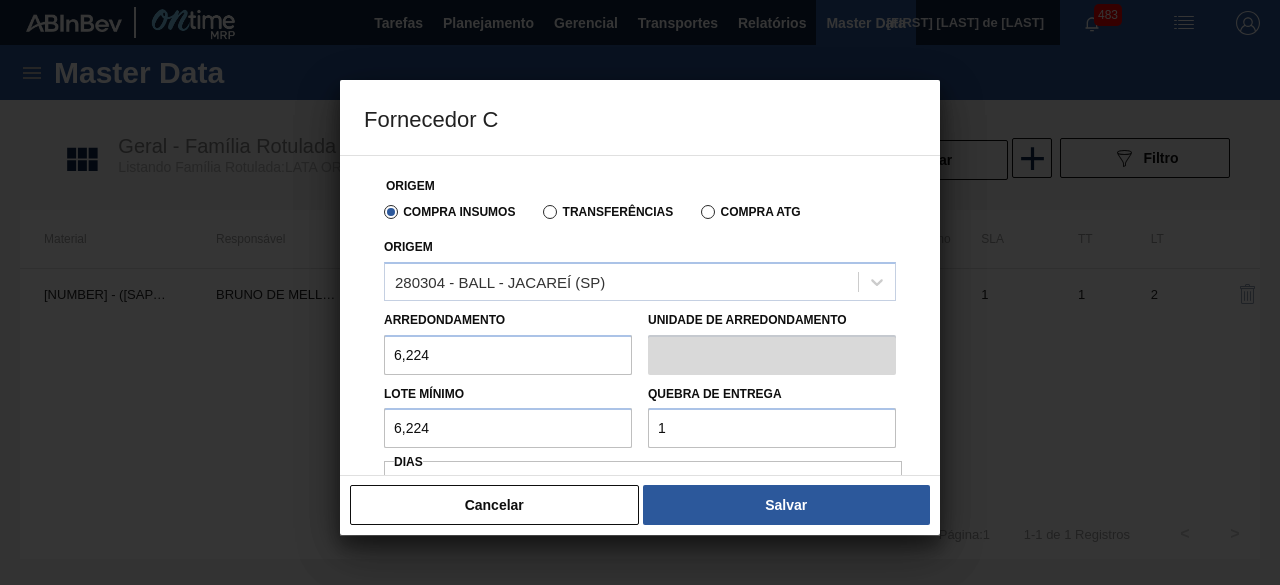 type on "155,6" 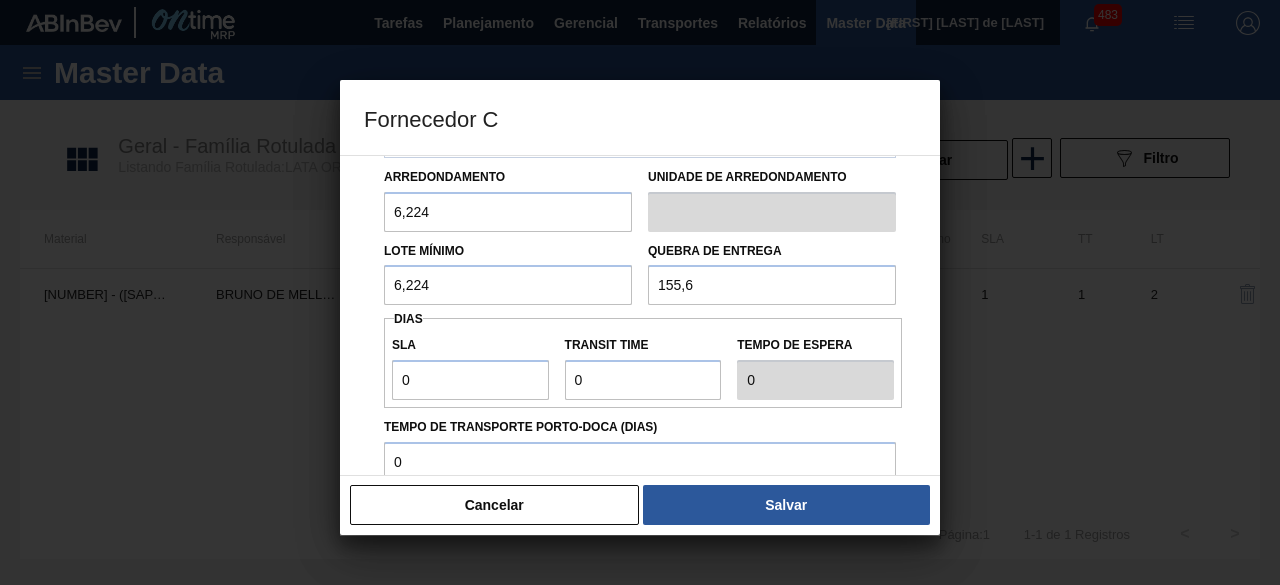 scroll, scrollTop: 149, scrollLeft: 0, axis: vertical 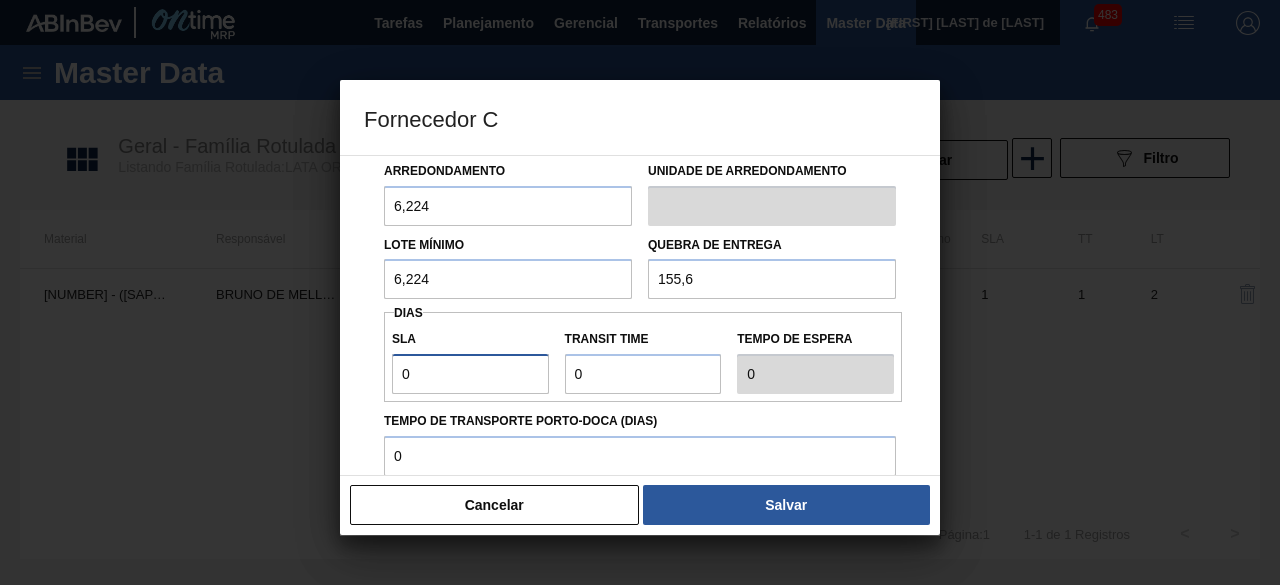 click on "0" at bounding box center [470, 374] 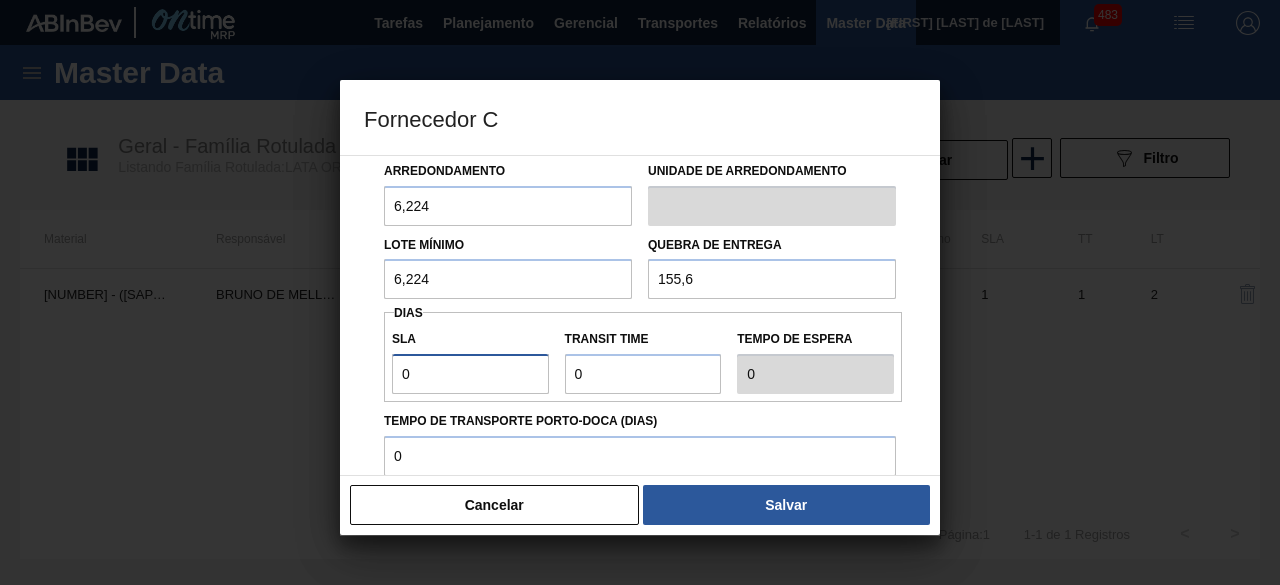 type on "01" 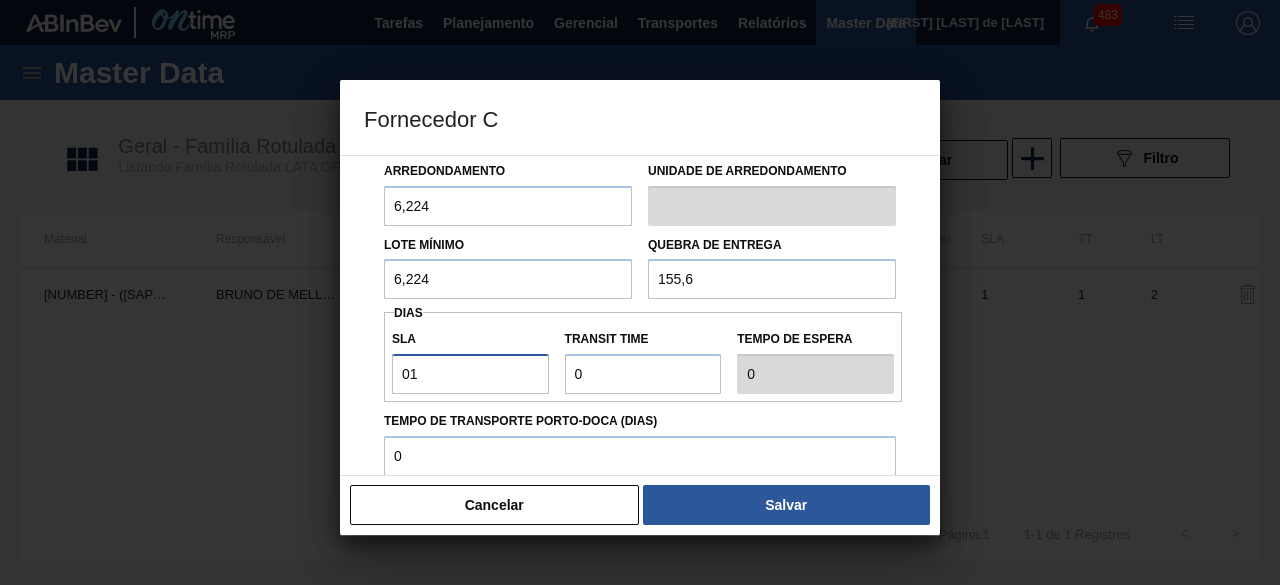 type on "1" 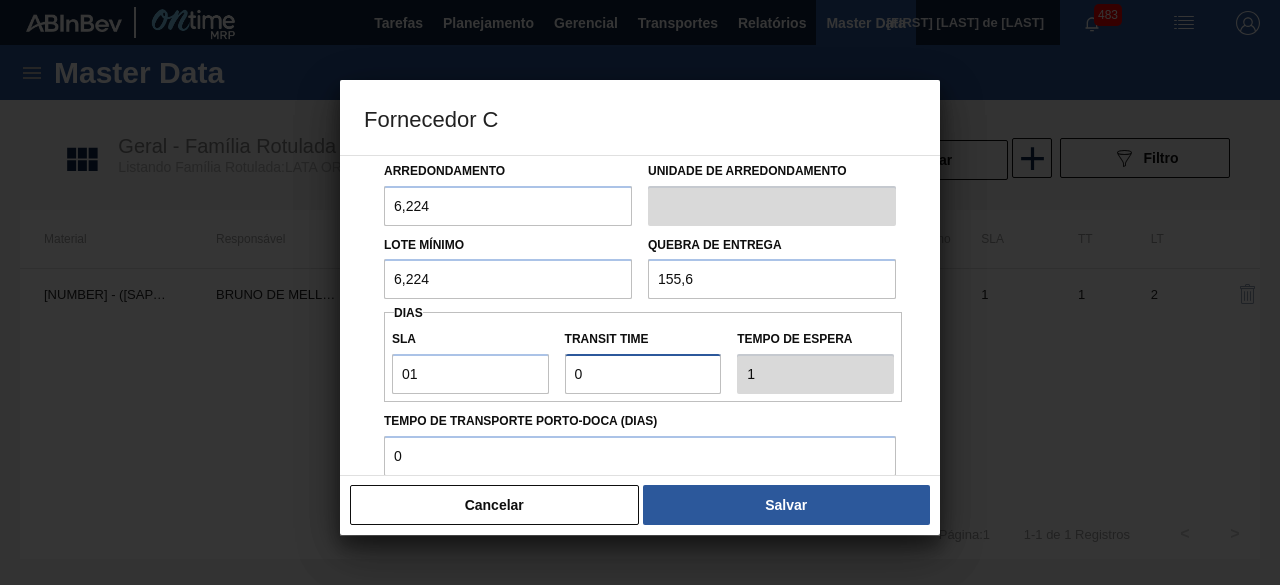 click on "Transit Time" at bounding box center [643, 374] 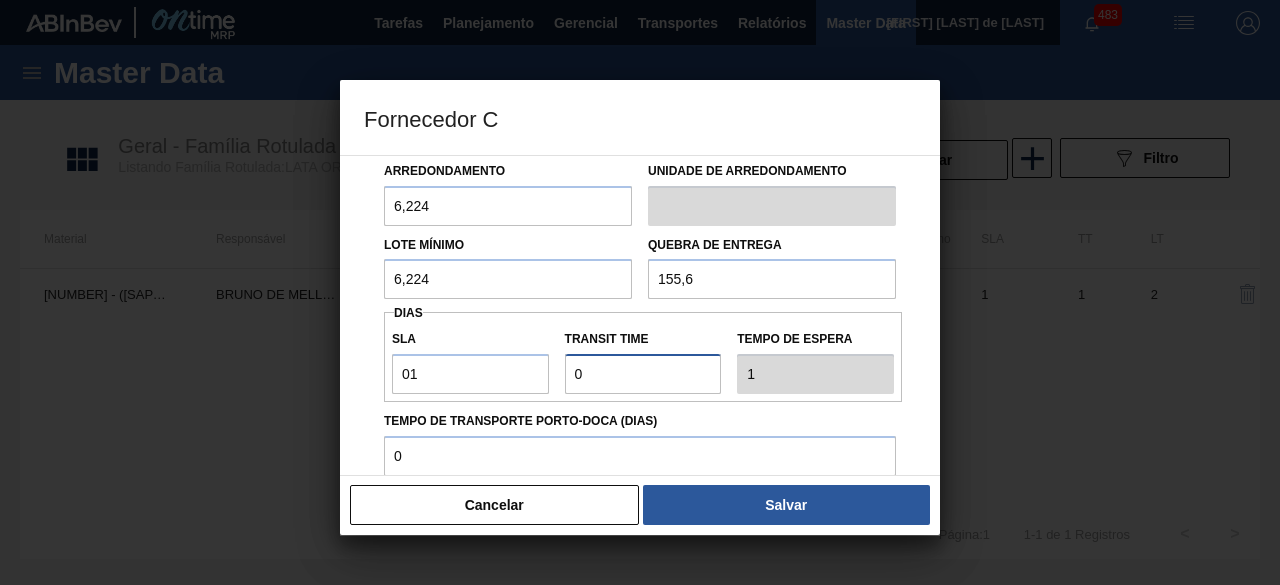 type on "01" 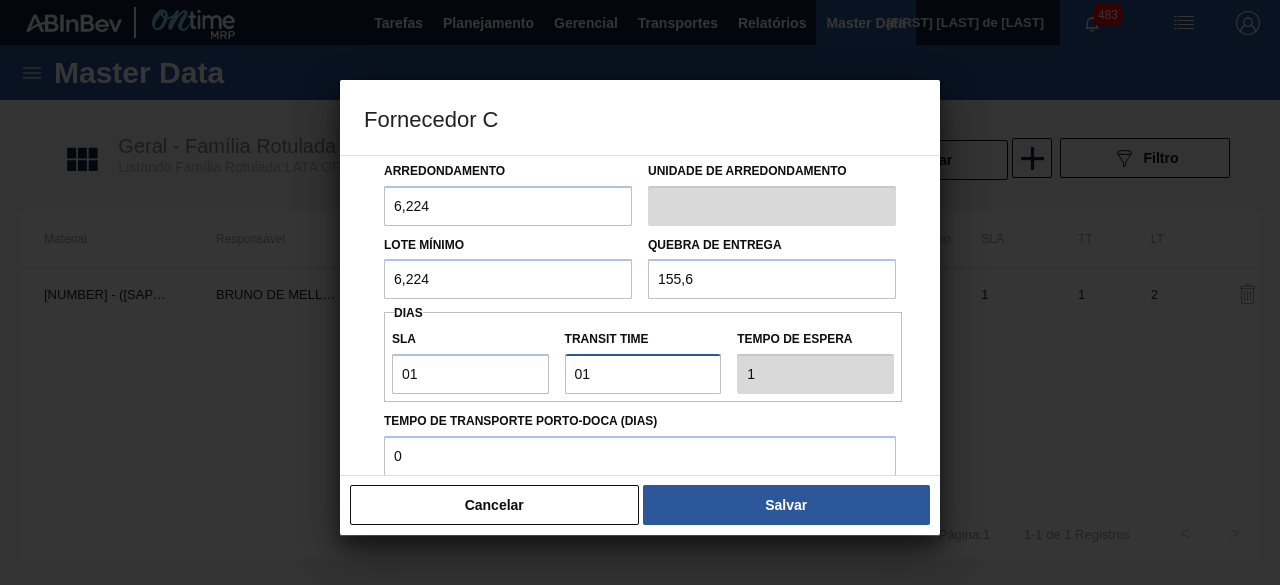 type on "2" 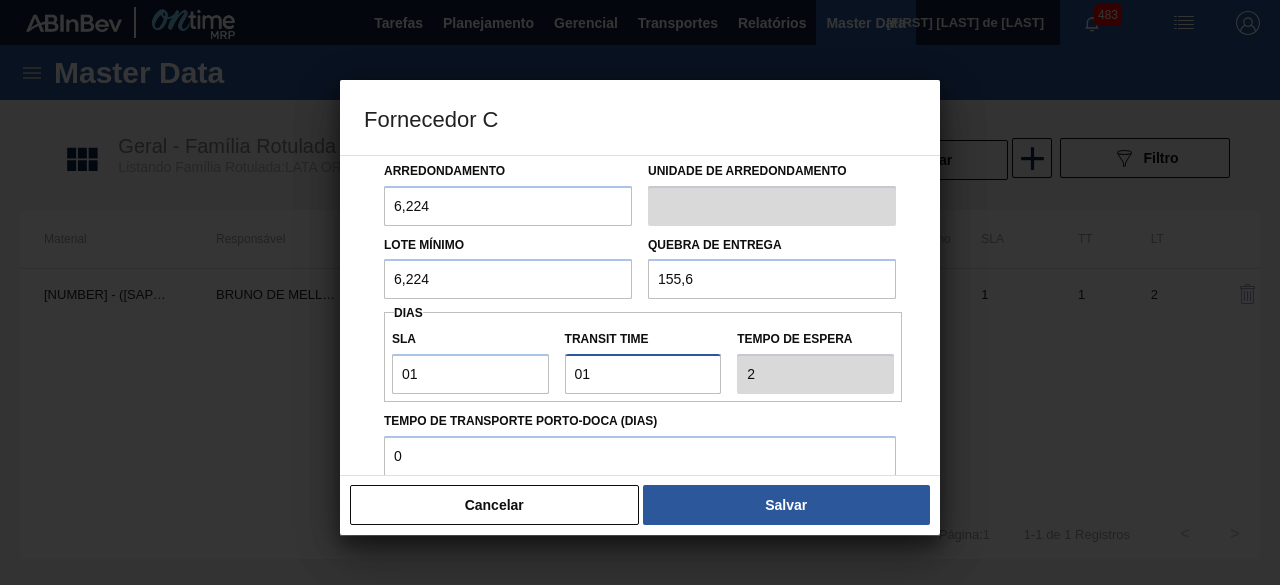 scroll, scrollTop: 349, scrollLeft: 0, axis: vertical 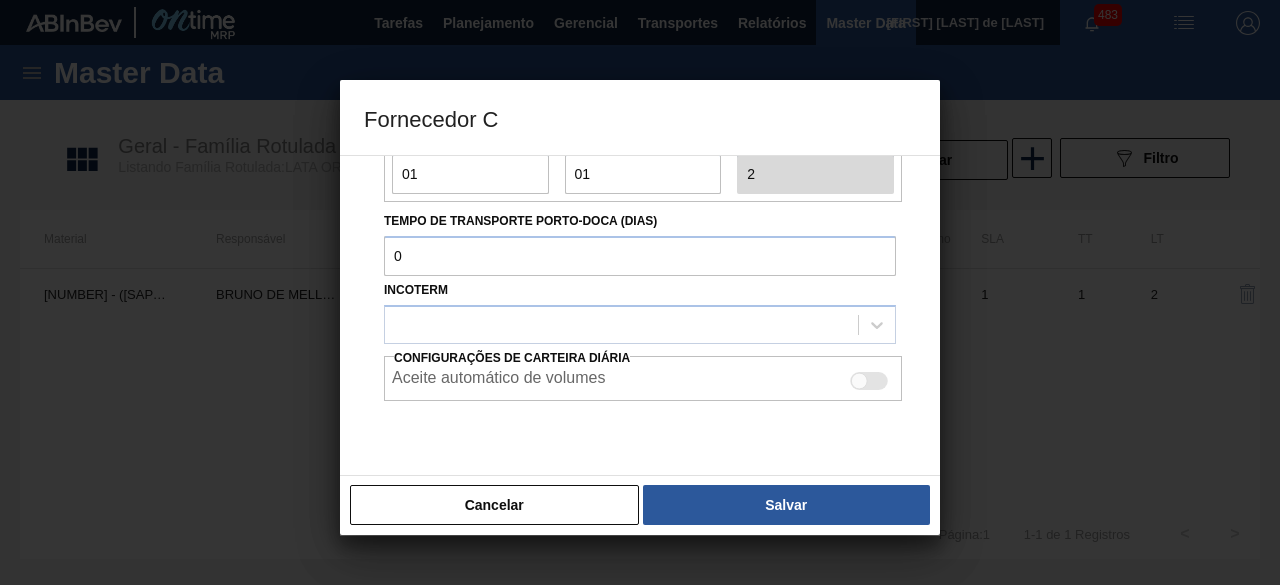 click on "Aceite automático de volumes" at bounding box center [643, 381] 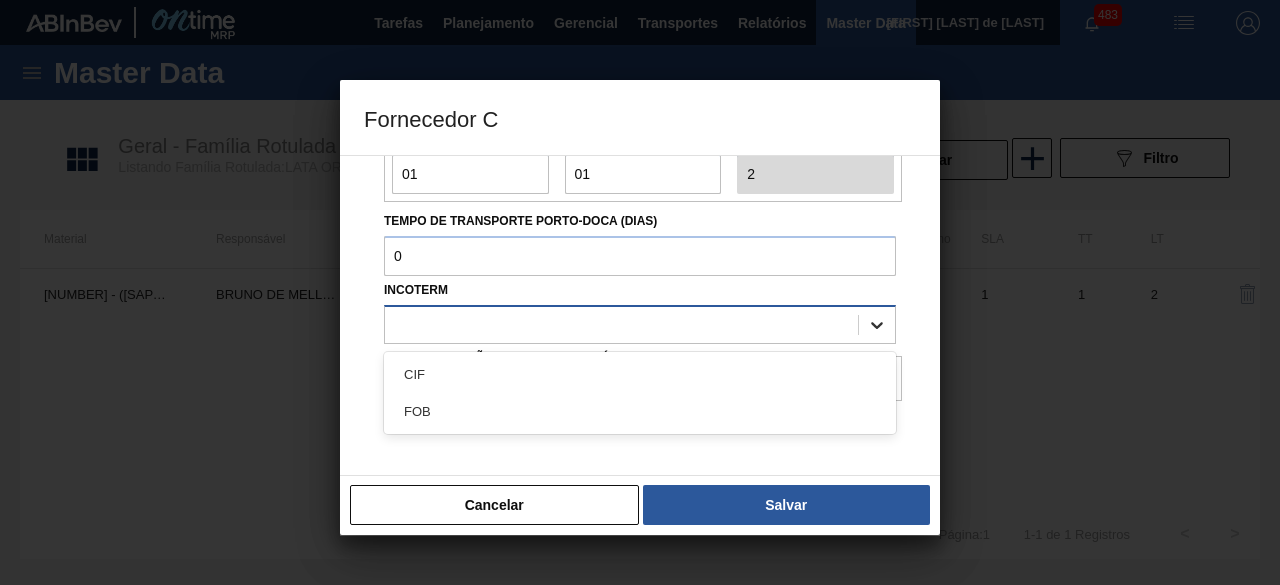 click 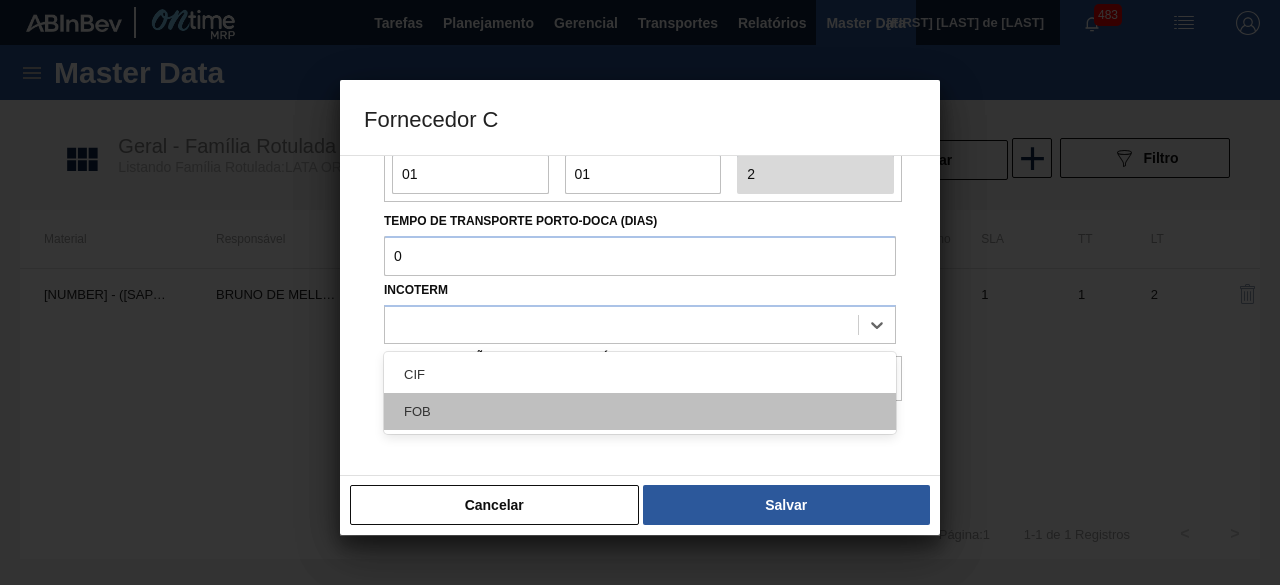 click on "FOB" at bounding box center (640, 411) 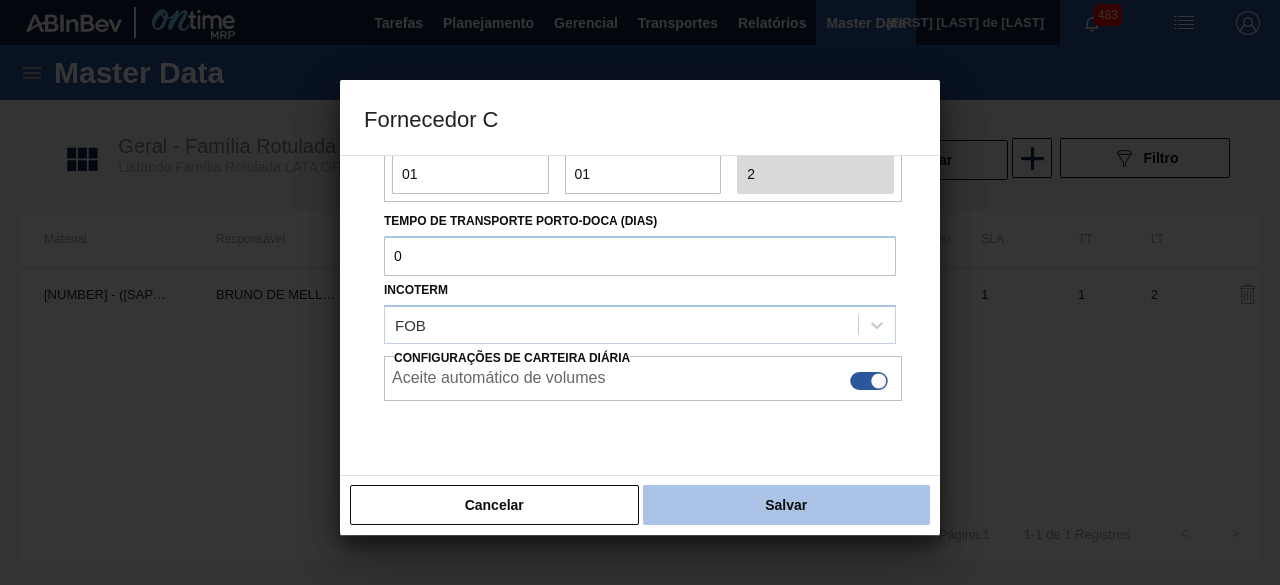 click on "Salvar" at bounding box center [786, 505] 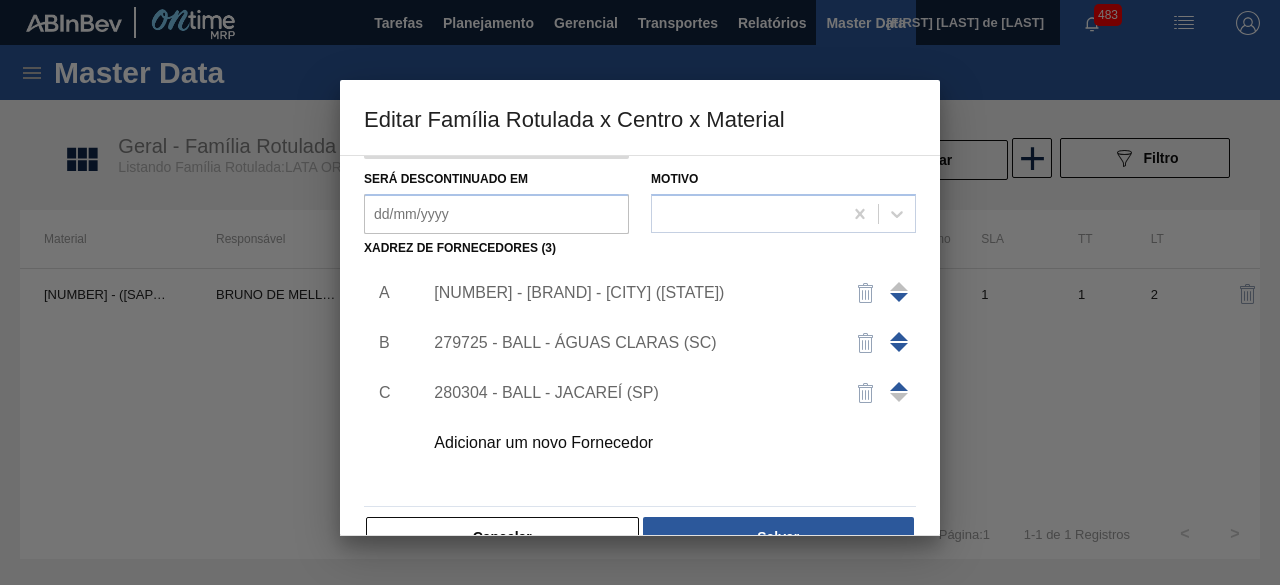 click on "280304 - BALL - JACAREÍ (SP)" at bounding box center (663, 393) 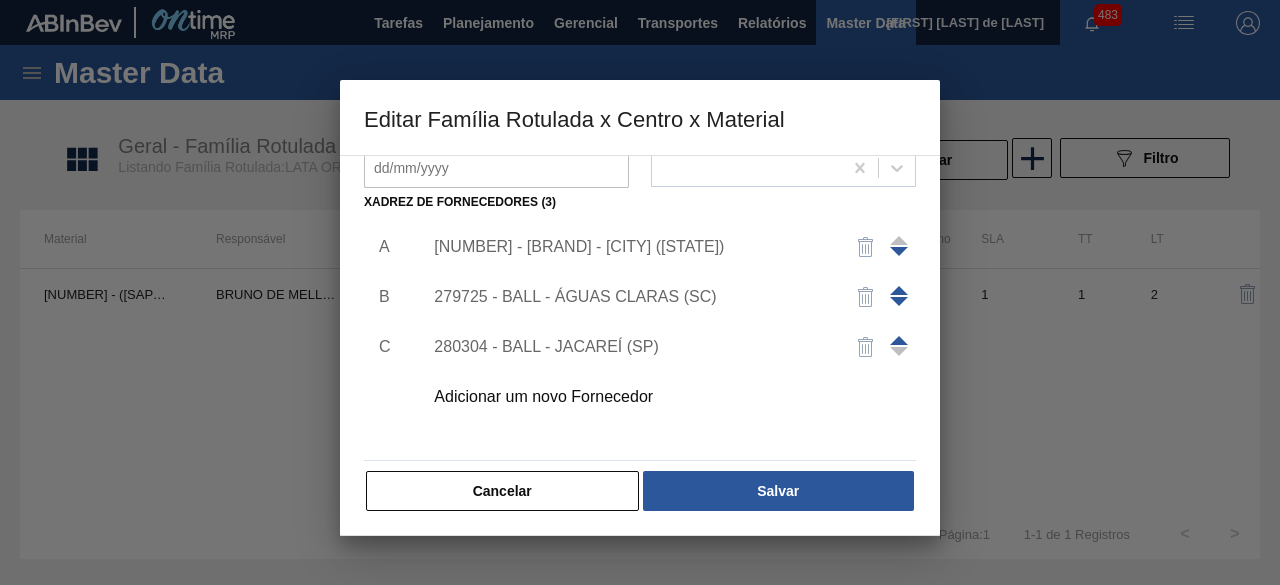 click on "280304 - BALL - JACAREÍ (SP)" at bounding box center [630, 347] 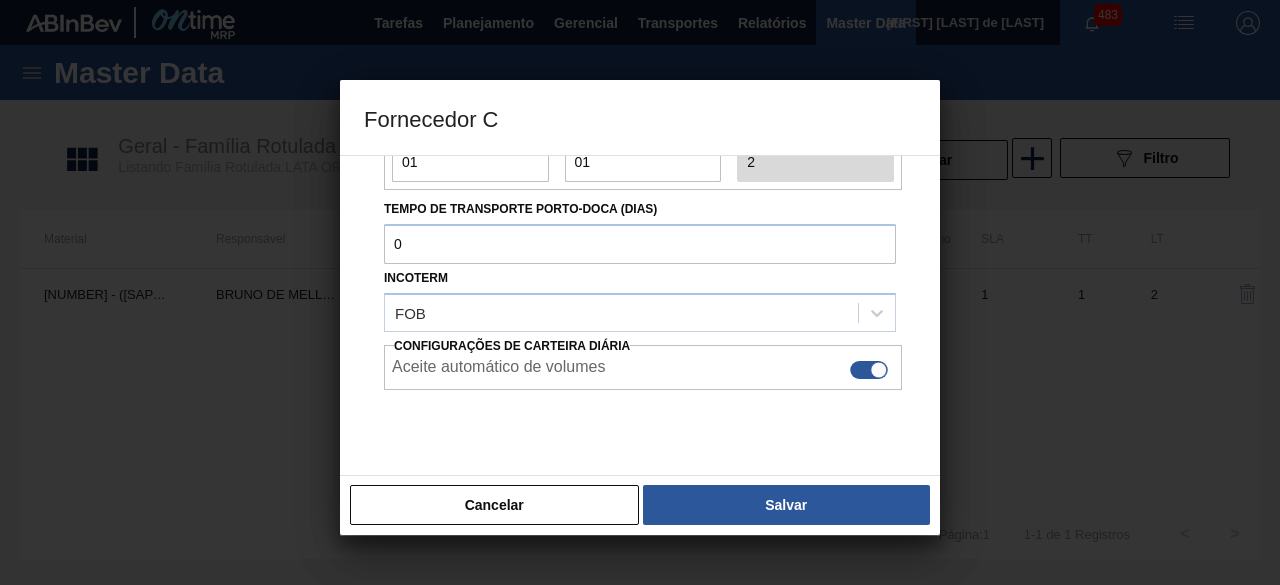 scroll, scrollTop: 335, scrollLeft: 0, axis: vertical 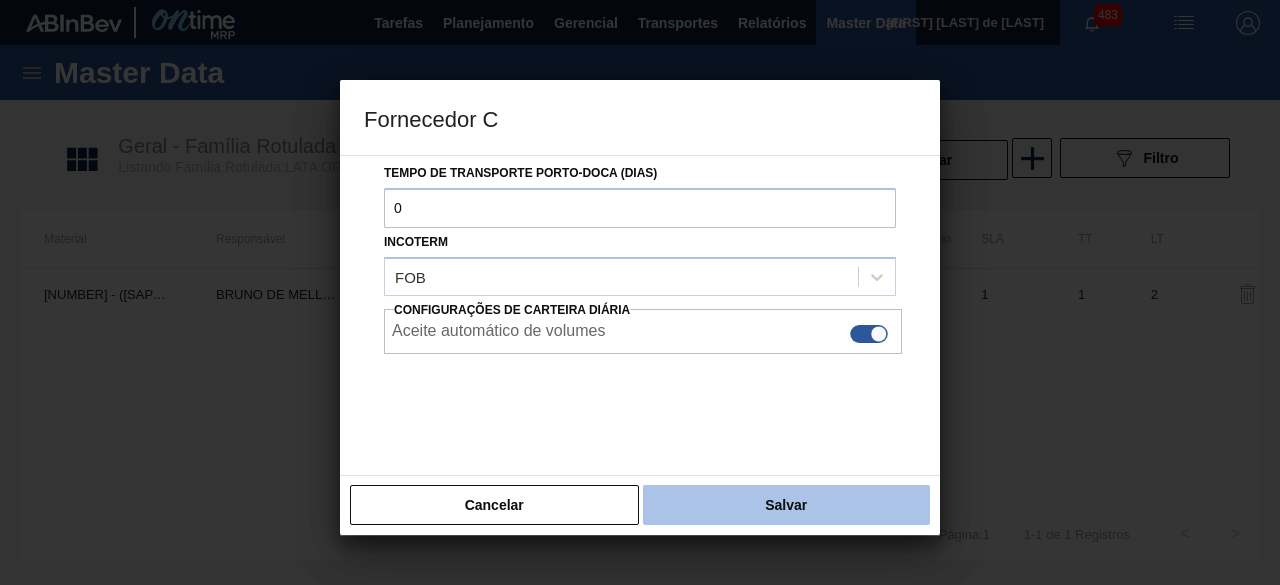 click on "Salvar" at bounding box center (786, 505) 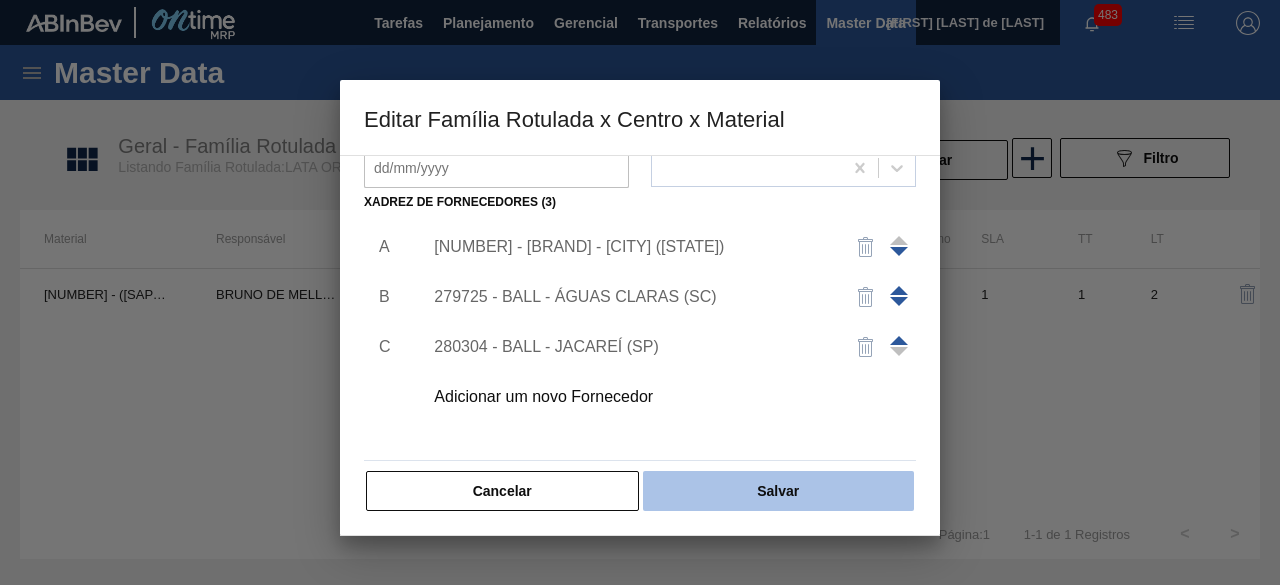 click on "Salvar" at bounding box center (778, 491) 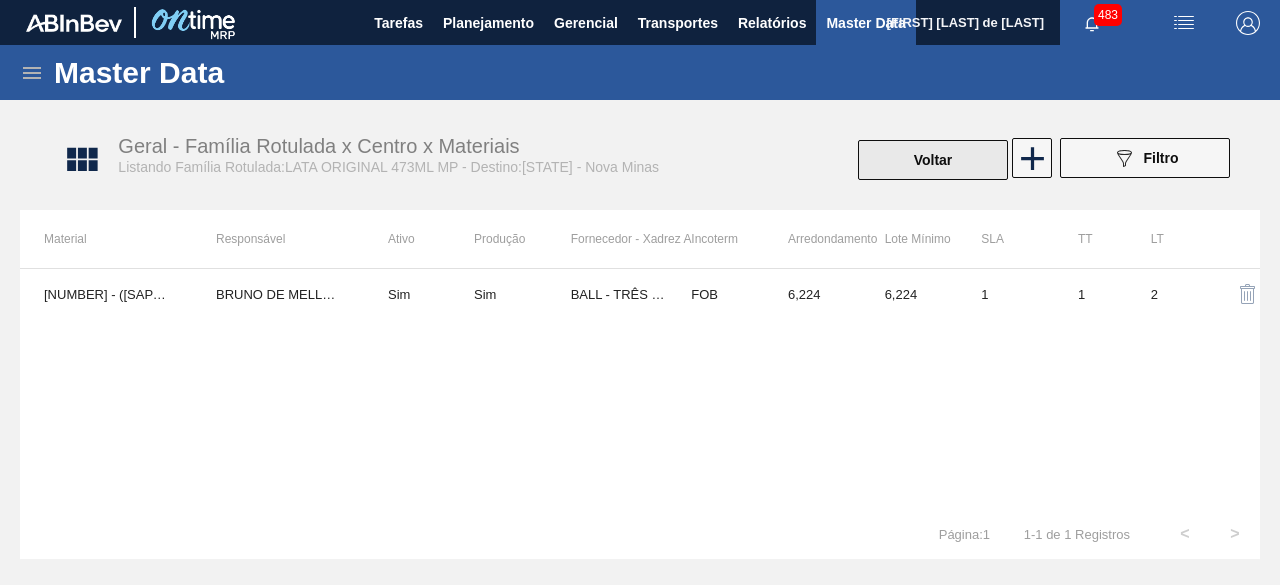 click on "Voltar" at bounding box center [933, 160] 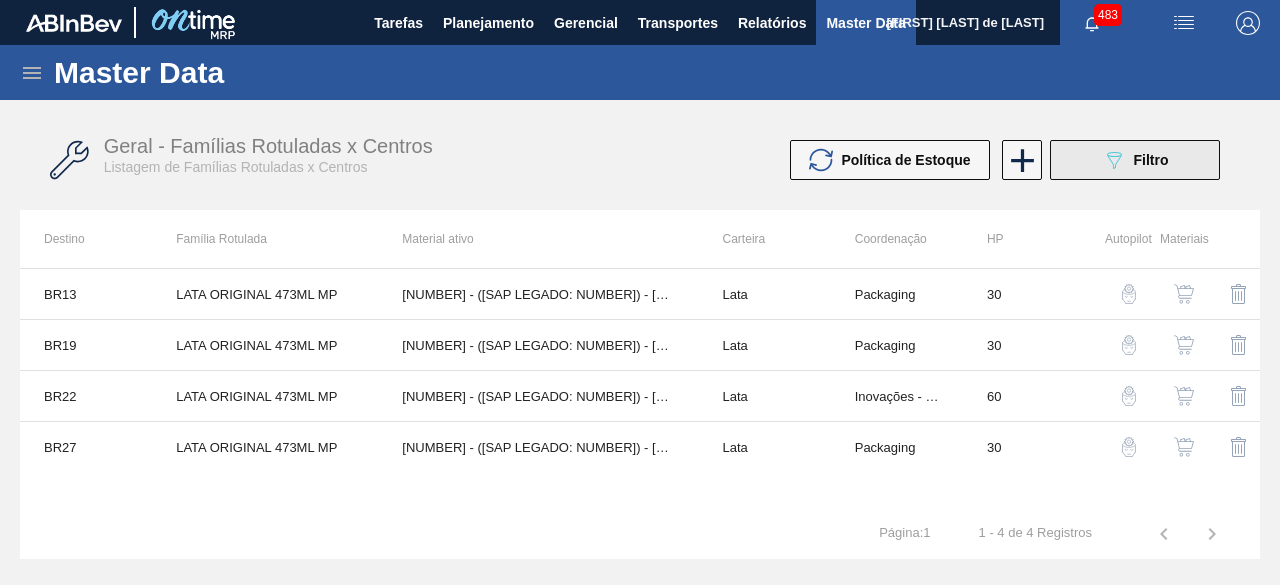 click on "089F7B8B-B2A5-4AFE-B5C0-19BA573D28AC Filtro" at bounding box center (1135, 160) 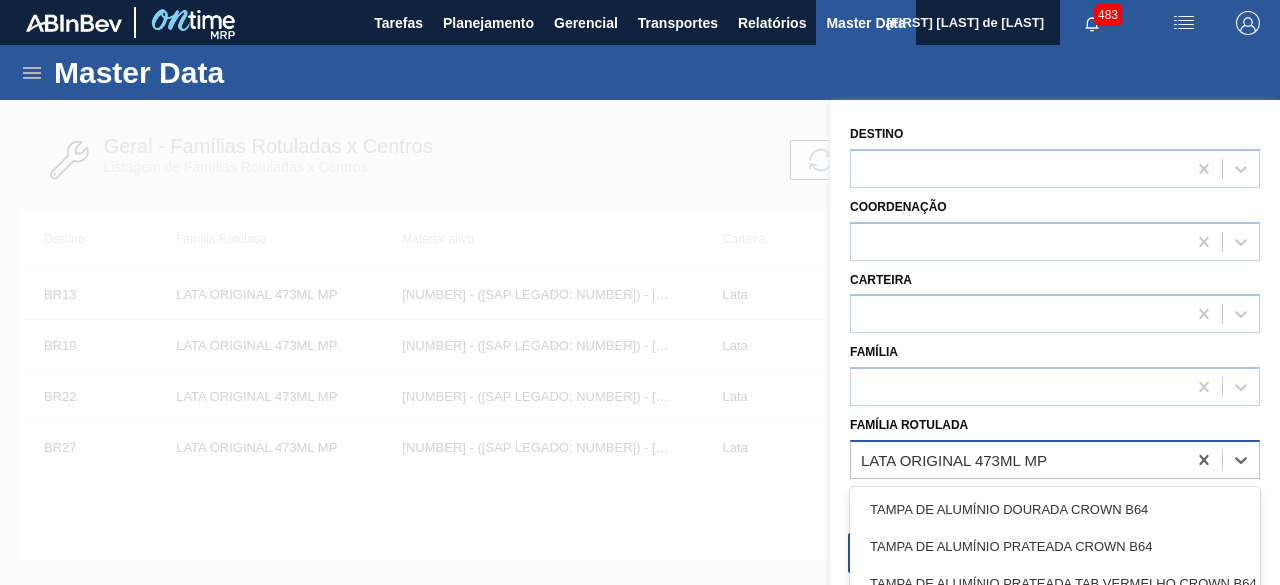 click on "LATA ORIGINAL 473ML MP" at bounding box center (954, 459) 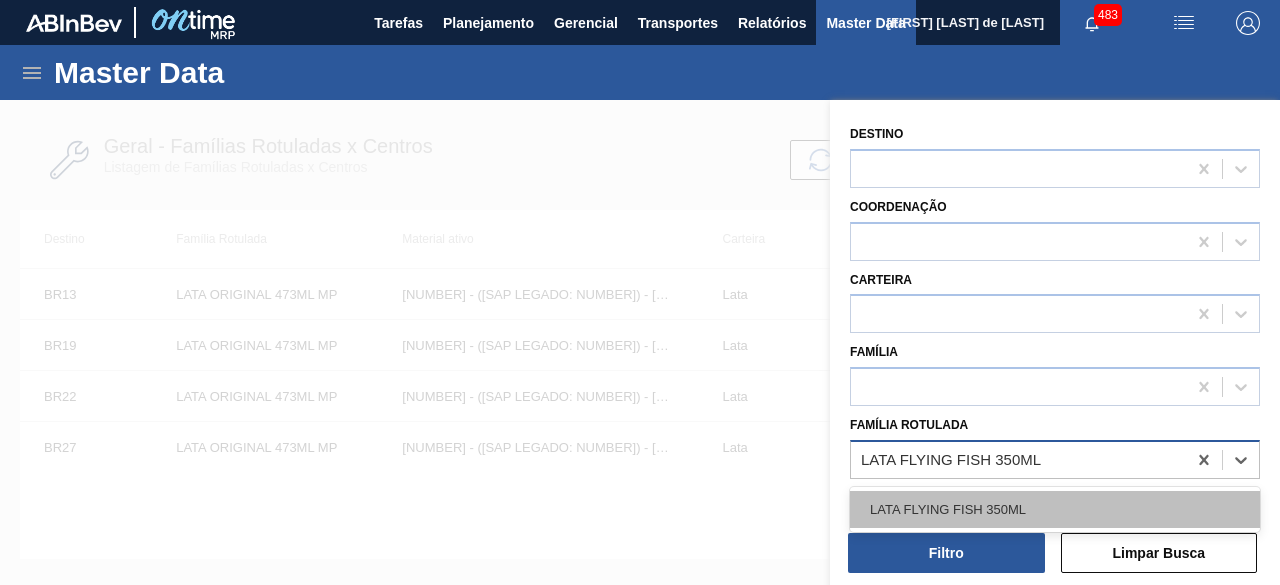 click on "LATA FLYING FISH 350ML" at bounding box center (1055, 509) 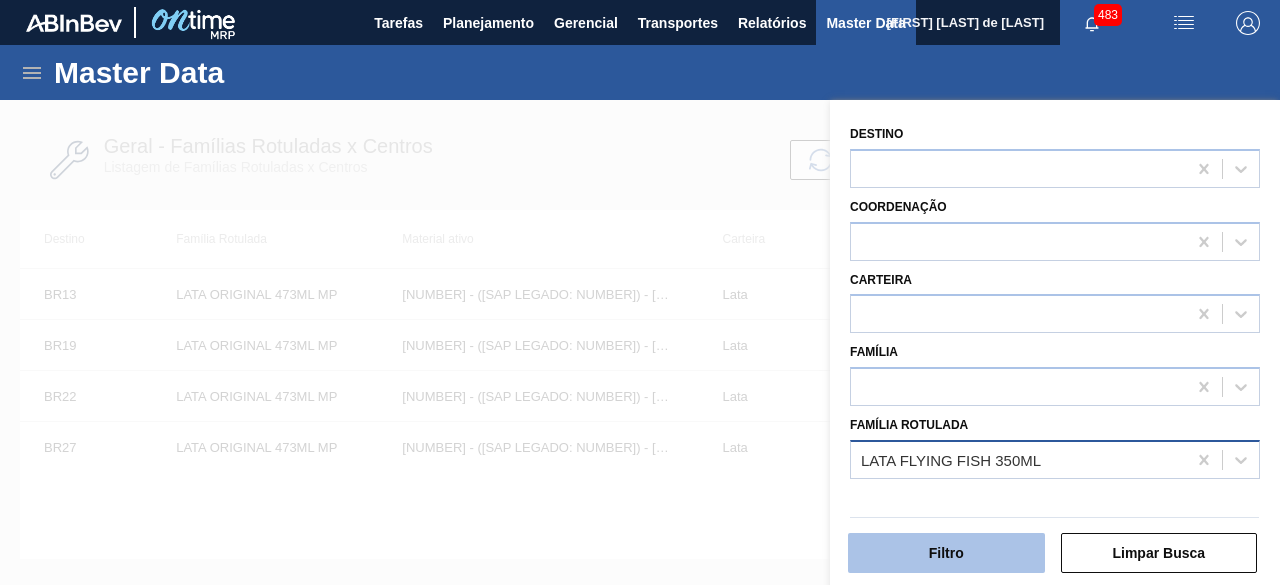 click on "Filtro" at bounding box center [946, 553] 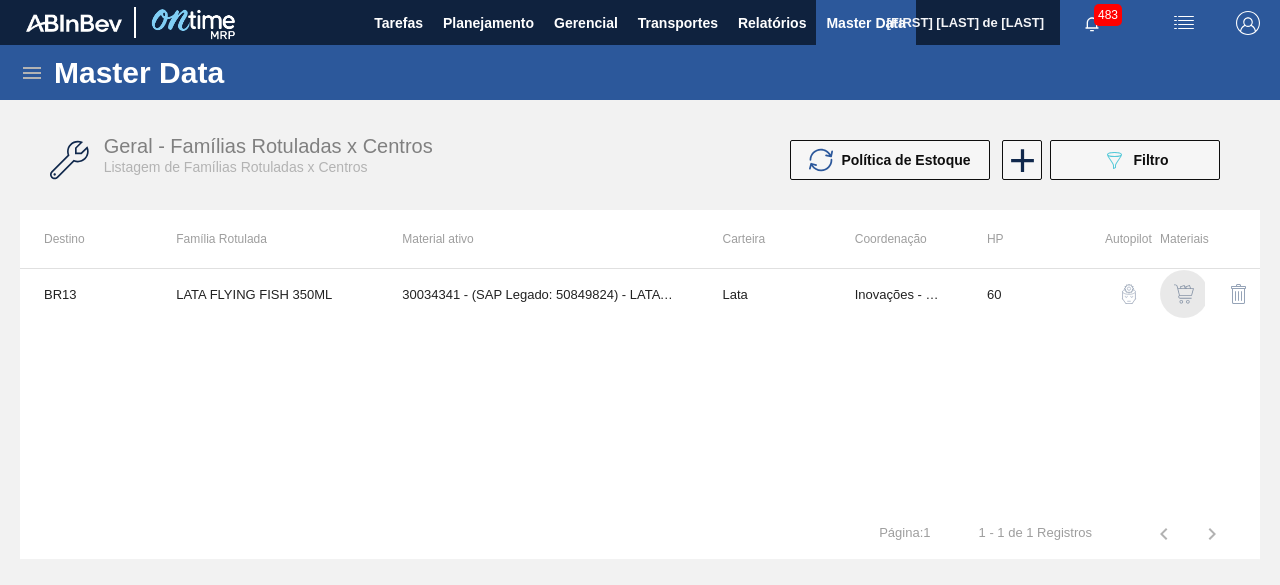 click at bounding box center [1184, 294] 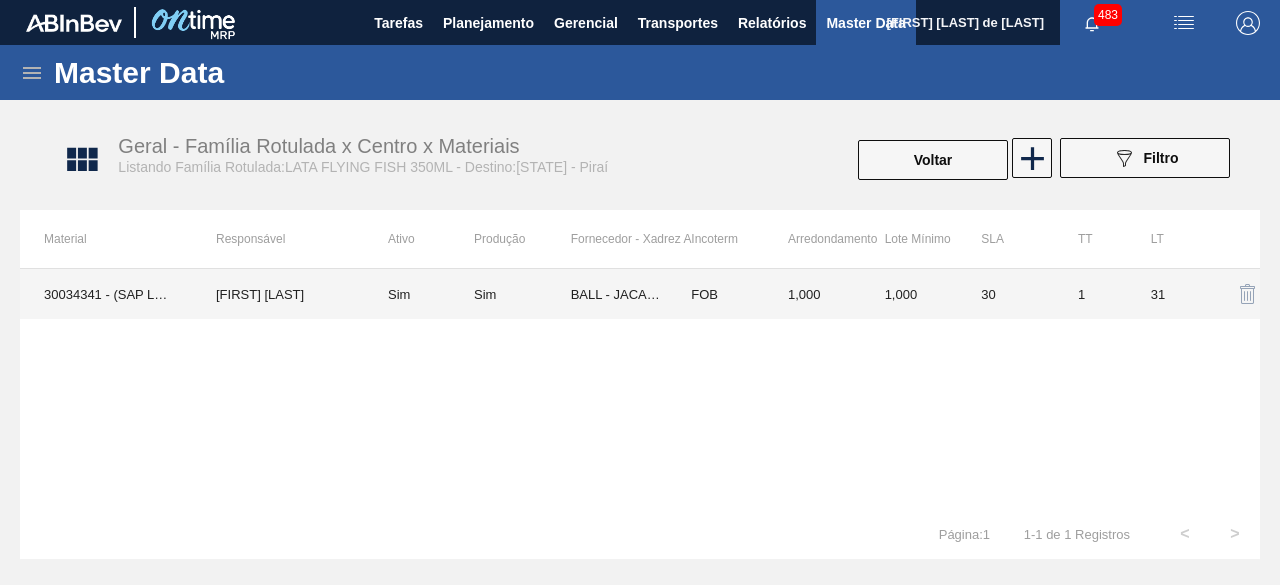 click on "30034341 - (SAP Legado: 50849824) - LATA AL 350ML FLYING FISH" at bounding box center [106, 294] 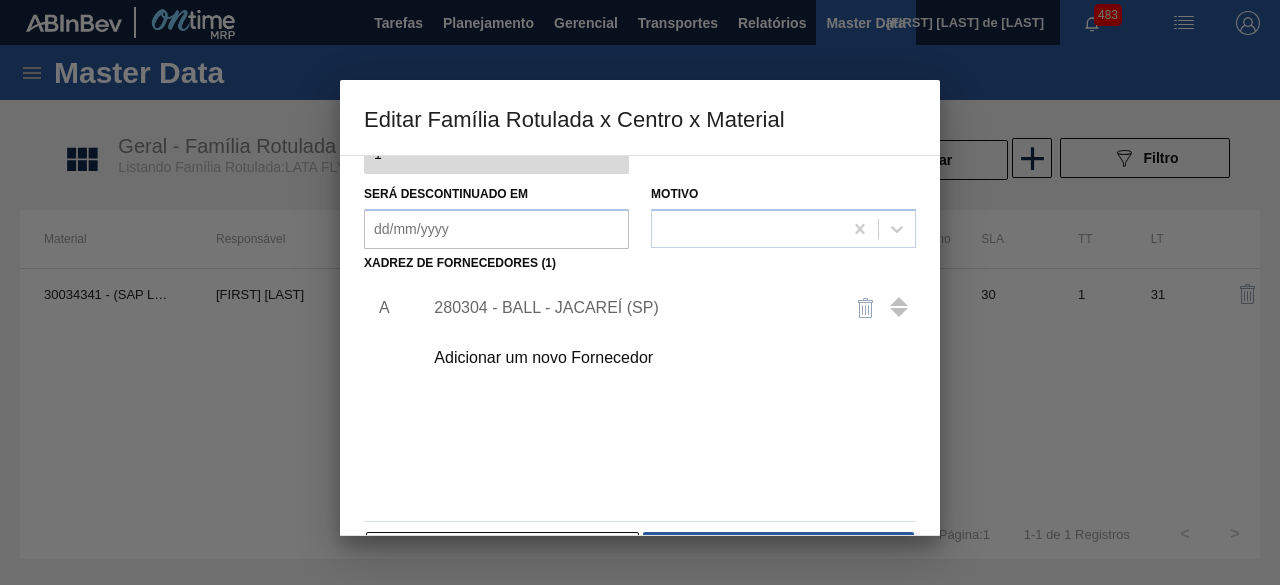 scroll, scrollTop: 254, scrollLeft: 0, axis: vertical 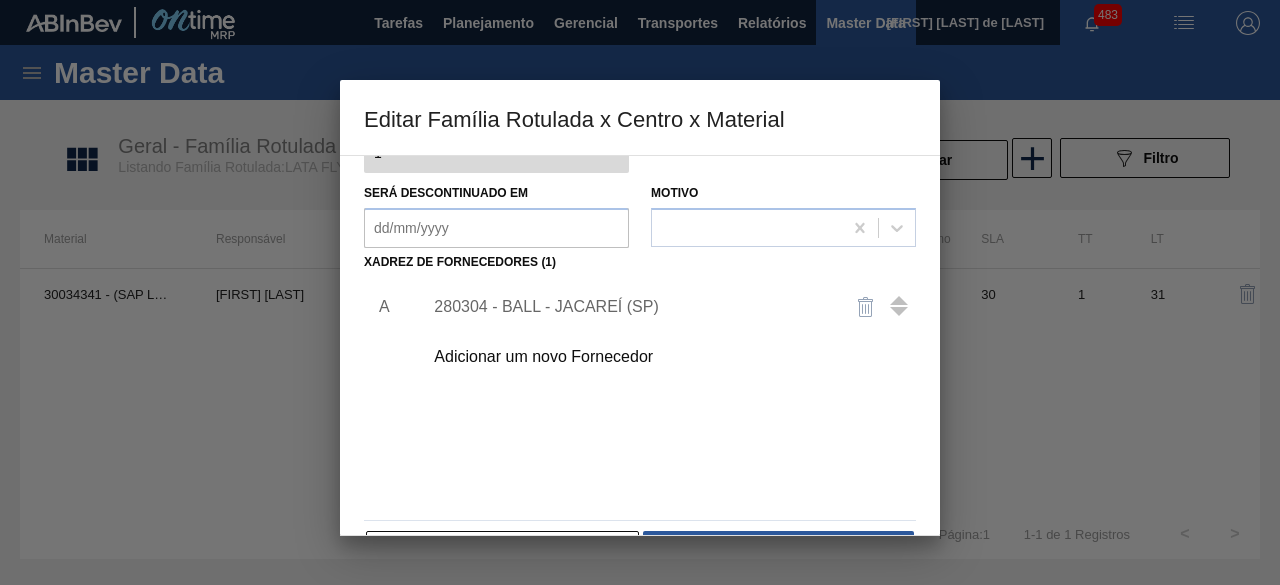 click on "280304 - BALL - JACAREÍ (SP)" at bounding box center (630, 307) 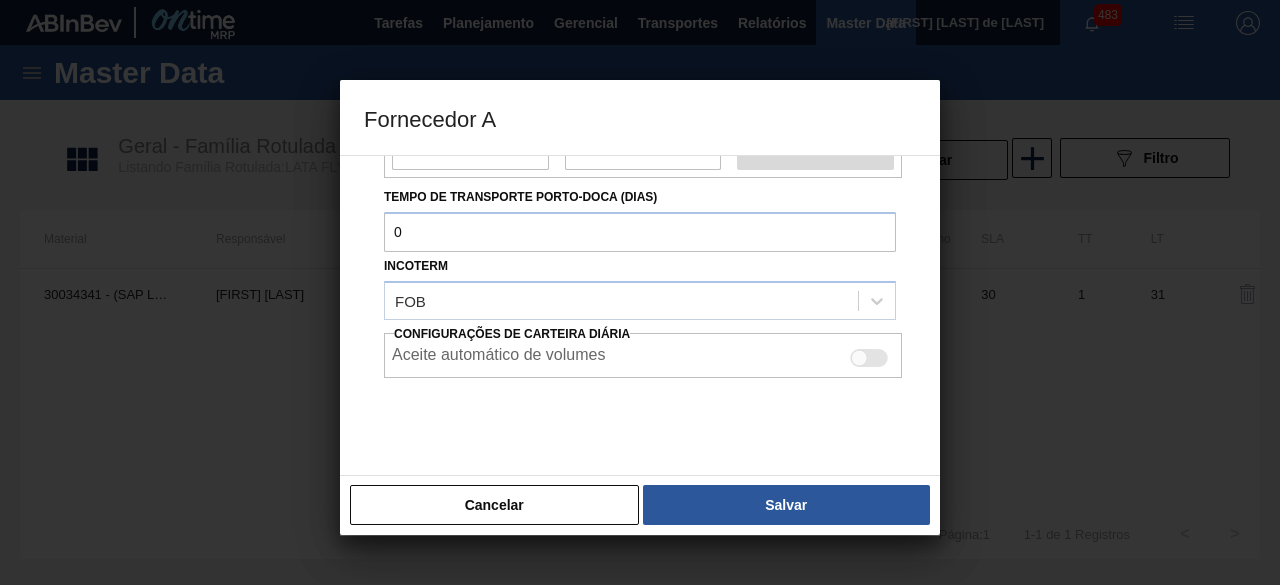 scroll, scrollTop: 312, scrollLeft: 0, axis: vertical 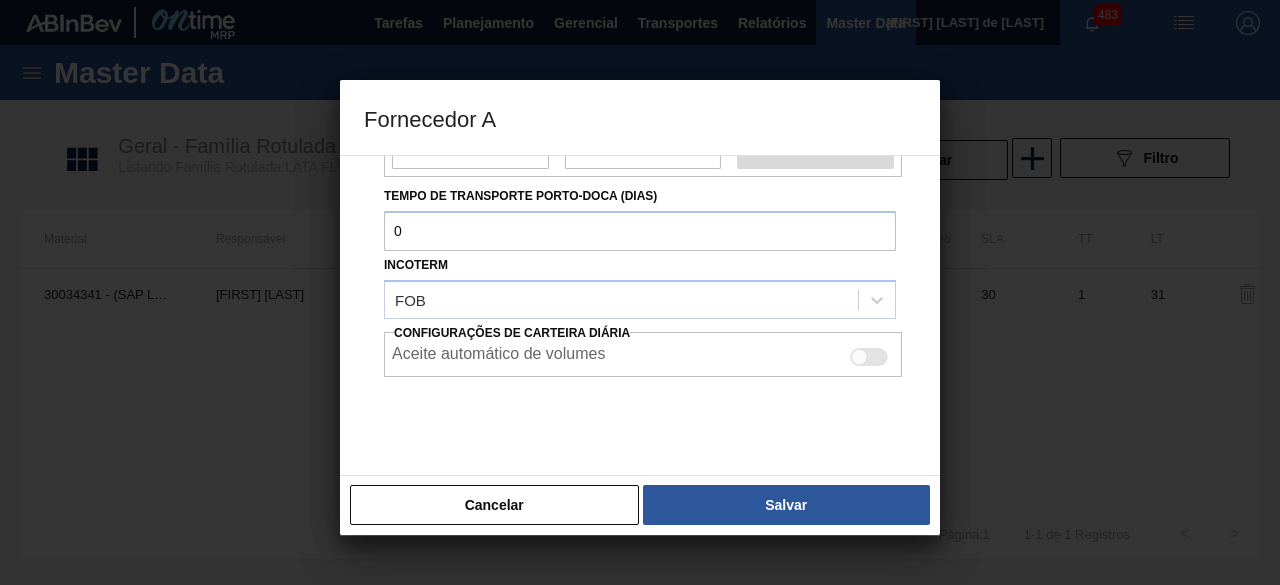 click at bounding box center [869, 357] 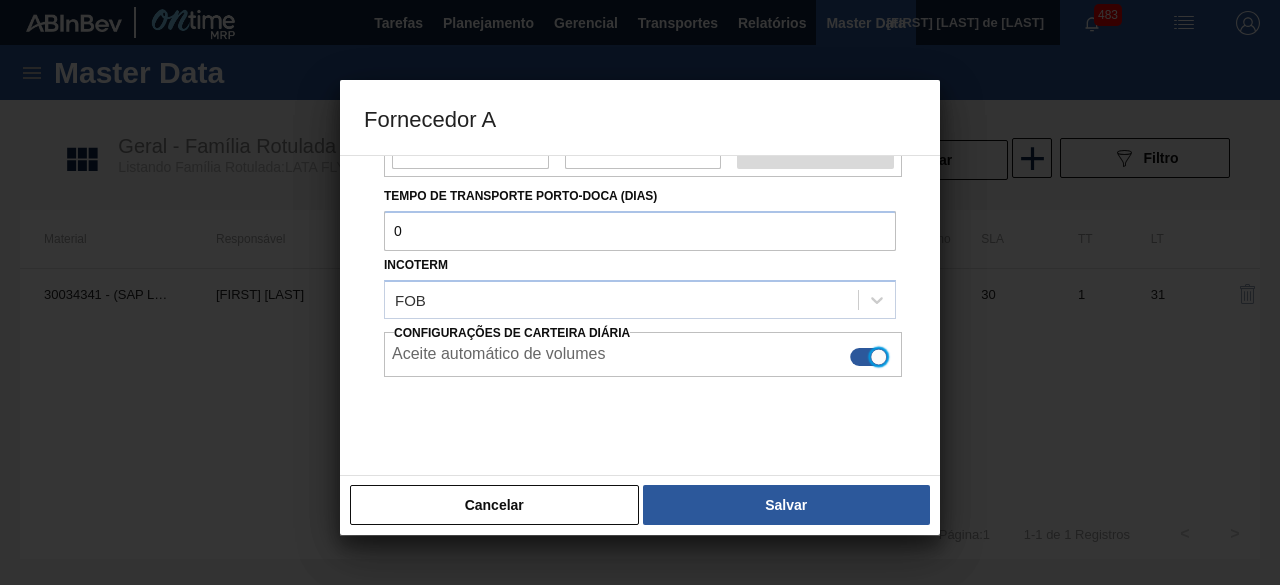 checkbox on "true" 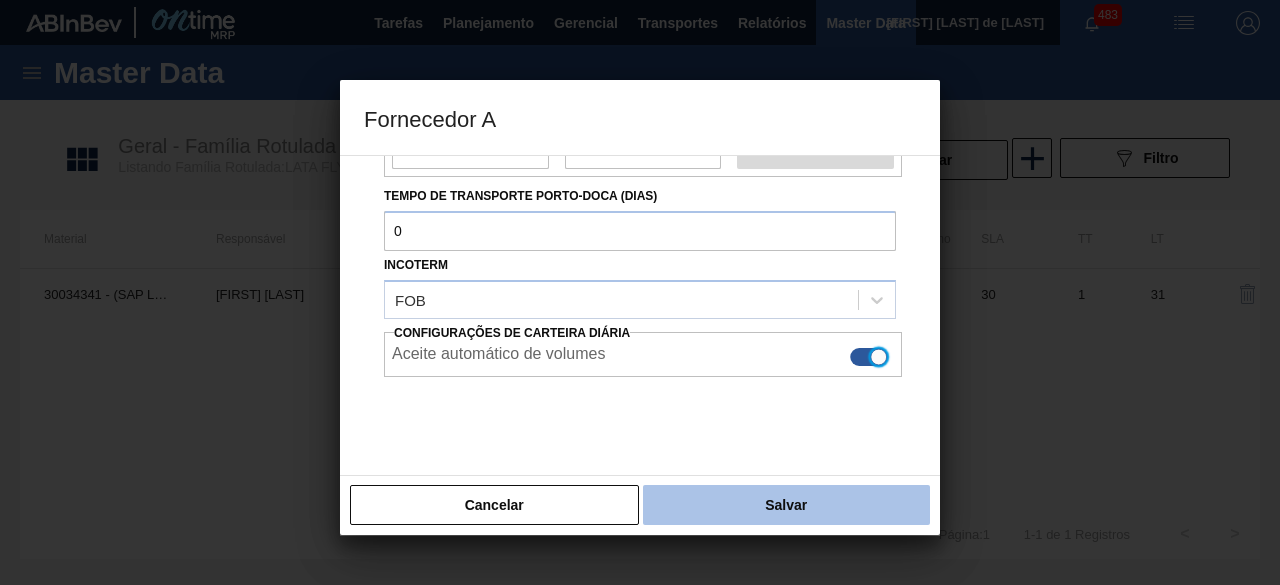 click on "Salvar" at bounding box center [786, 505] 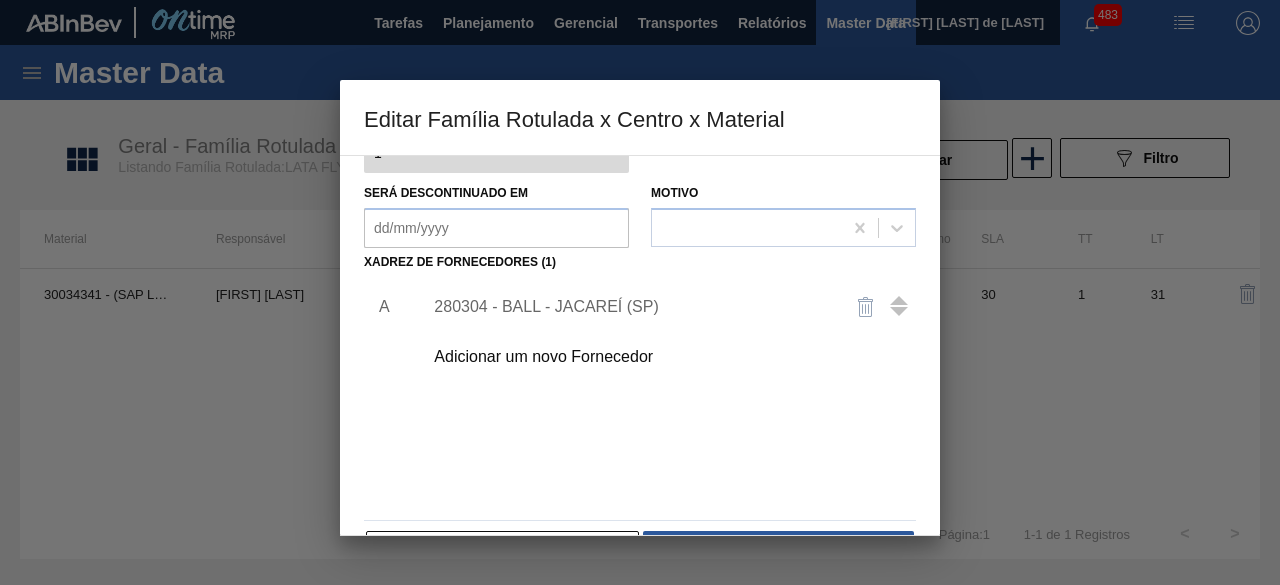 click on "Adicionar um novo Fornecedor" at bounding box center [630, 357] 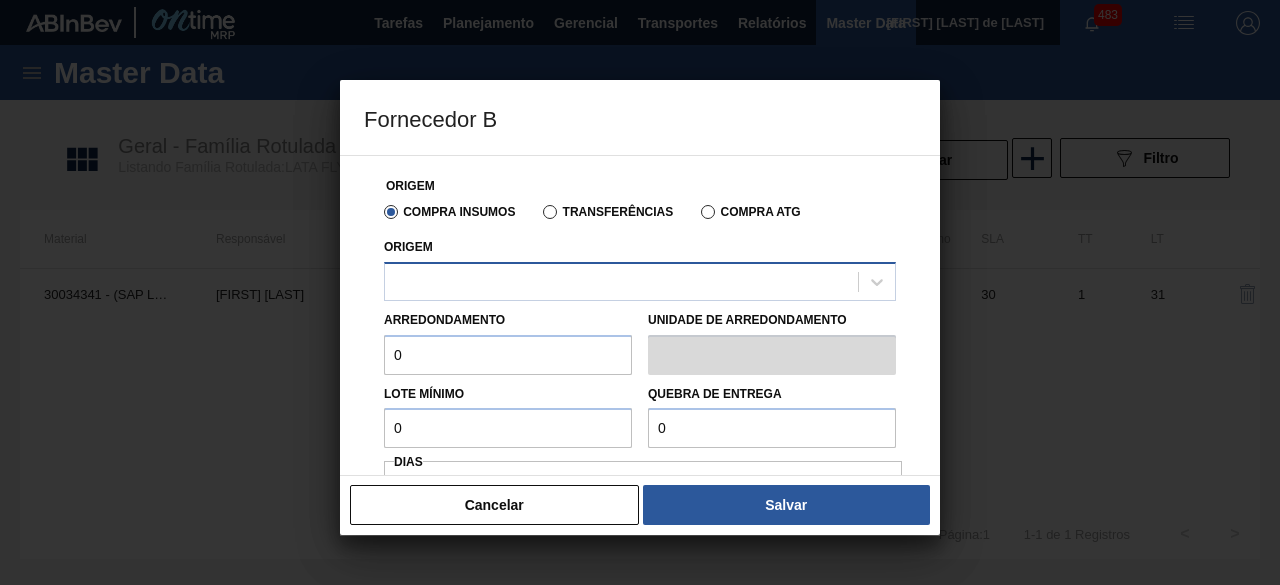 click at bounding box center (621, 281) 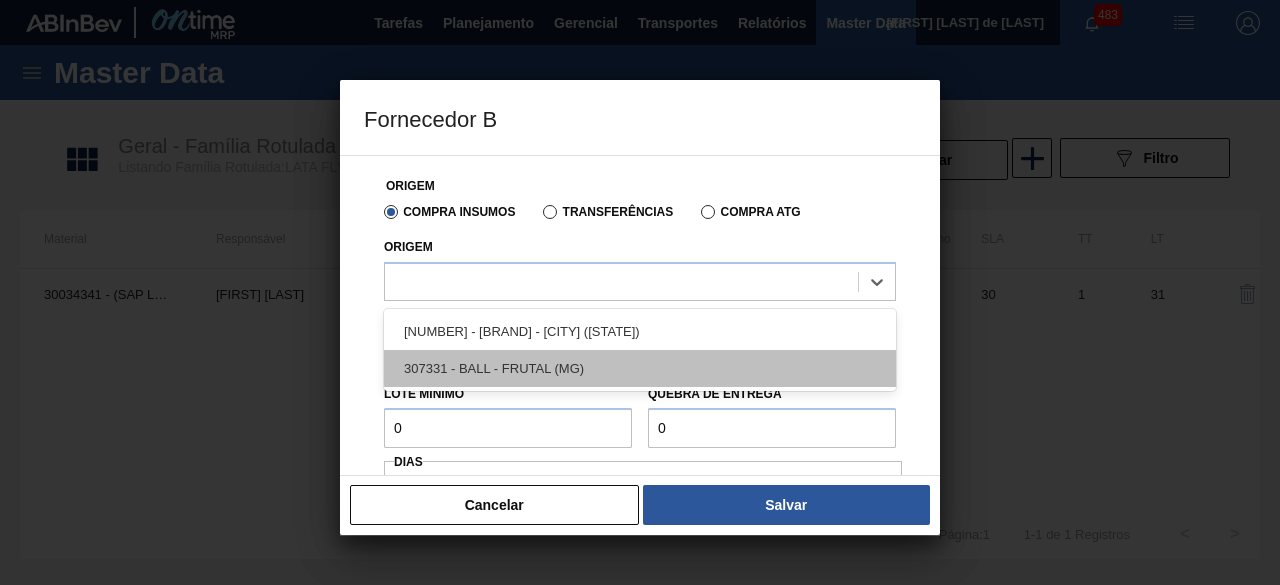click on "307331 - BALL - FRUTAL (MG)" at bounding box center (640, 368) 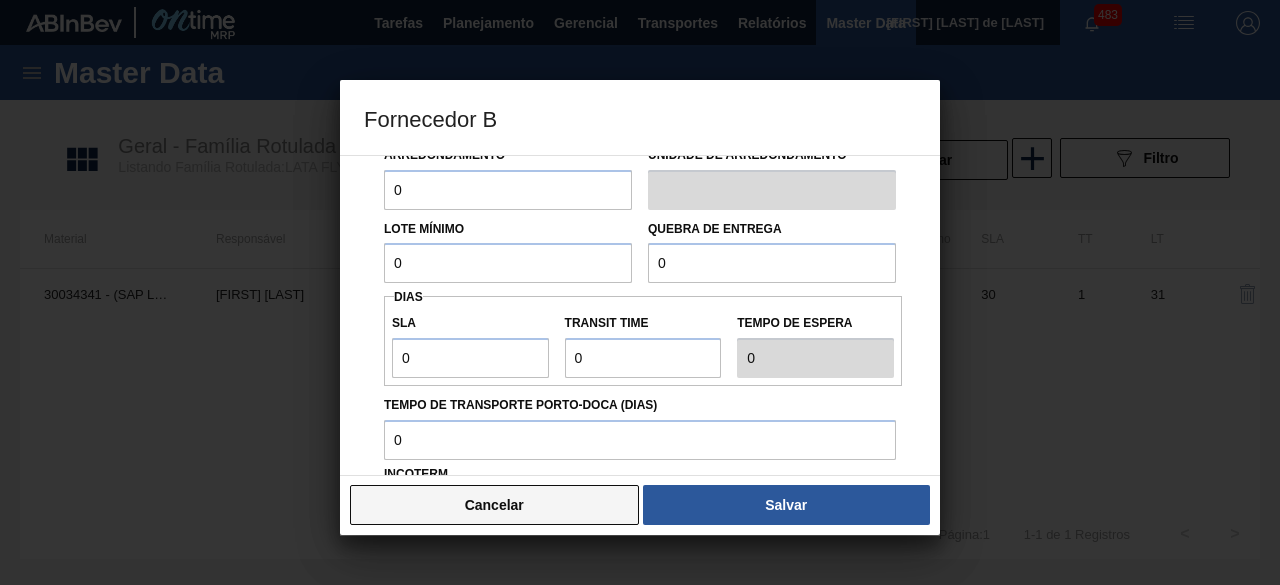 scroll, scrollTop: 166, scrollLeft: 0, axis: vertical 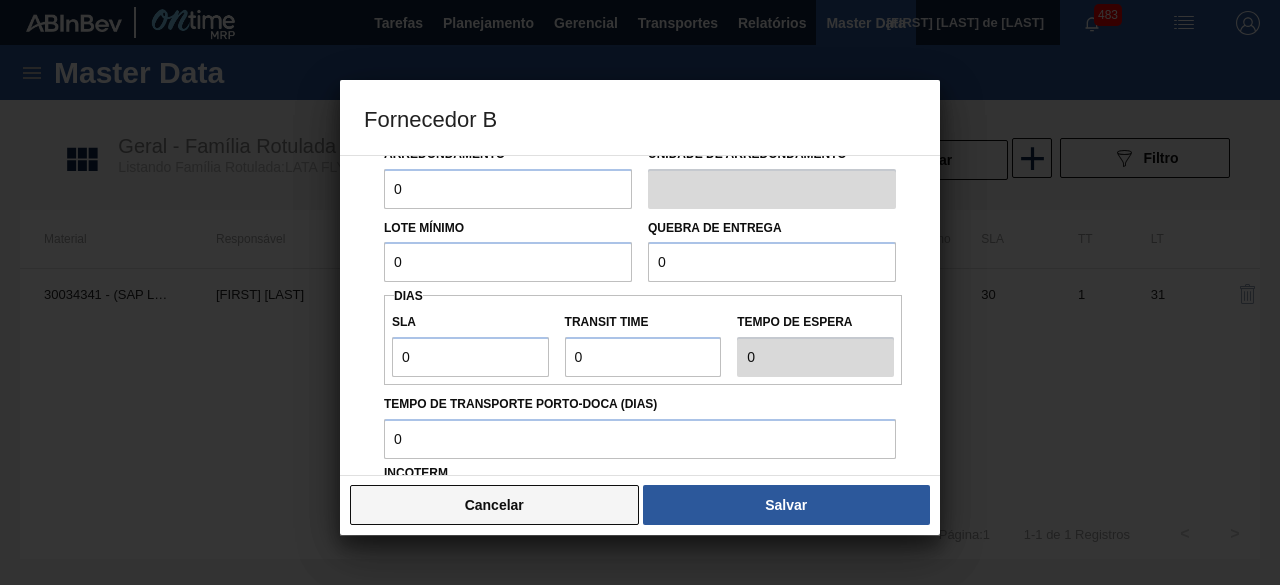 click on "Cancelar" at bounding box center [494, 505] 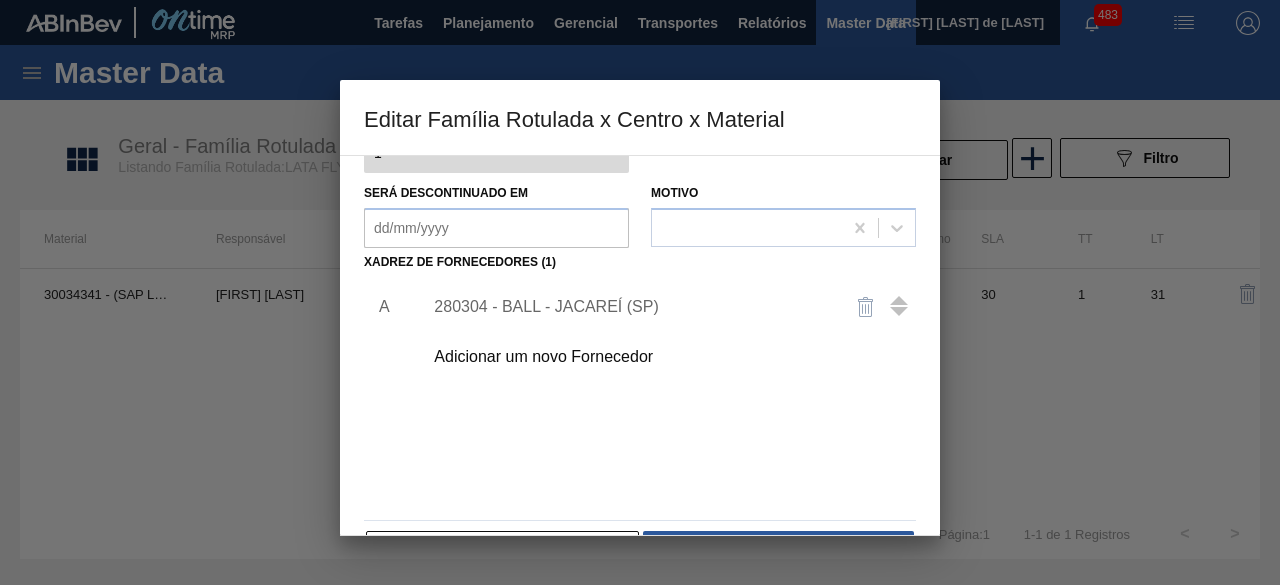 click on "280304 - BALL - JACAREÍ (SP)" at bounding box center (630, 307) 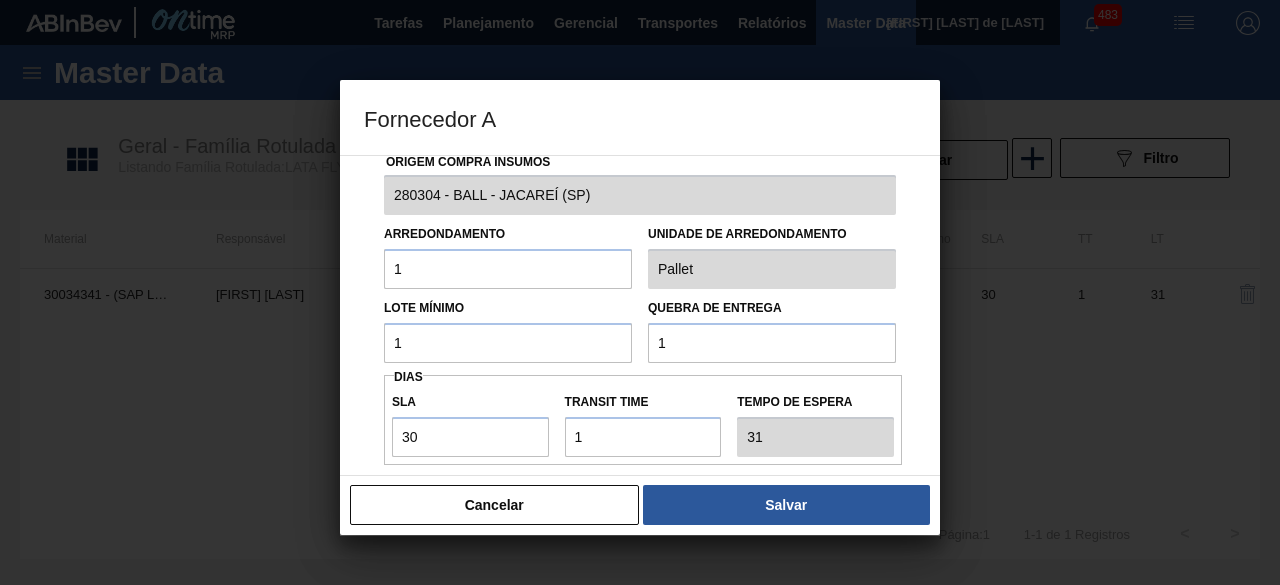scroll, scrollTop: 0, scrollLeft: 0, axis: both 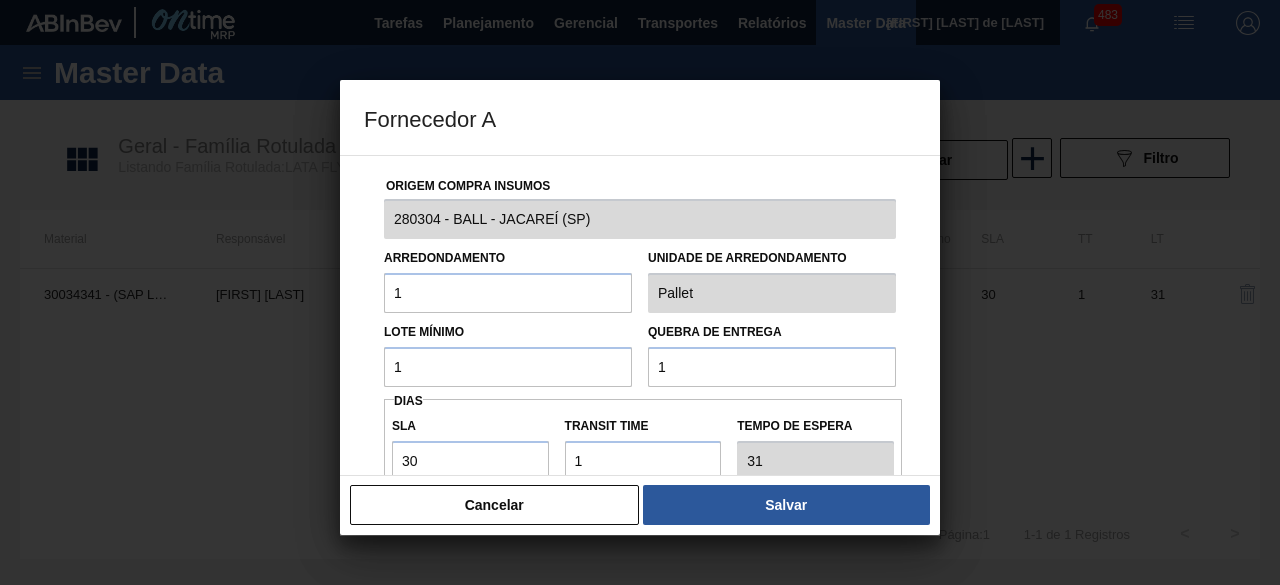 click on "1" at bounding box center (508, 293) 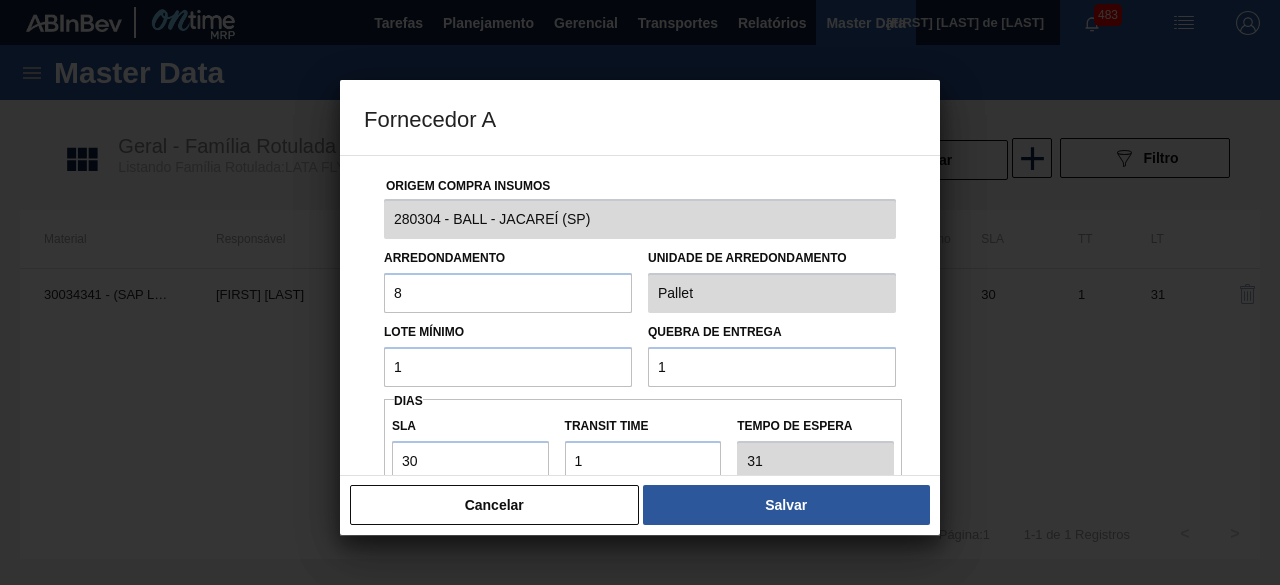 type on "8,448" 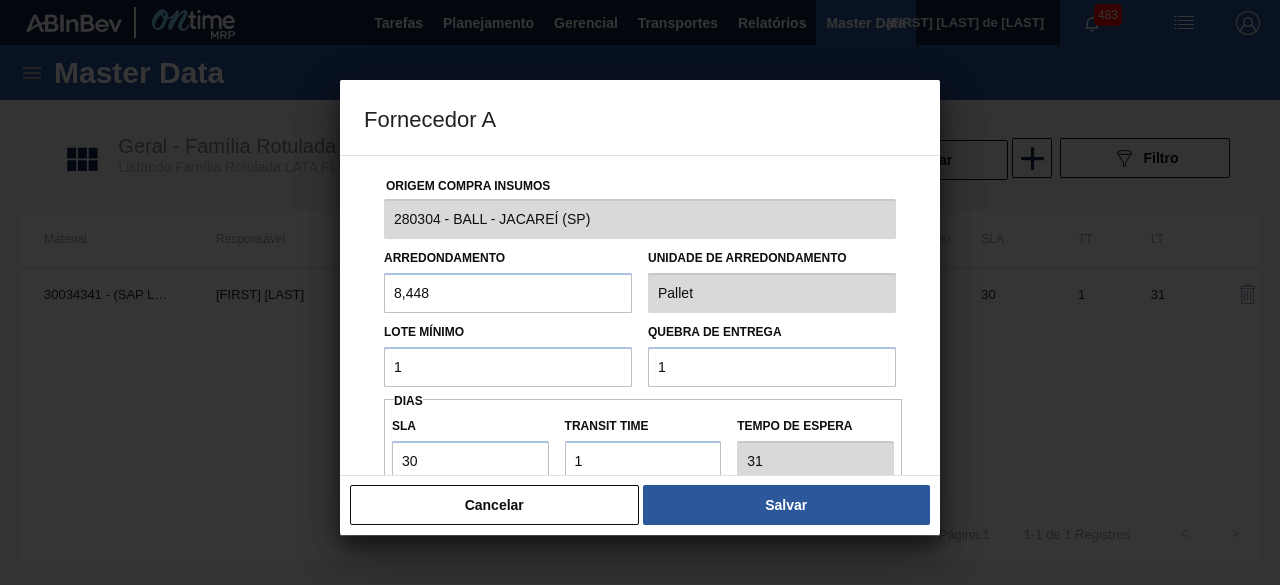 click on "1" at bounding box center (508, 367) 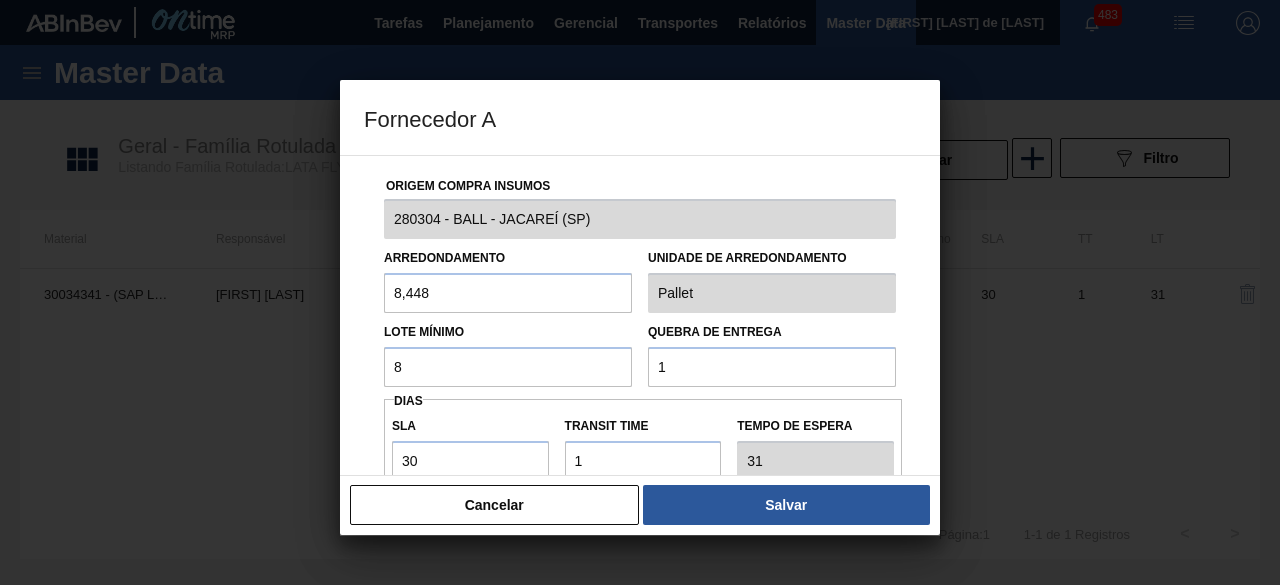 type on "8,448" 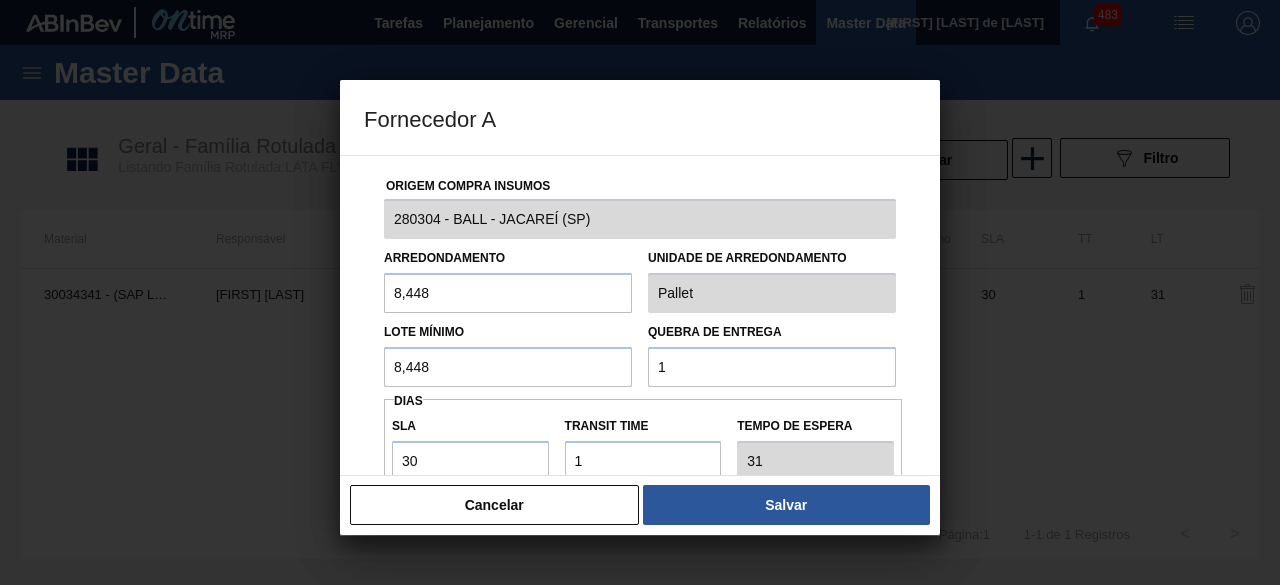 click on "1" at bounding box center (772, 367) 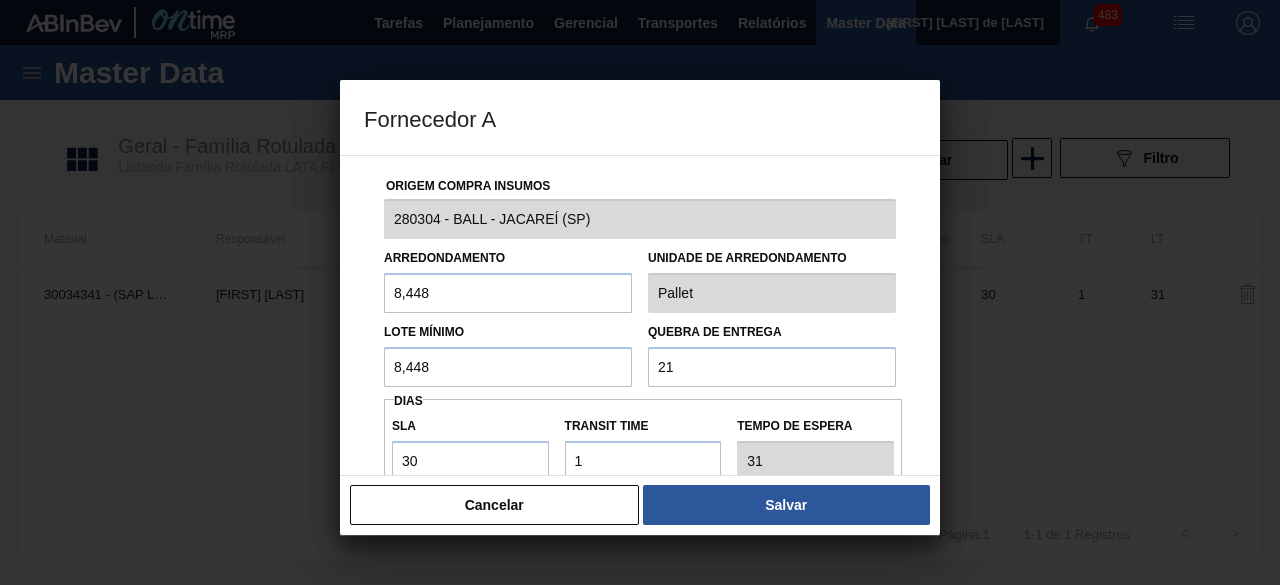 type on "211,2" 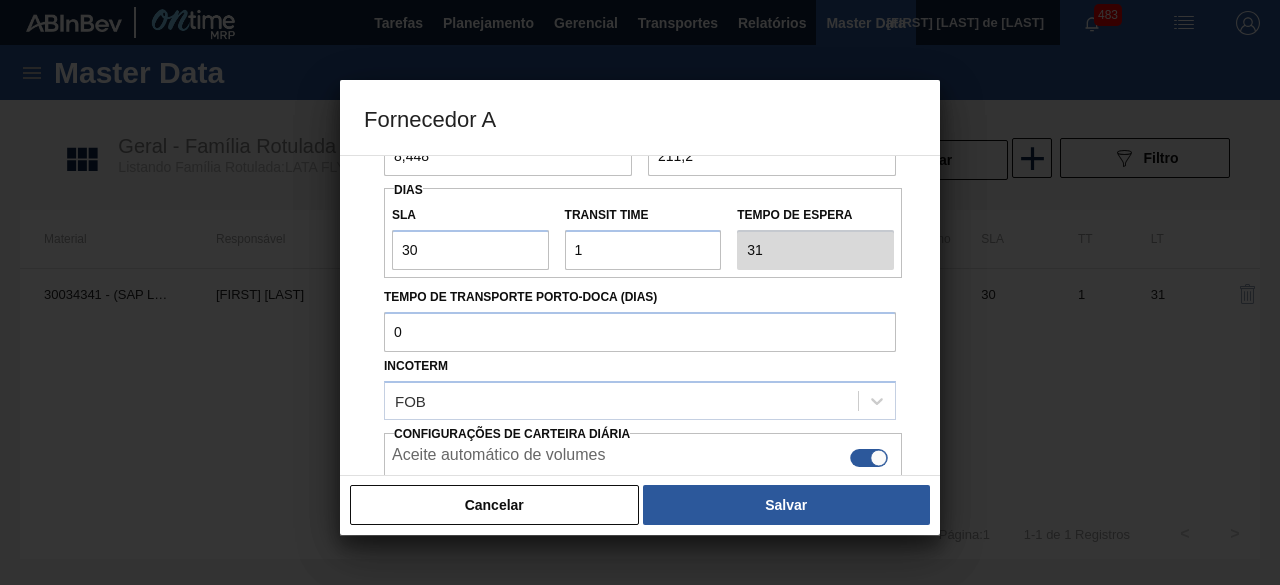 scroll, scrollTop: 335, scrollLeft: 0, axis: vertical 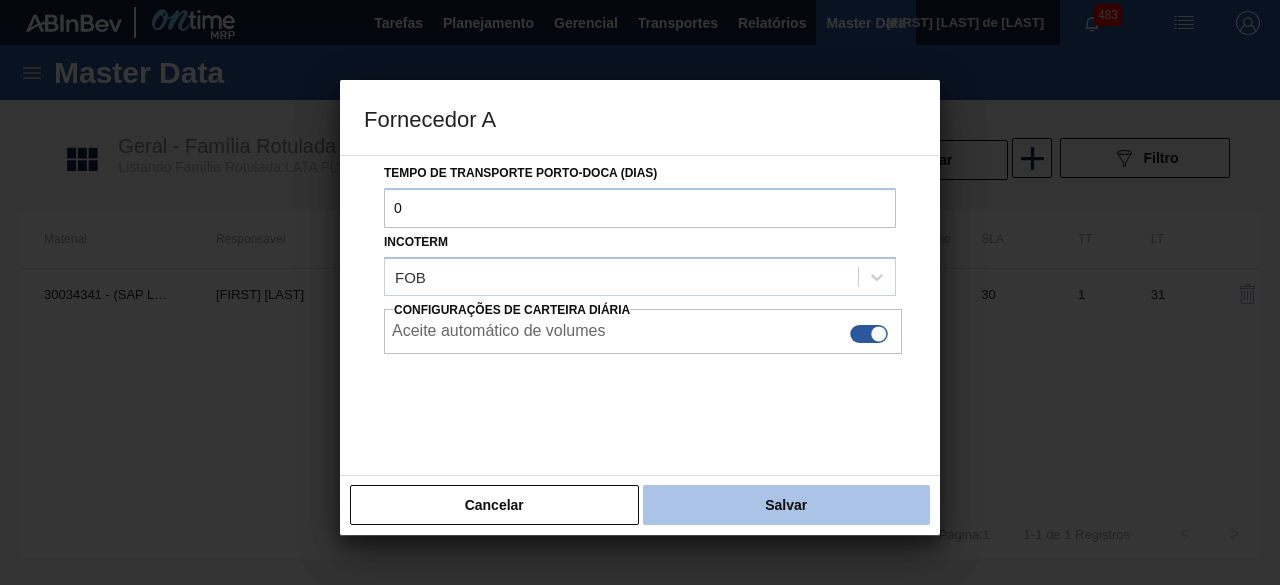 click on "Salvar" at bounding box center [786, 505] 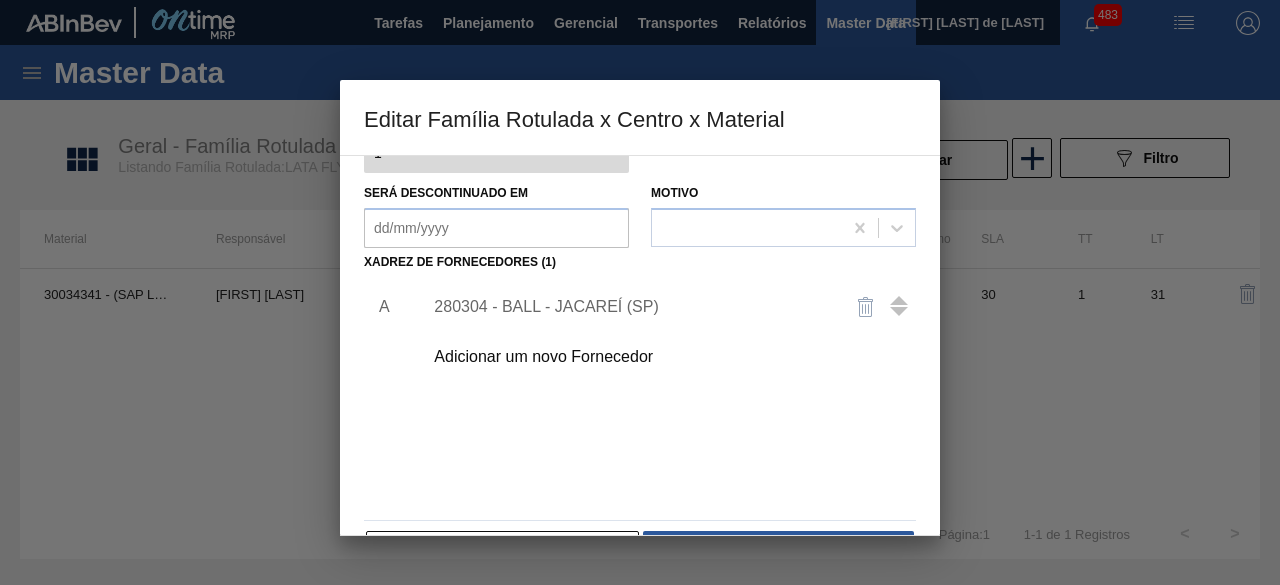click on "Adicionar um novo Fornecedor" at bounding box center (630, 357) 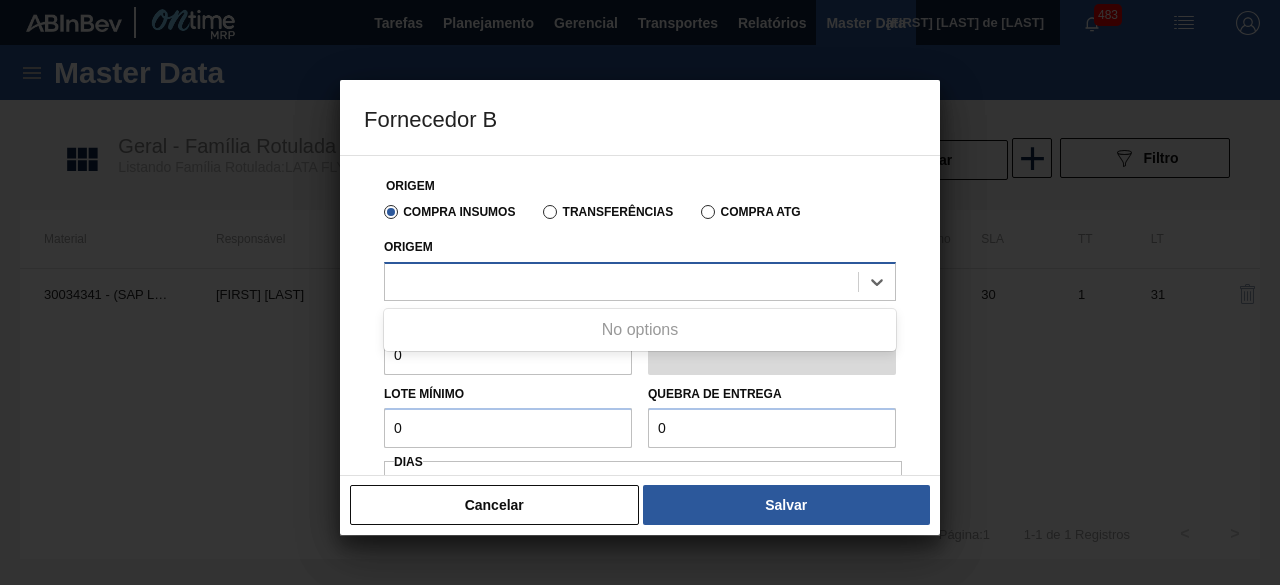 click at bounding box center [621, 281] 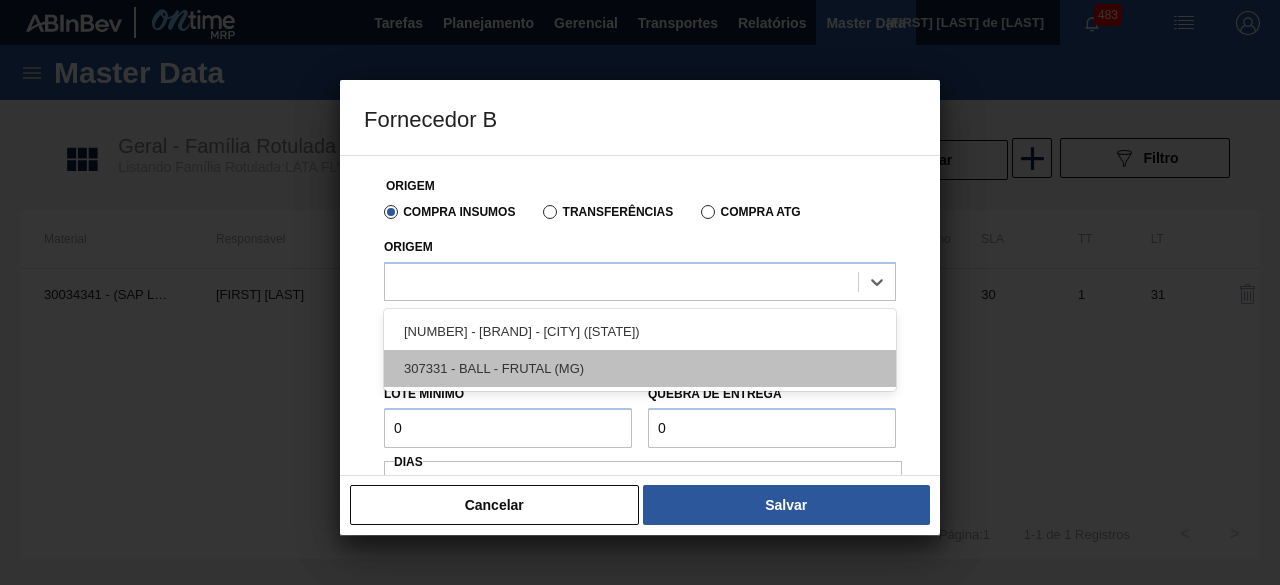 click on "307331 - BALL - FRUTAL (MG)" at bounding box center [640, 368] 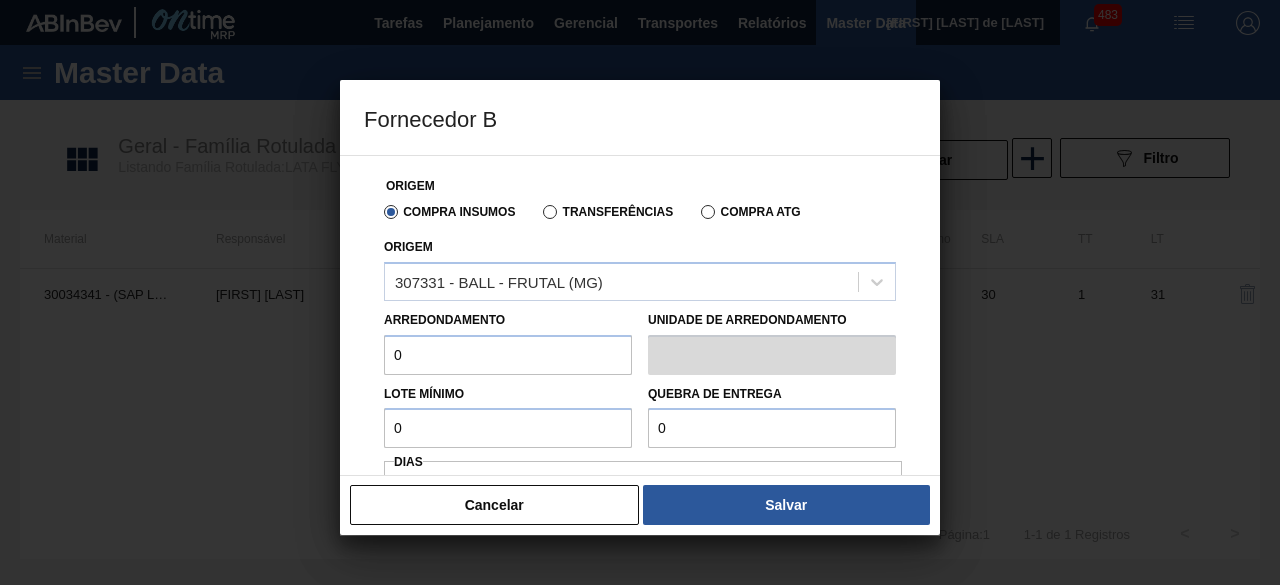 click on "0" at bounding box center [508, 355] 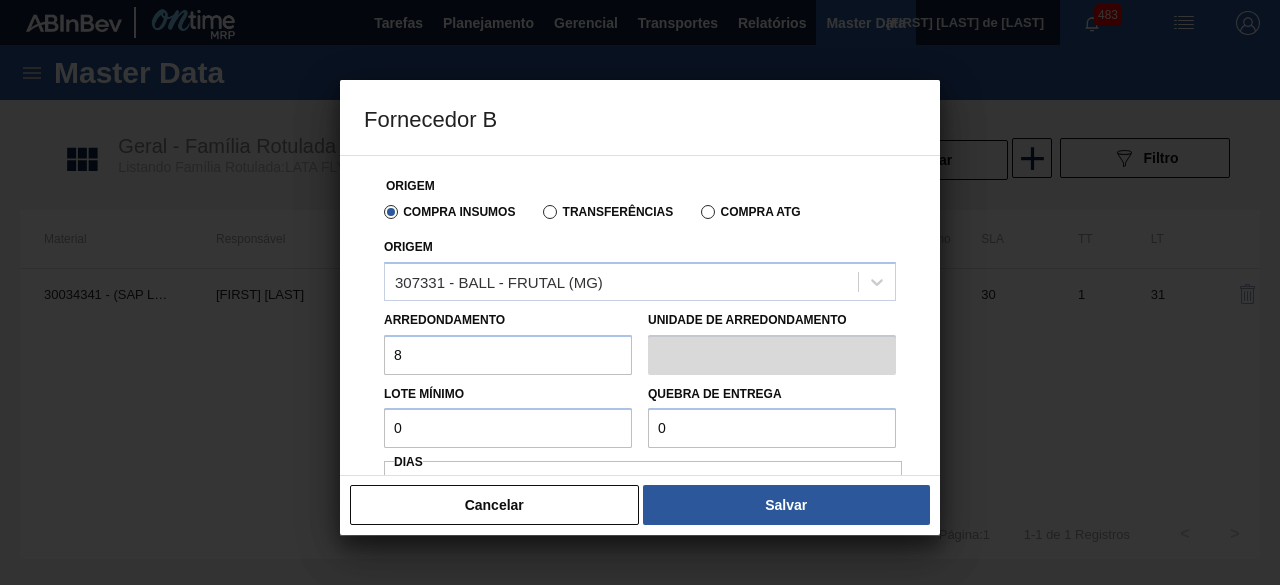 type on "8,448" 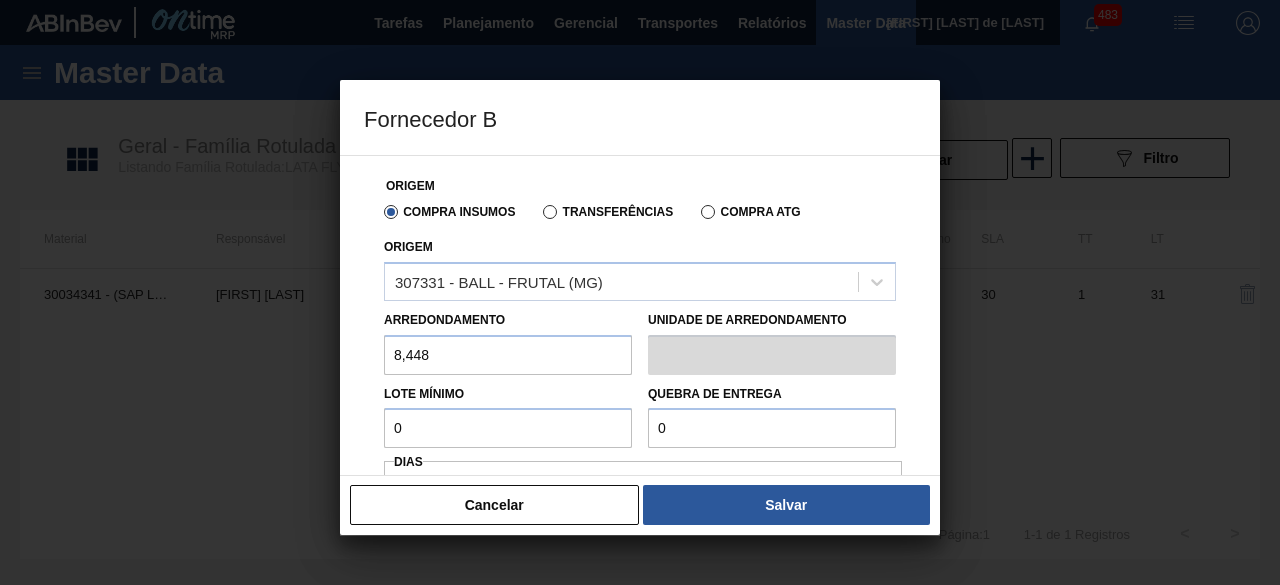 click on "0" at bounding box center [508, 428] 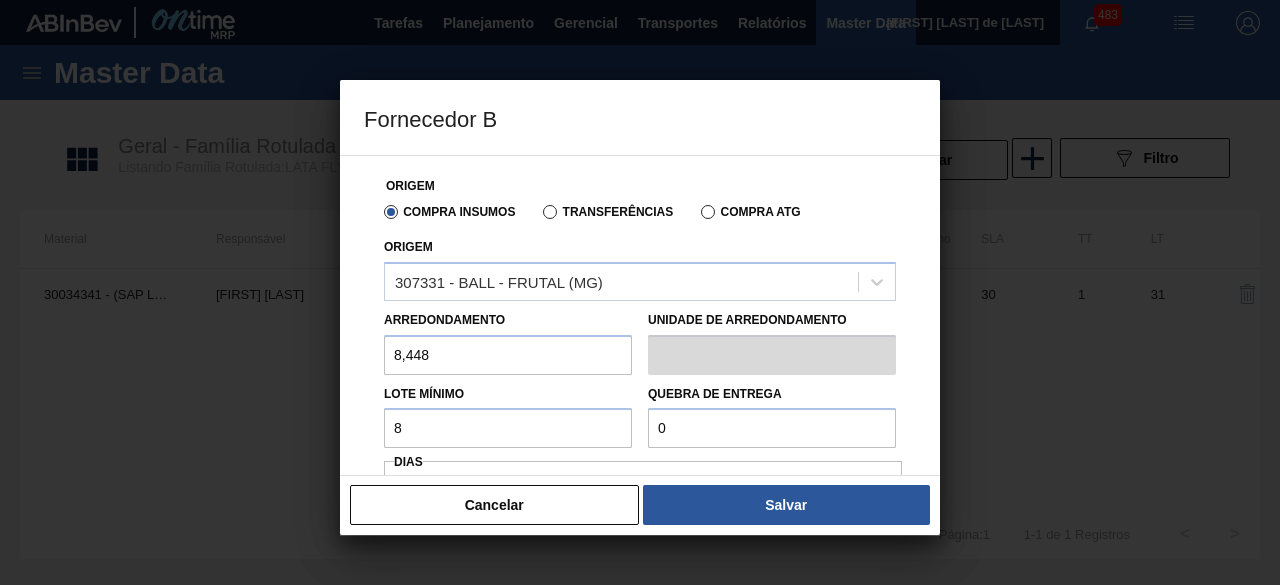 type on "8,448" 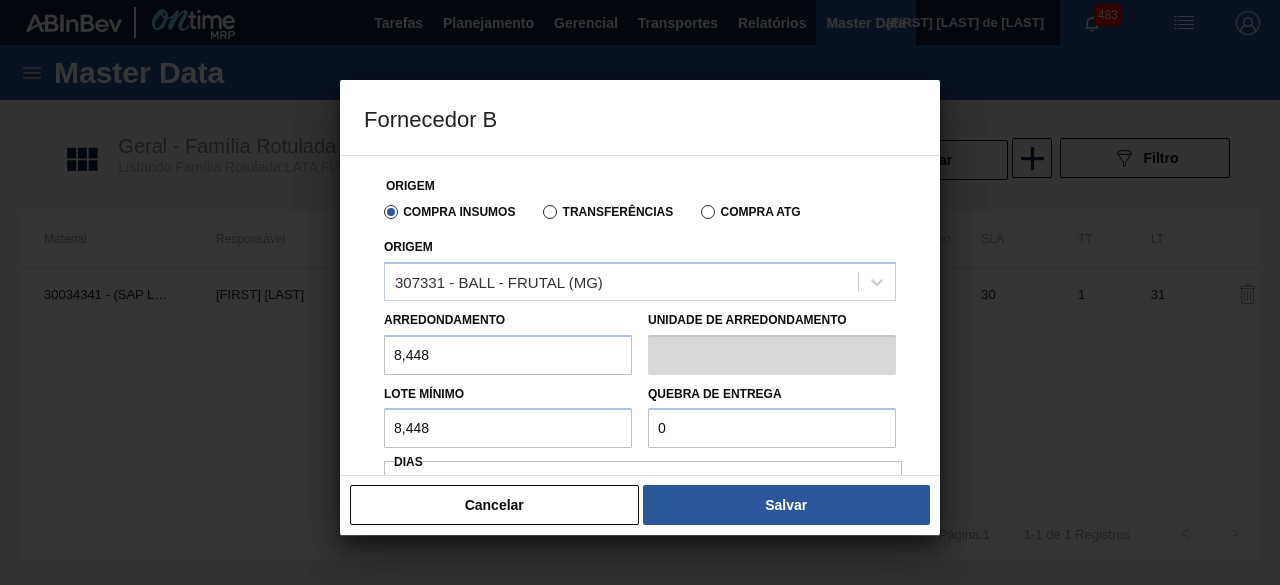 click on "0" at bounding box center (772, 428) 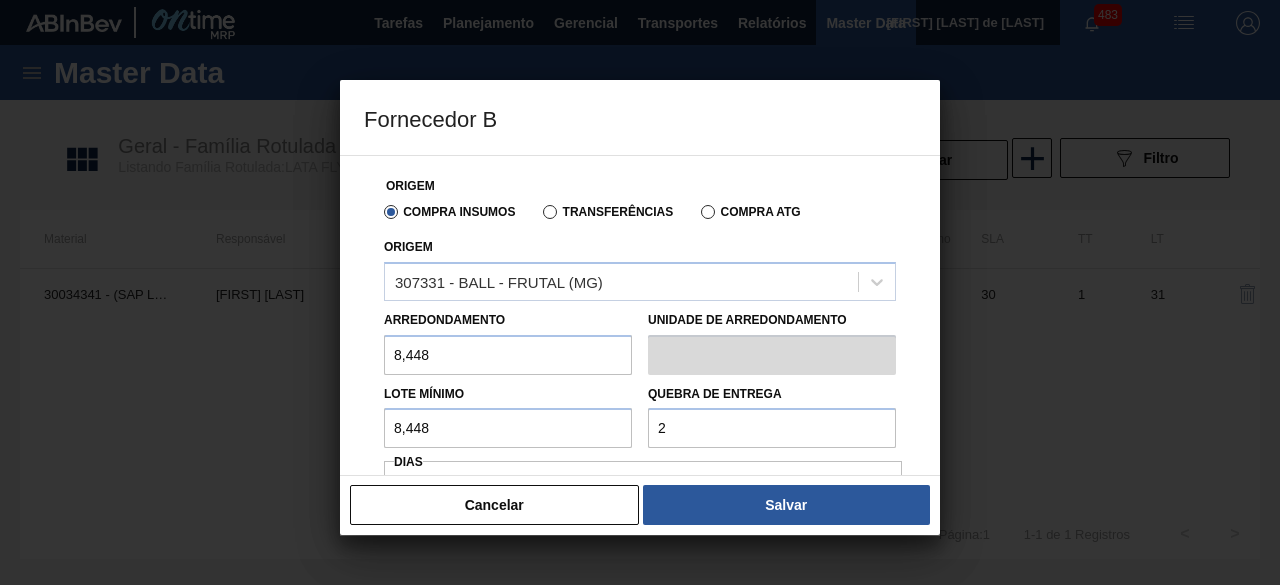 type on "211,2" 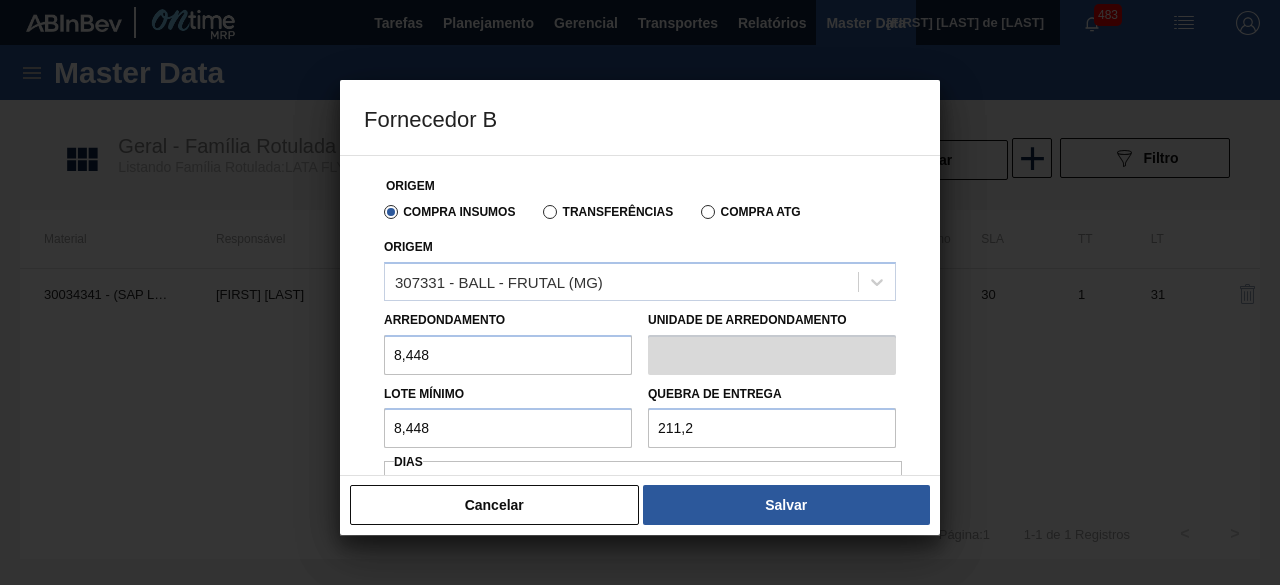 scroll, scrollTop: 164, scrollLeft: 0, axis: vertical 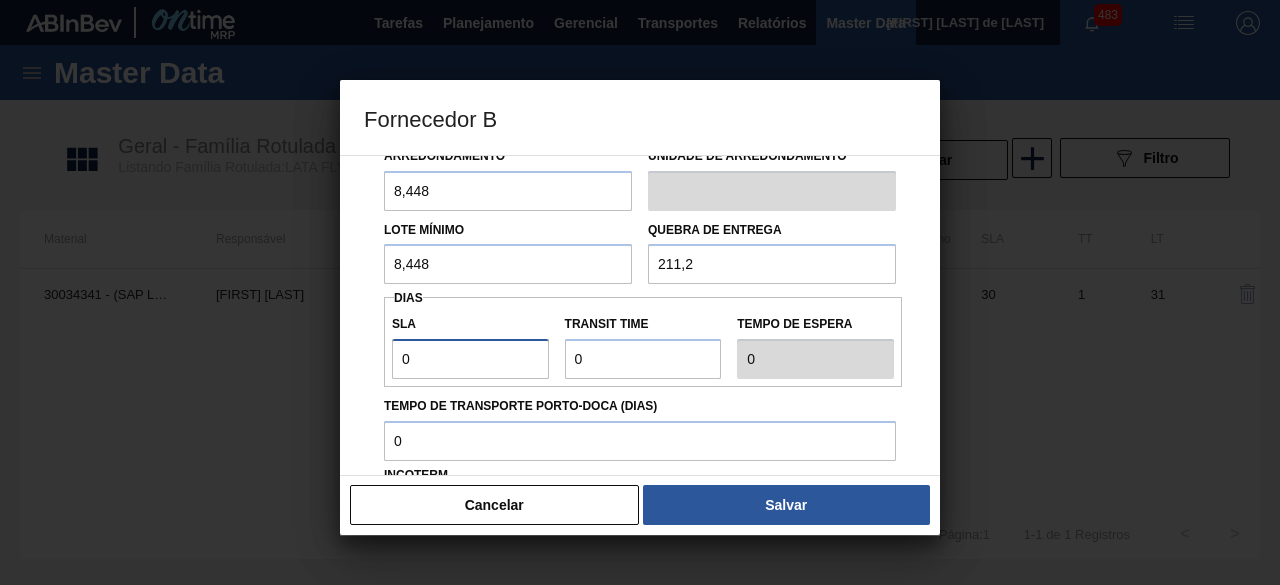 click on "0" at bounding box center [470, 359] 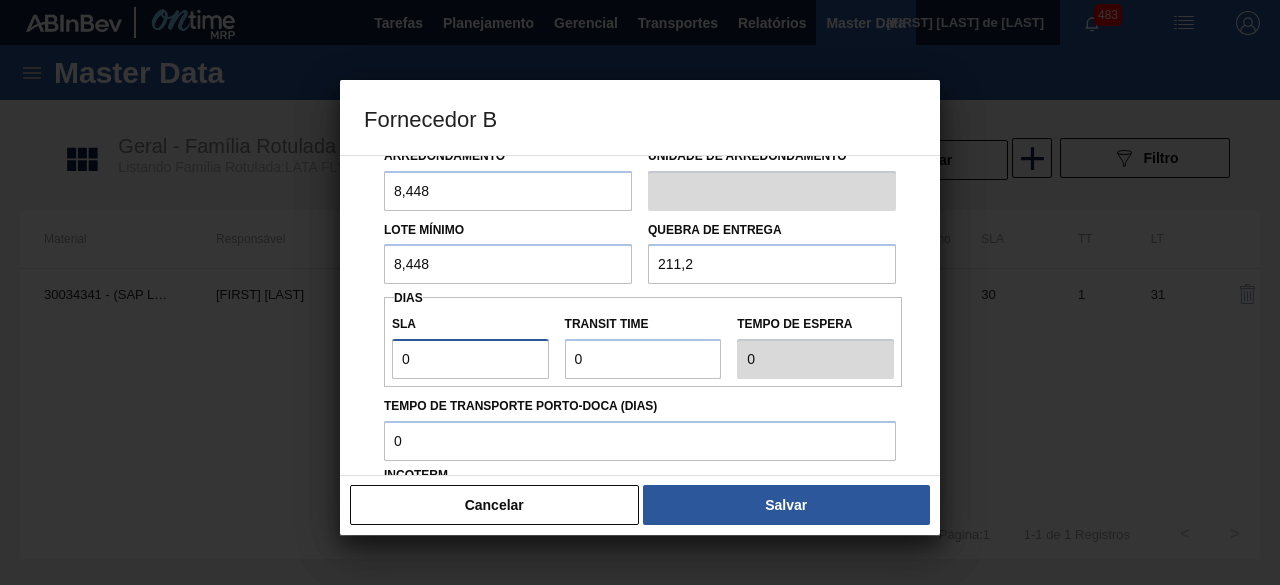 type on "01" 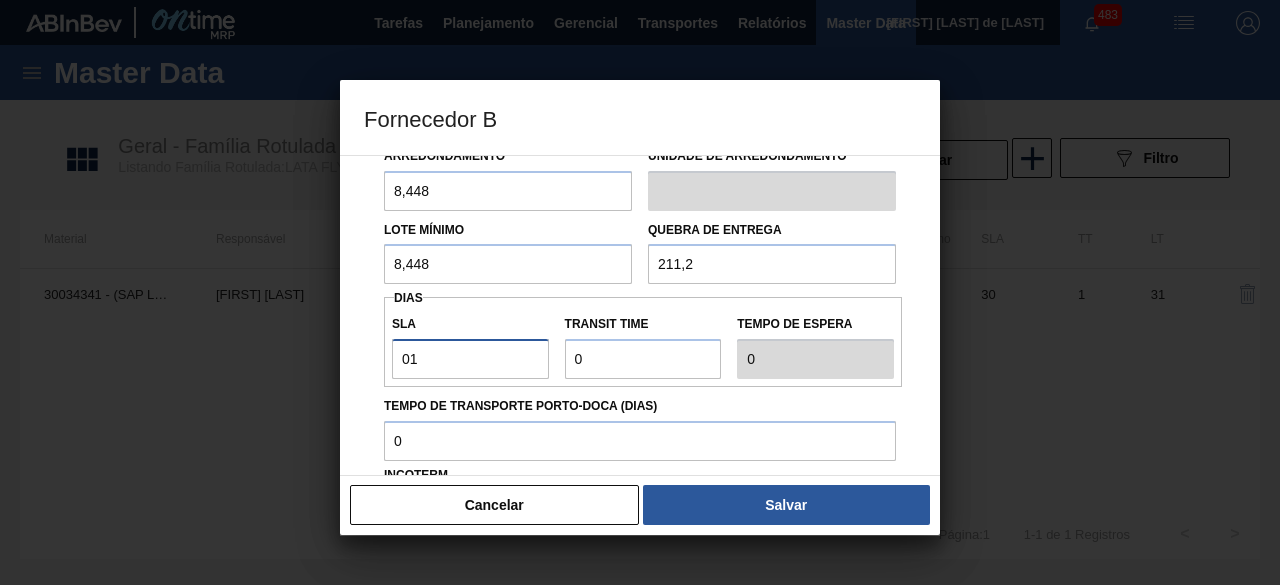 type on "1" 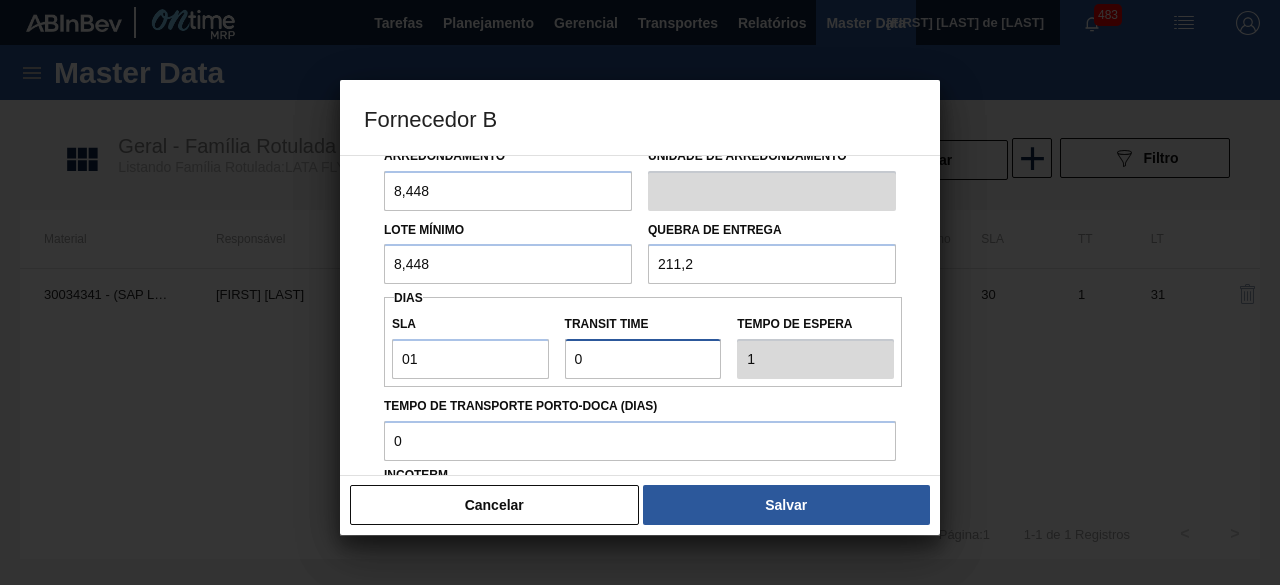 click on "Transit Time" at bounding box center [643, 359] 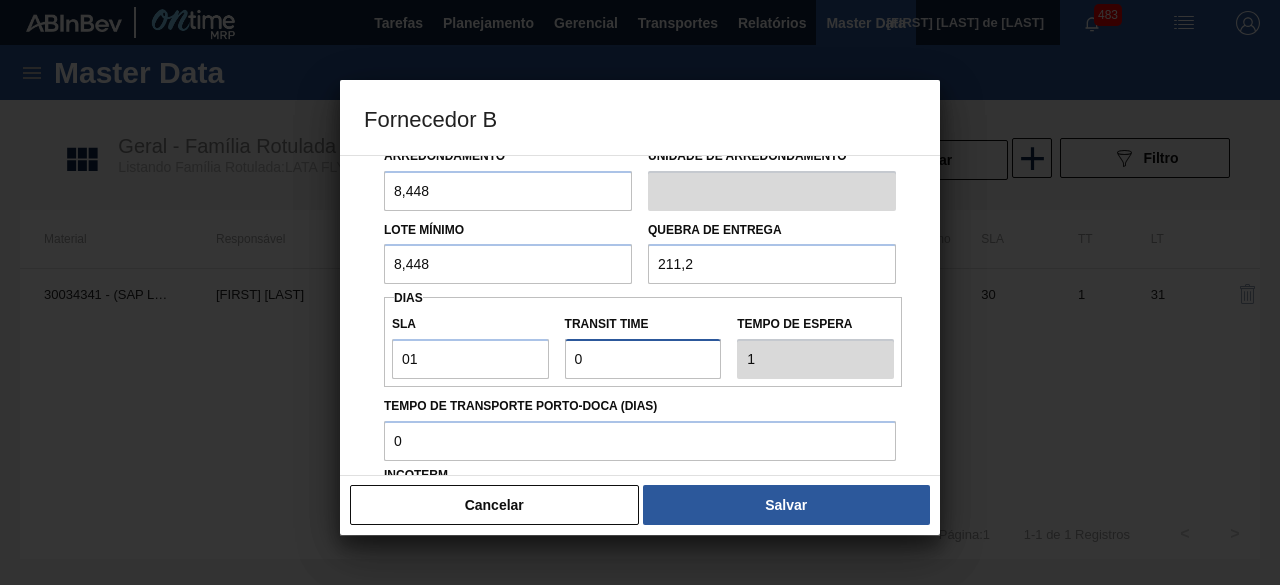 type on "01" 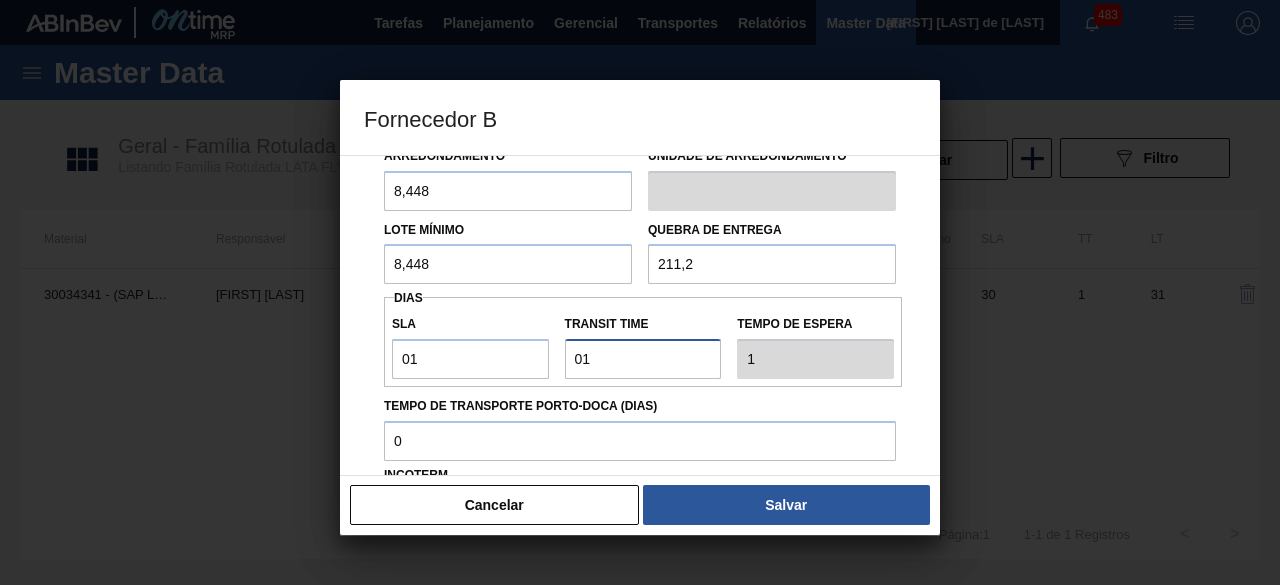 type on "2" 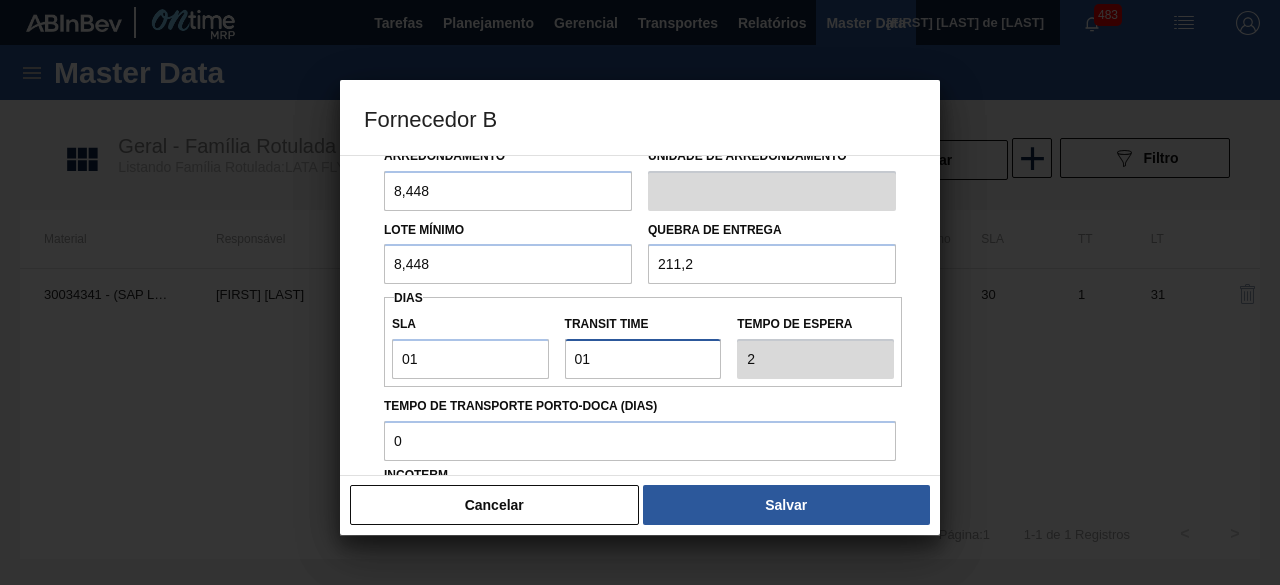 scroll, scrollTop: 327, scrollLeft: 0, axis: vertical 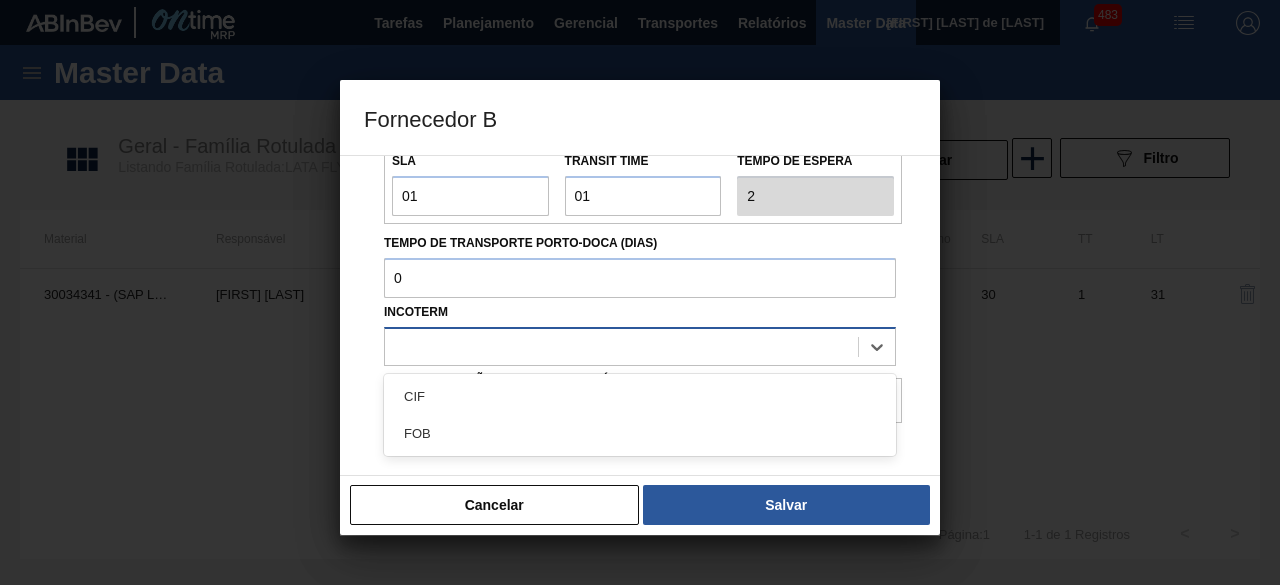 click at bounding box center (621, 346) 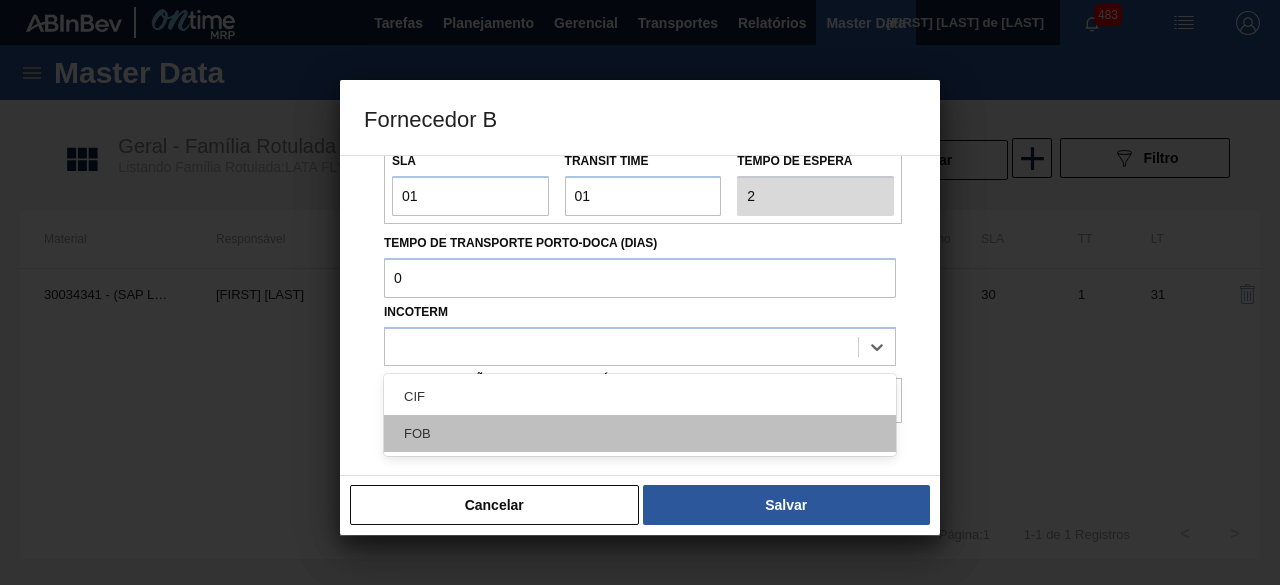 click on "FOB" at bounding box center (640, 433) 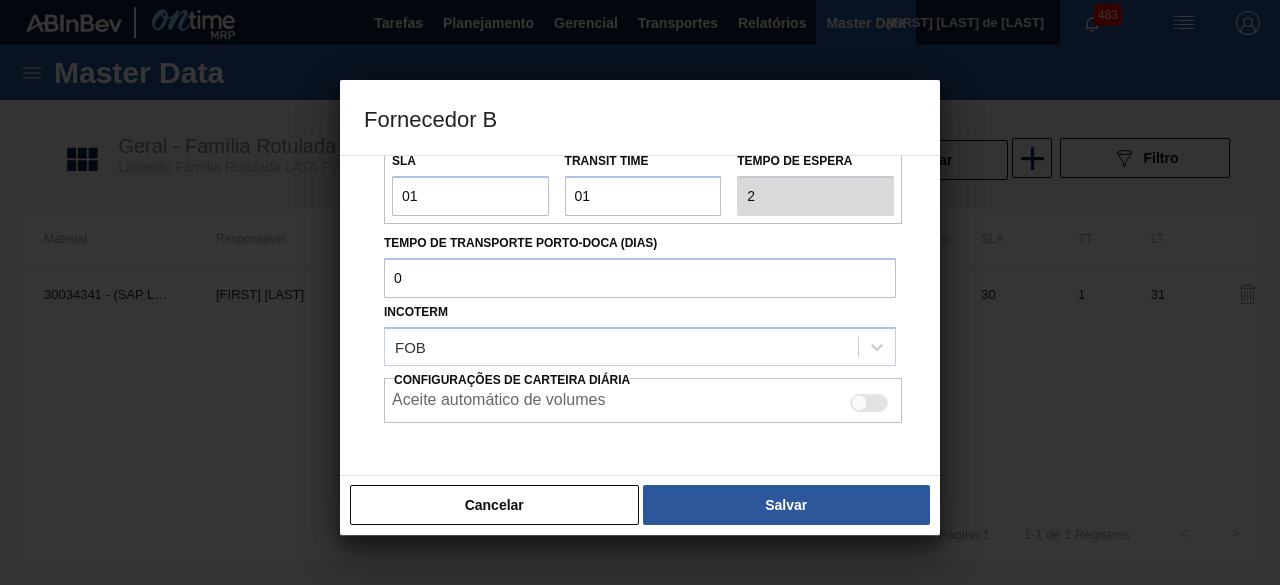 click at bounding box center [859, 403] 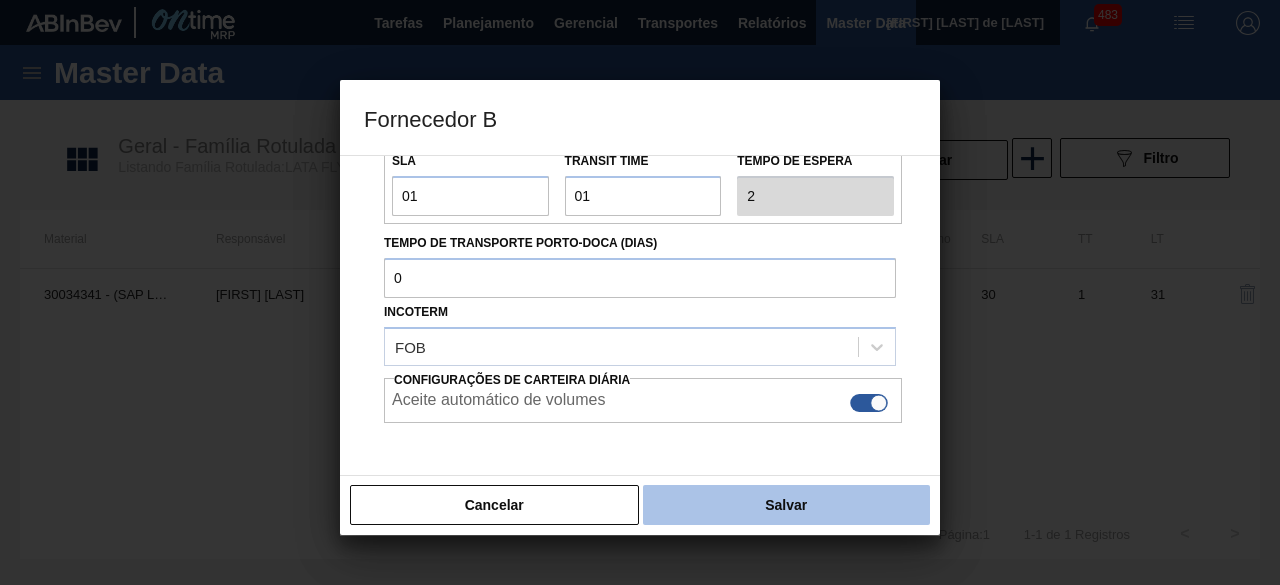 click on "Salvar" at bounding box center [786, 505] 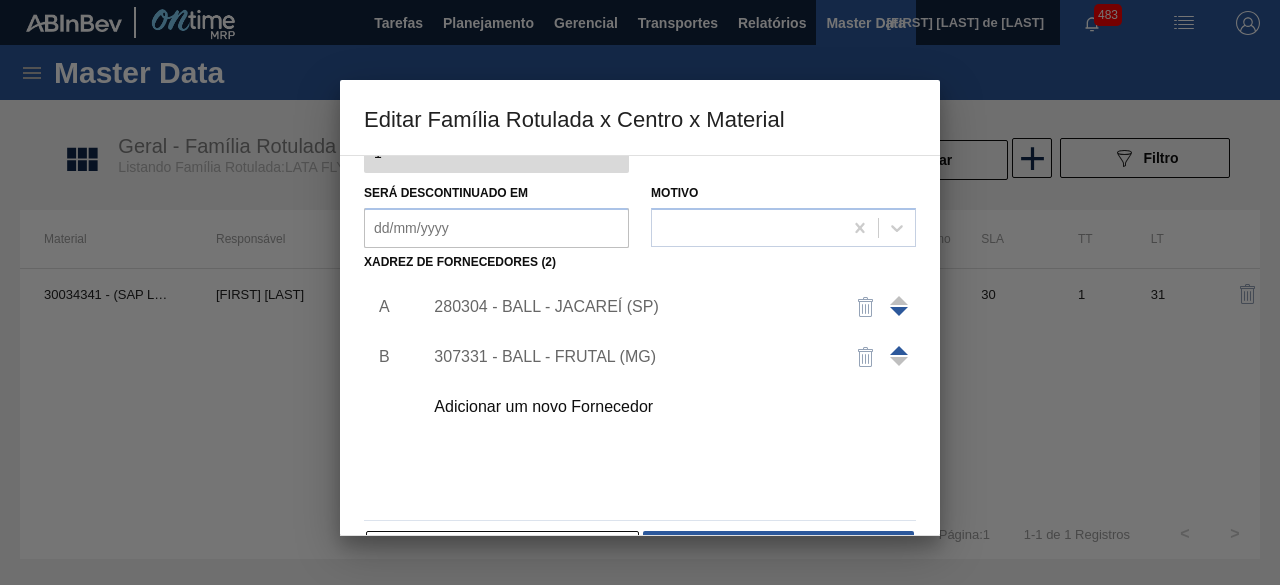 scroll, scrollTop: 314, scrollLeft: 0, axis: vertical 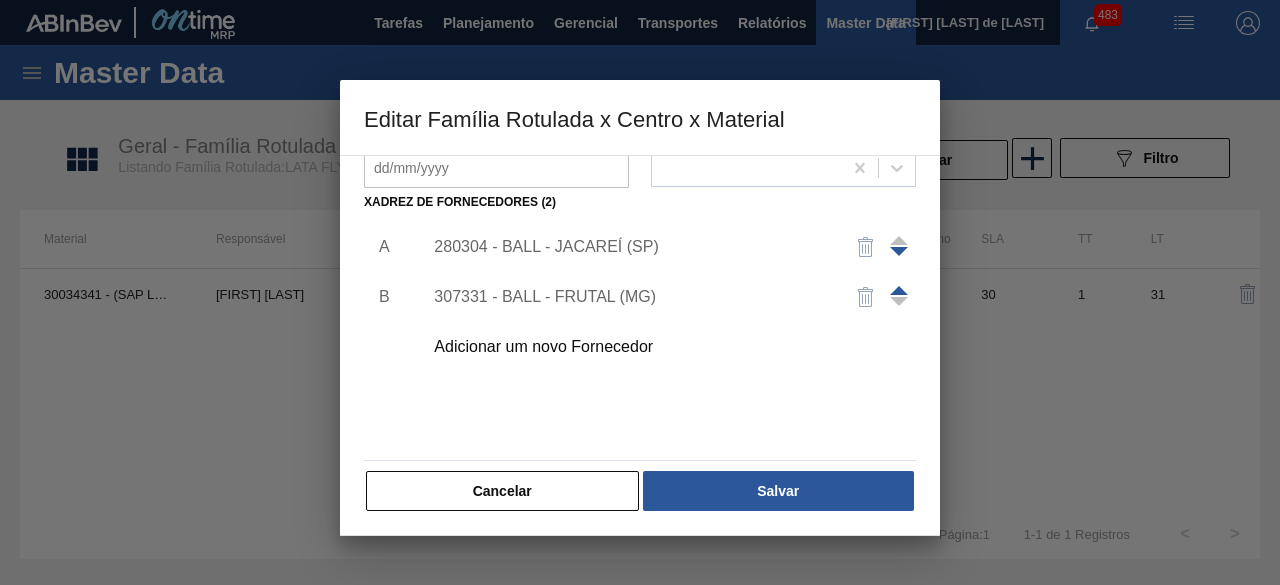 click on "Adicionar um novo Fornecedor" at bounding box center [630, 347] 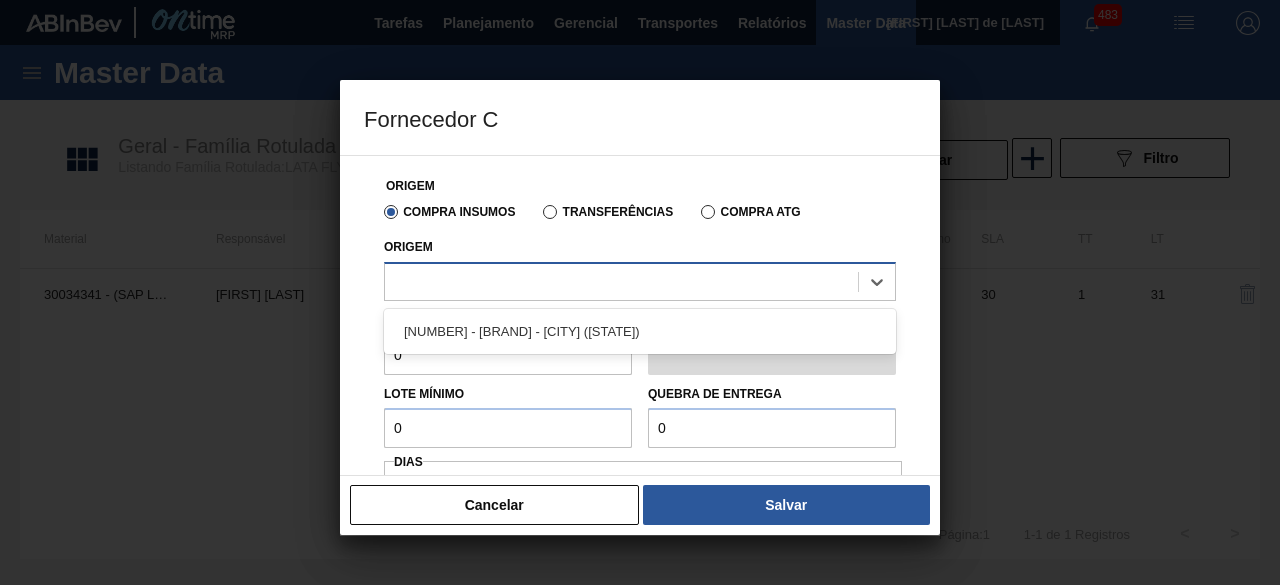 click at bounding box center [621, 281] 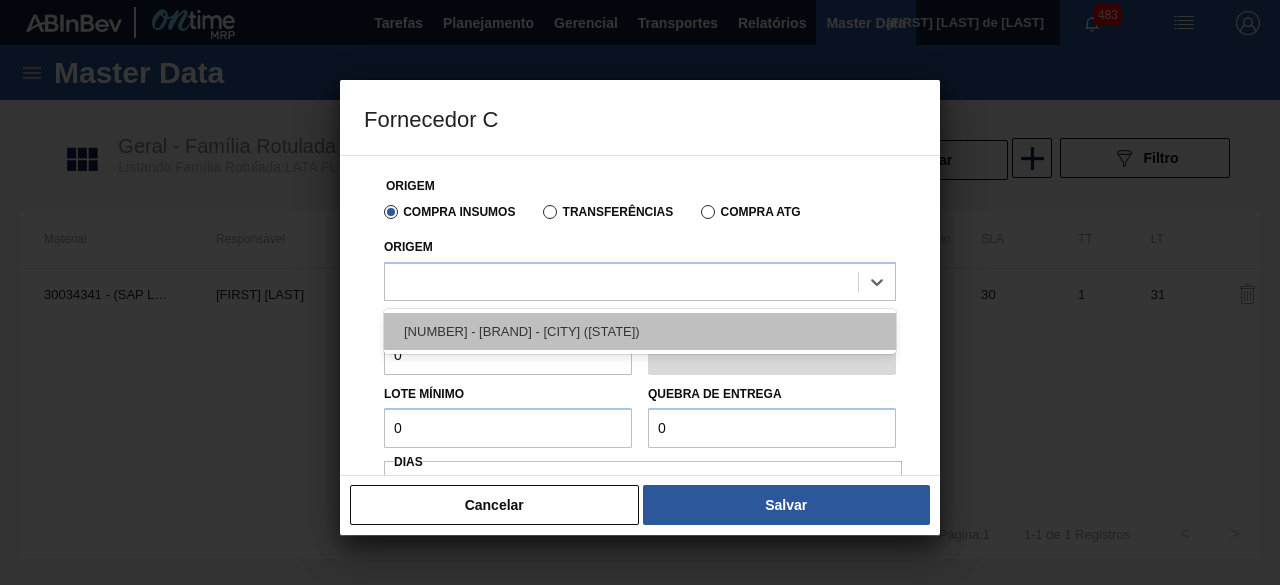 click on "289877 - BALL - TRÊS RIOS (RJ)" at bounding box center [640, 331] 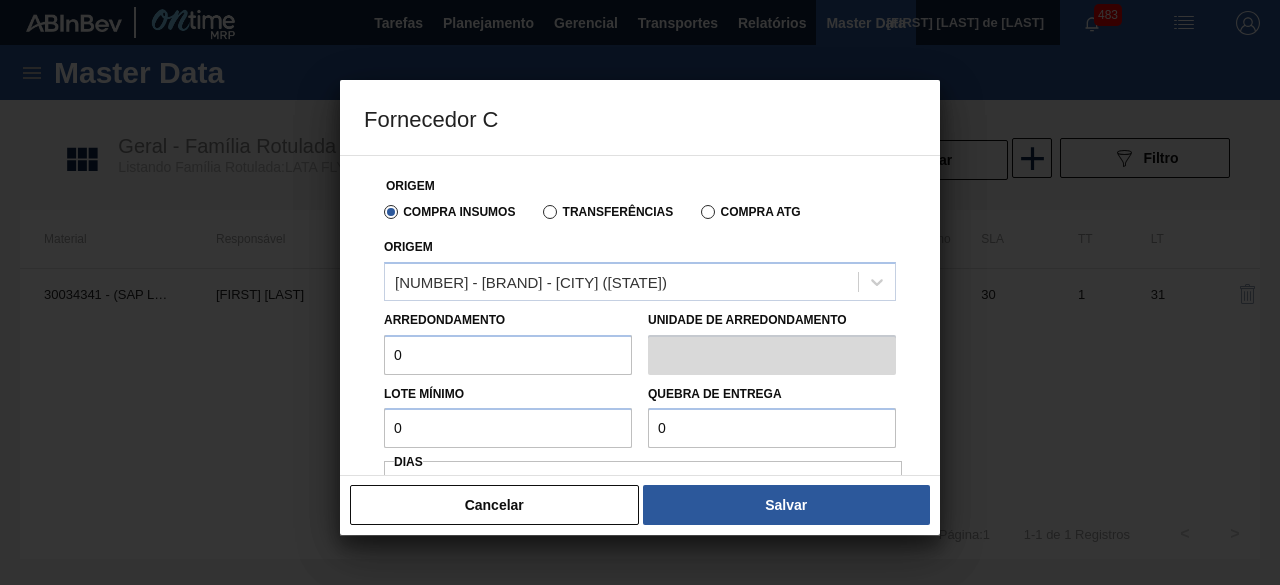 click on "0" at bounding box center [508, 355] 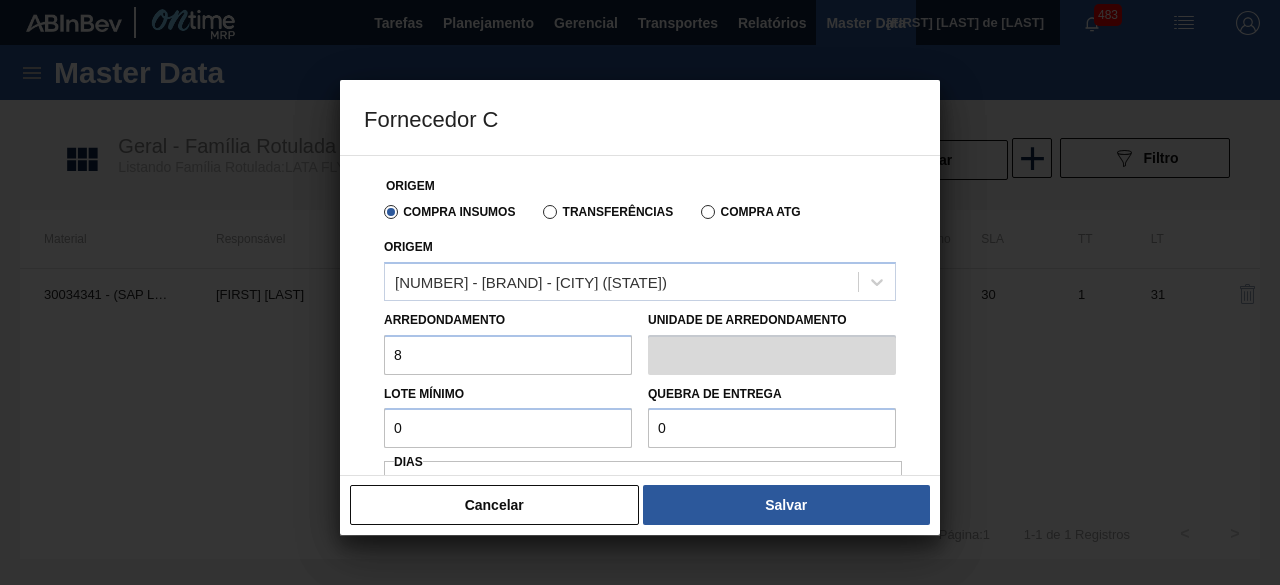 type on "8,448" 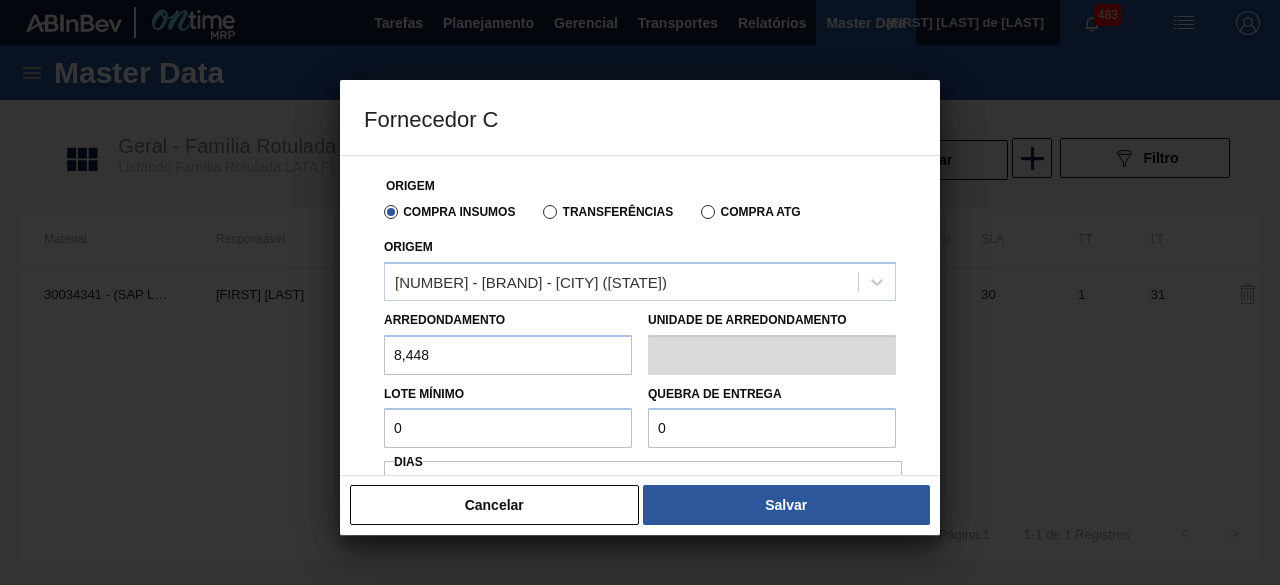 click on "0" at bounding box center (508, 428) 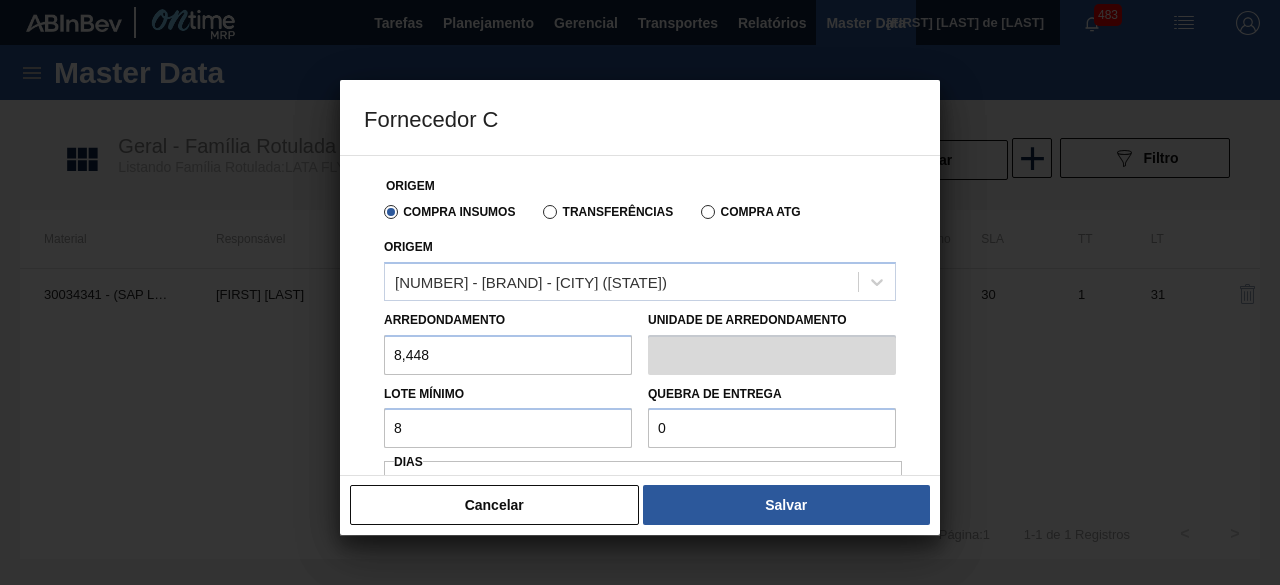type on "8,448" 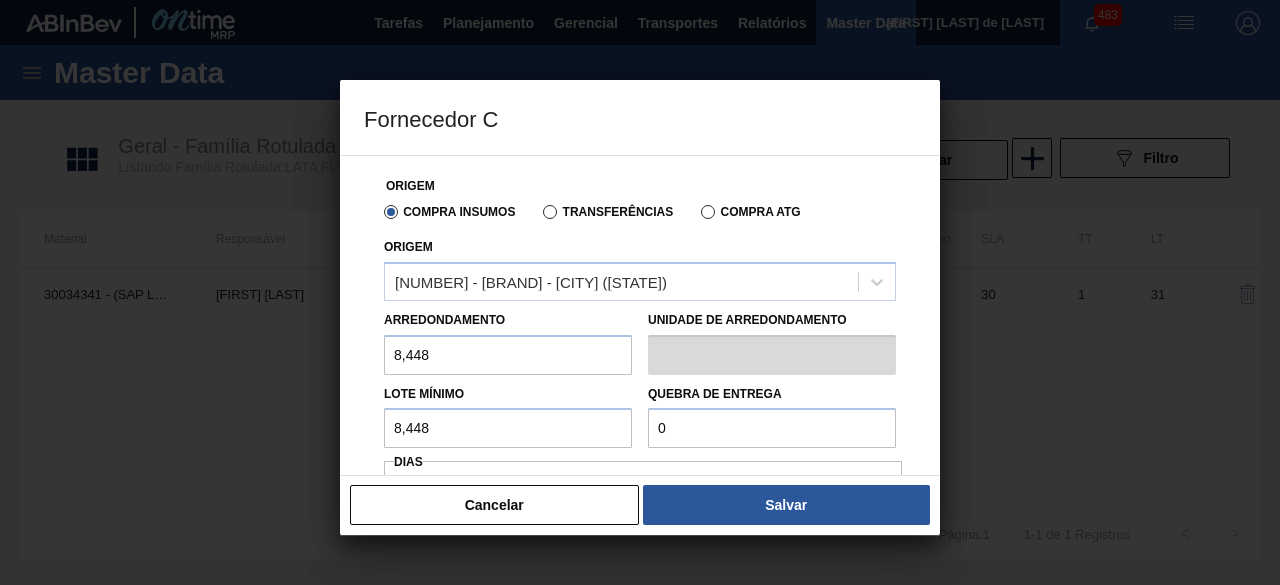 click on "0" at bounding box center [772, 428] 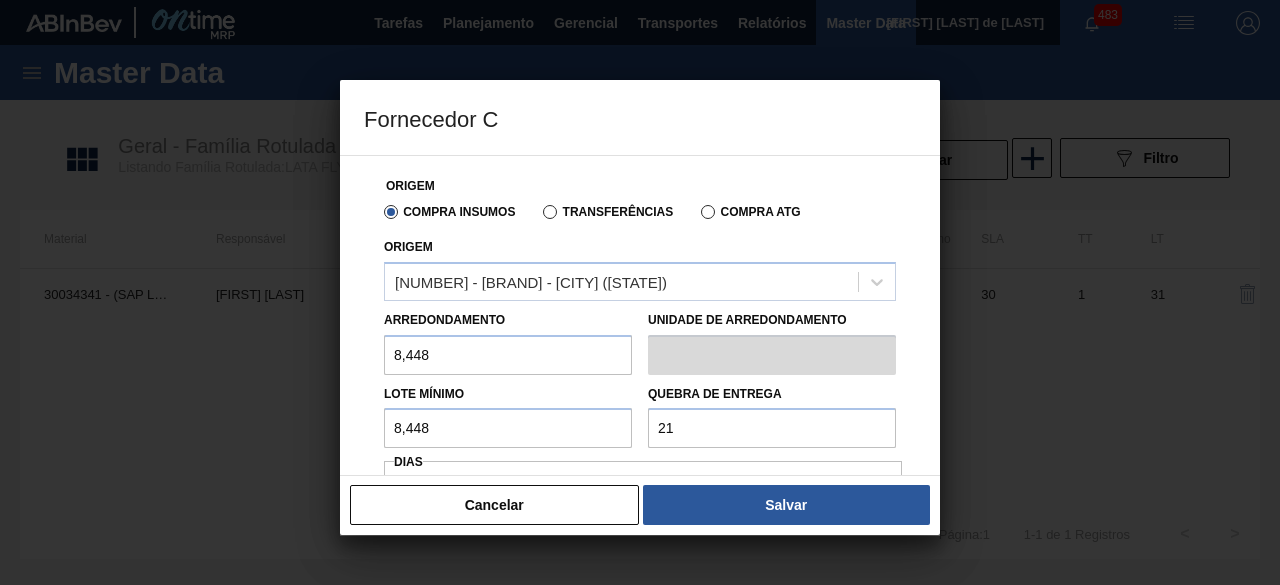 type on "211,2" 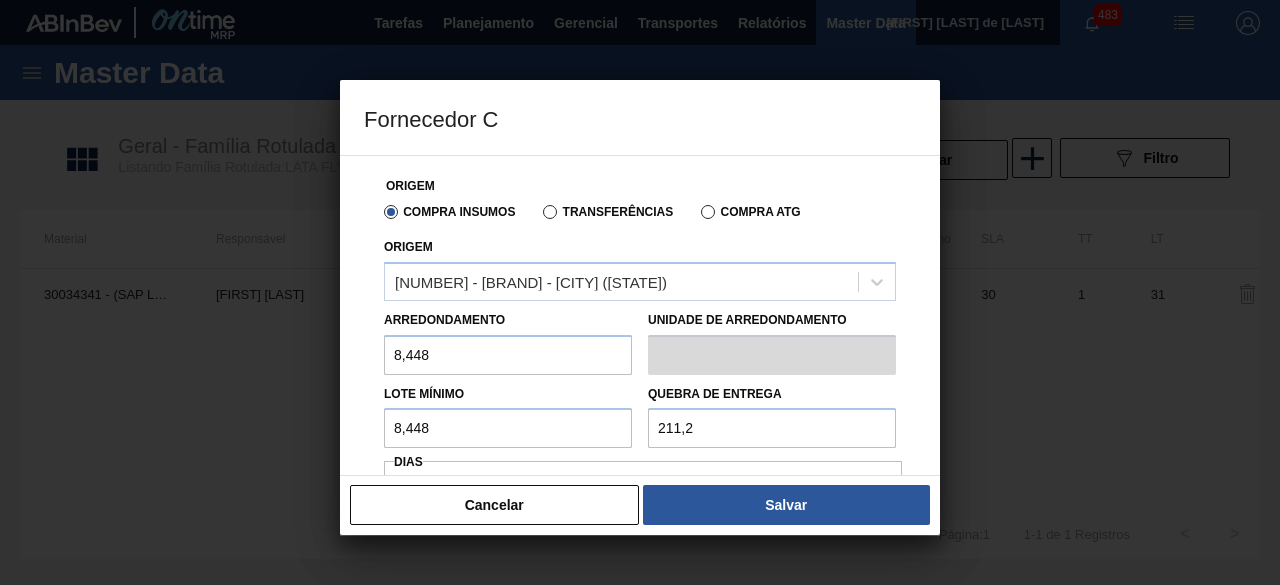 scroll, scrollTop: 143, scrollLeft: 0, axis: vertical 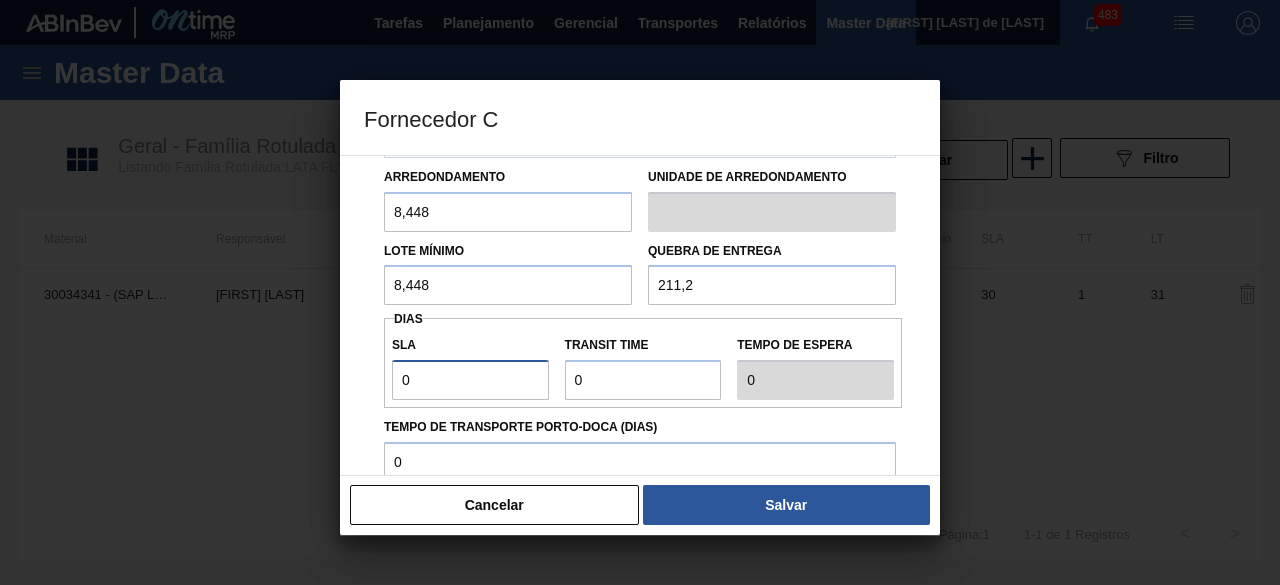 click on "0" at bounding box center [470, 380] 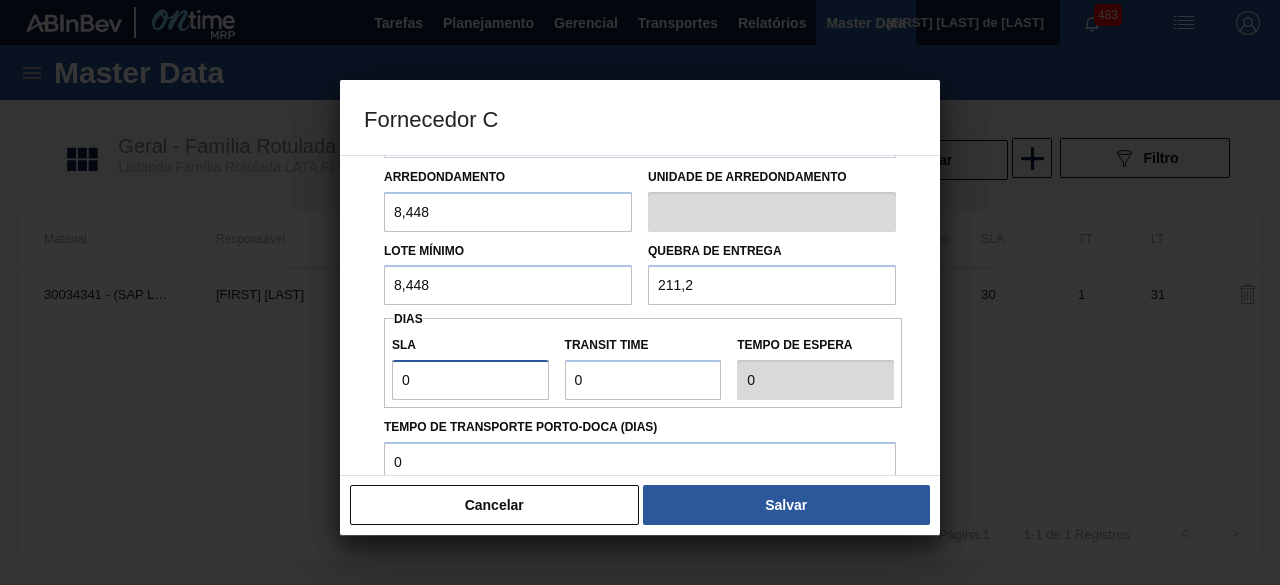 type on "01" 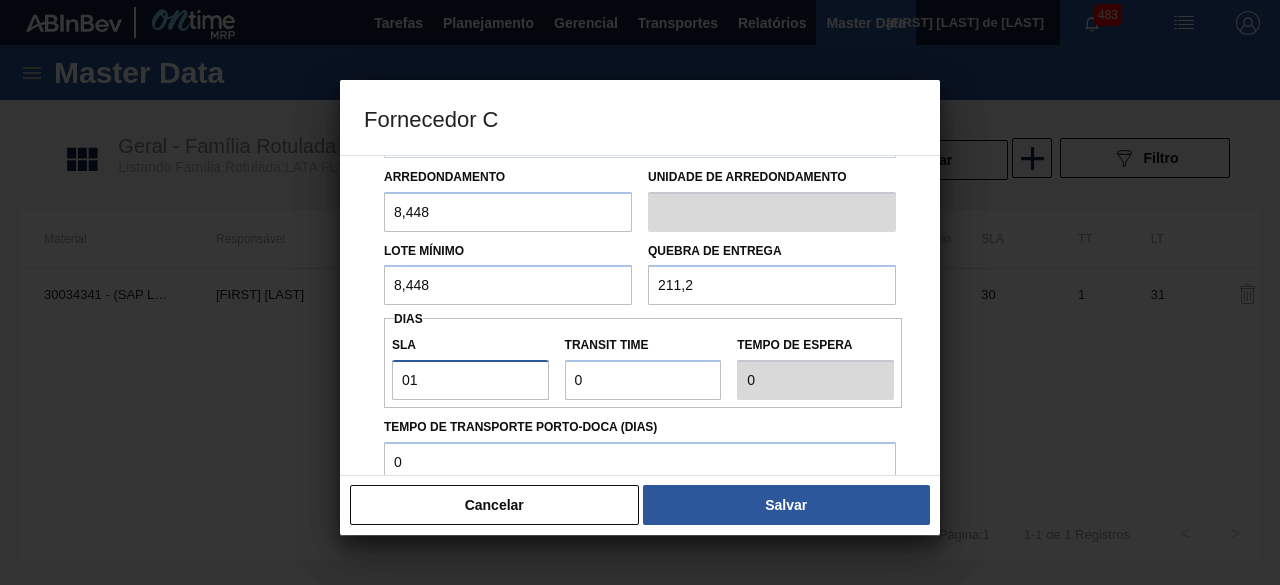 type on "1" 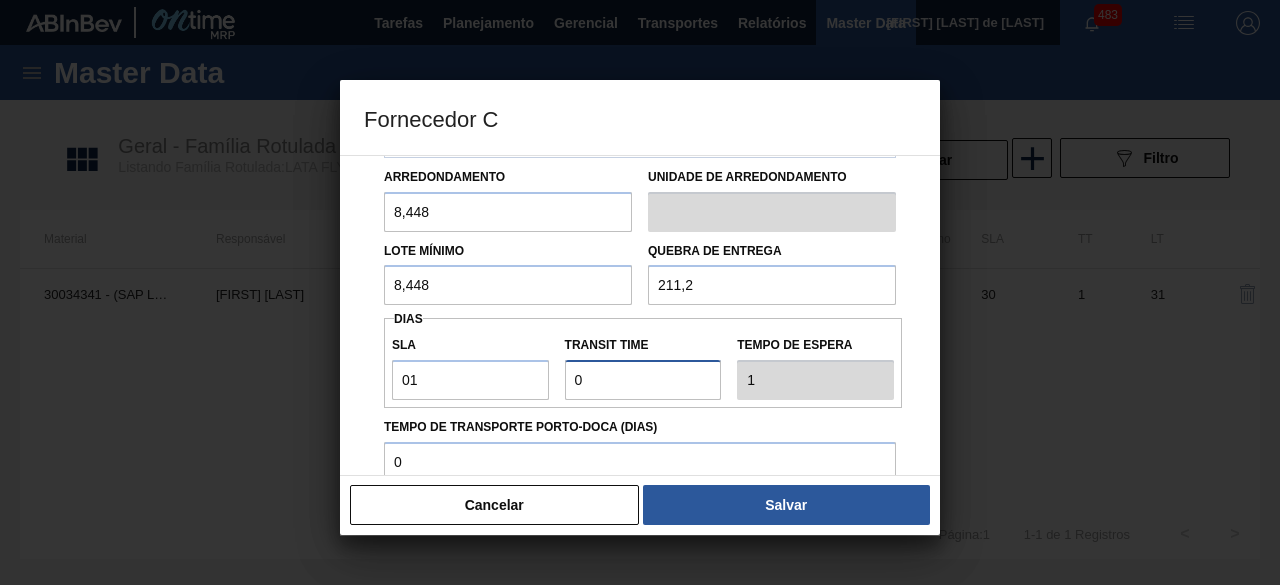 click on "Transit Time" at bounding box center (643, 380) 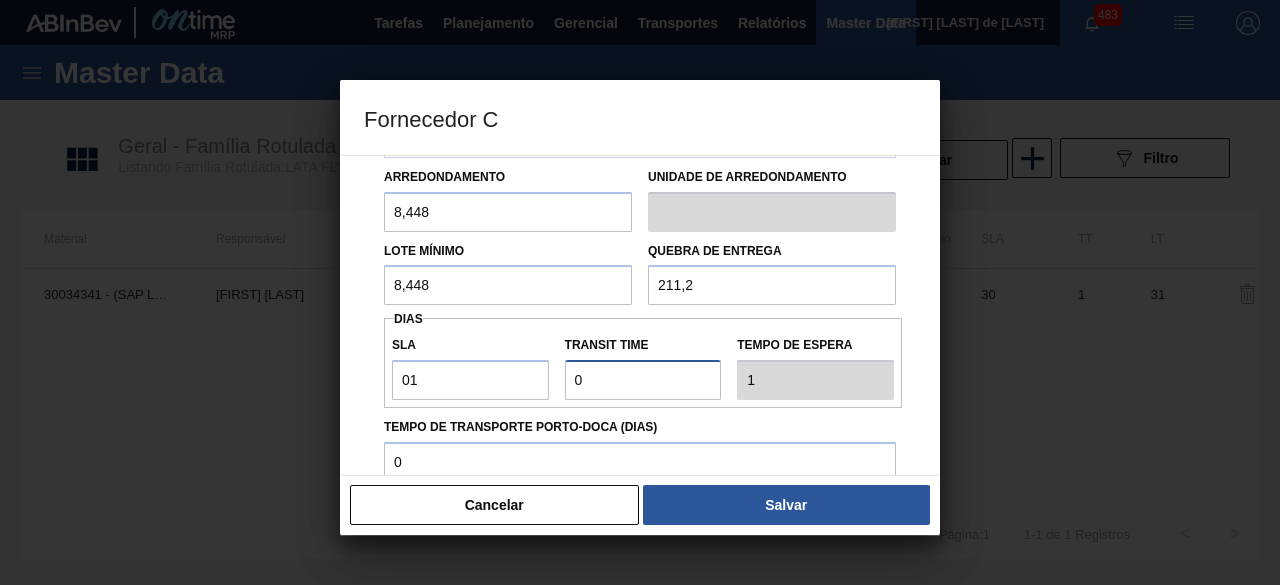 type on "01" 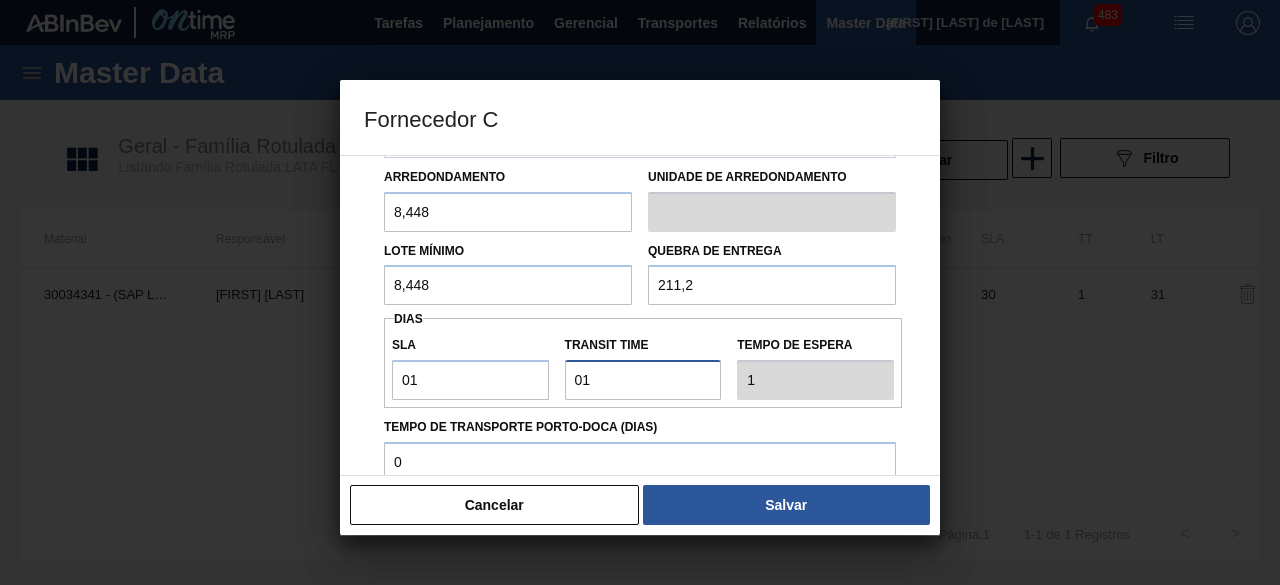 type on "2" 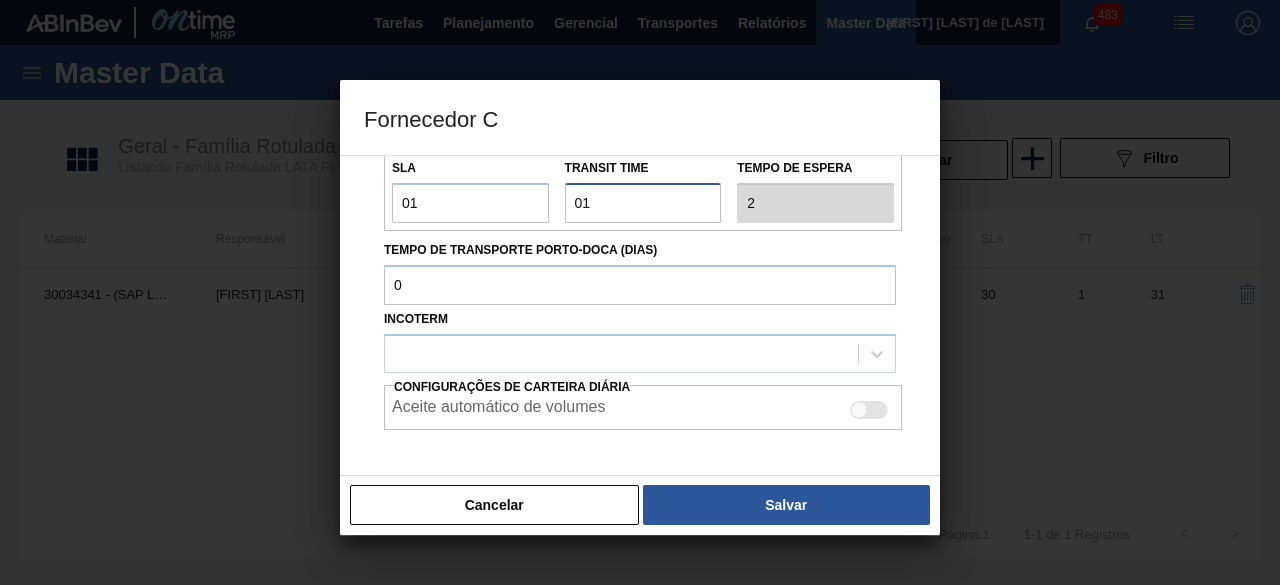 scroll, scrollTop: 321, scrollLeft: 0, axis: vertical 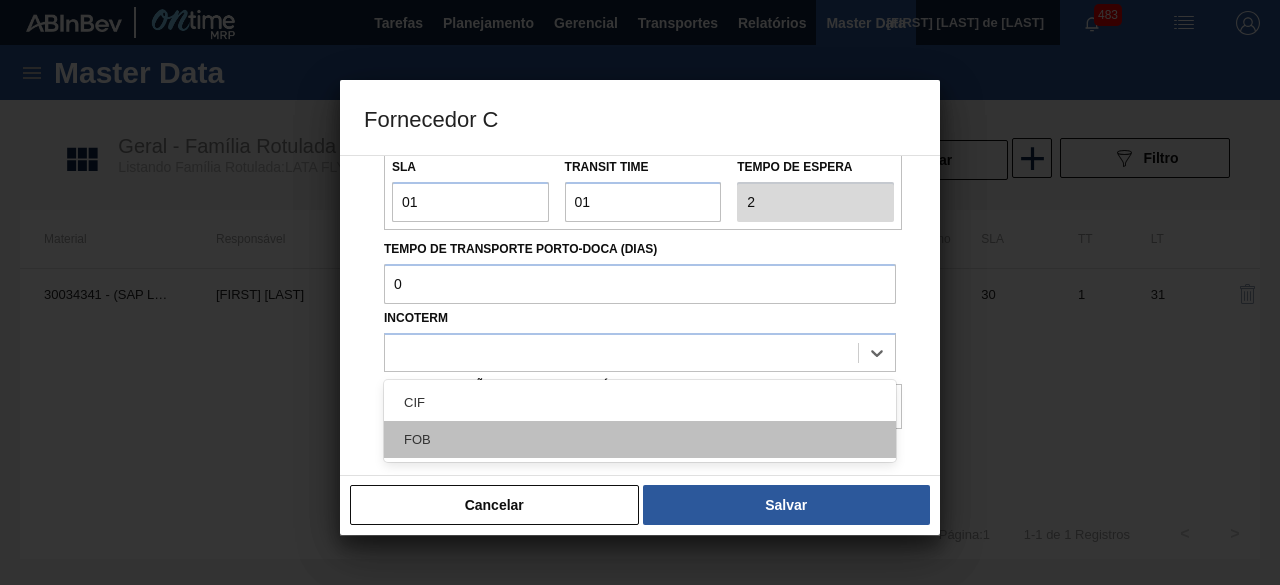 drag, startPoint x: 666, startPoint y: 358, endPoint x: 672, endPoint y: 437, distance: 79.22752 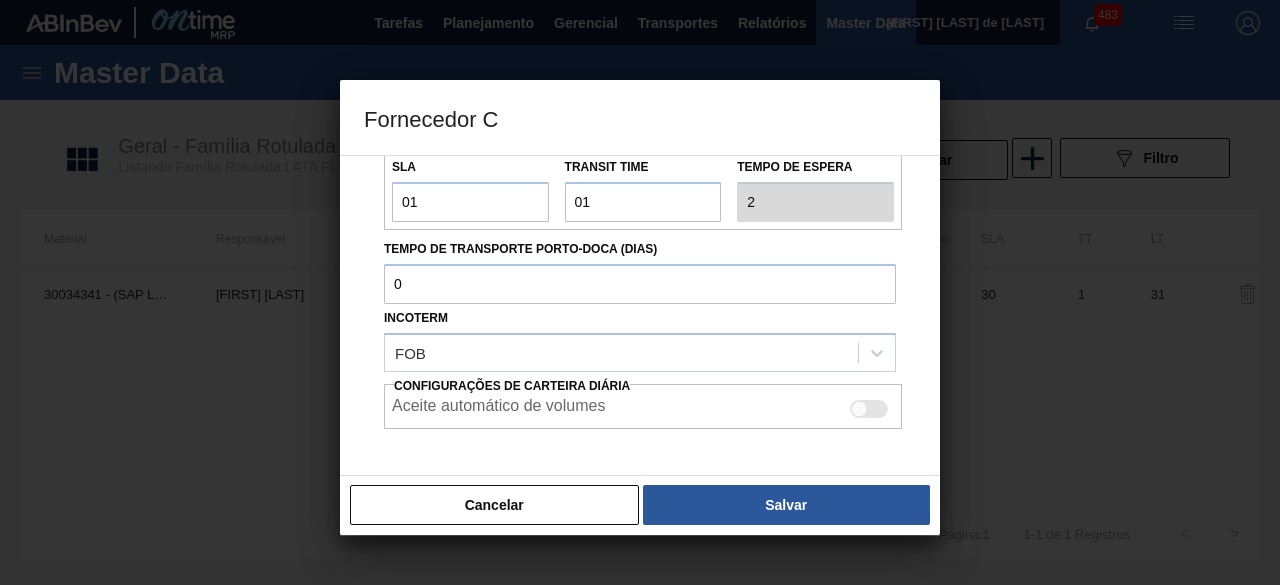 click at bounding box center [859, 409] 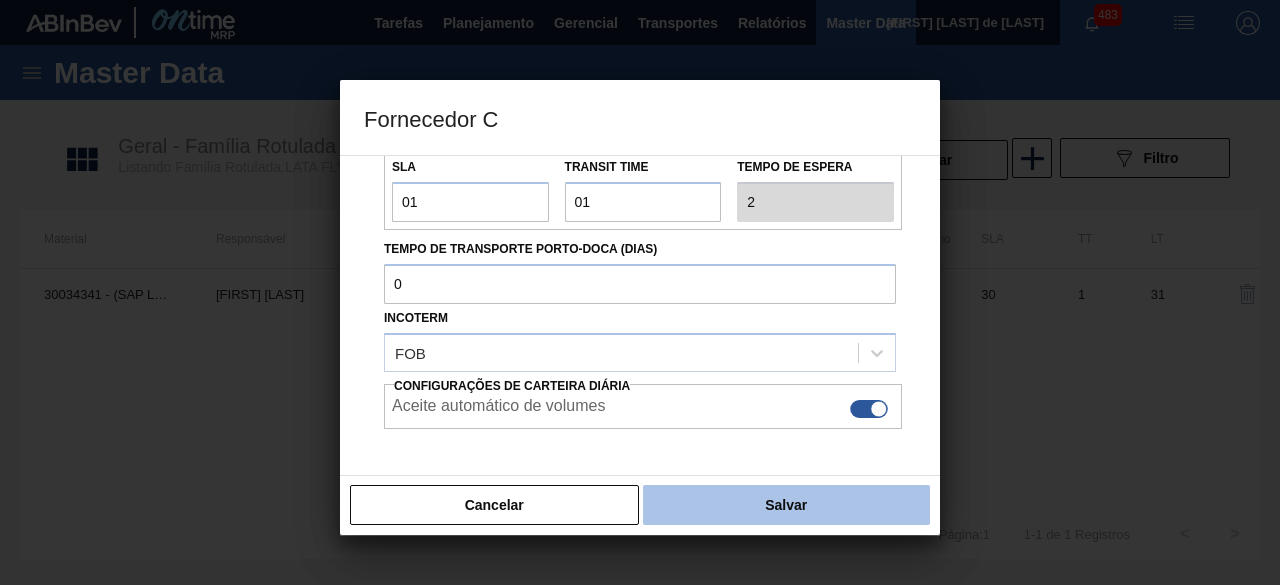click on "Salvar" at bounding box center (786, 505) 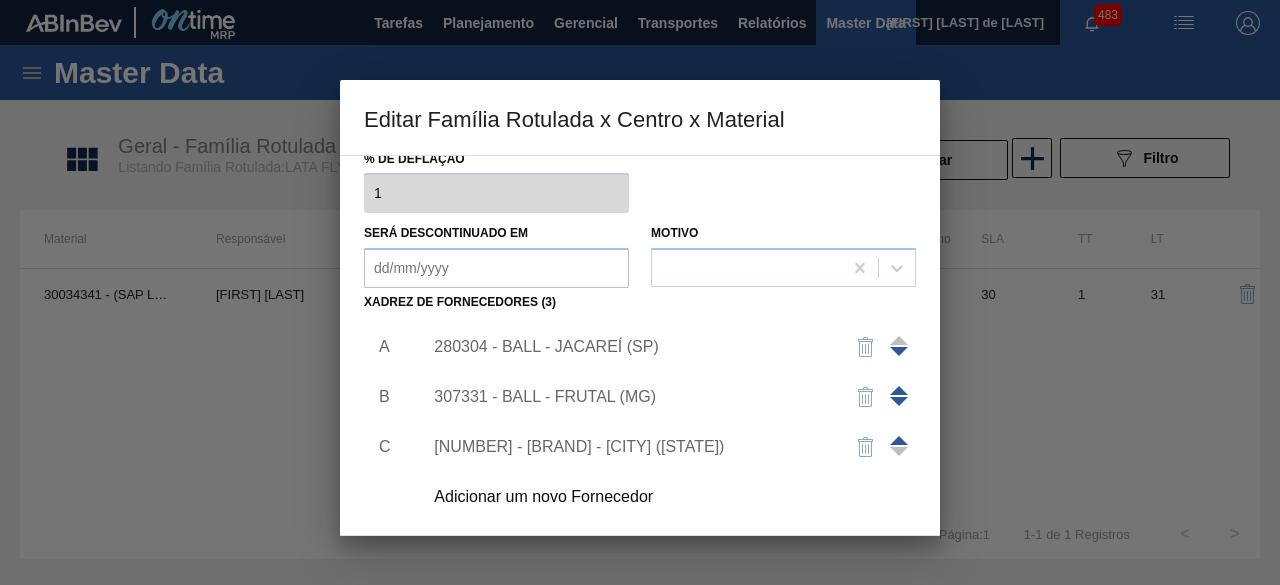 scroll, scrollTop: 314, scrollLeft: 0, axis: vertical 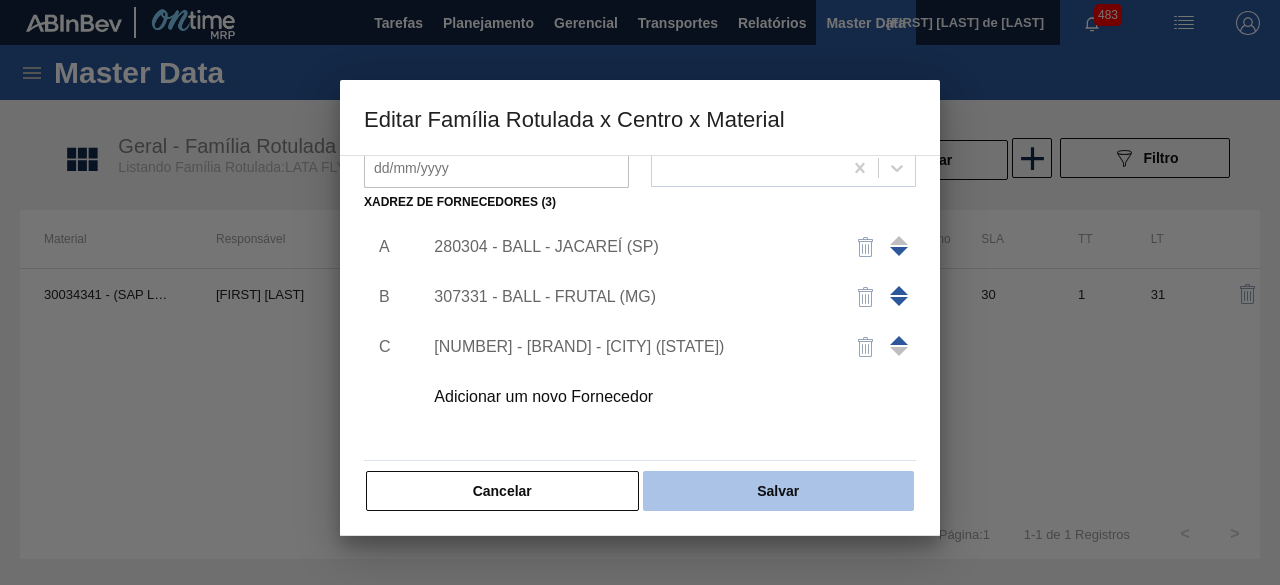 click on "Salvar" at bounding box center (778, 491) 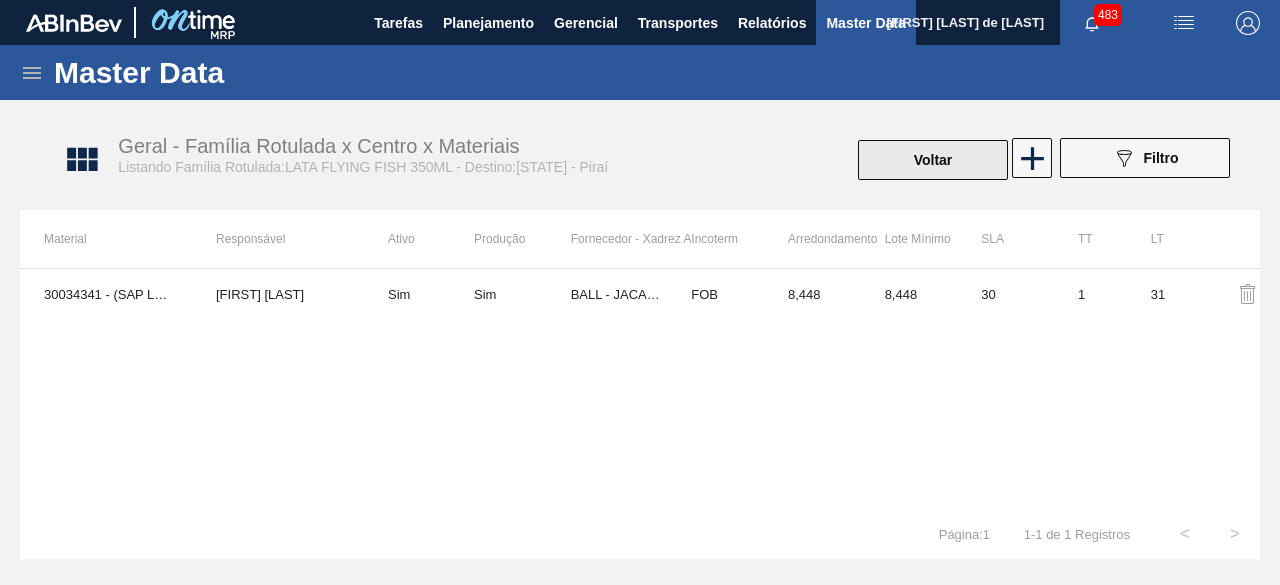 click on "Voltar" at bounding box center (933, 160) 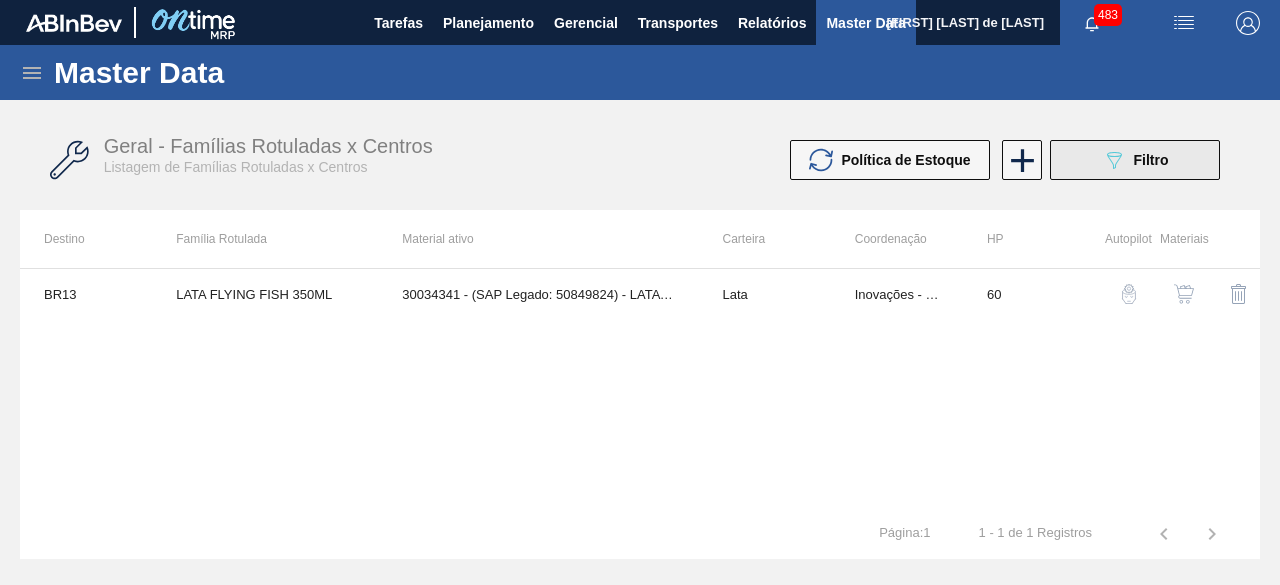click on "089F7B8B-B2A5-4AFE-B5C0-19BA573D28AC Filtro" at bounding box center [1135, 160] 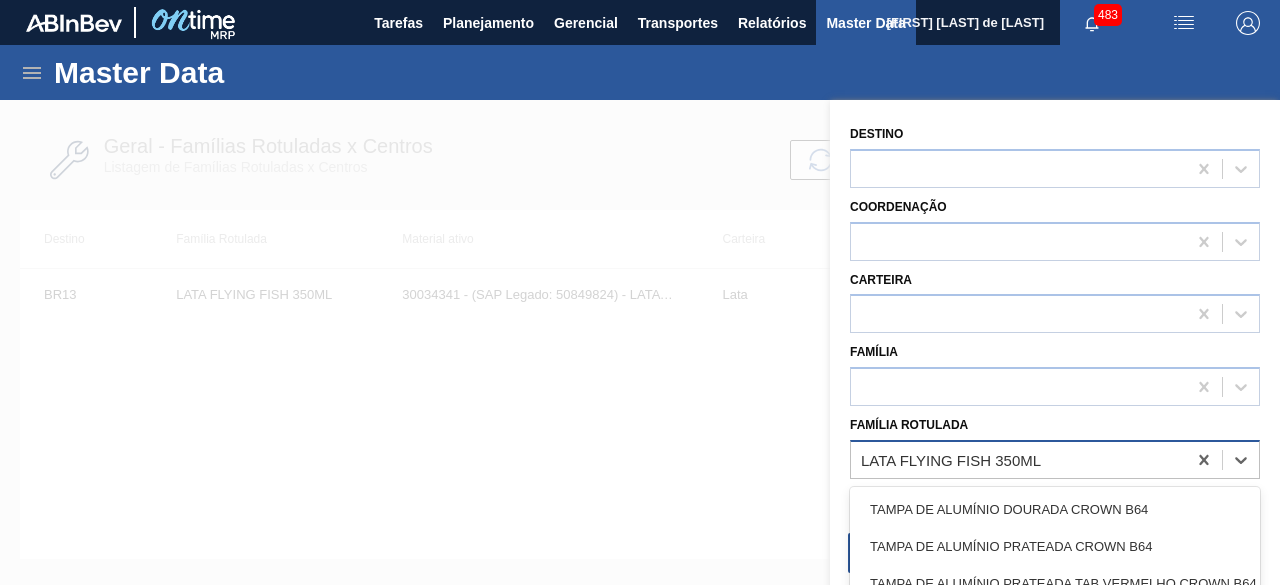 click on "LATA FLYING FISH 350ML" at bounding box center (951, 459) 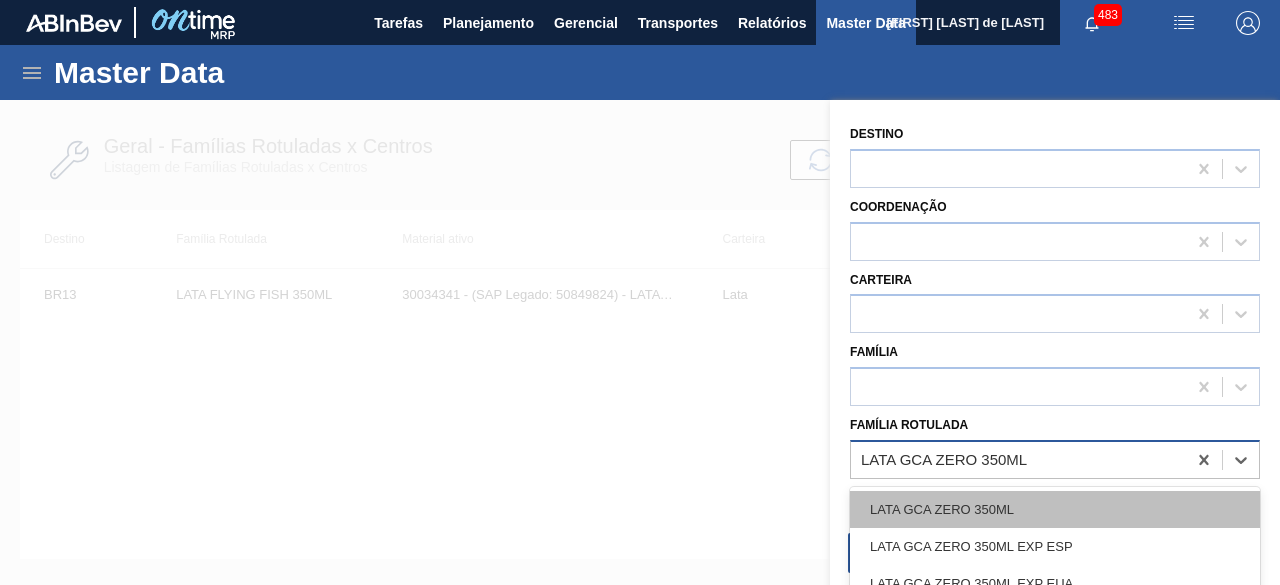click on "LATA GCA ZERO 350ML" at bounding box center (1055, 509) 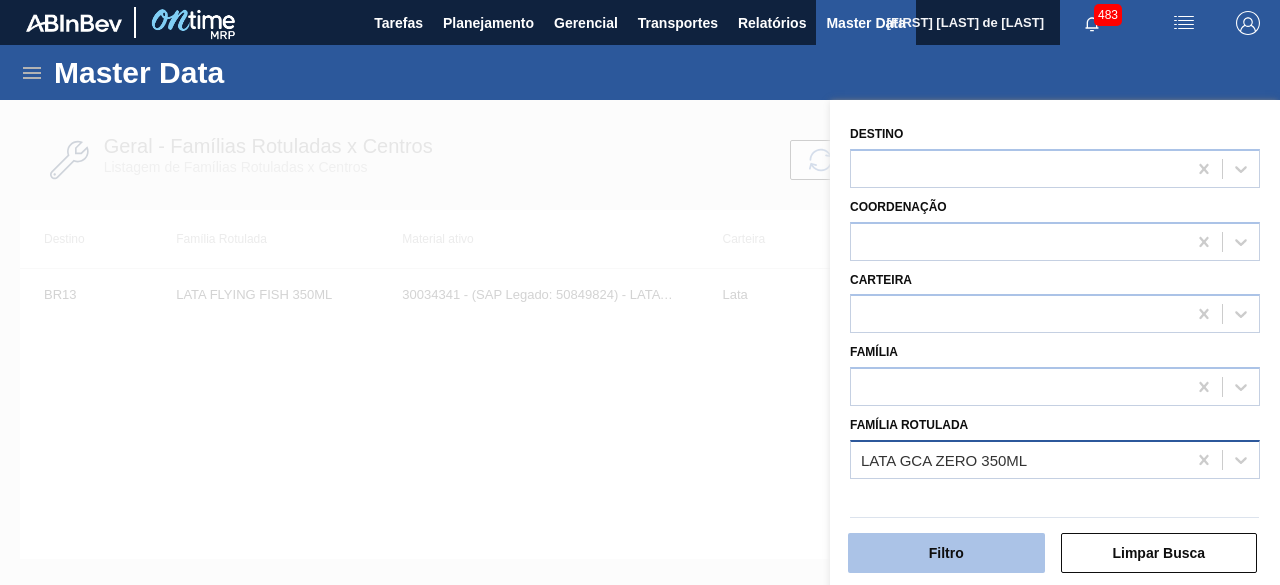 click on "Filtro" at bounding box center [946, 553] 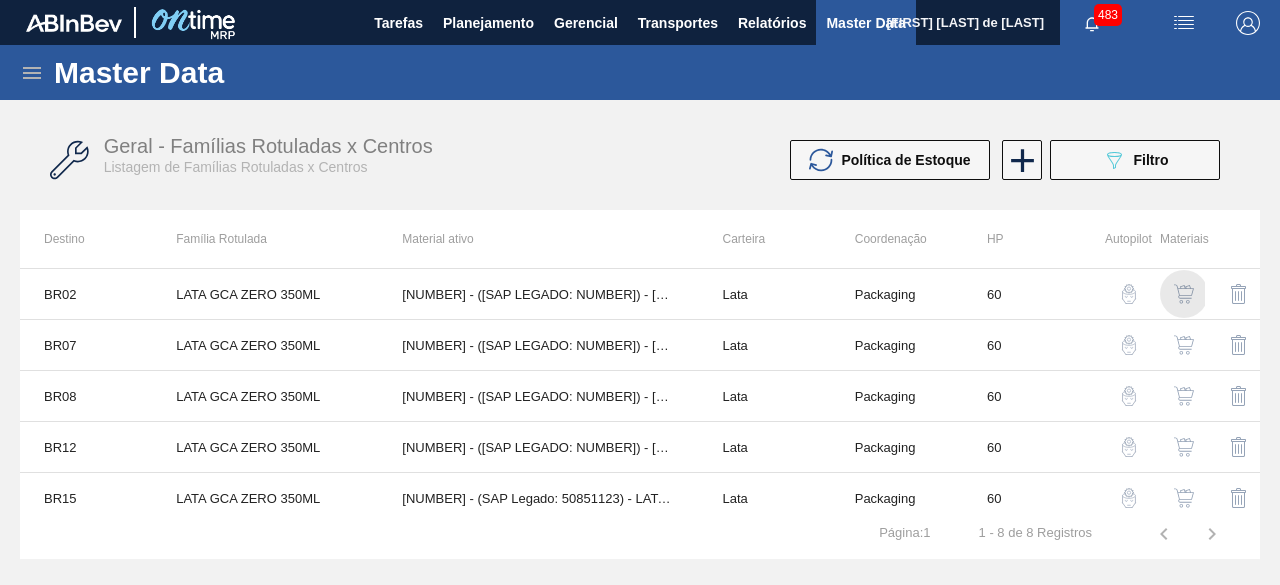 click at bounding box center (1184, 294) 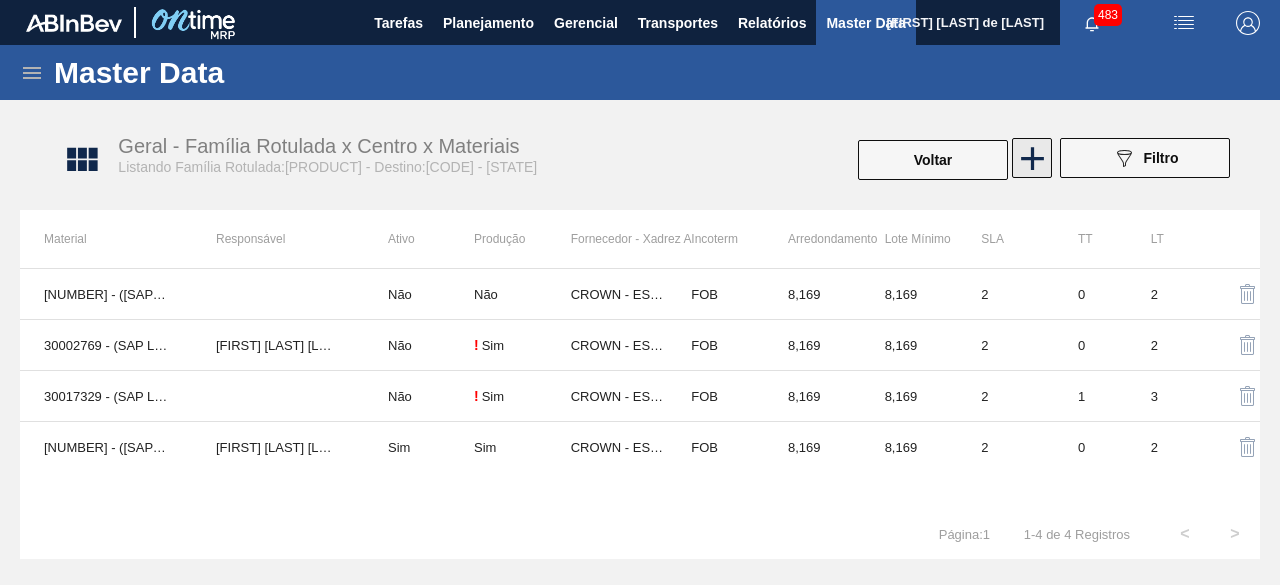 click 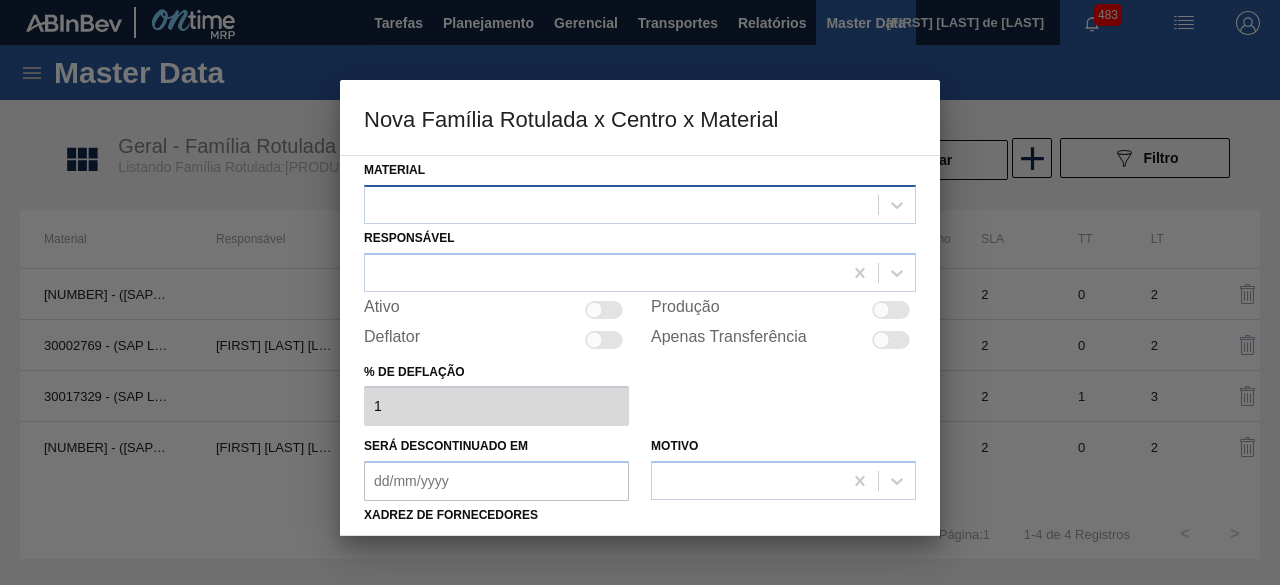 click at bounding box center (621, 204) 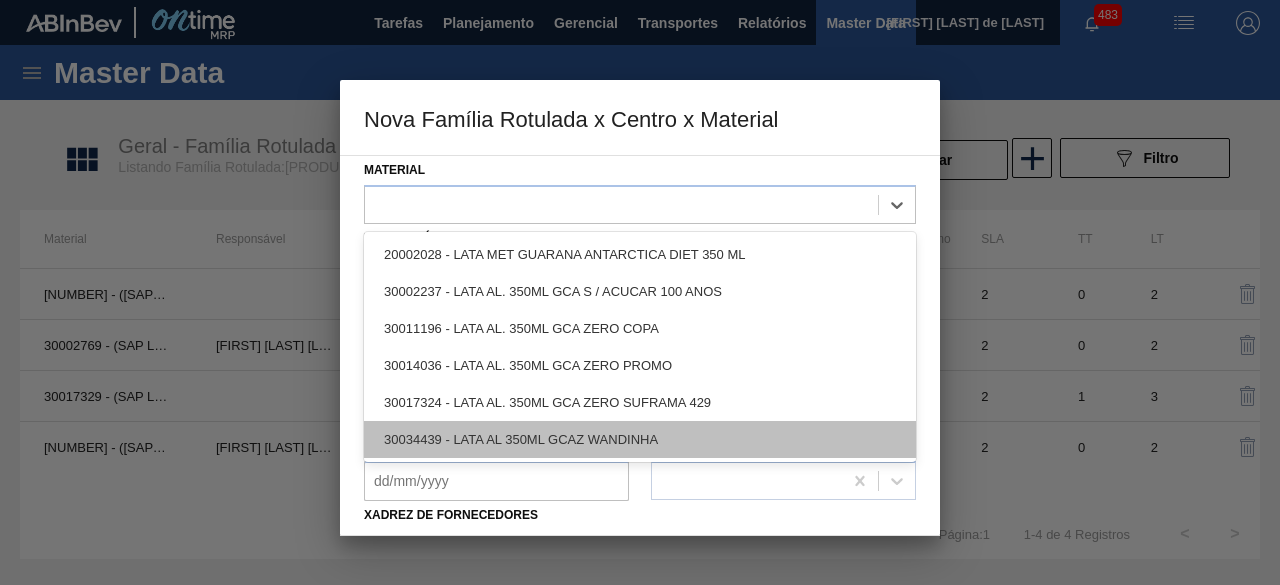 click on "30034439 - LATA AL 350ML GCAZ WANDINHA" at bounding box center [640, 439] 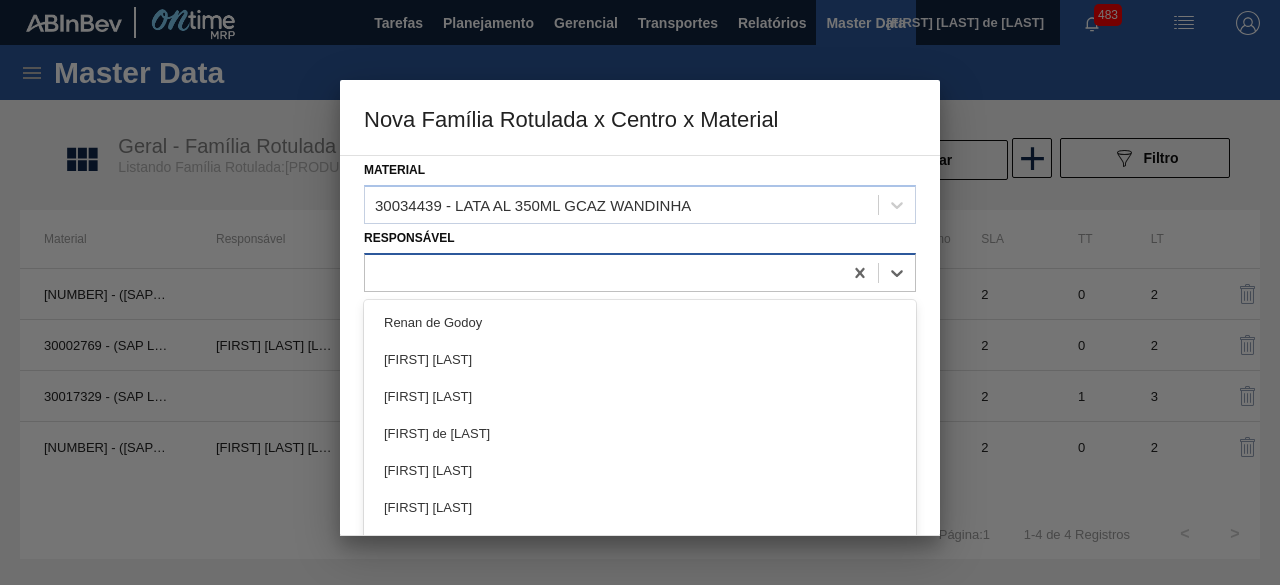 click at bounding box center (603, 272) 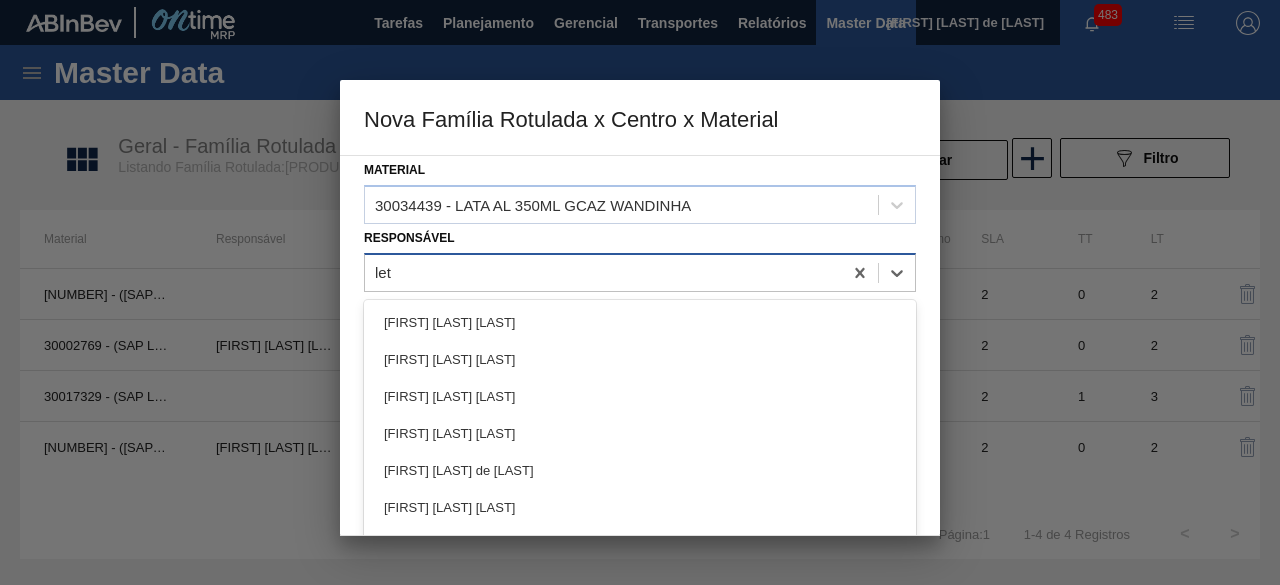type on "leti" 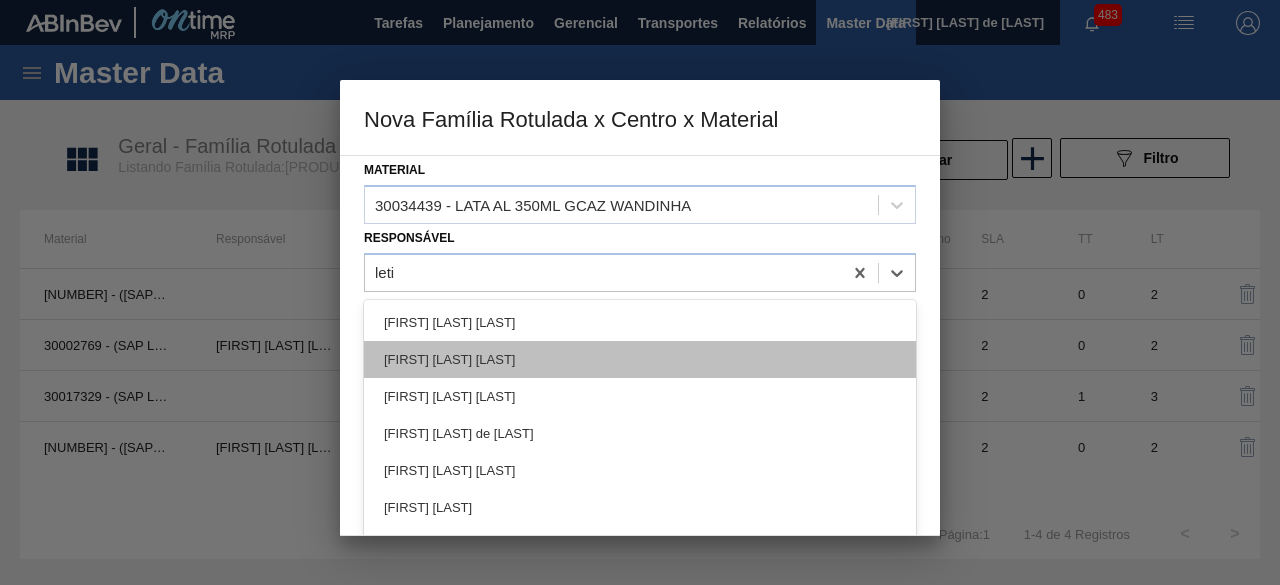 click on "Leticia Marquesini Bandeira" at bounding box center (640, 359) 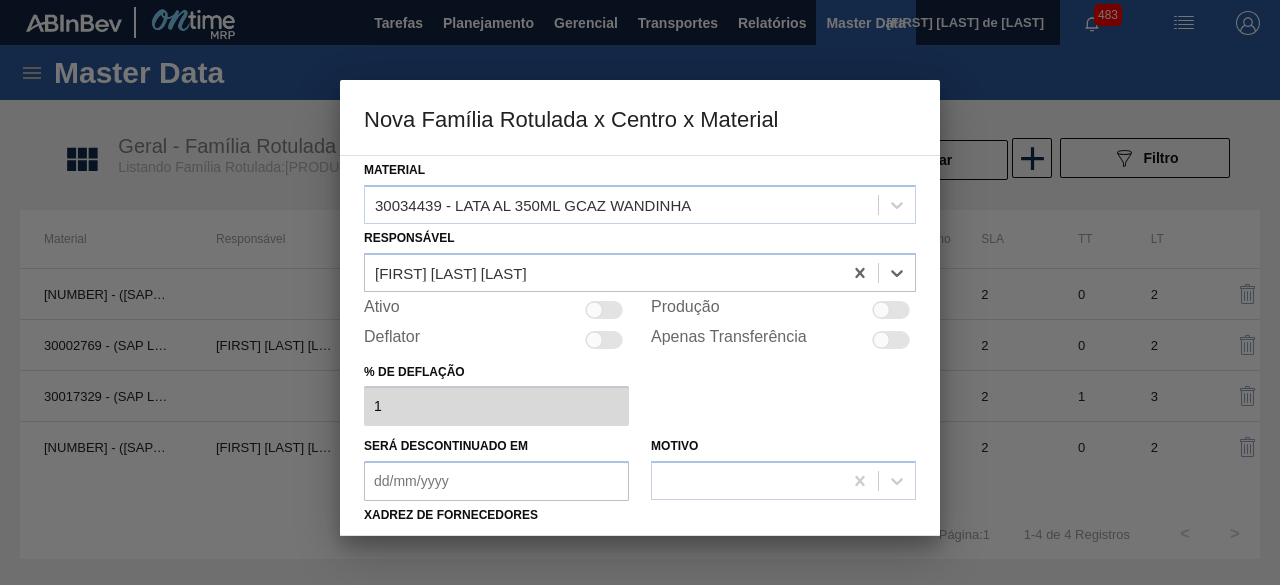 click at bounding box center (604, 310) 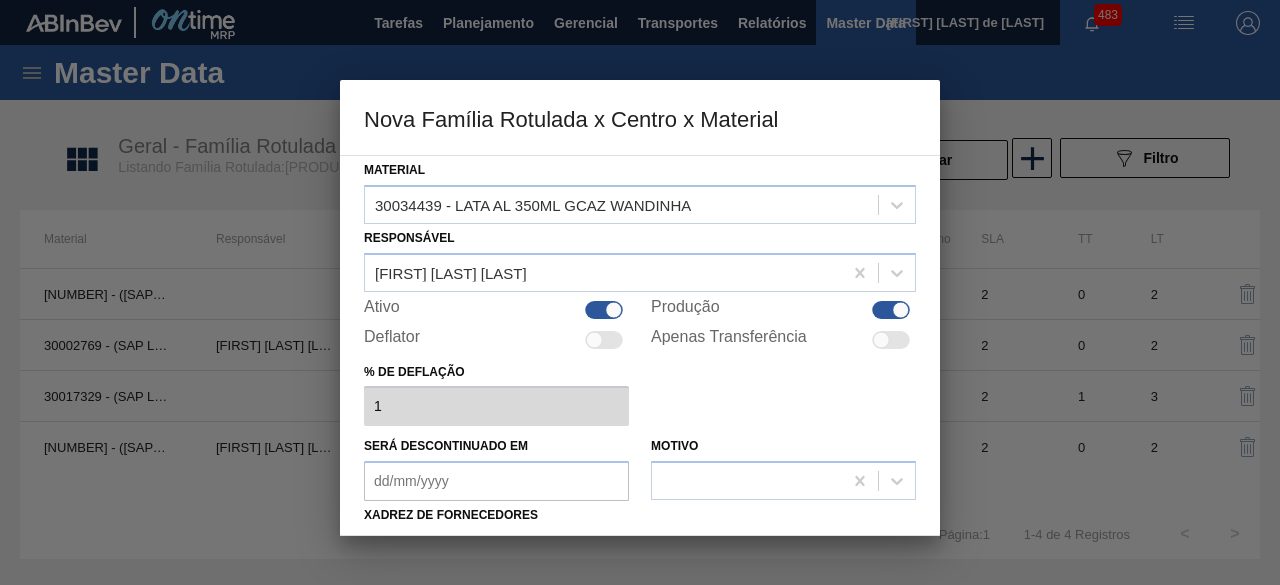 click at bounding box center [604, 310] 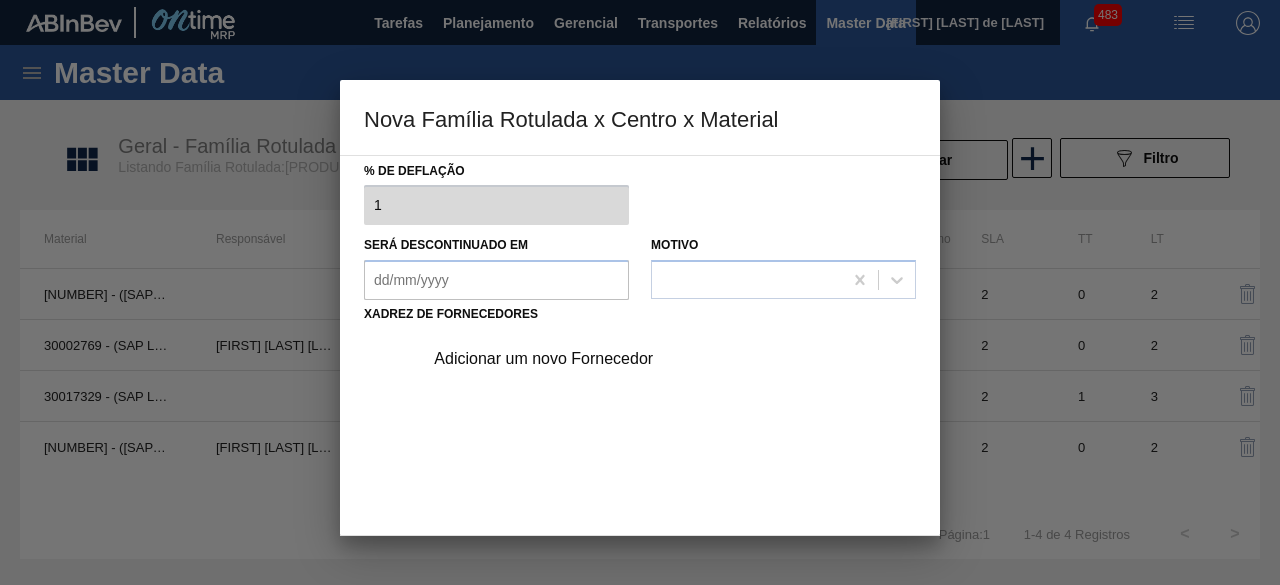 scroll, scrollTop: 203, scrollLeft: 0, axis: vertical 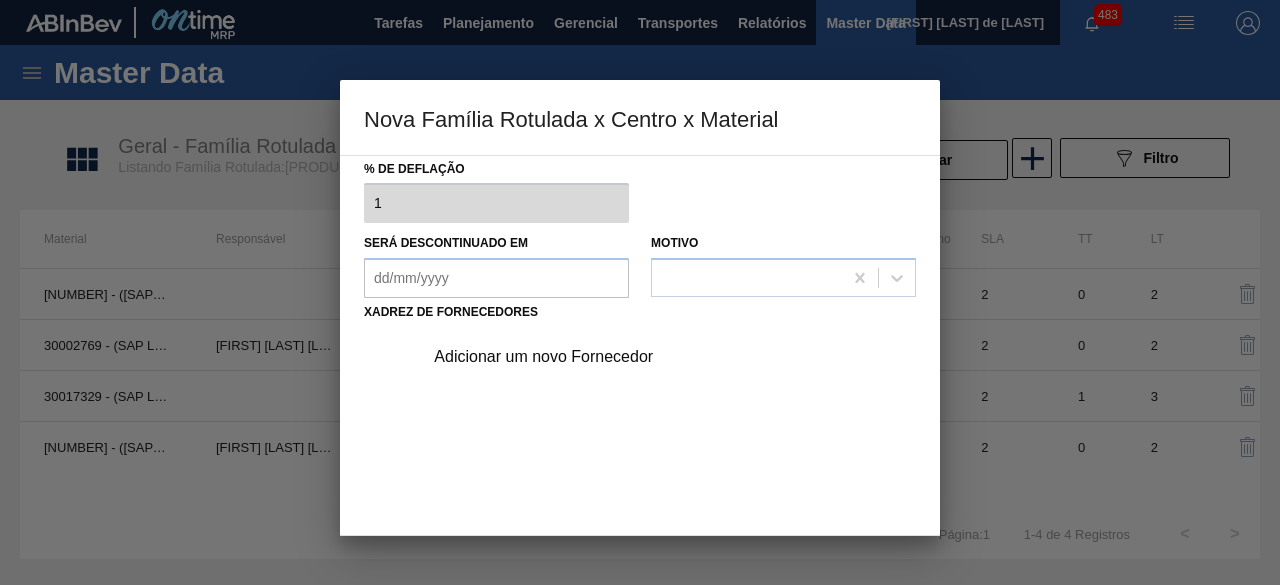 click on "Adicionar um novo Fornecedor" at bounding box center [630, 357] 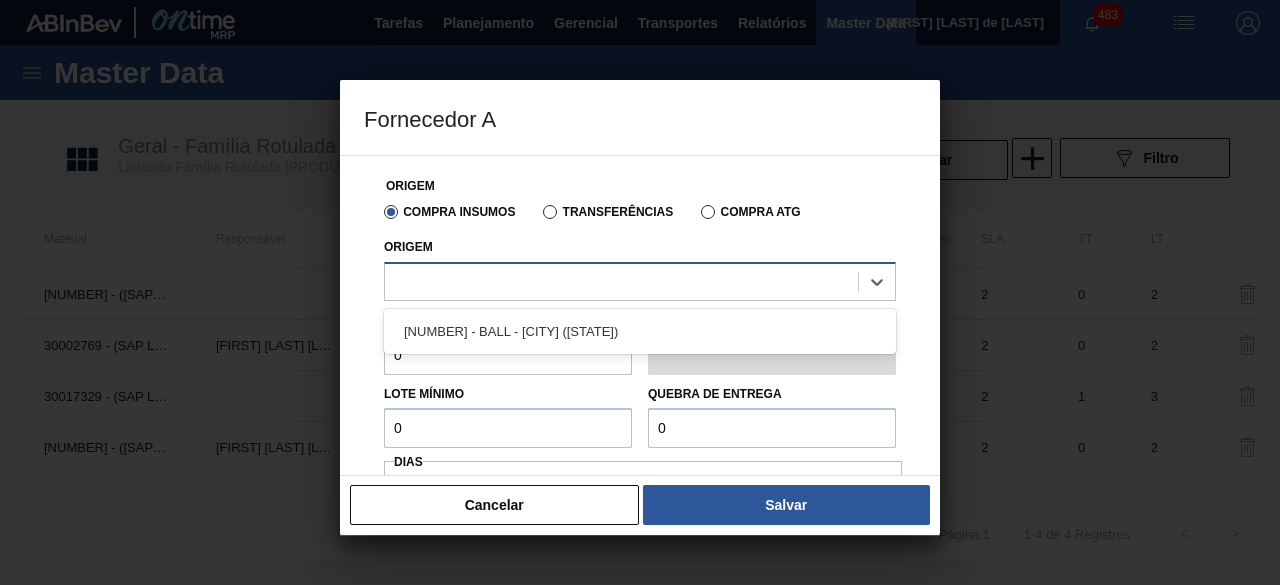 click at bounding box center [621, 281] 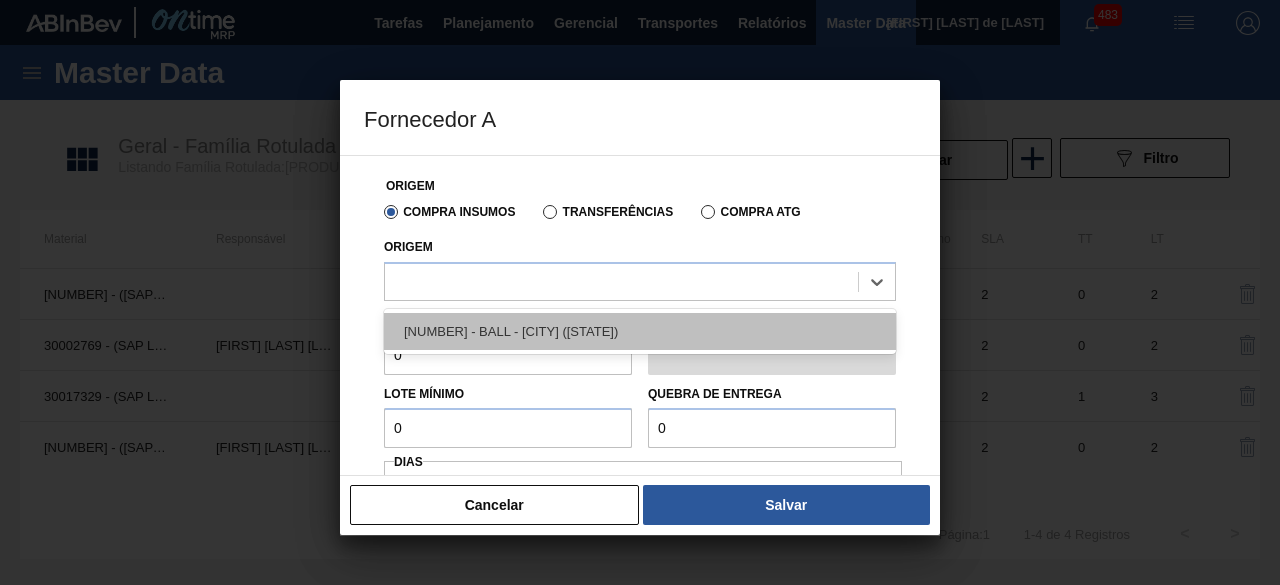 click on "320622 - BALL - RECIFE (PE)" at bounding box center [640, 331] 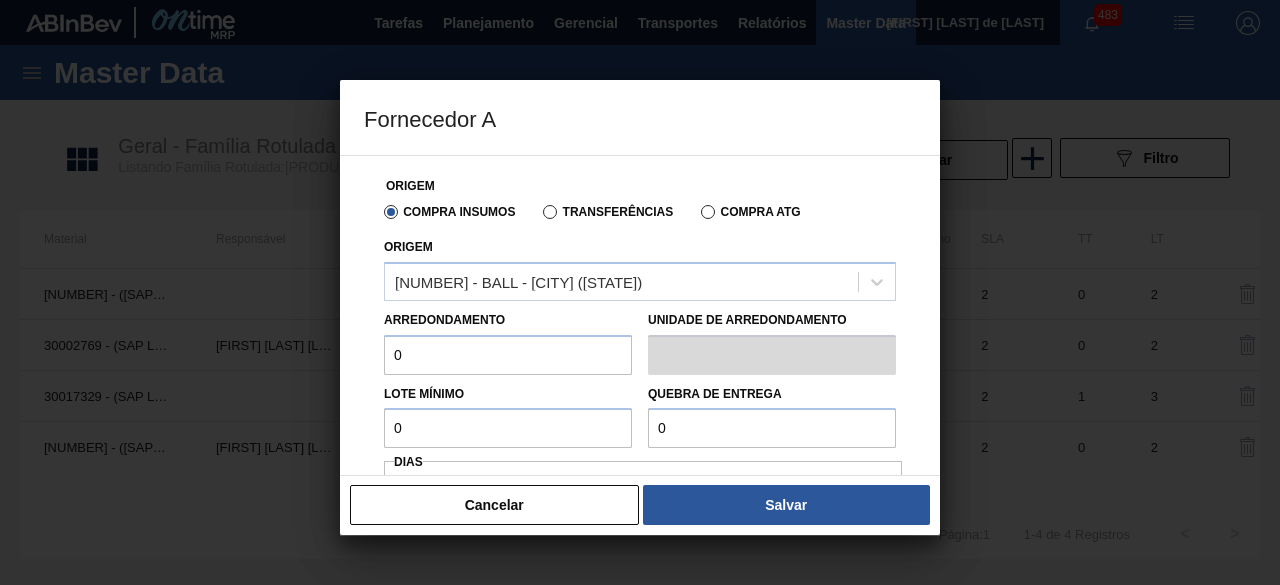 click on "0" at bounding box center (508, 355) 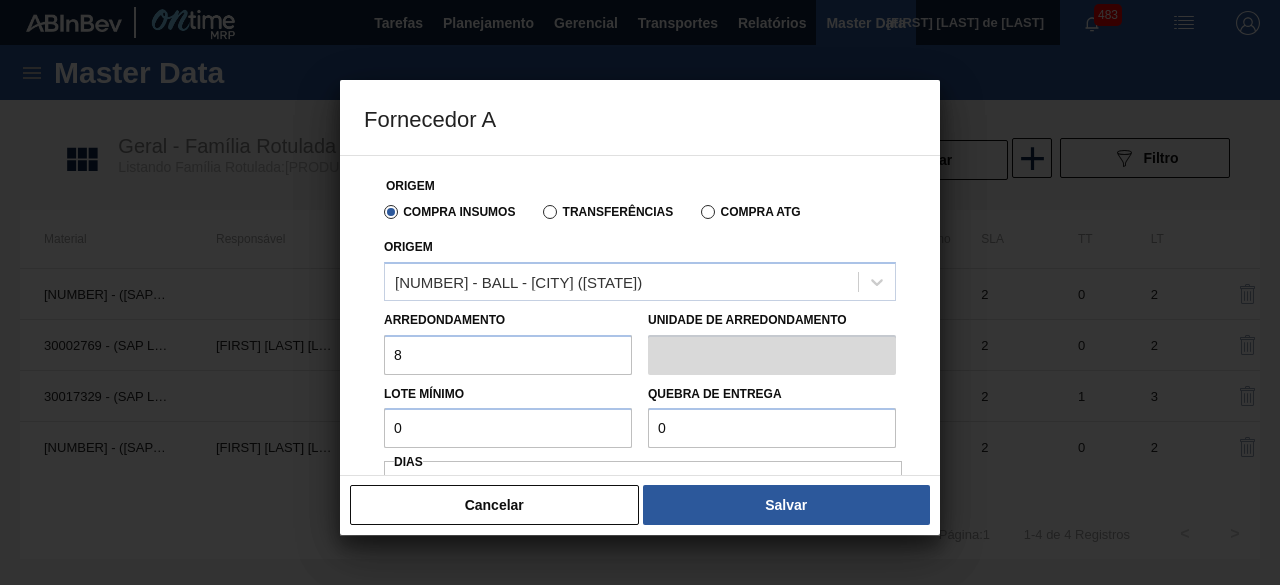 type on "8,169" 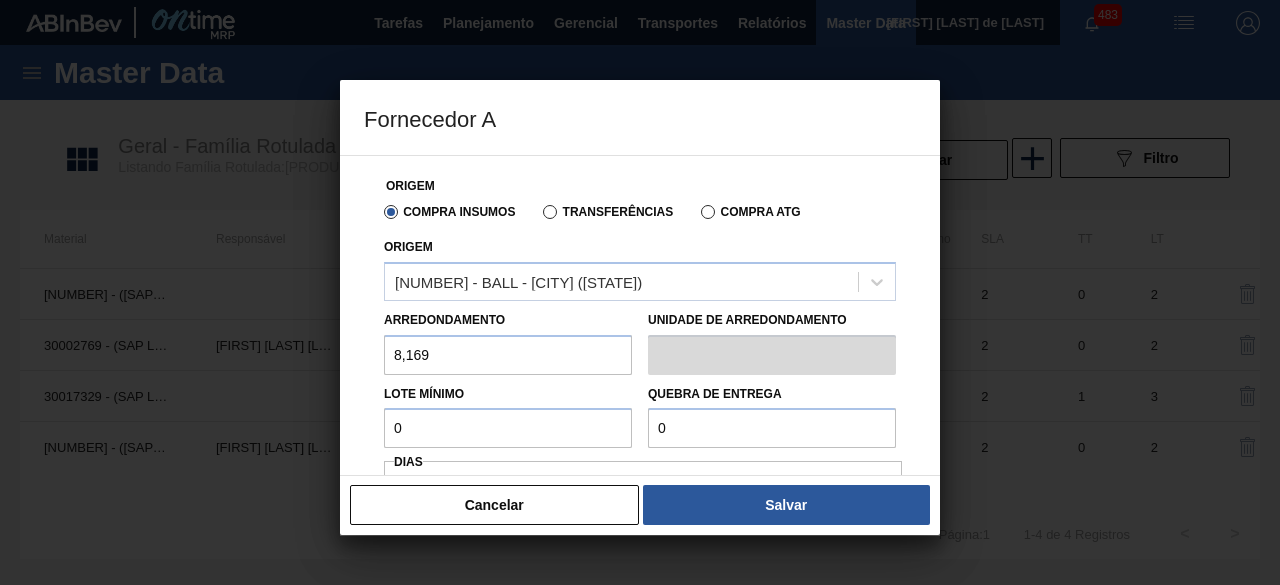 click on "0" at bounding box center (508, 428) 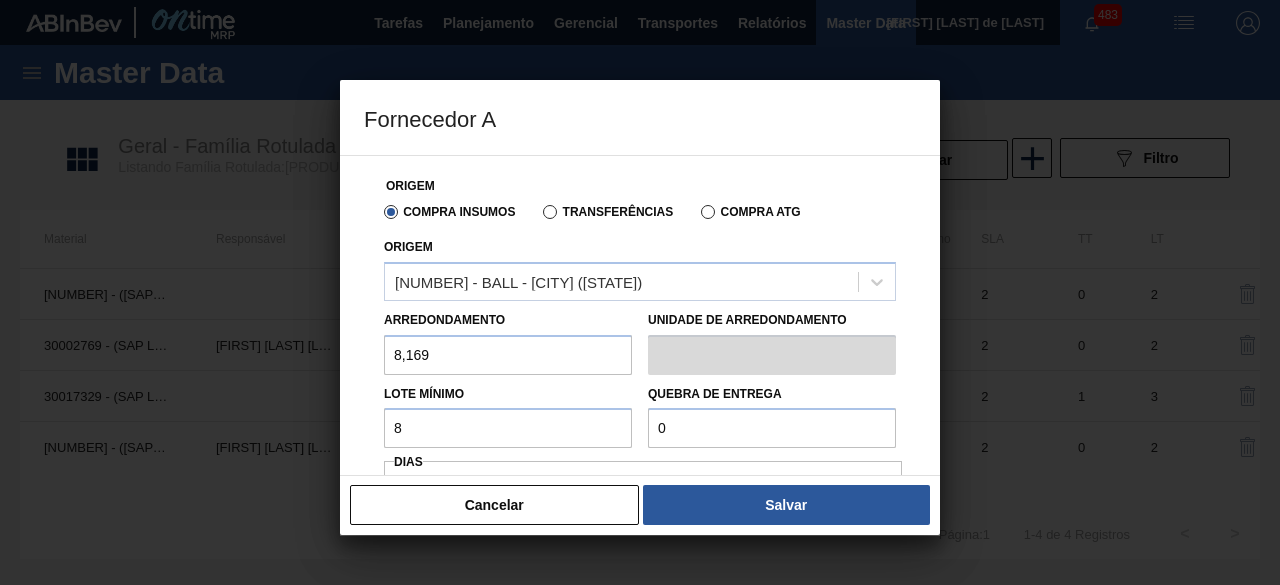 type on "8,169" 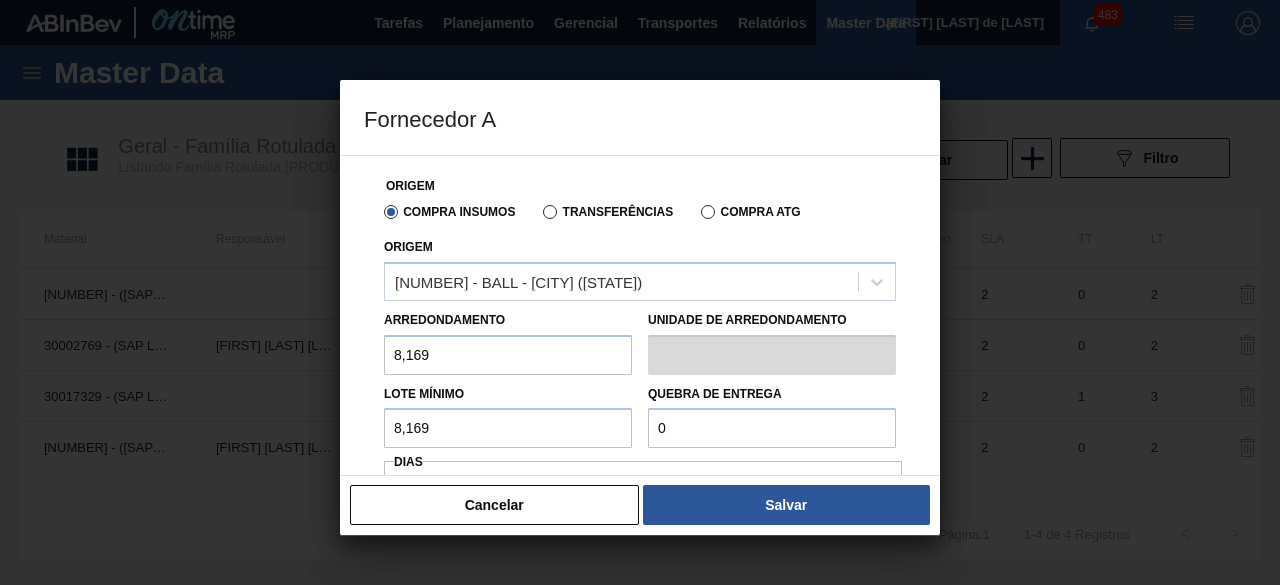 click on "0" at bounding box center [772, 428] 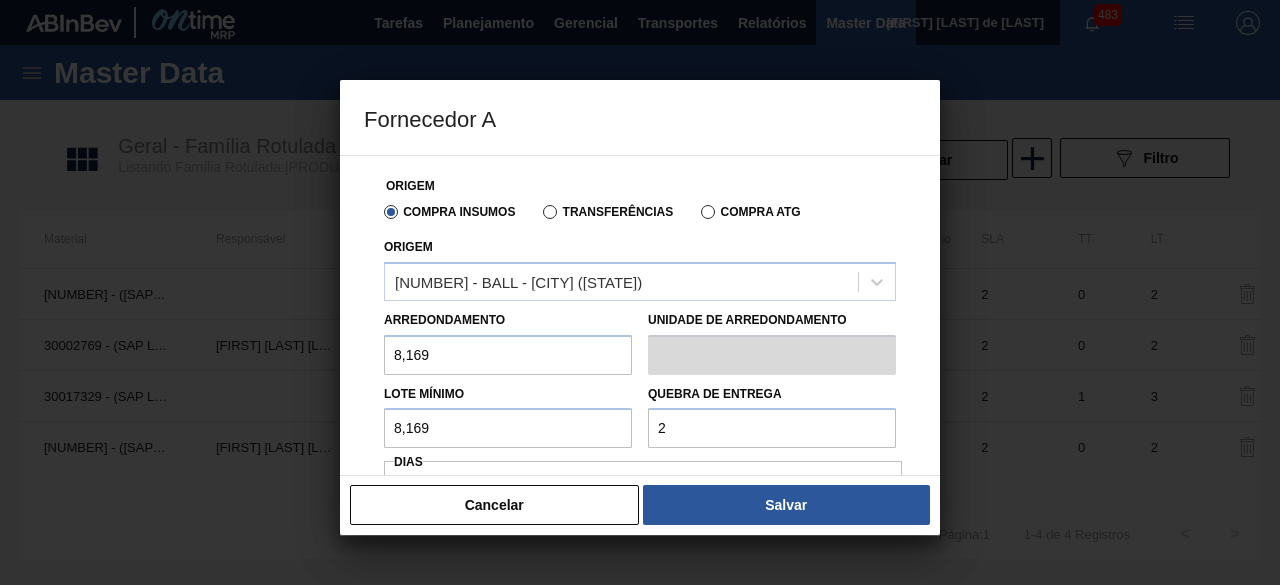 type on "204,225" 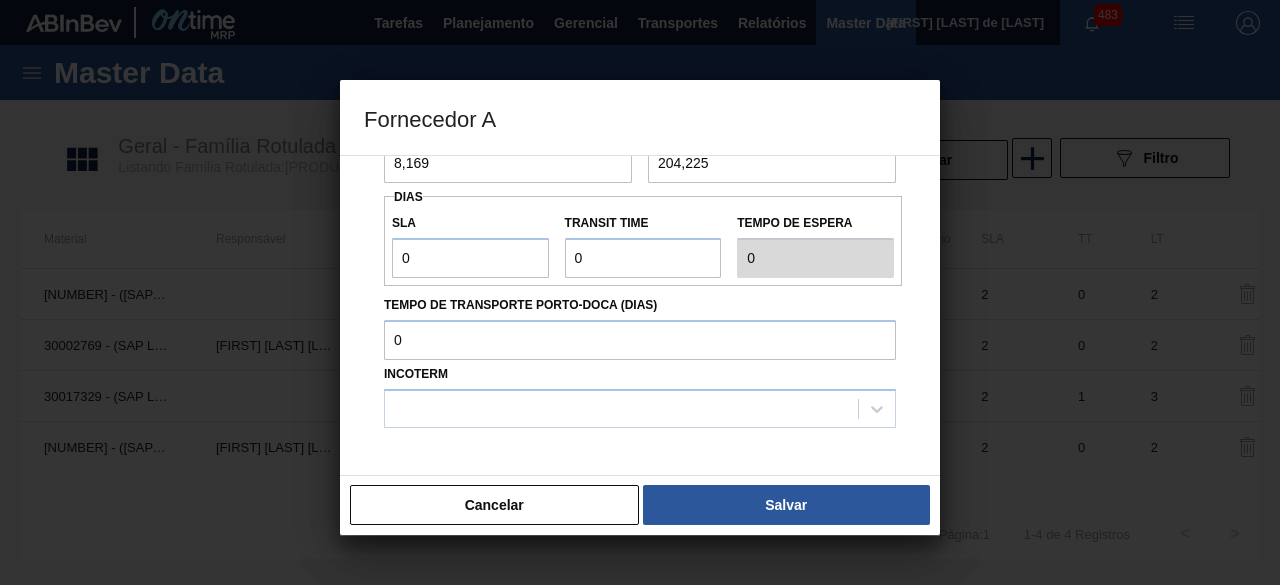 scroll, scrollTop: 266, scrollLeft: 0, axis: vertical 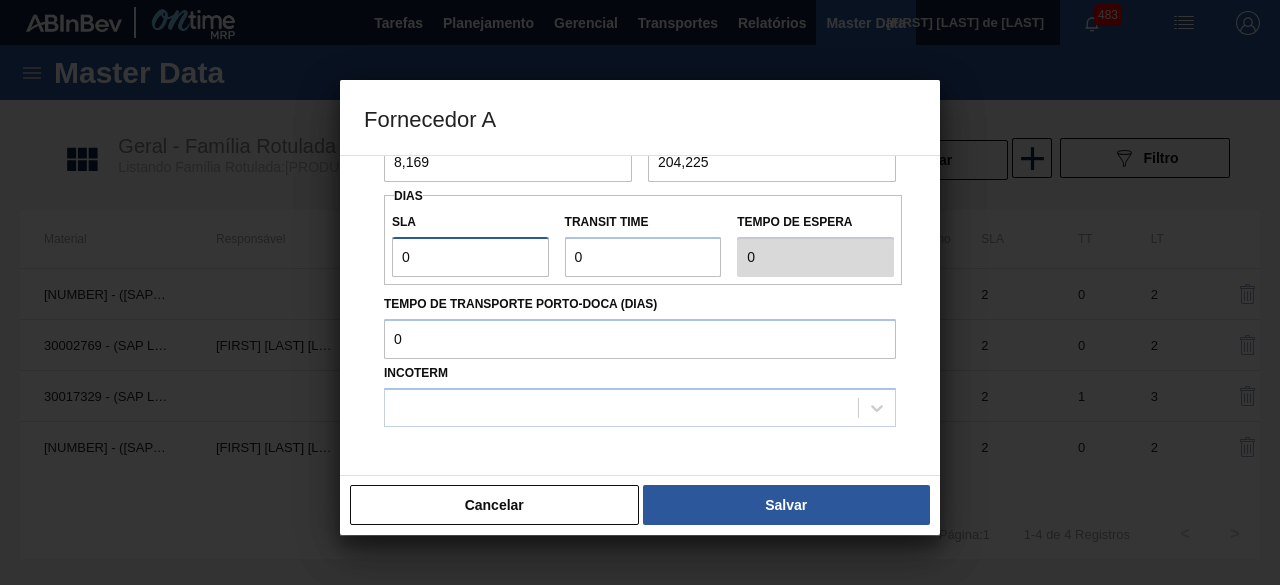 click on "0" at bounding box center [470, 257] 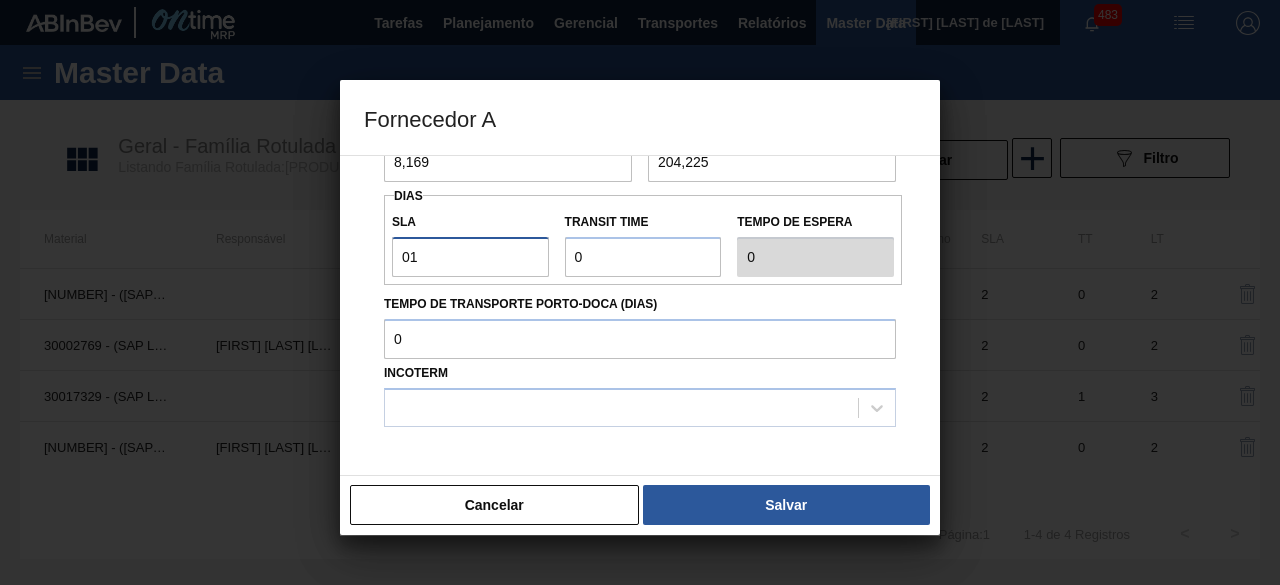 type on "1" 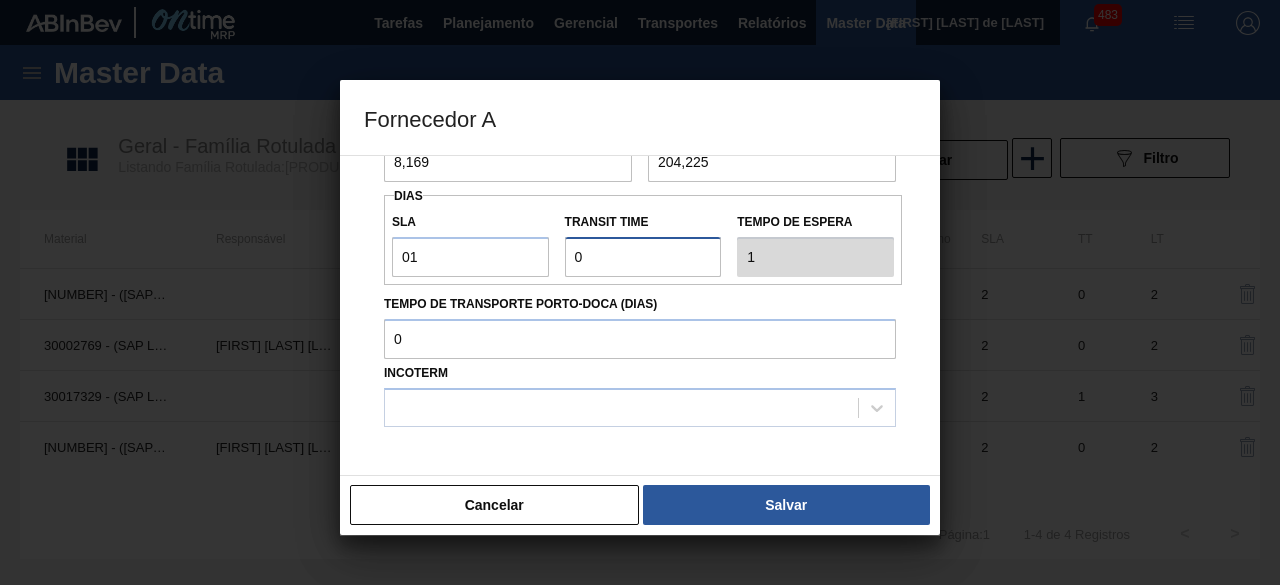 click on "Transit Time" at bounding box center (643, 257) 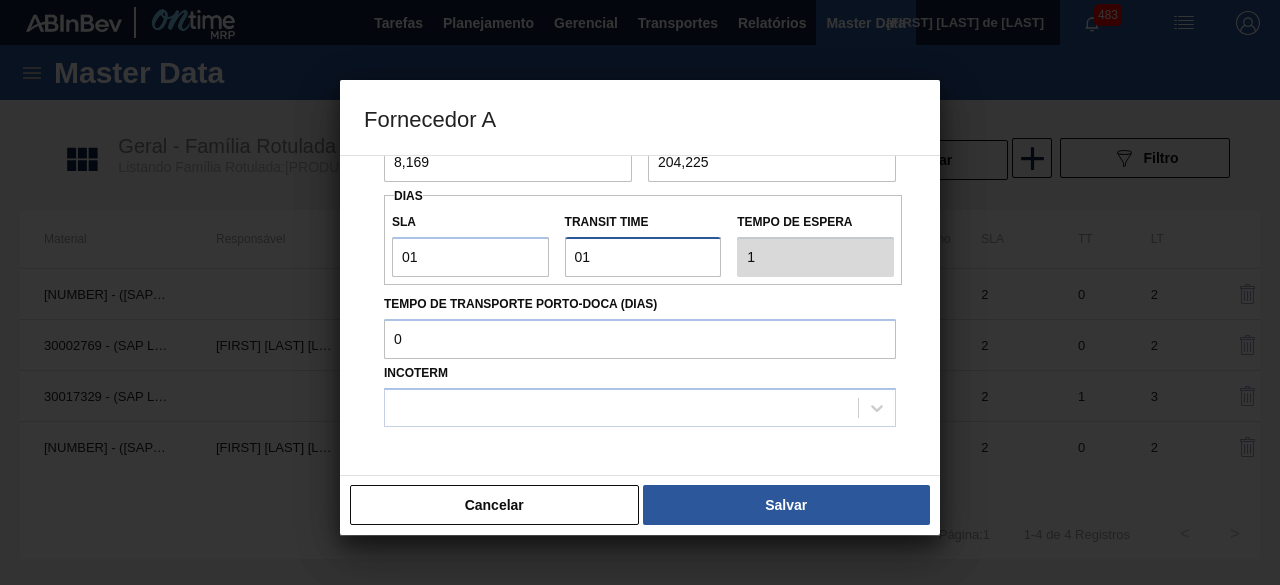 type on "2" 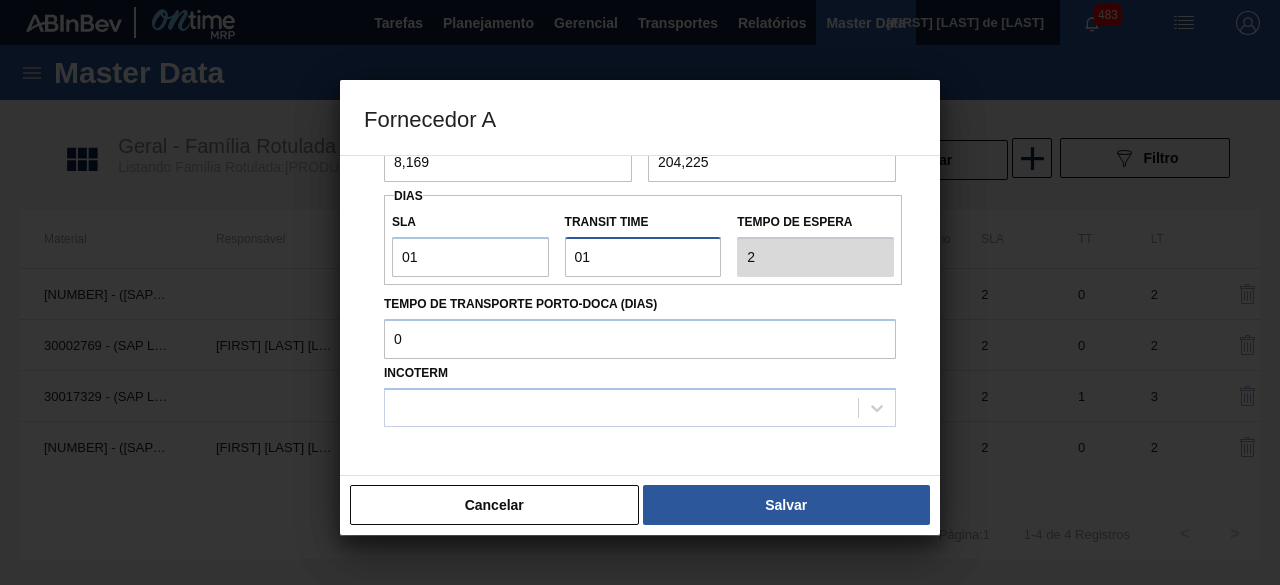 scroll, scrollTop: 340, scrollLeft: 0, axis: vertical 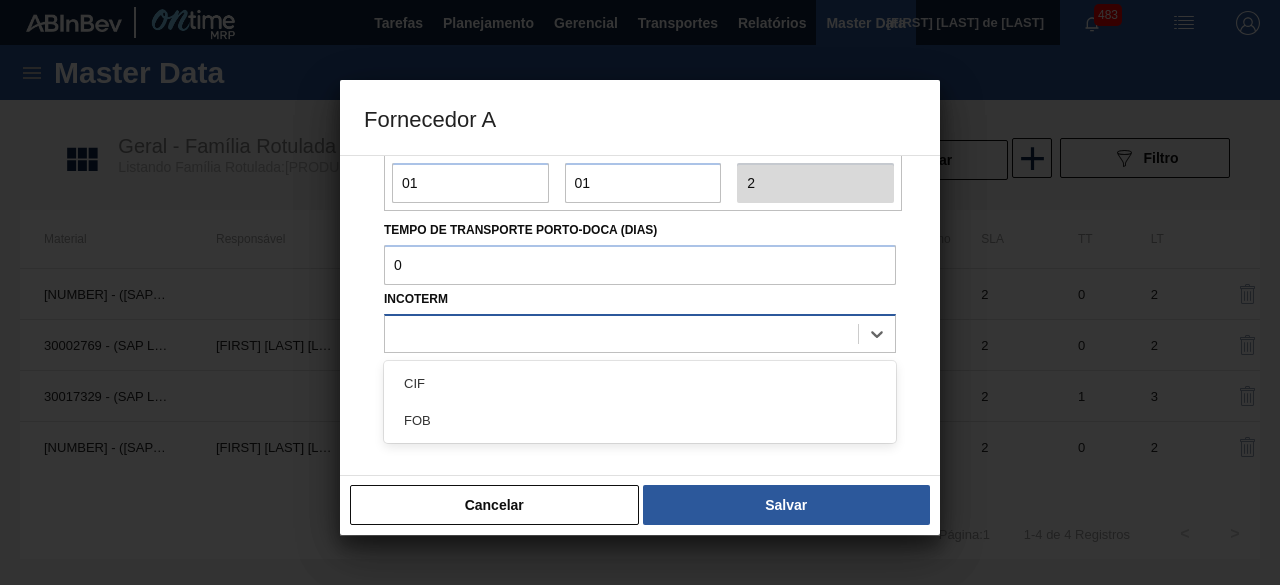 click at bounding box center (621, 333) 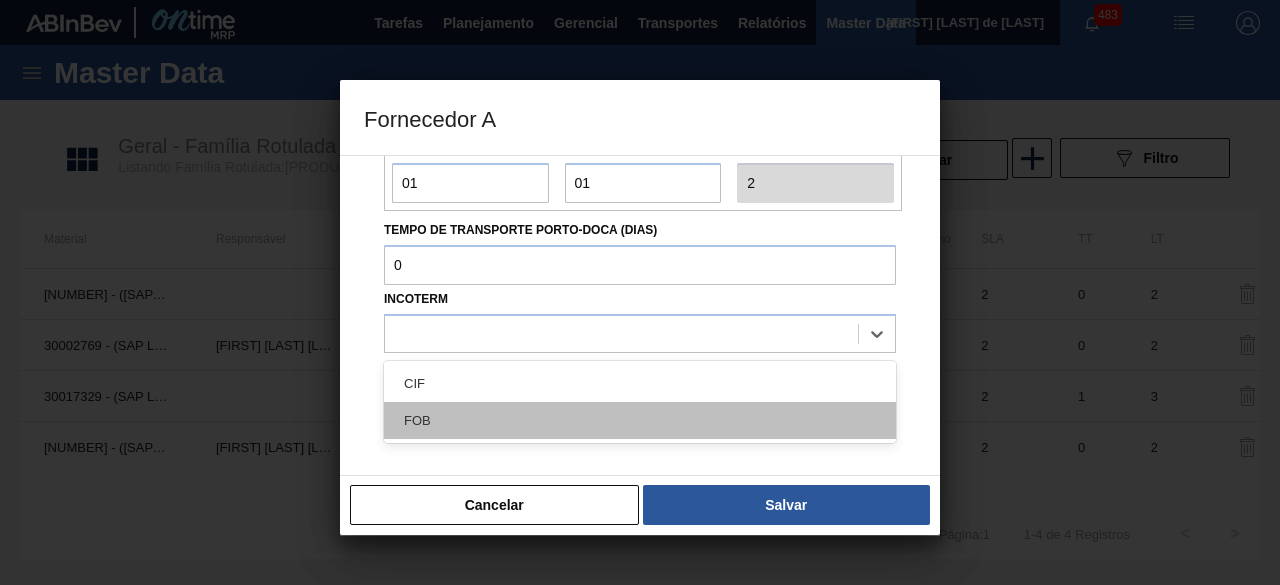 click on "FOB" at bounding box center (640, 420) 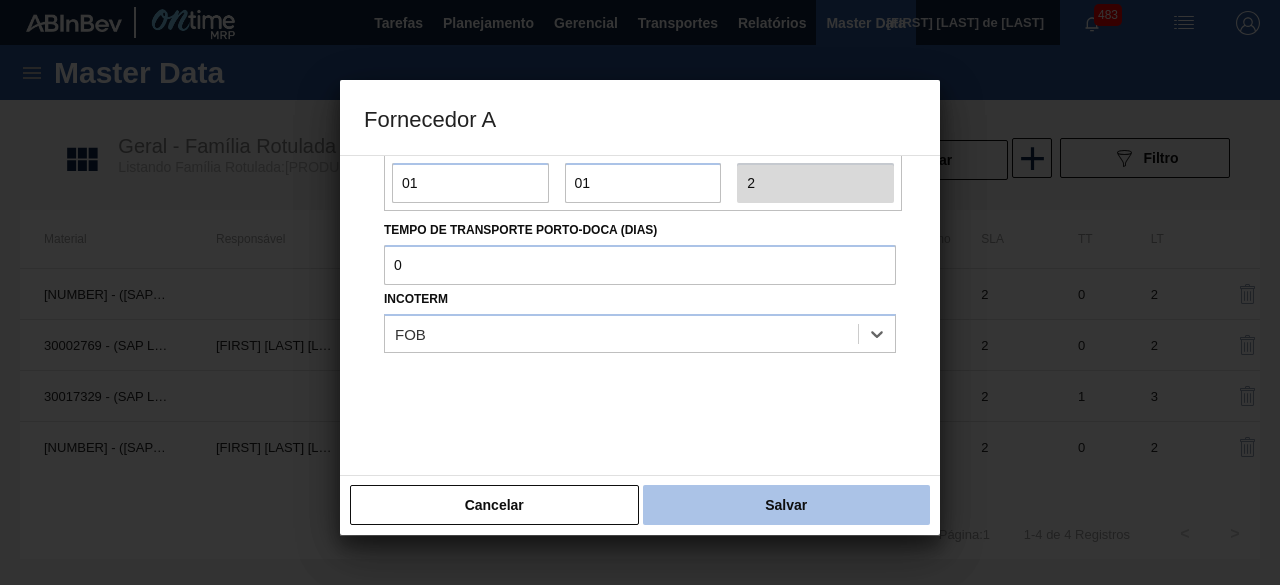click on "Salvar" at bounding box center [786, 505] 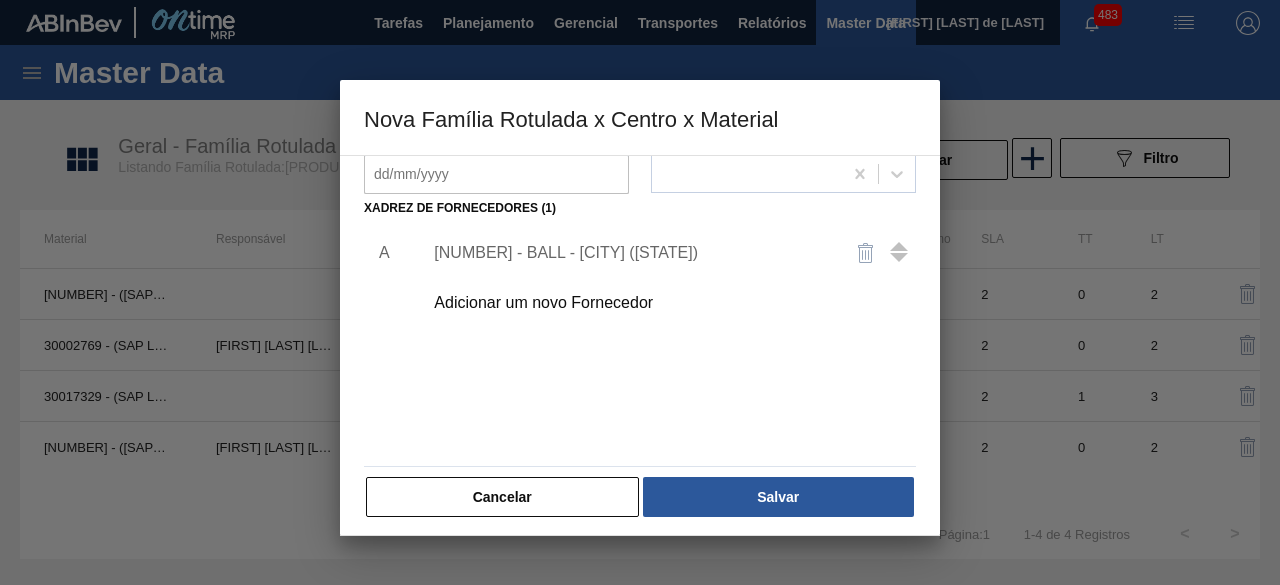 scroll, scrollTop: 313, scrollLeft: 0, axis: vertical 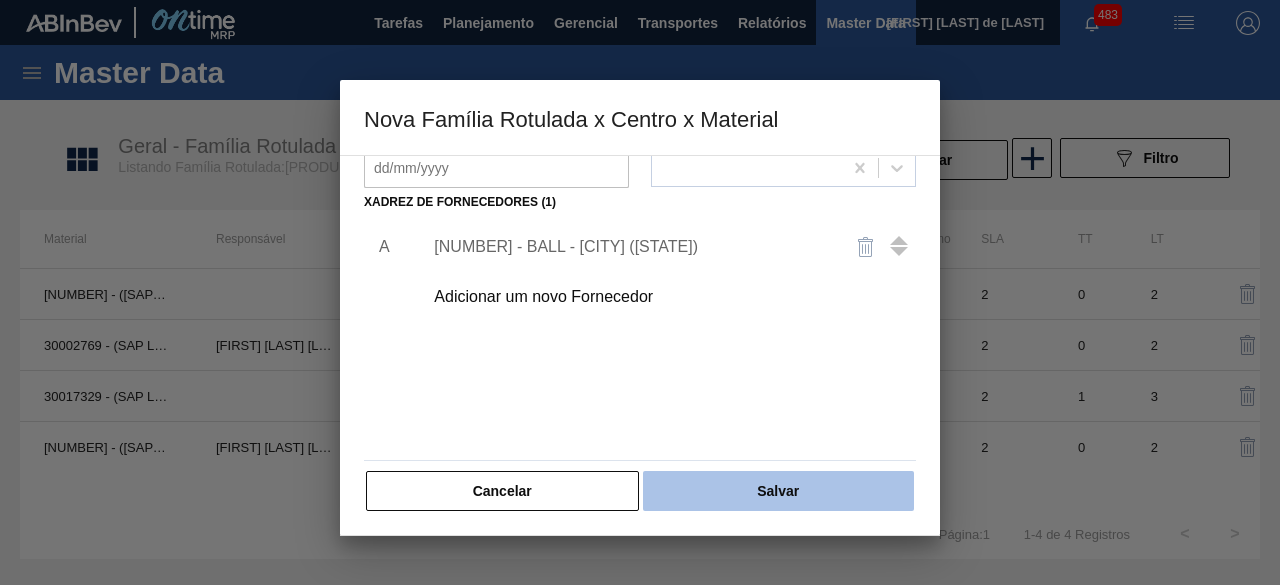 click on "Salvar" at bounding box center [778, 491] 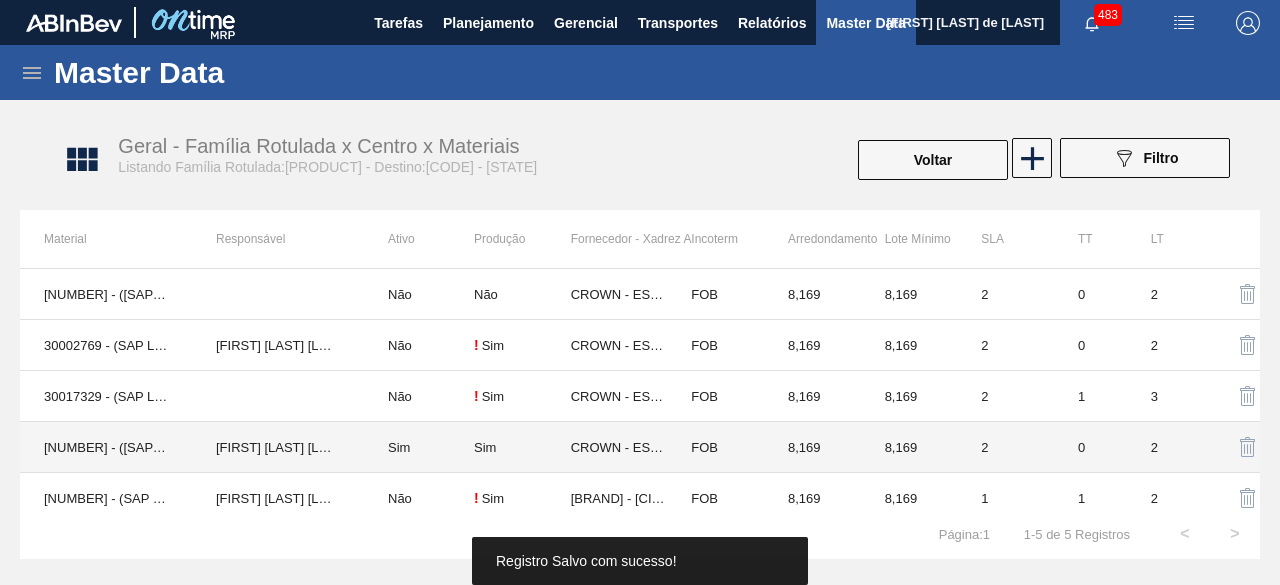 click on "30018526 - (SAP Legado: 50811851) - LATA AL GCA ZERO 350ML NIV23" at bounding box center [106, 447] 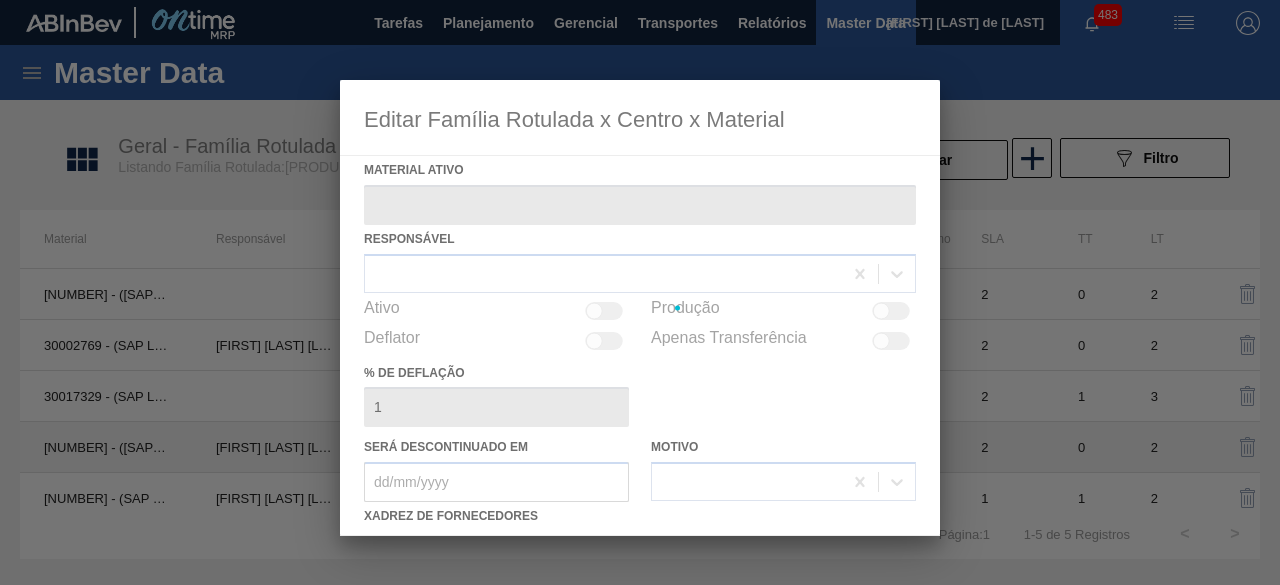 type on "30018526 - (SAP Legado: 50811851) - LATA AL GCA ZERO 350ML NIV23" 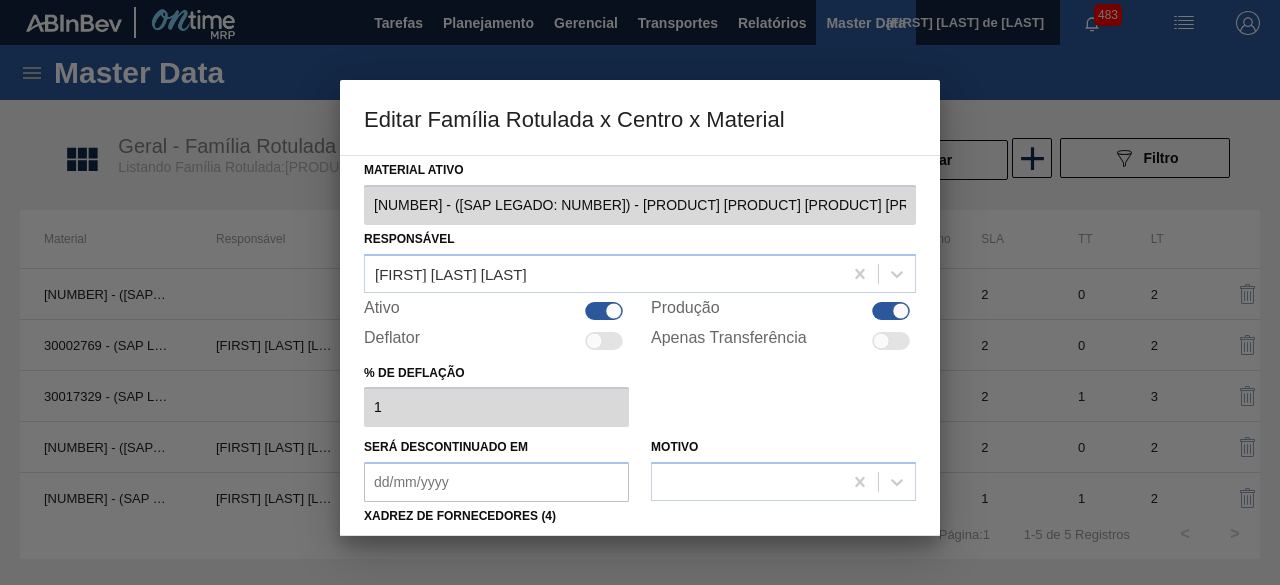 click at bounding box center (604, 311) 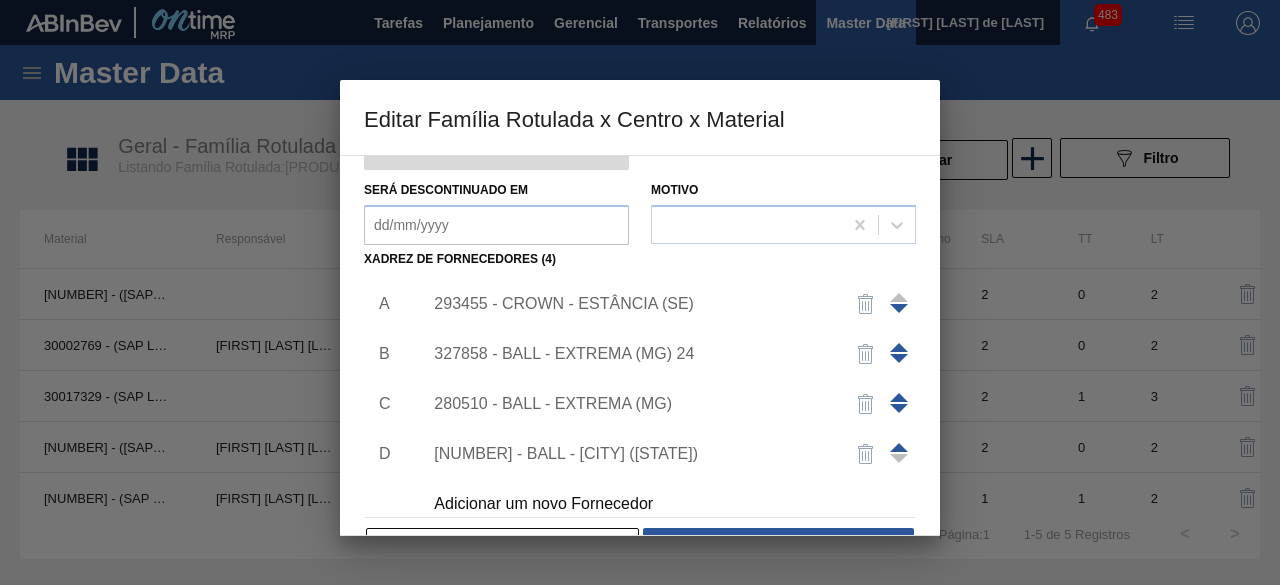 scroll, scrollTop: 269, scrollLeft: 0, axis: vertical 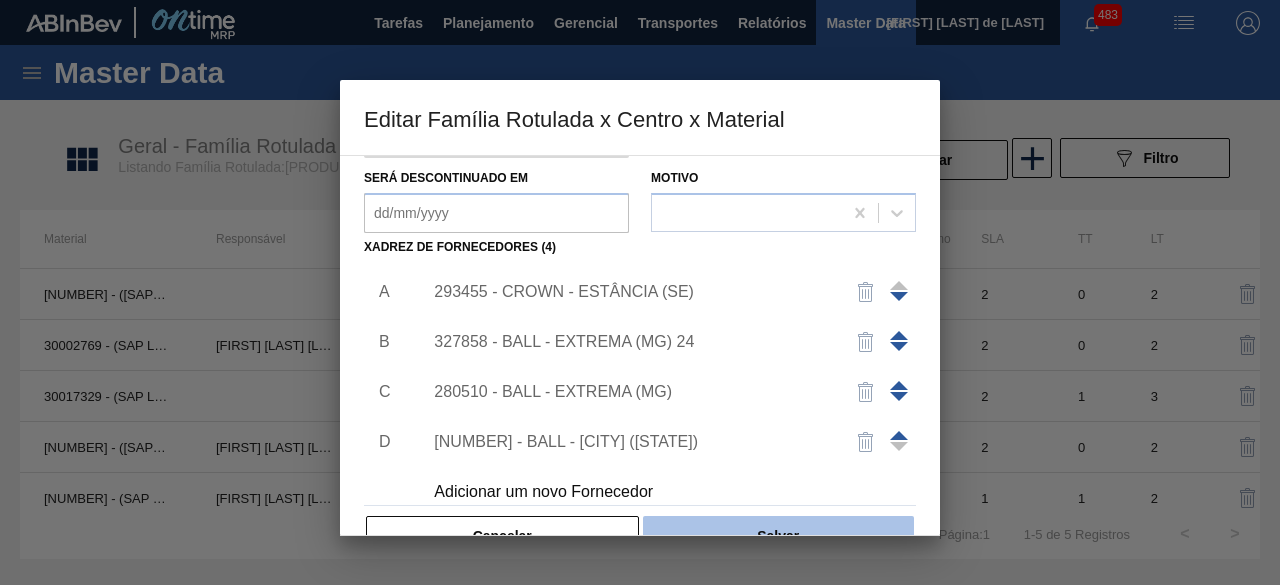 click on "Salvar" at bounding box center [778, 536] 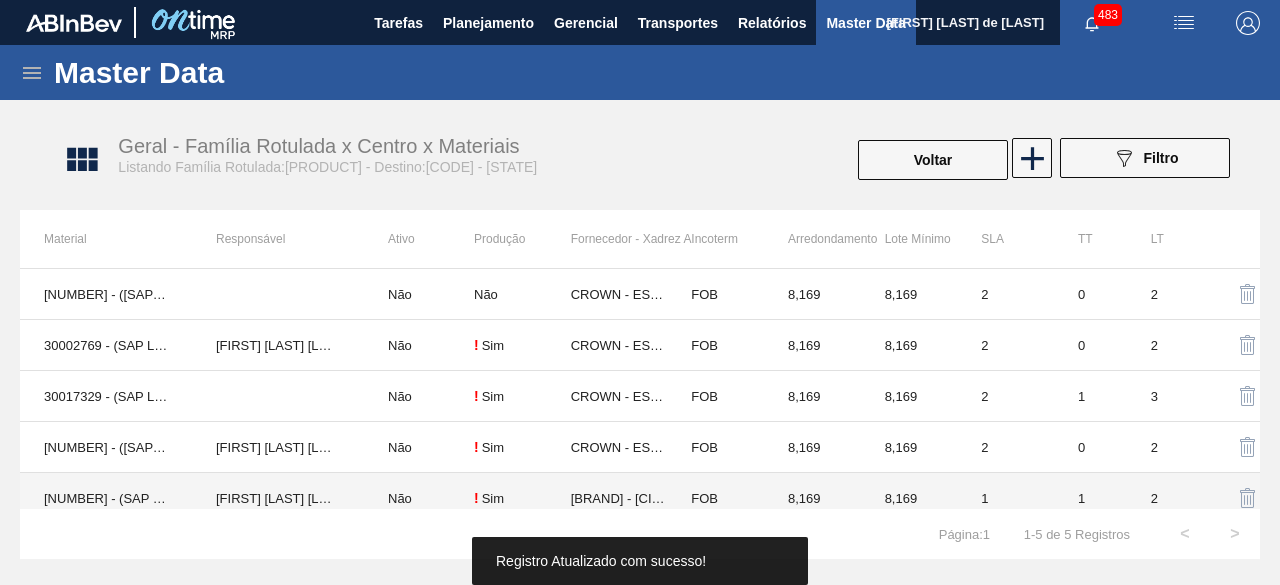click on "30034439 - (SAP Legado: 50851123) - LATA AL 350ML GCAZ WANDINHA" at bounding box center (106, 498) 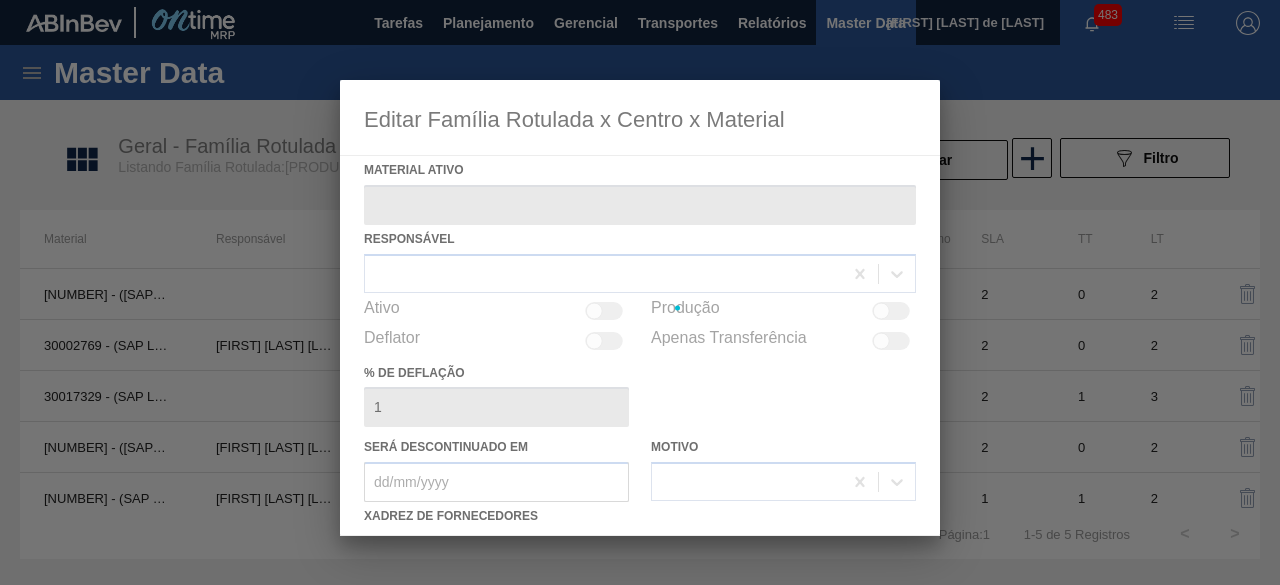 type on "30034439 - (SAP Legado: 50851123) - LATA AL 350ML GCAZ WANDINHA" 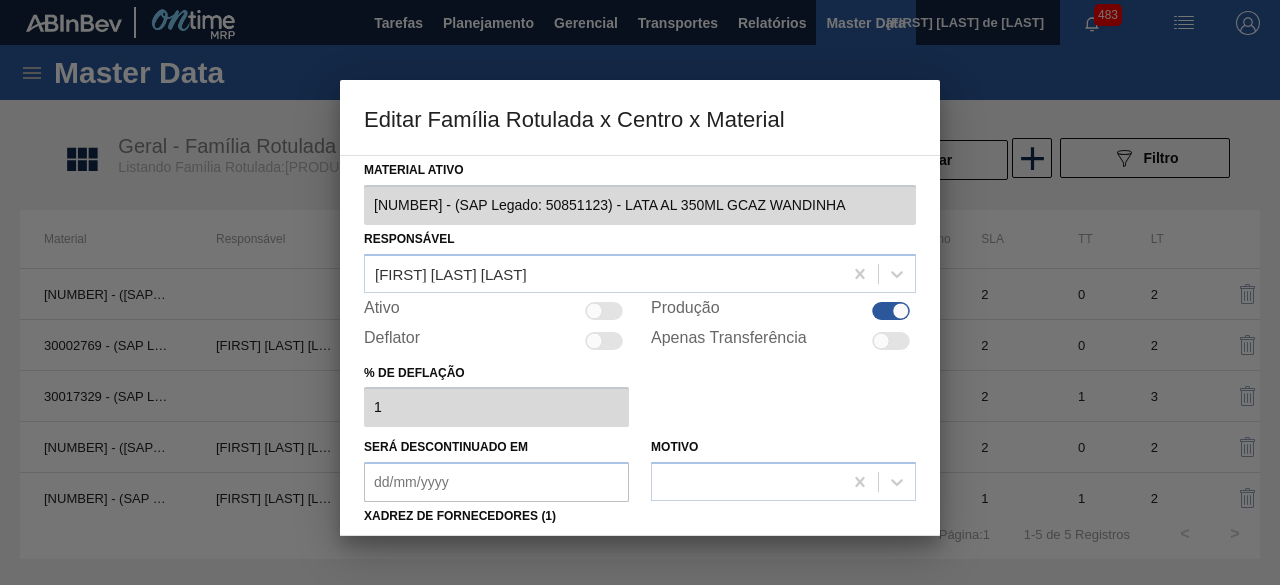 click at bounding box center [604, 311] 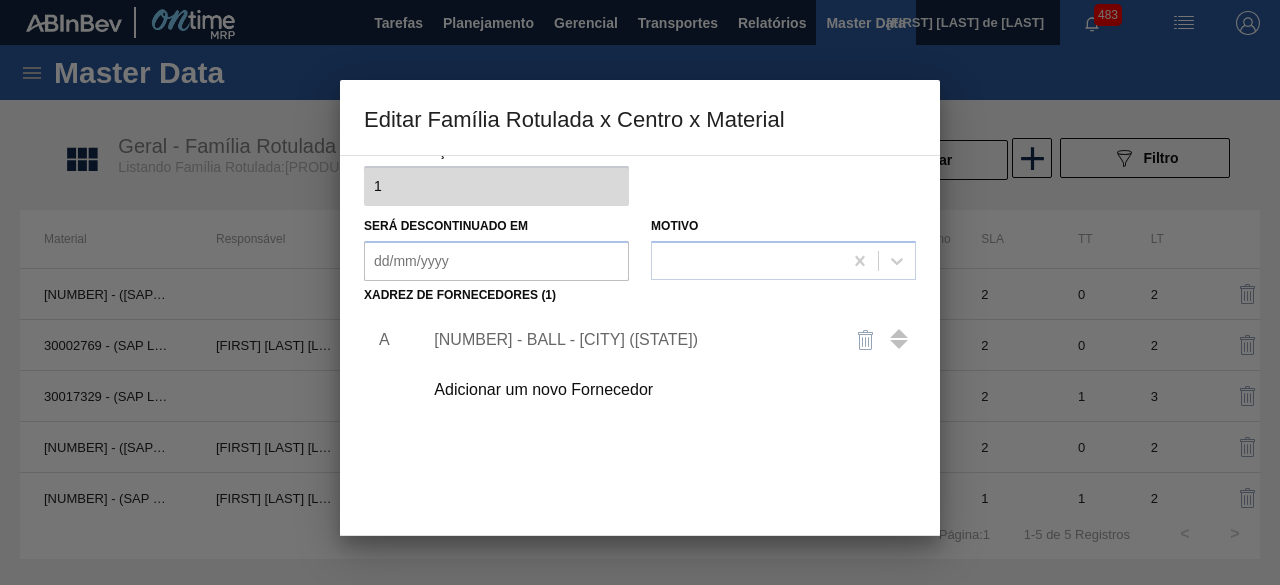 scroll, scrollTop: 222, scrollLeft: 0, axis: vertical 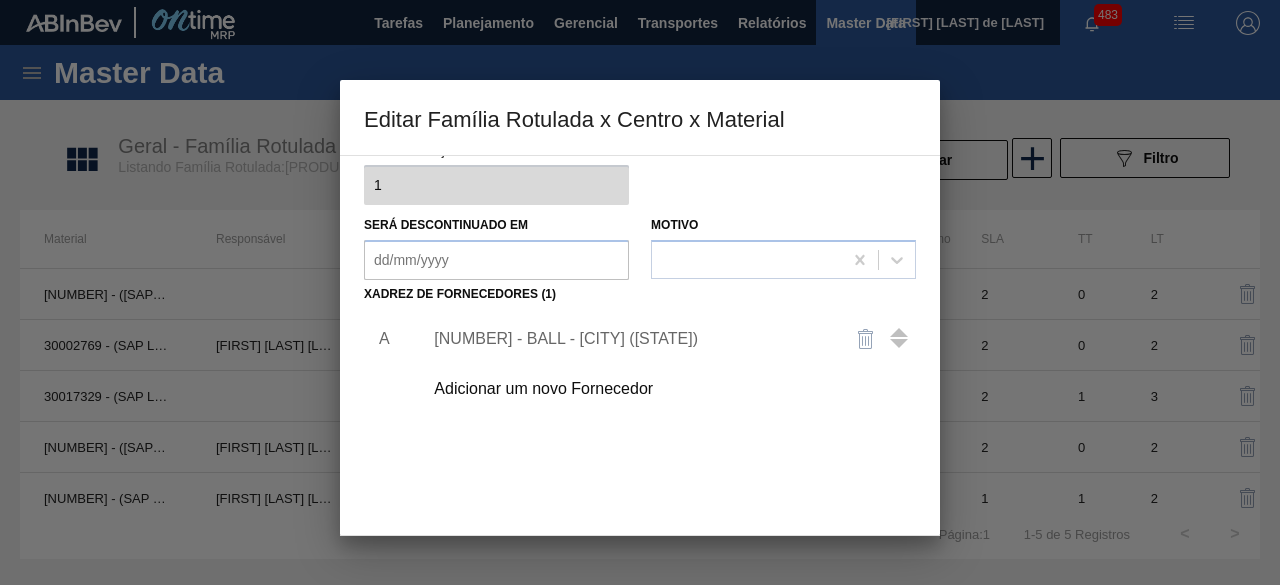 click on "320622 - BALL - RECIFE (PE)" at bounding box center (630, 339) 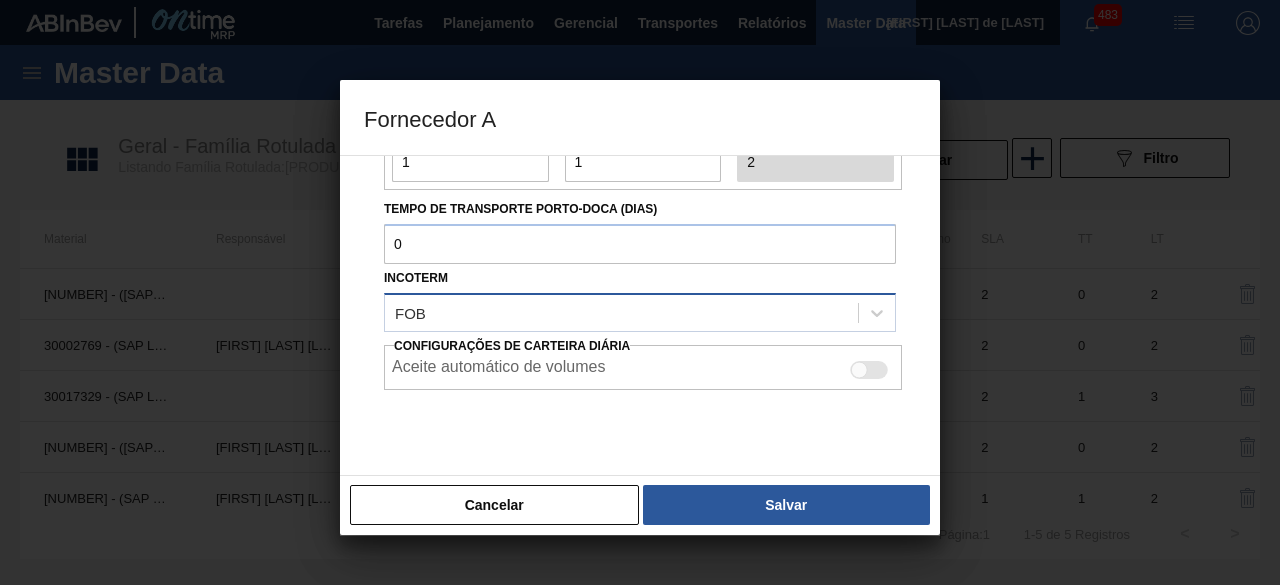 scroll, scrollTop: 335, scrollLeft: 0, axis: vertical 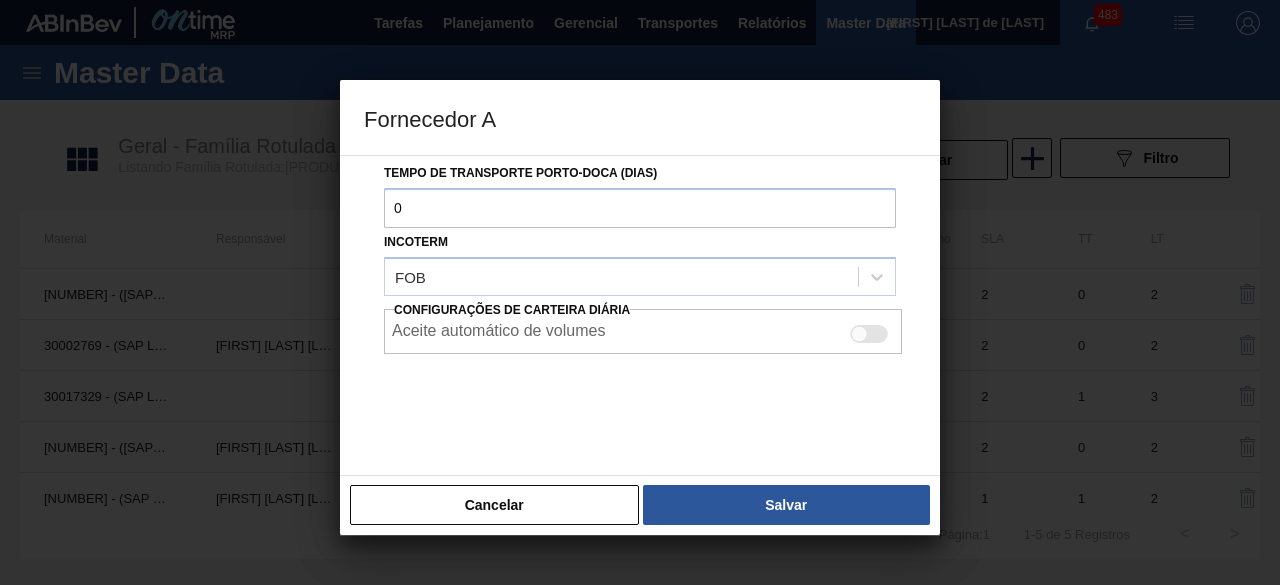 click at bounding box center [869, 334] 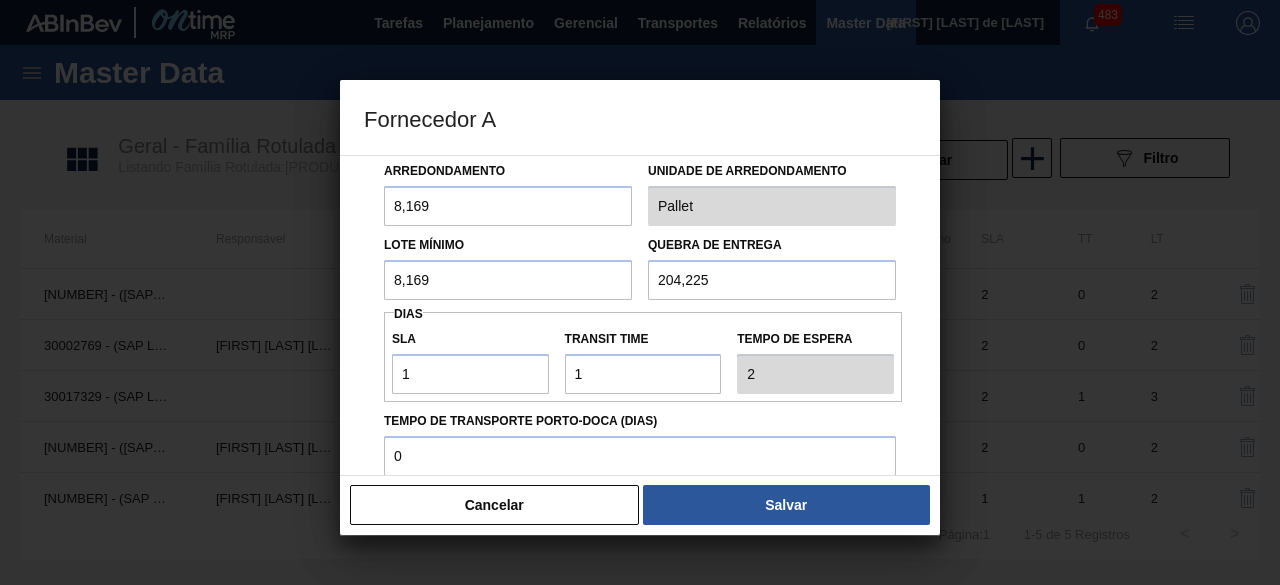 scroll, scrollTop: 64, scrollLeft: 0, axis: vertical 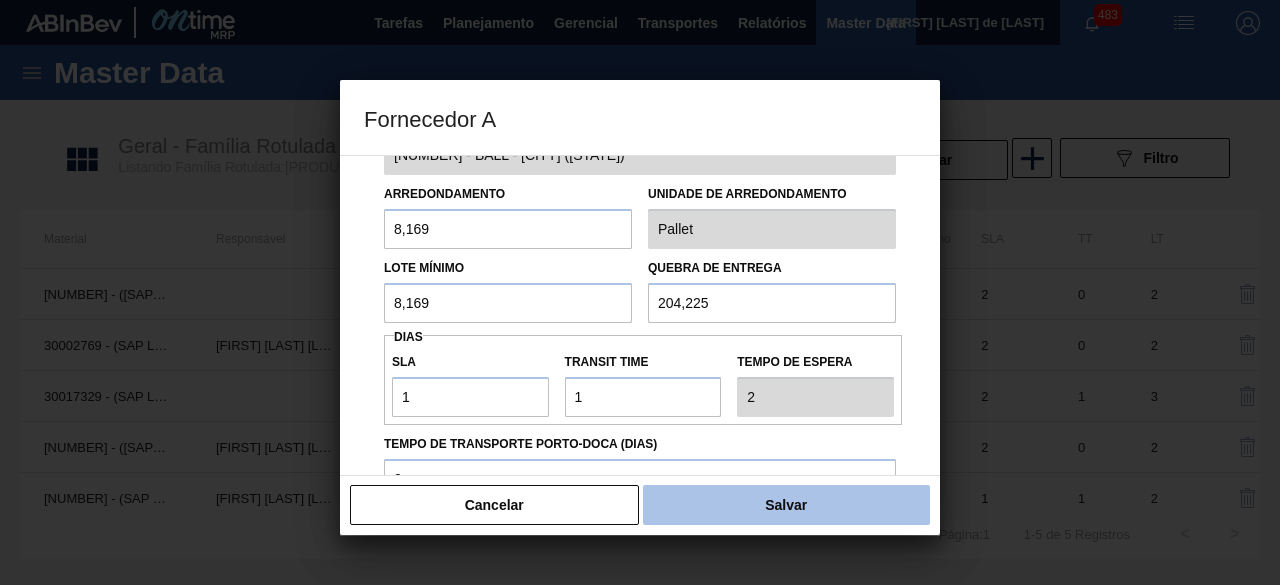 click on "Salvar" at bounding box center [786, 505] 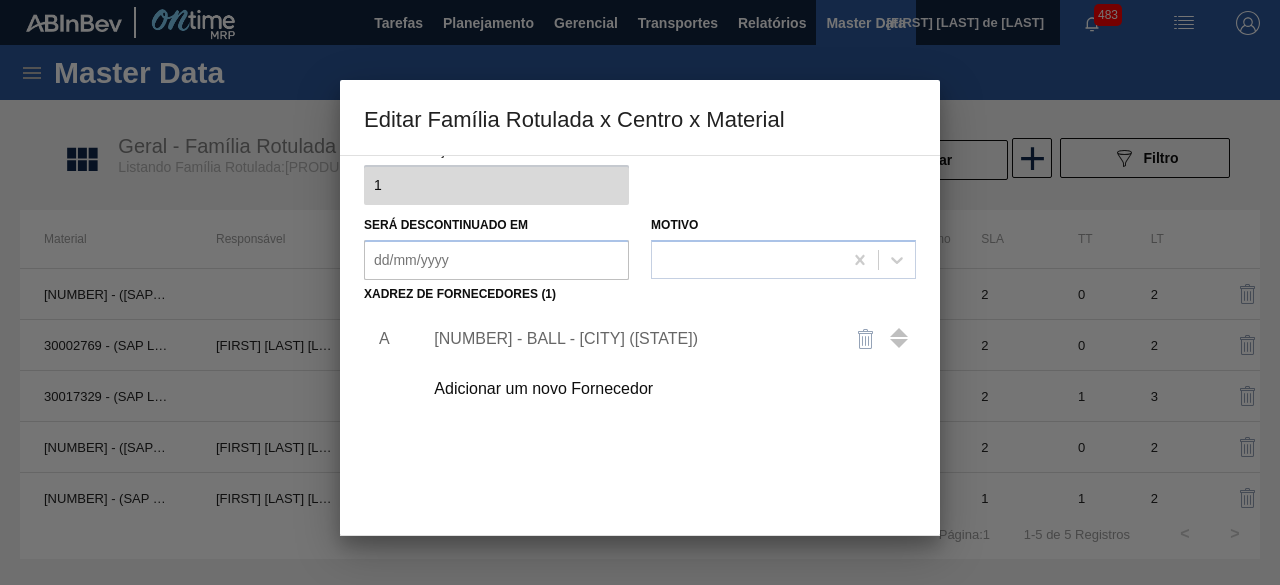 scroll, scrollTop: 314, scrollLeft: 0, axis: vertical 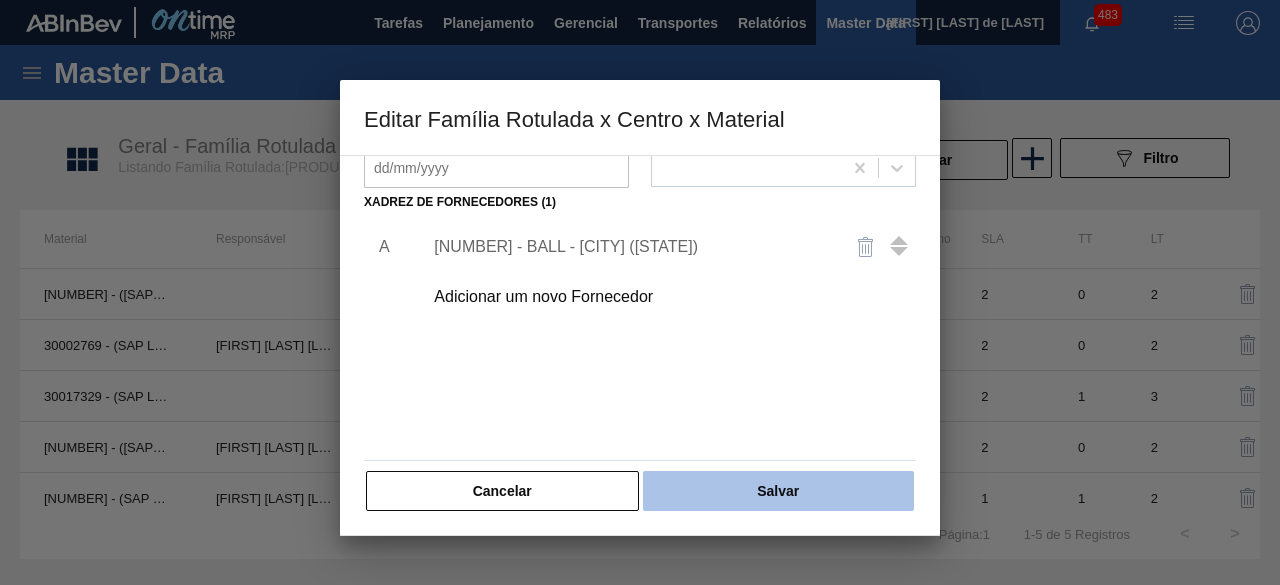 click on "Salvar" at bounding box center [778, 491] 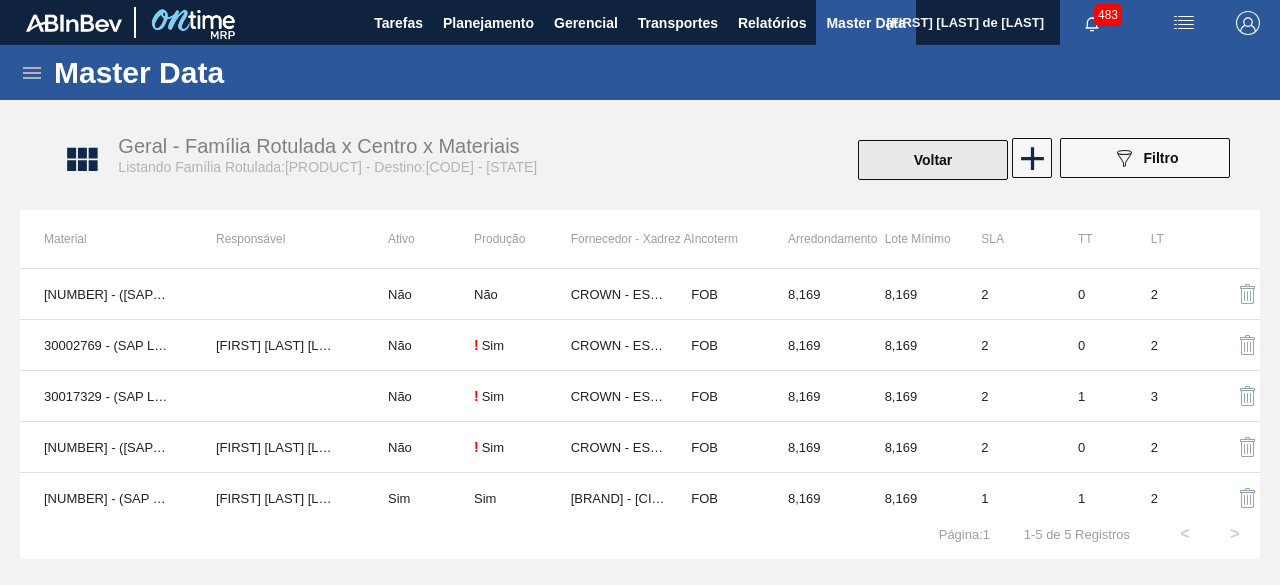 click on "Voltar" at bounding box center [933, 160] 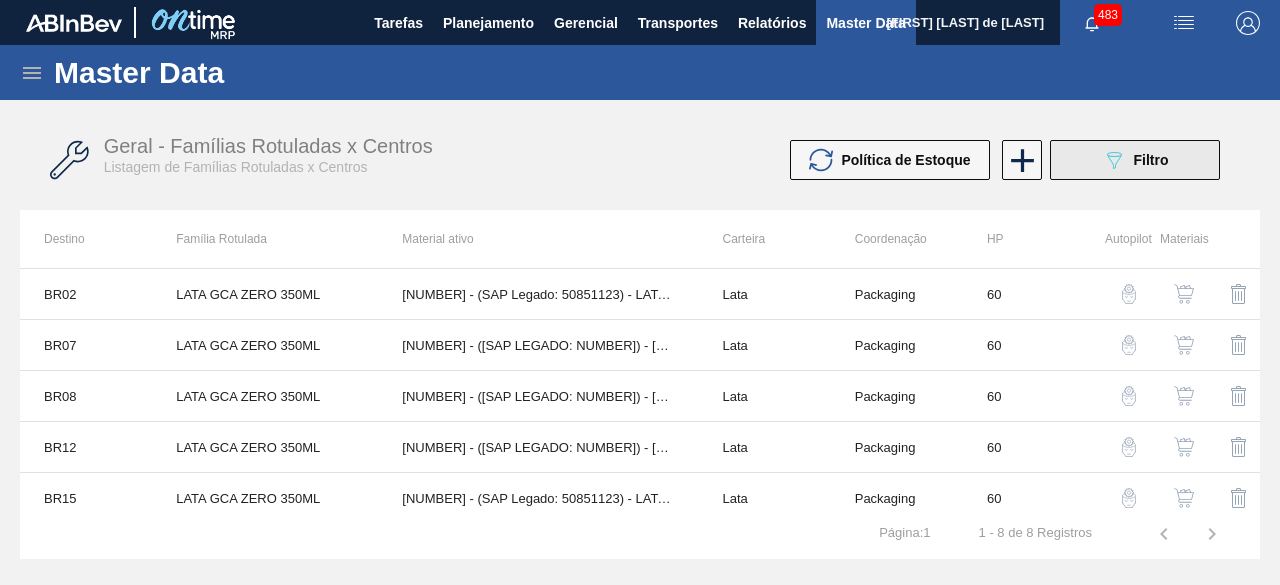 click on "089F7B8B-B2A5-4AFE-B5C0-19BA573D28AC" 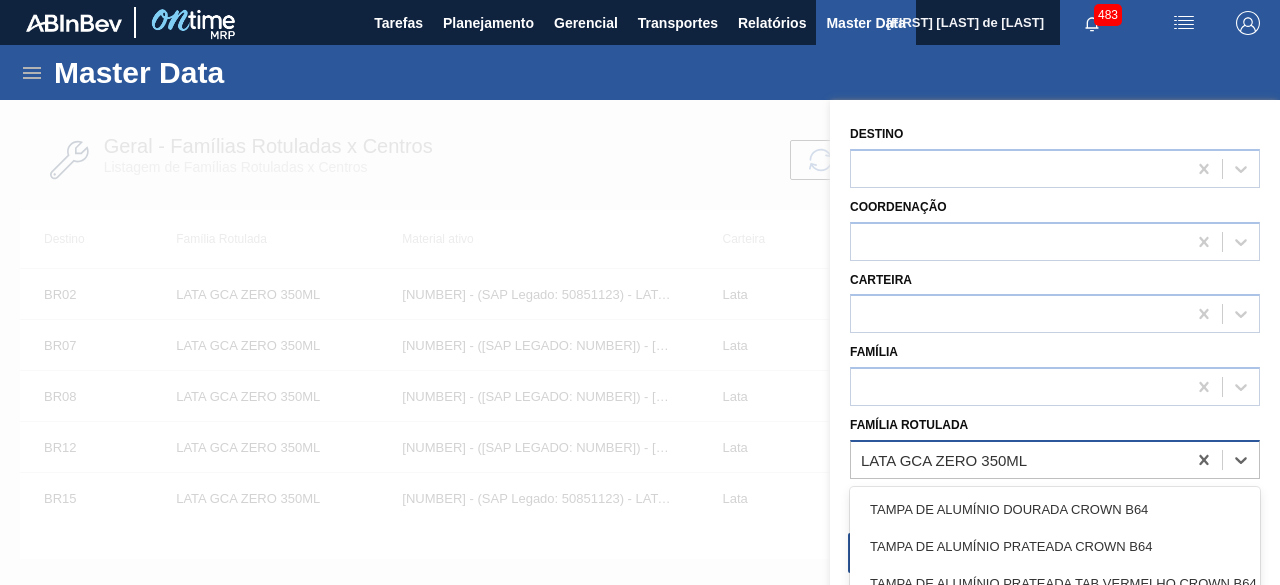click on "LATA GCA ZERO 350ML" at bounding box center (944, 459) 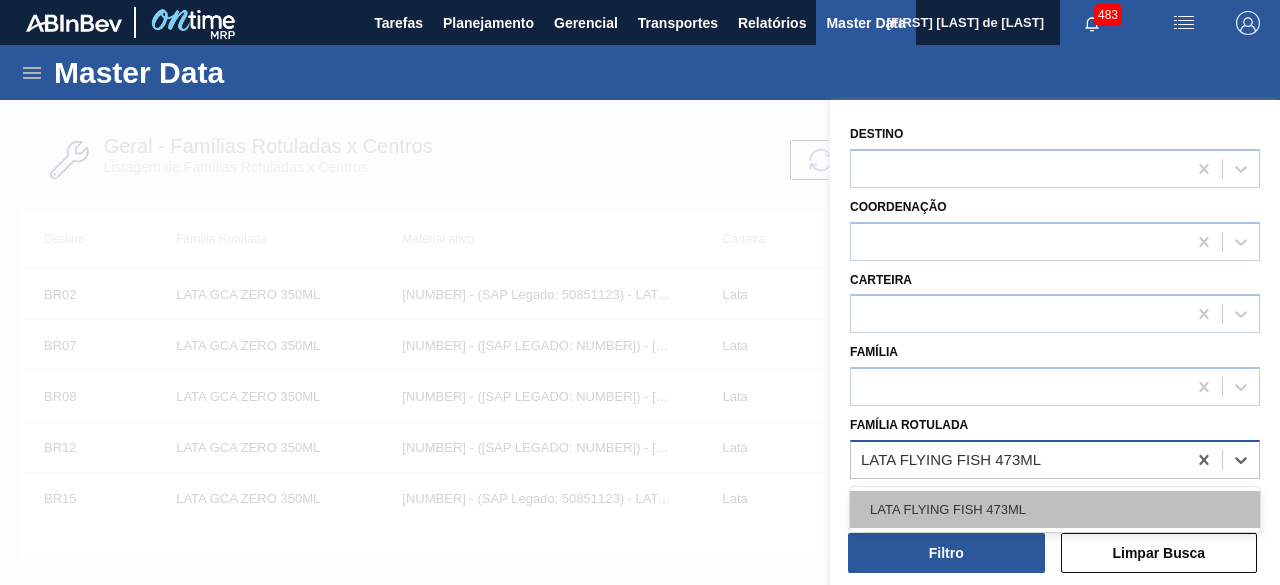 click on "LATA FLYING FISH 473ML" at bounding box center [1055, 509] 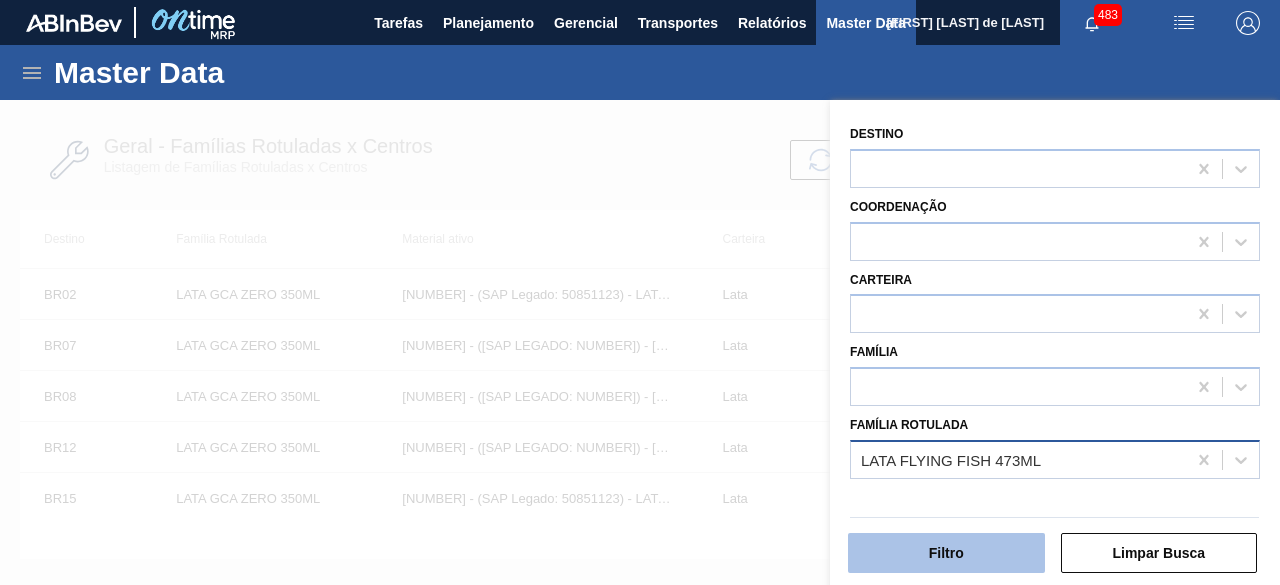 click on "Filtro" at bounding box center [946, 553] 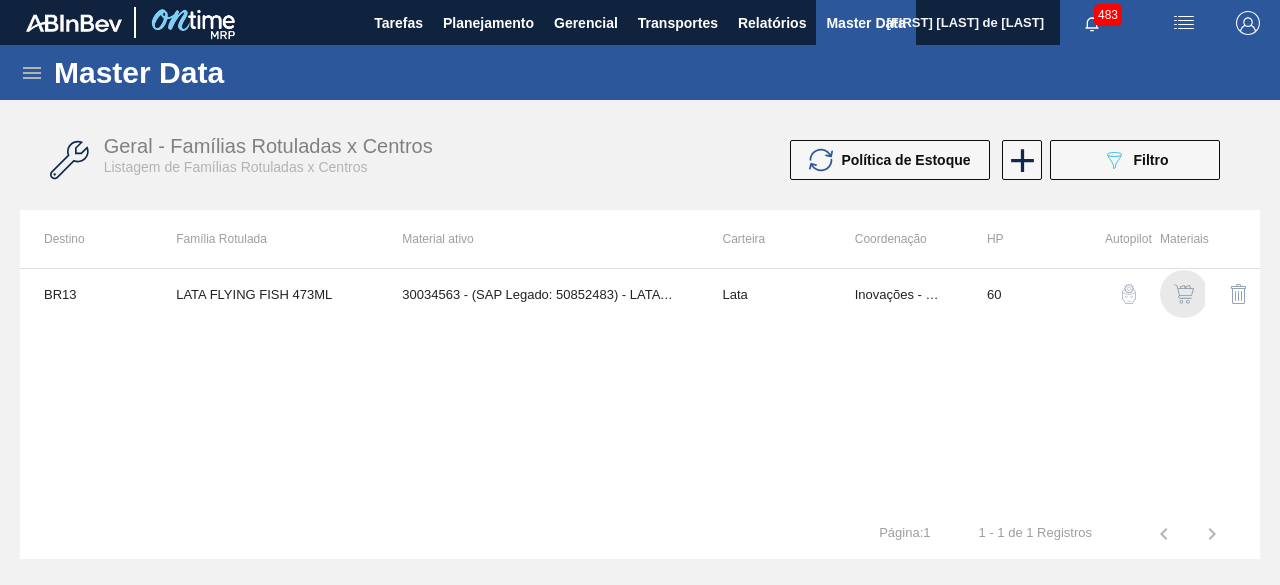 click at bounding box center [1184, 294] 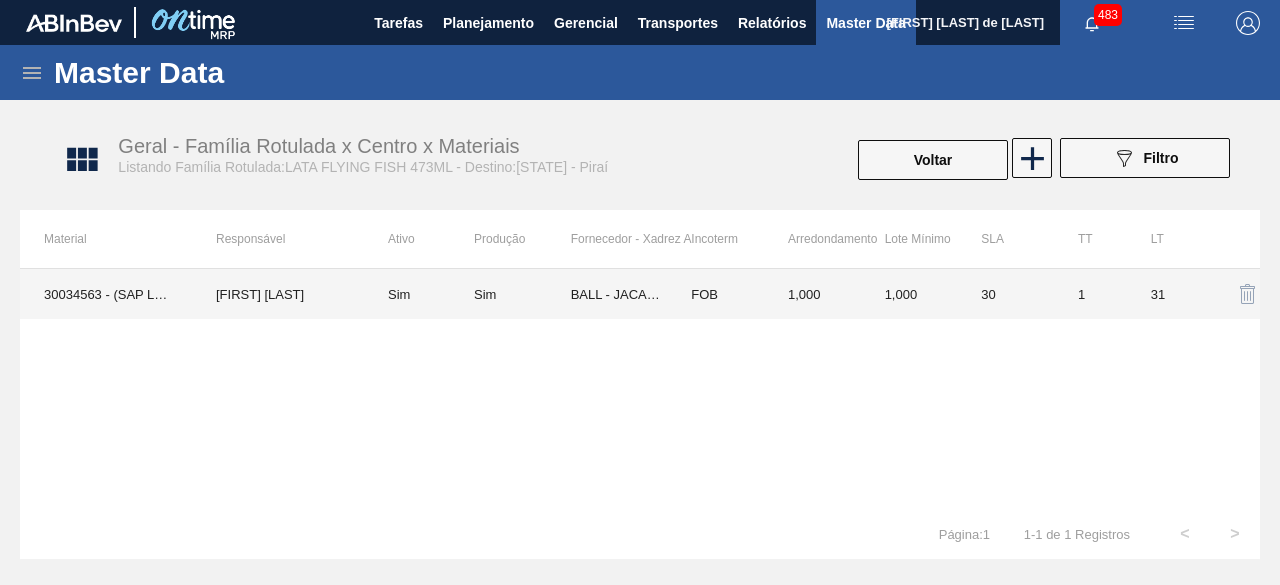 click on "30034563 - (SAP Legado: 50852483) - LATA FLYING FISH 473ML" at bounding box center (106, 294) 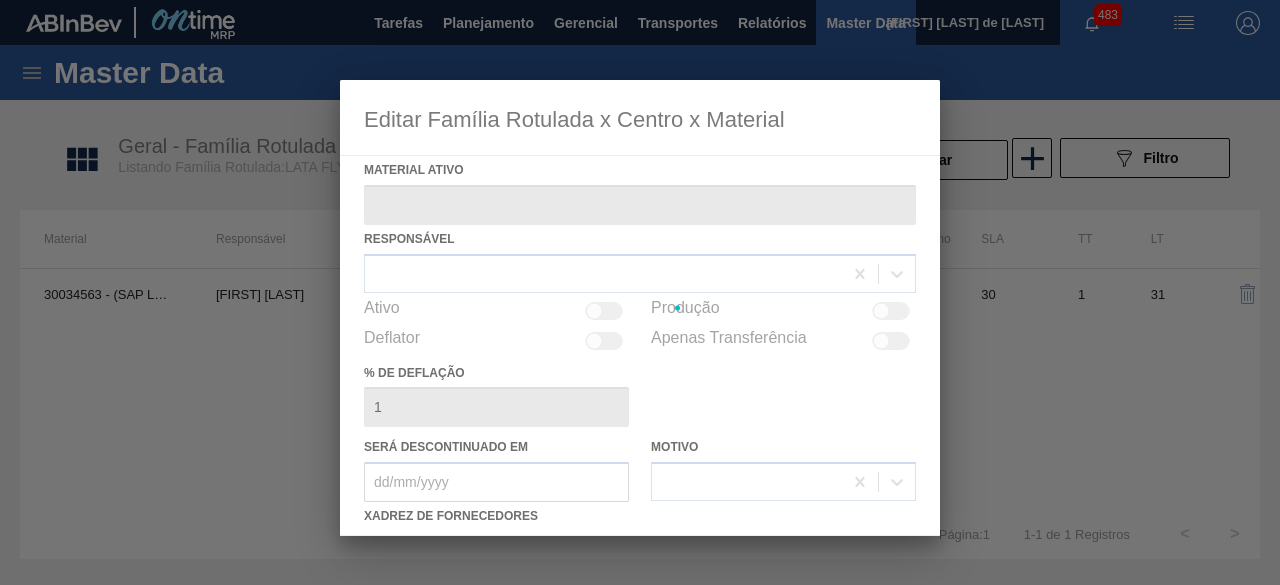 type on "30034563 - (SAP Legado: 50852483) - LATA FLYING FISH 473ML" 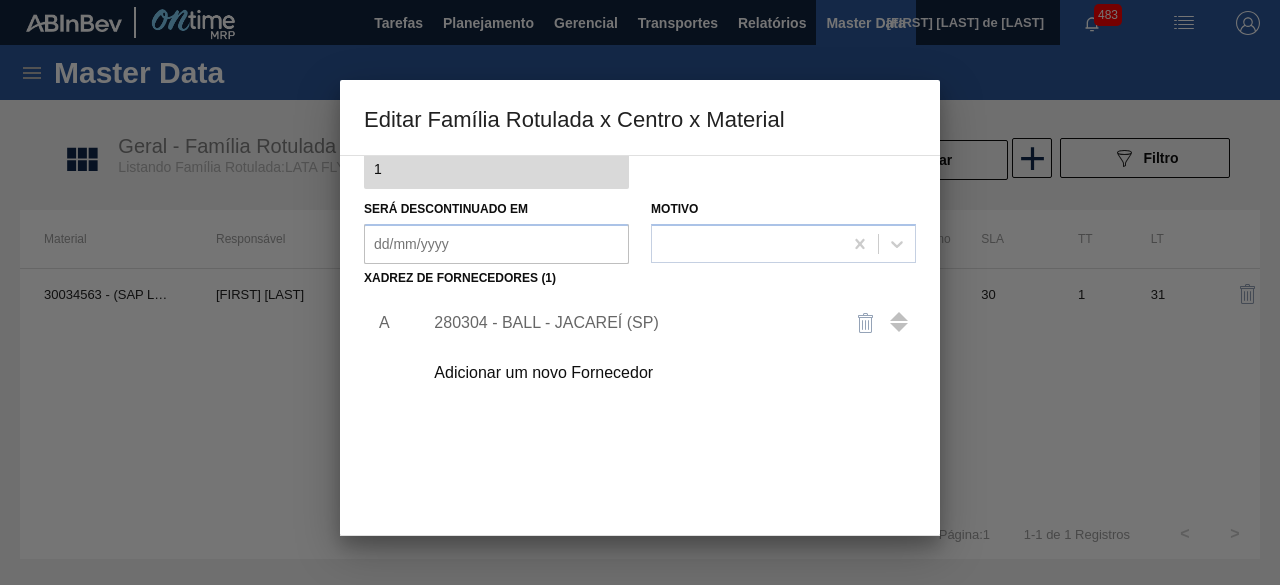 scroll, scrollTop: 240, scrollLeft: 0, axis: vertical 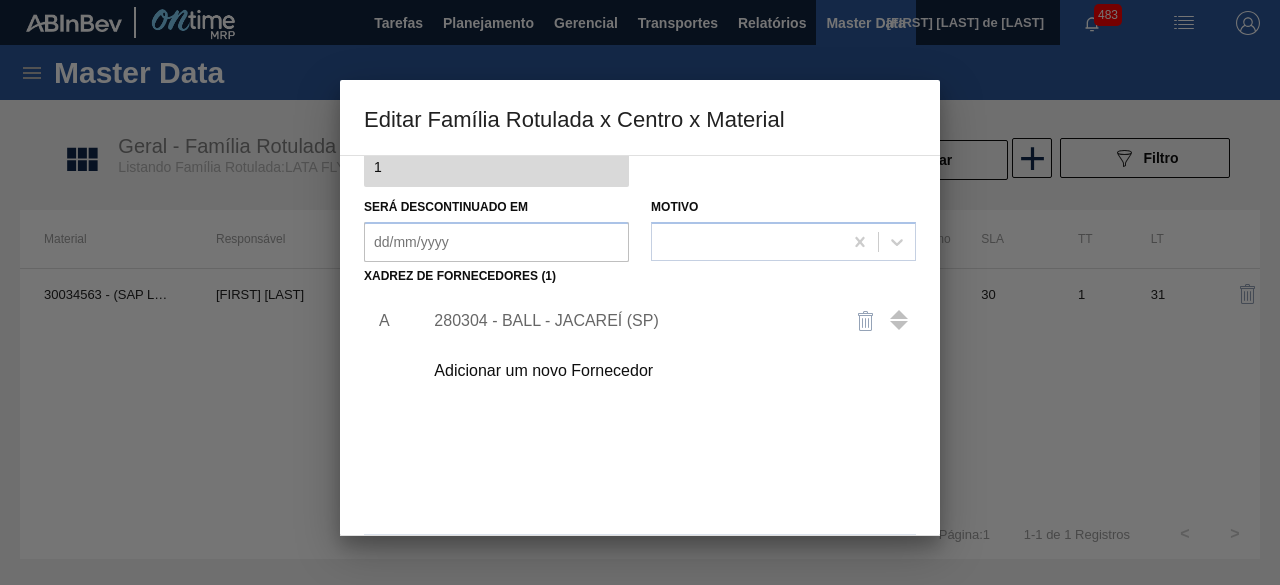 click on "280304 - BALL - JACAREÍ (SP)" at bounding box center (630, 321) 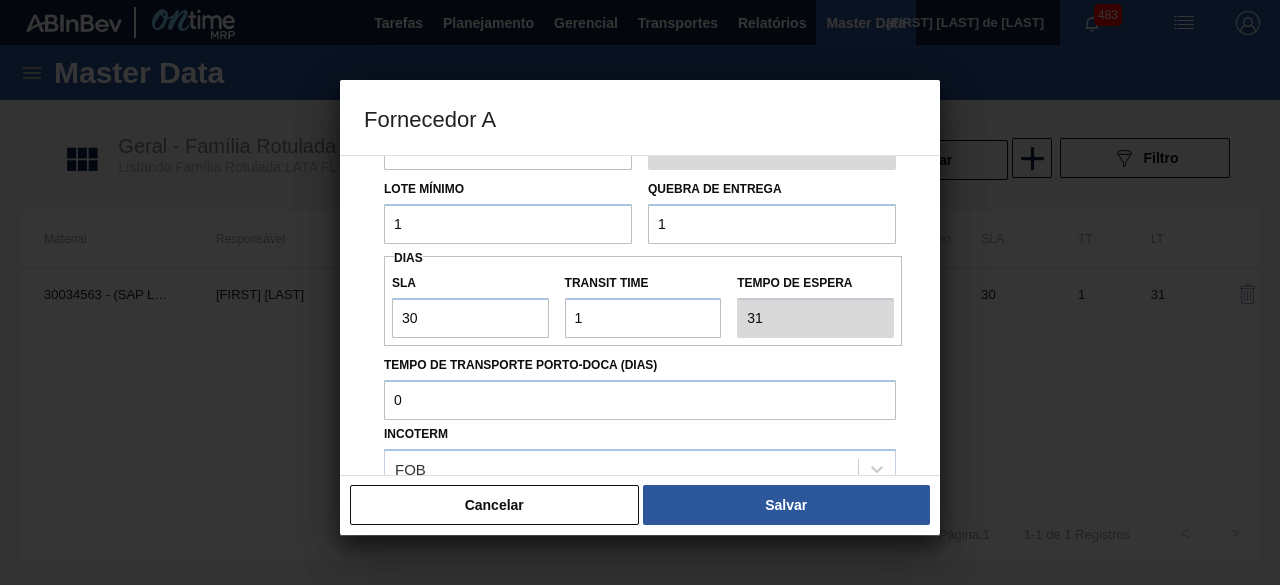 scroll, scrollTop: 8, scrollLeft: 0, axis: vertical 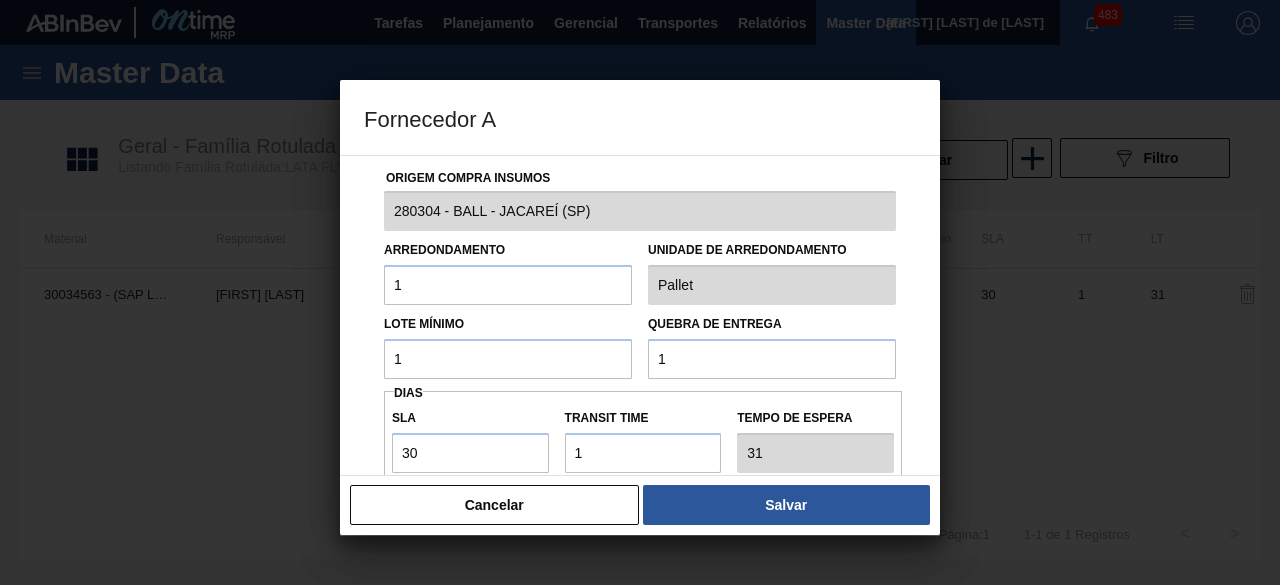 click on "1" at bounding box center [508, 285] 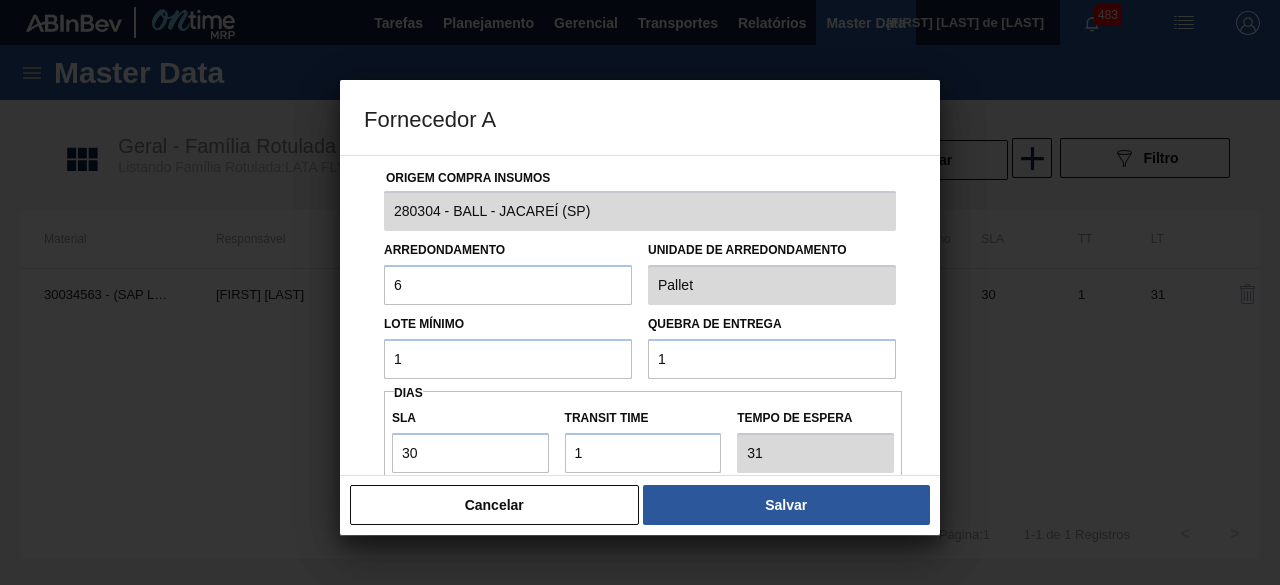 type on "6,224" 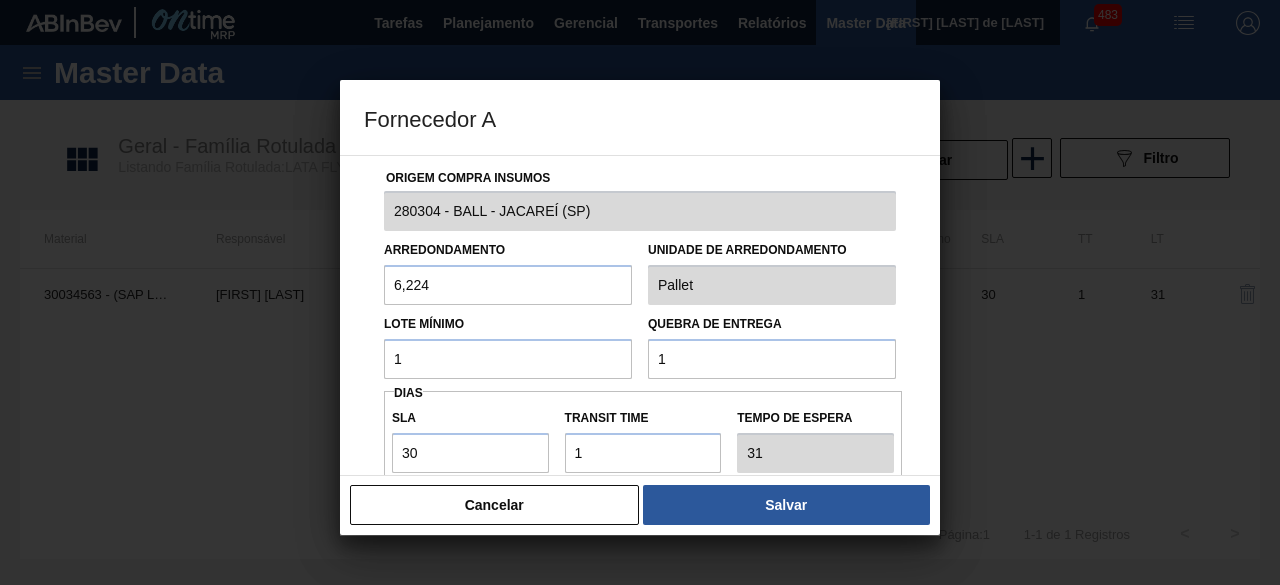 click on "1" at bounding box center [508, 359] 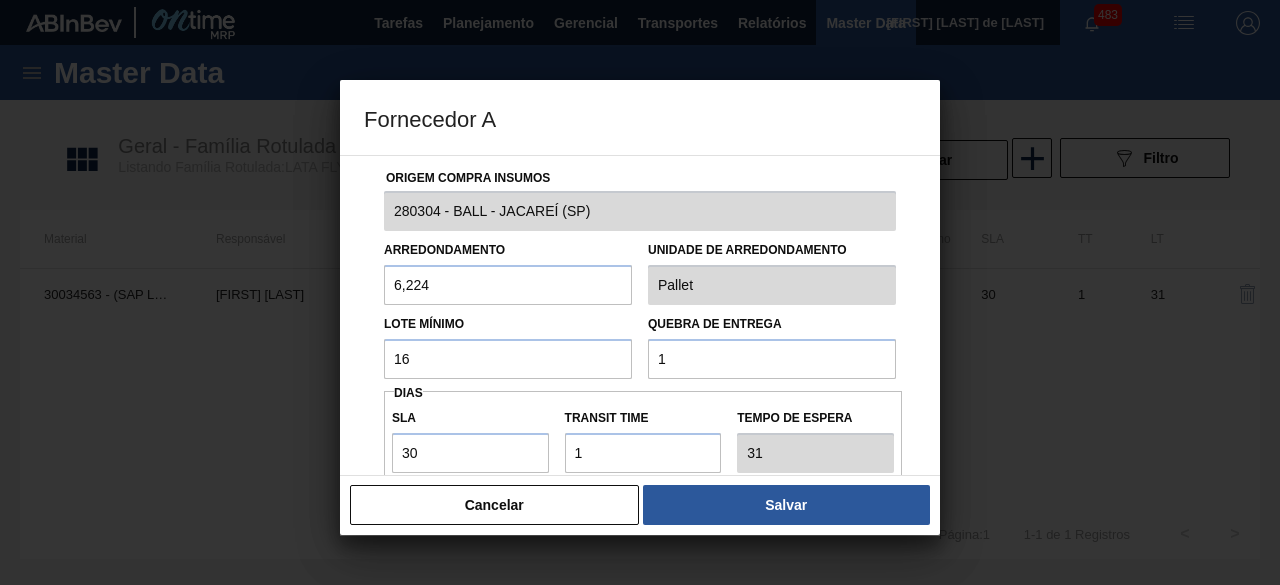 type on "1" 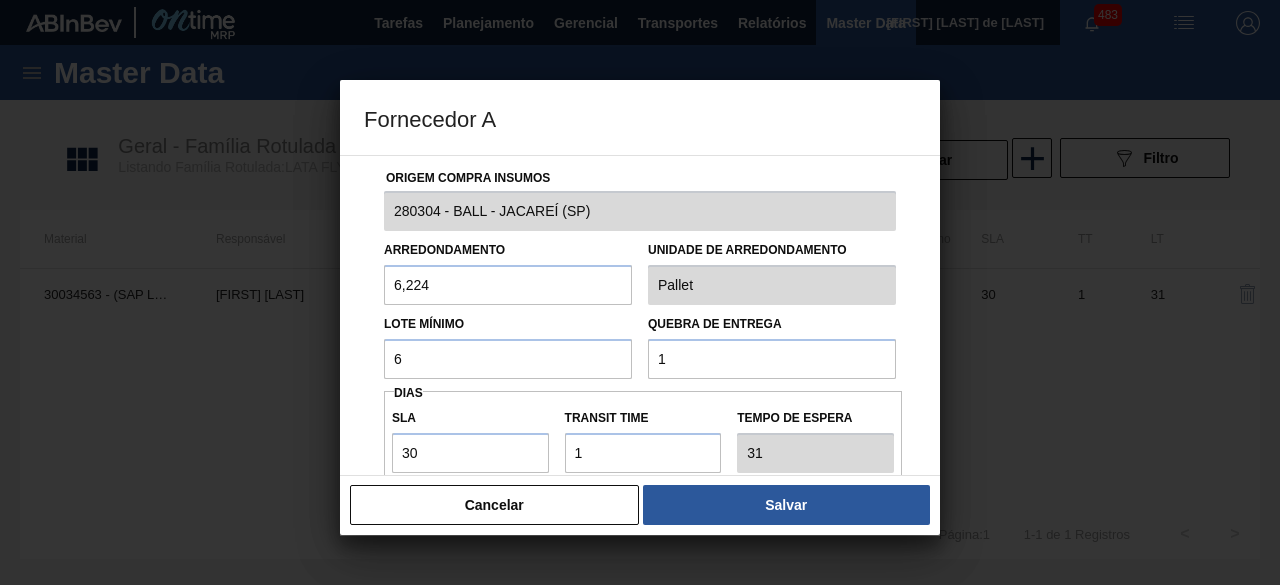 type on "6,224" 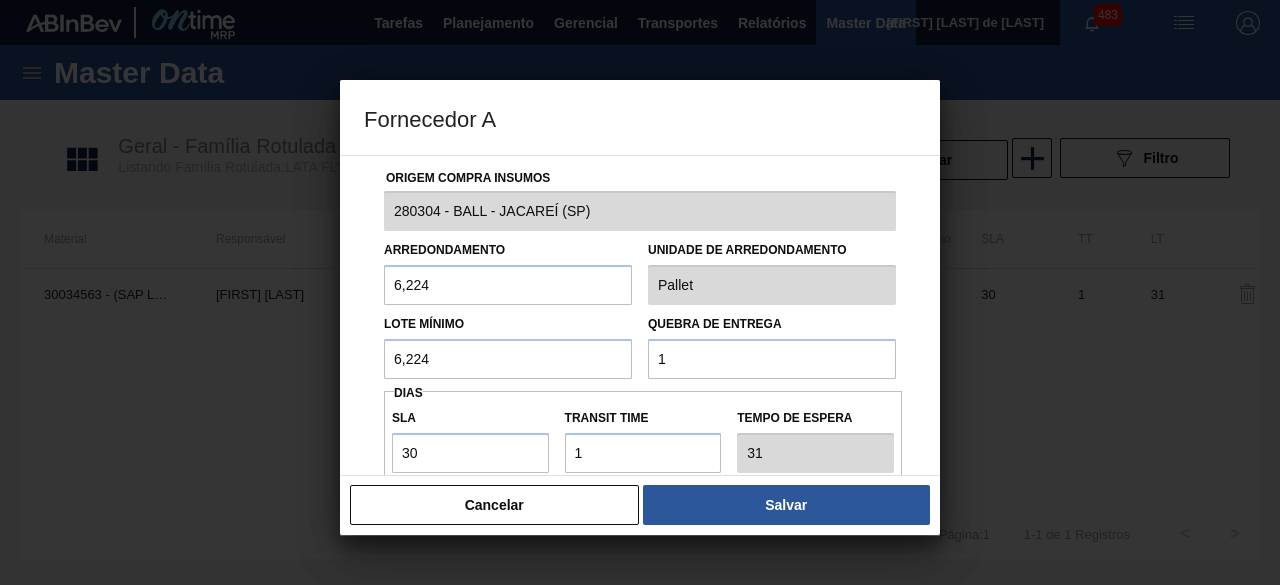 click on "1" at bounding box center [772, 359] 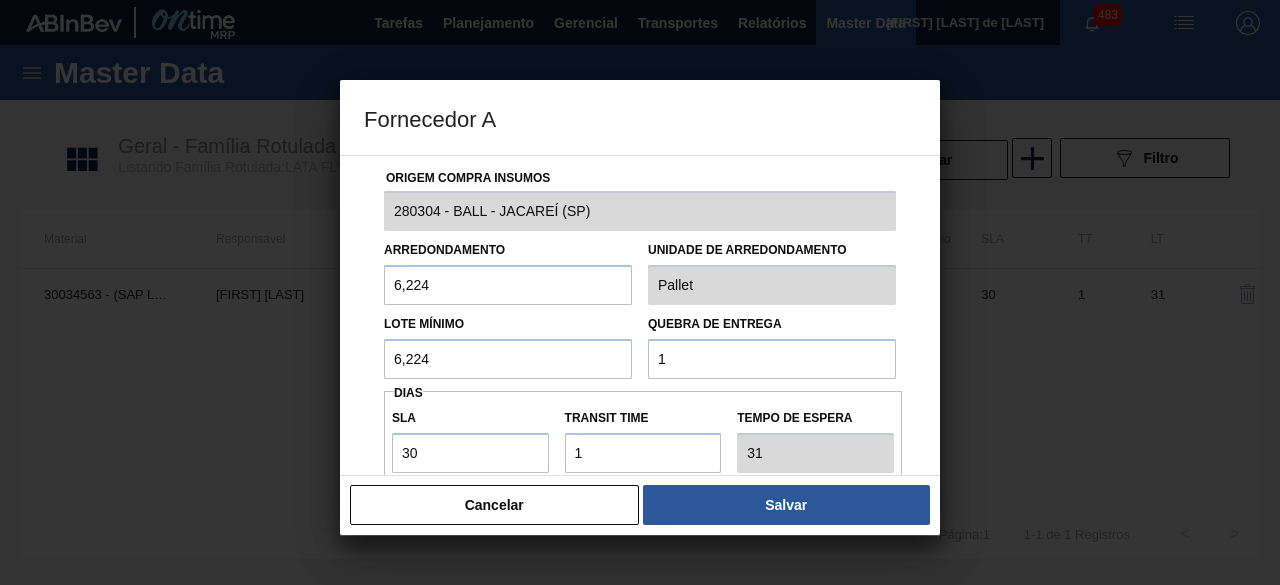 type on "155,6" 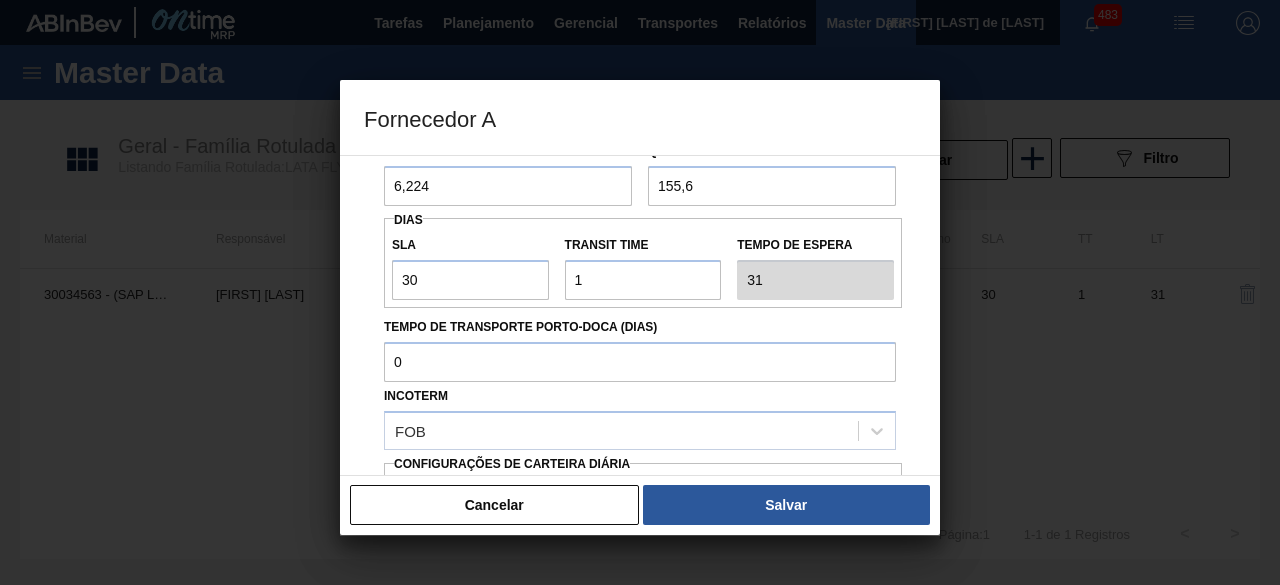 scroll, scrollTop: 288, scrollLeft: 0, axis: vertical 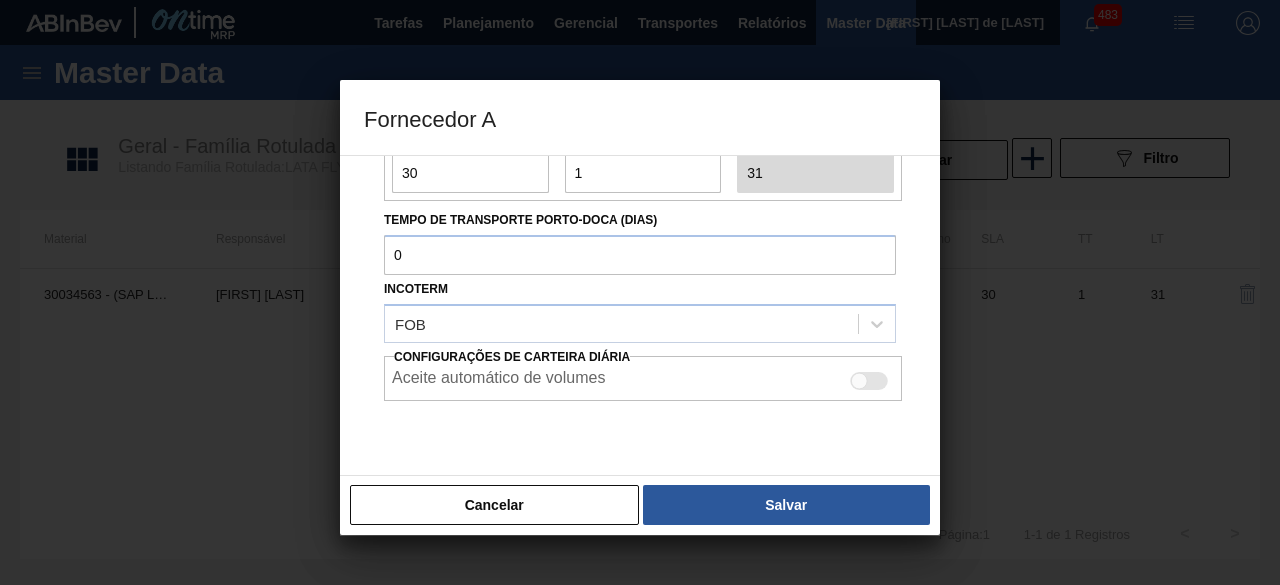 click at bounding box center [869, 381] 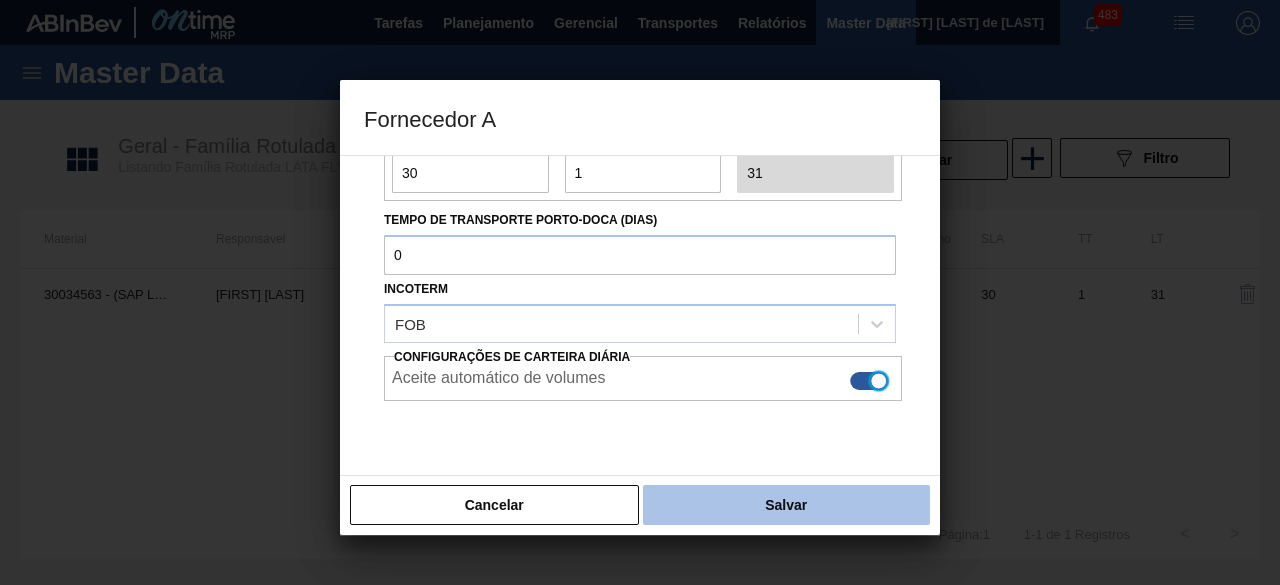 click on "Salvar" at bounding box center [786, 505] 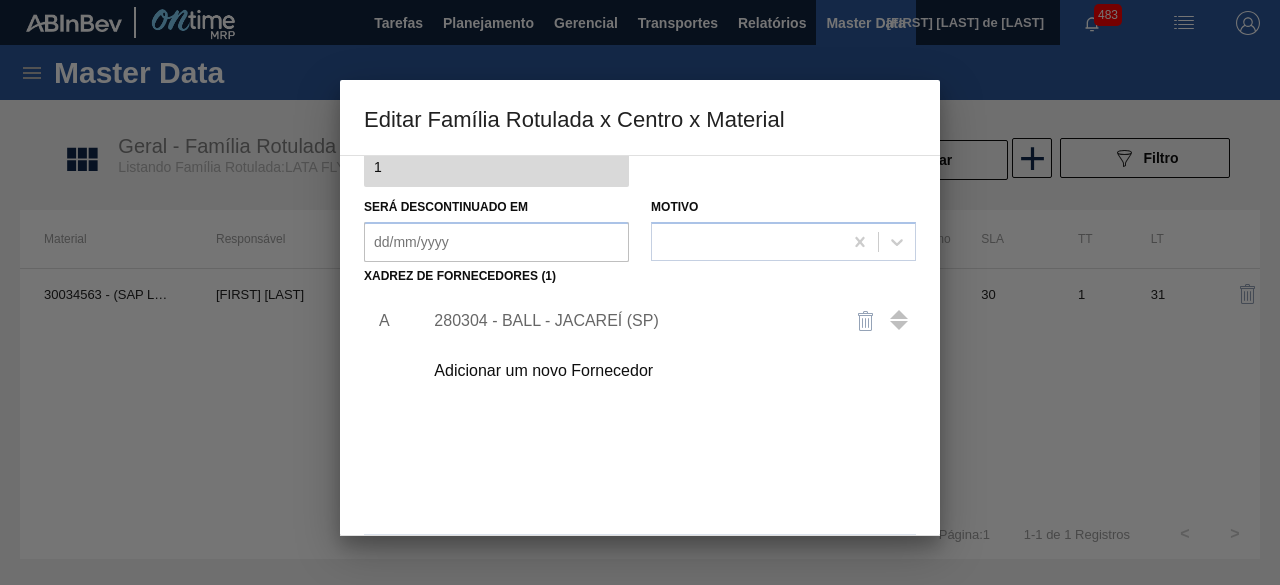 click on "Adicionar um novo Fornecedor" at bounding box center (630, 371) 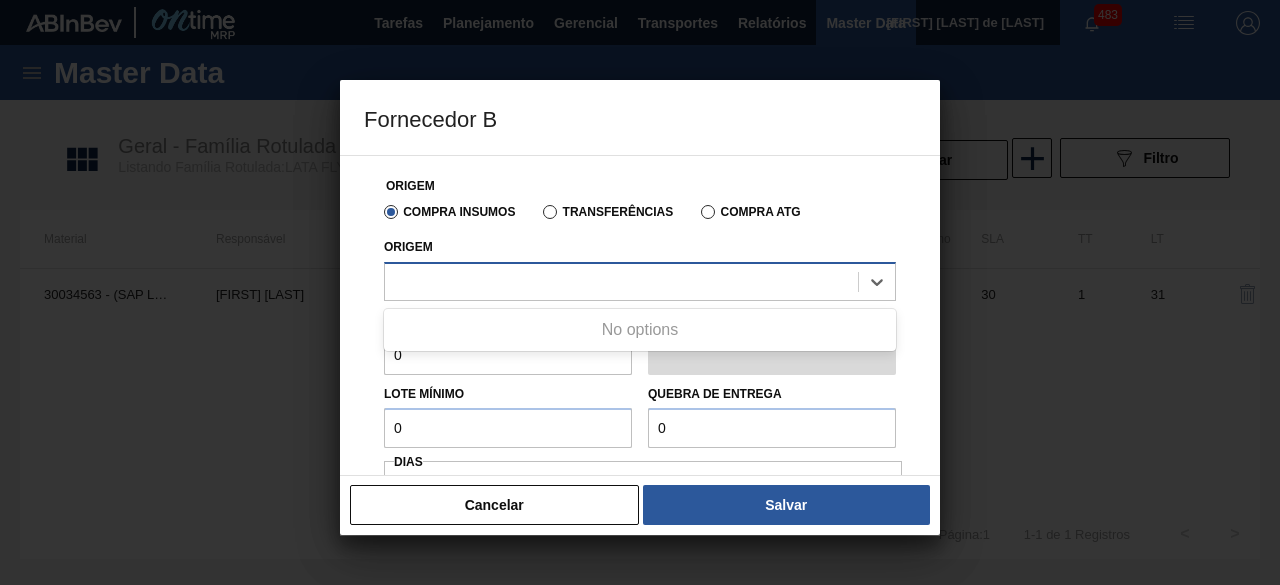 click at bounding box center (621, 281) 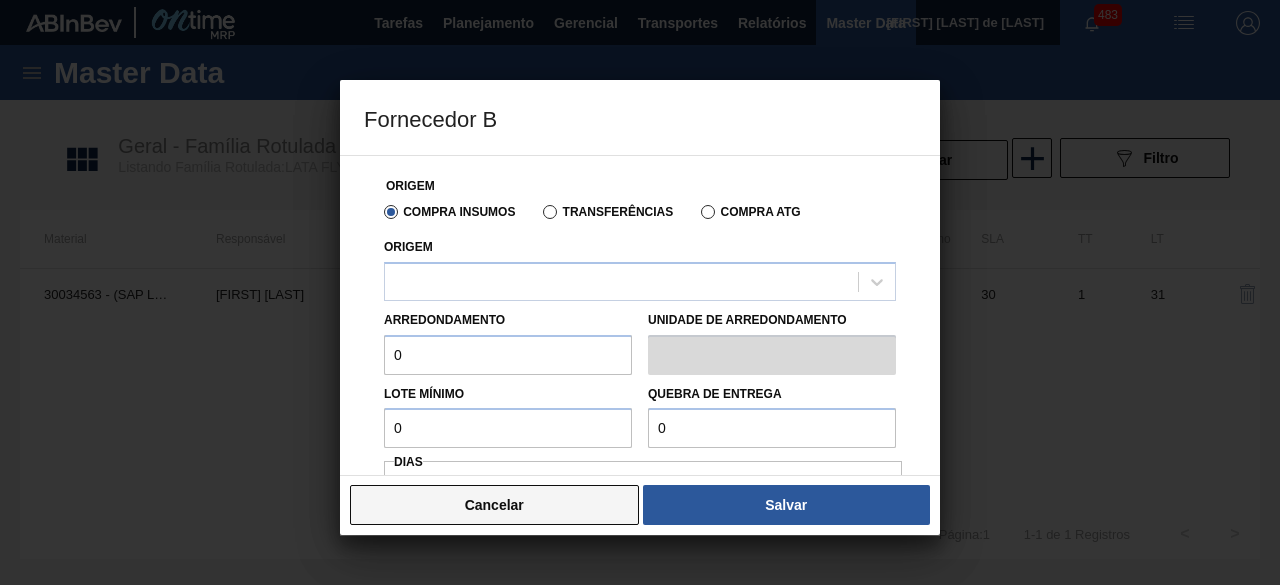 click on "Cancelar" at bounding box center (494, 505) 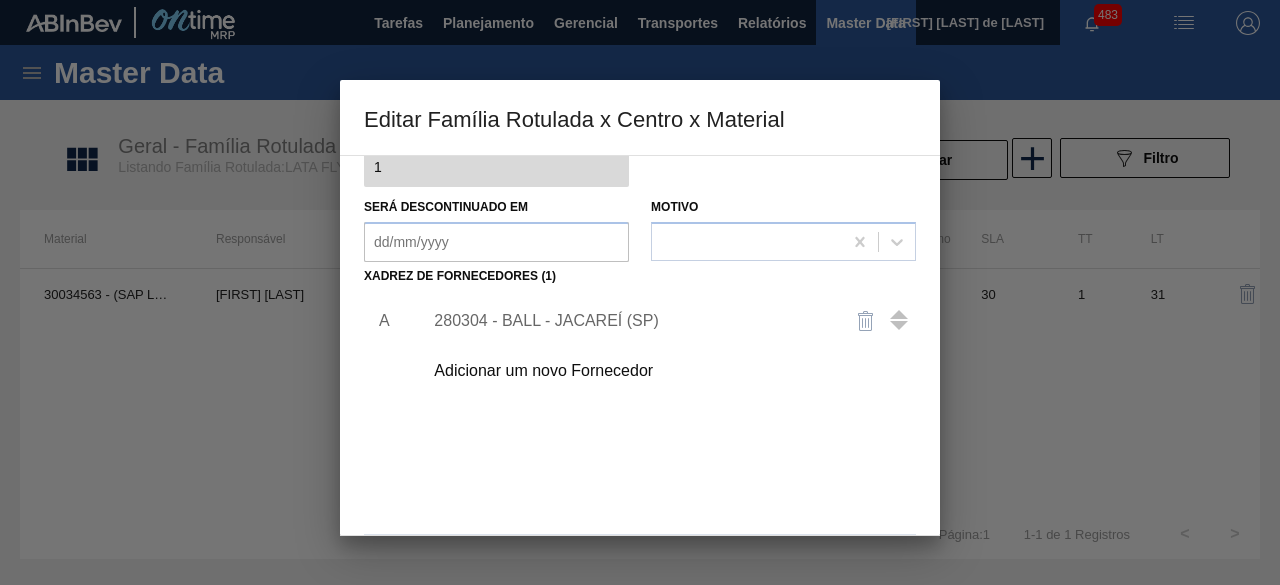 scroll, scrollTop: 314, scrollLeft: 0, axis: vertical 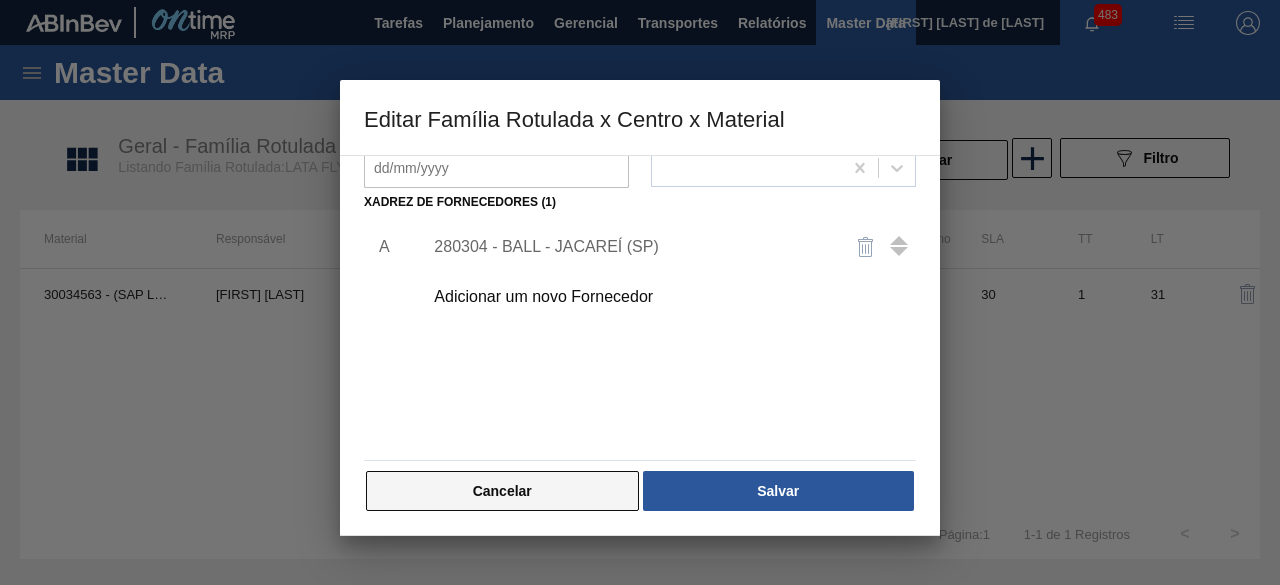 click on "Cancelar" at bounding box center [502, 491] 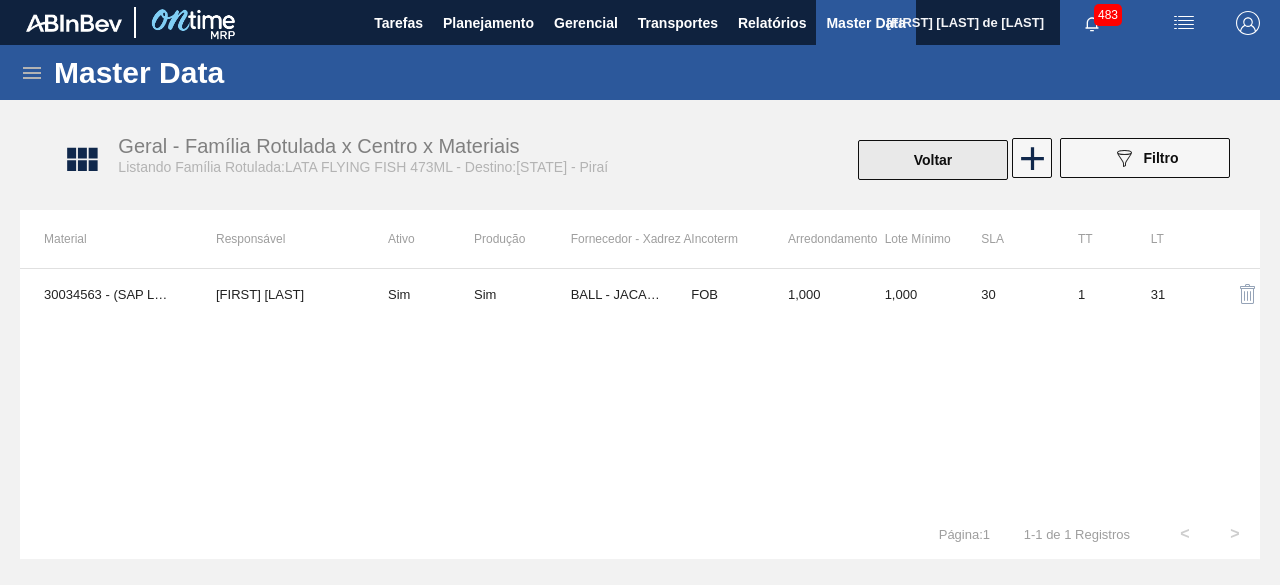 click on "Voltar" at bounding box center [933, 160] 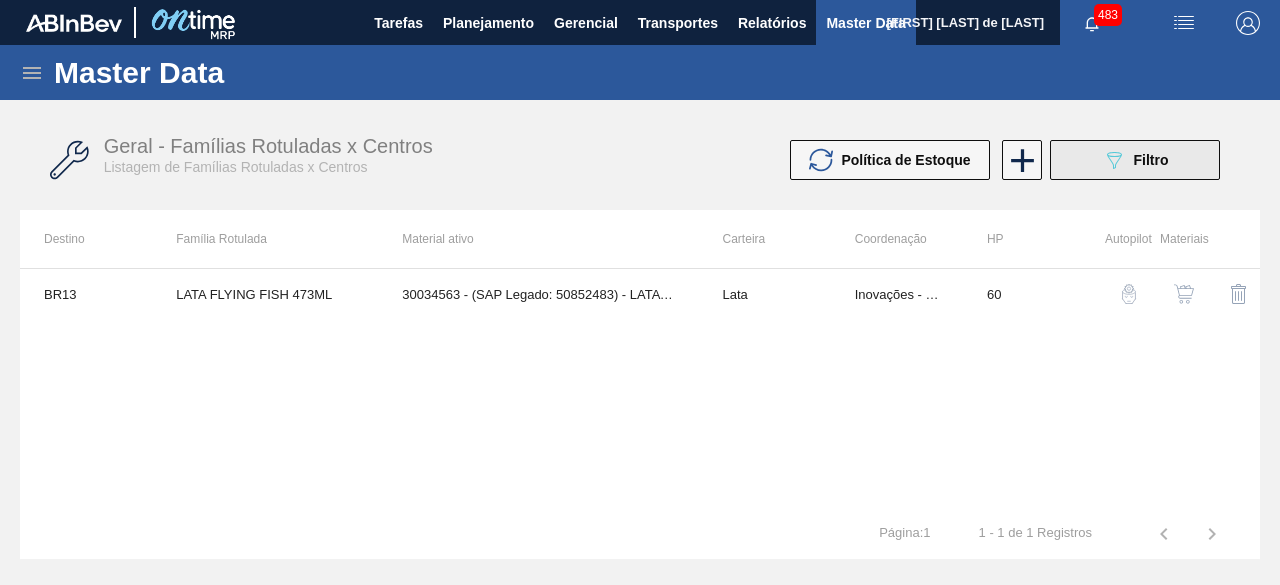 click on "089F7B8B-B2A5-4AFE-B5C0-19BA573D28AC Filtro" at bounding box center [1135, 160] 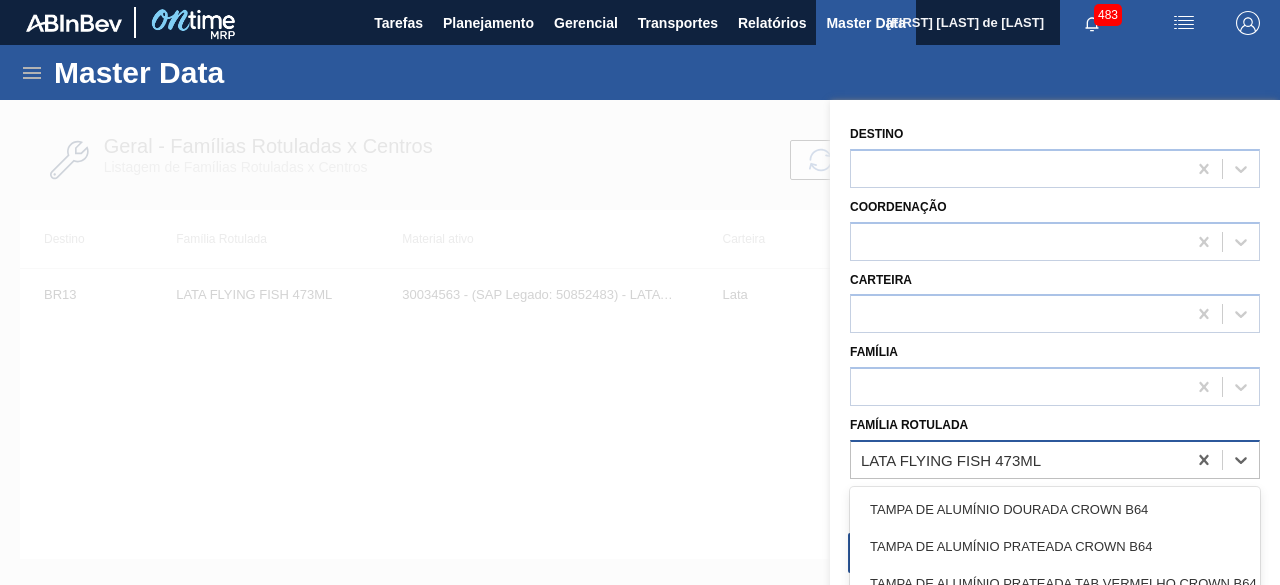 click on "LATA FLYING FISH 473ML" at bounding box center [951, 459] 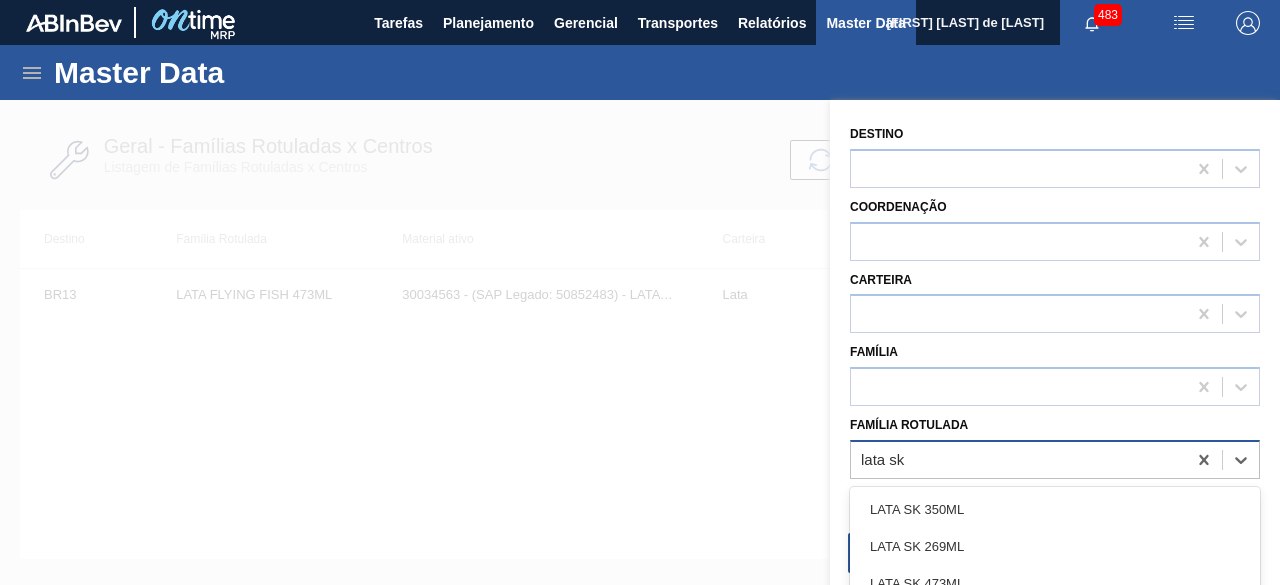 type on "lata sk 3" 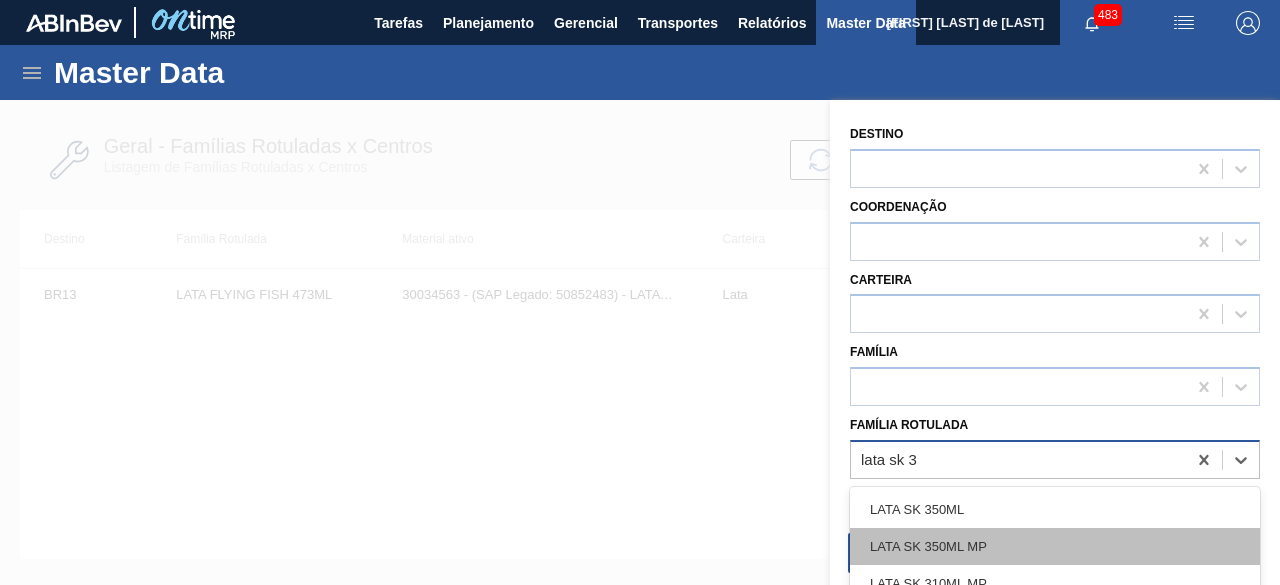 click on "LATA SK 350ML MP" at bounding box center [1055, 546] 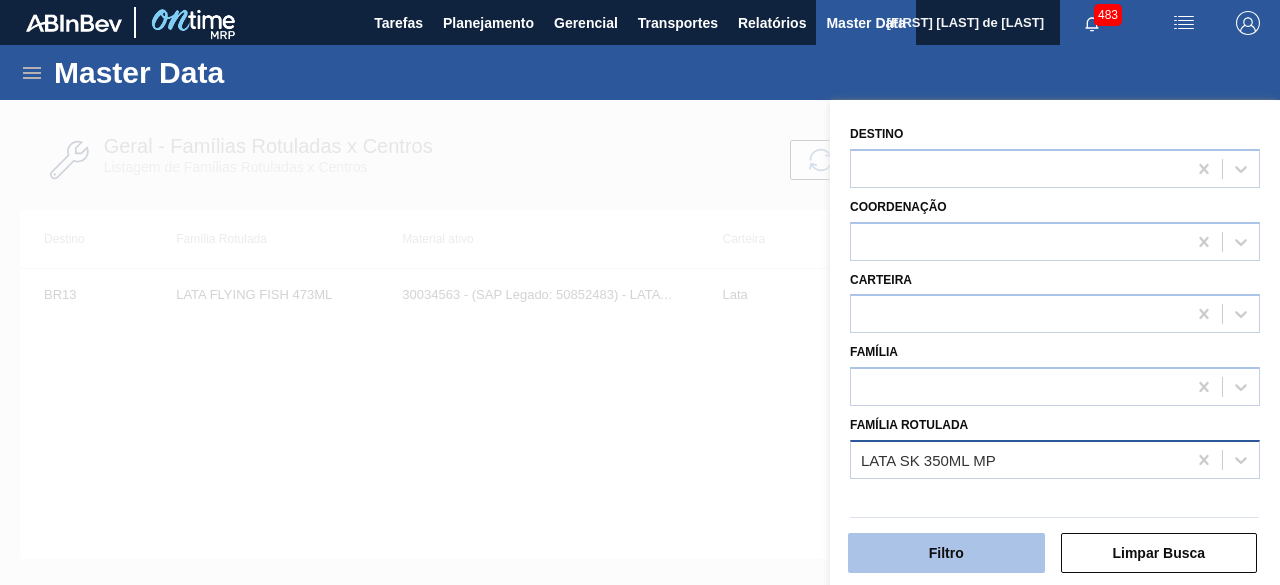click on "Filtro" at bounding box center (946, 553) 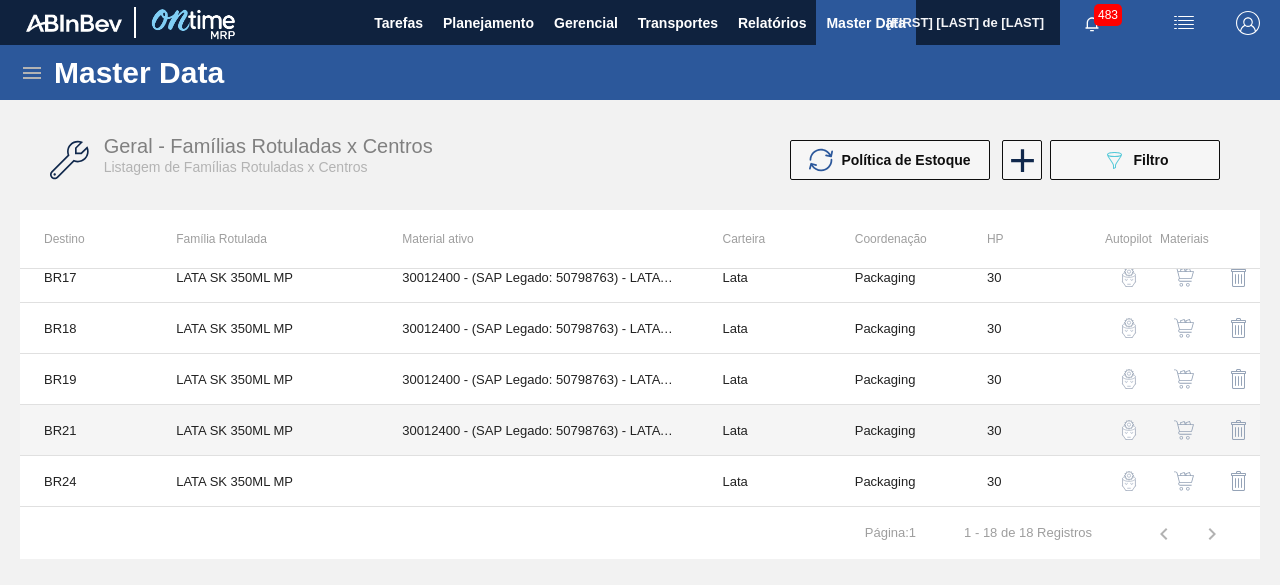scroll, scrollTop: 664, scrollLeft: 0, axis: vertical 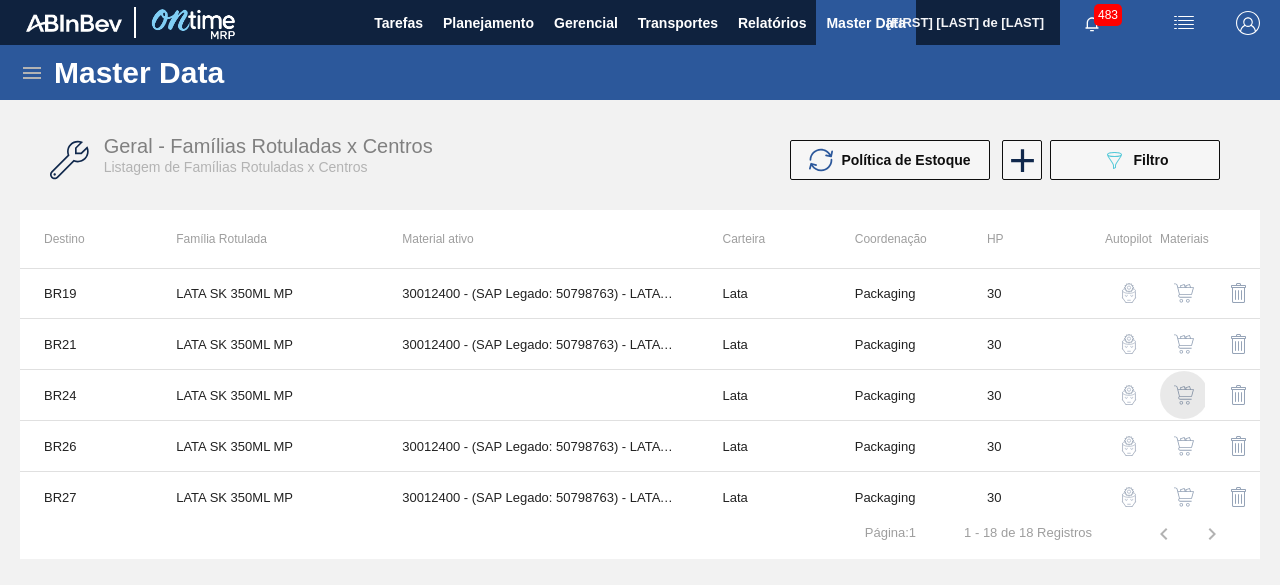 click at bounding box center (1184, 395) 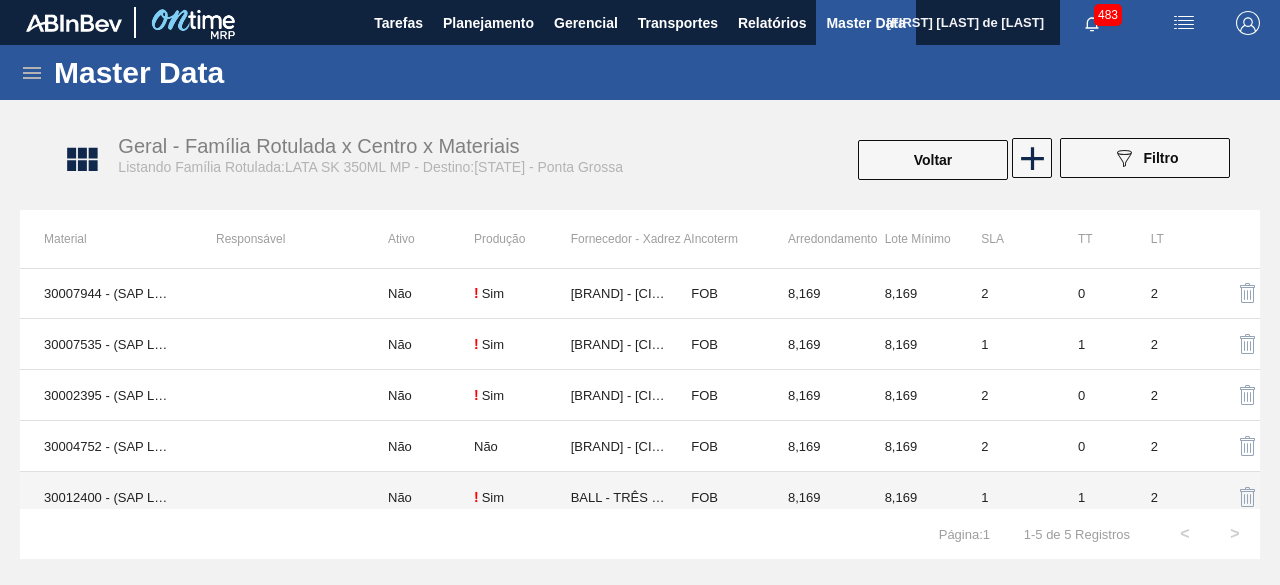 scroll, scrollTop: 12, scrollLeft: 0, axis: vertical 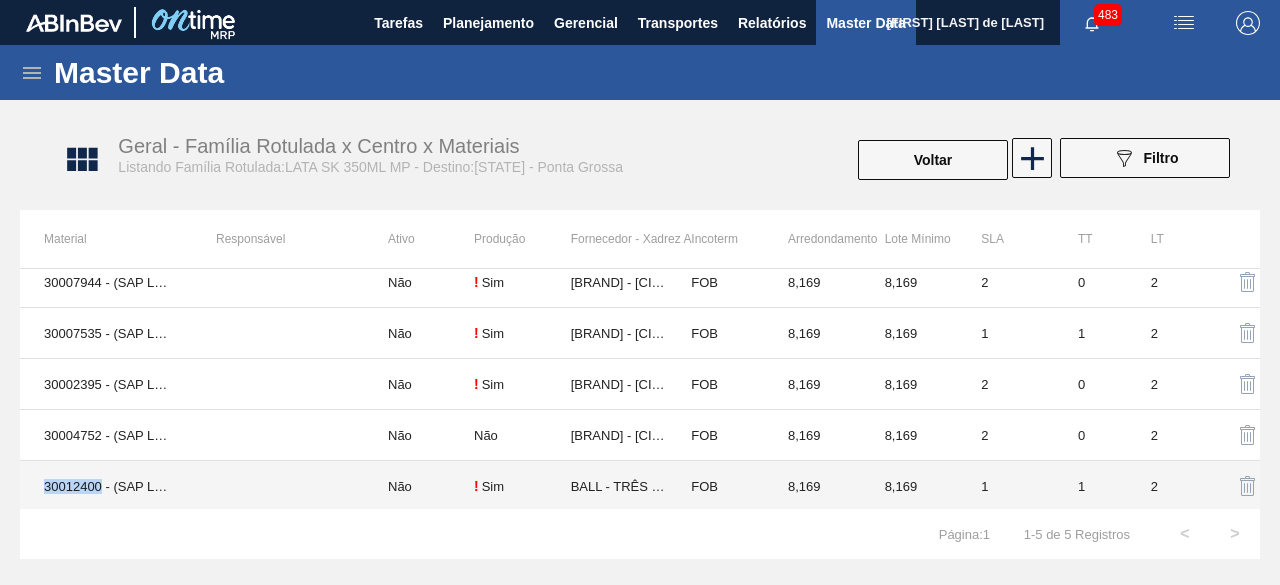 drag, startPoint x: 47, startPoint y: 483, endPoint x: 102, endPoint y: 495, distance: 56.293873 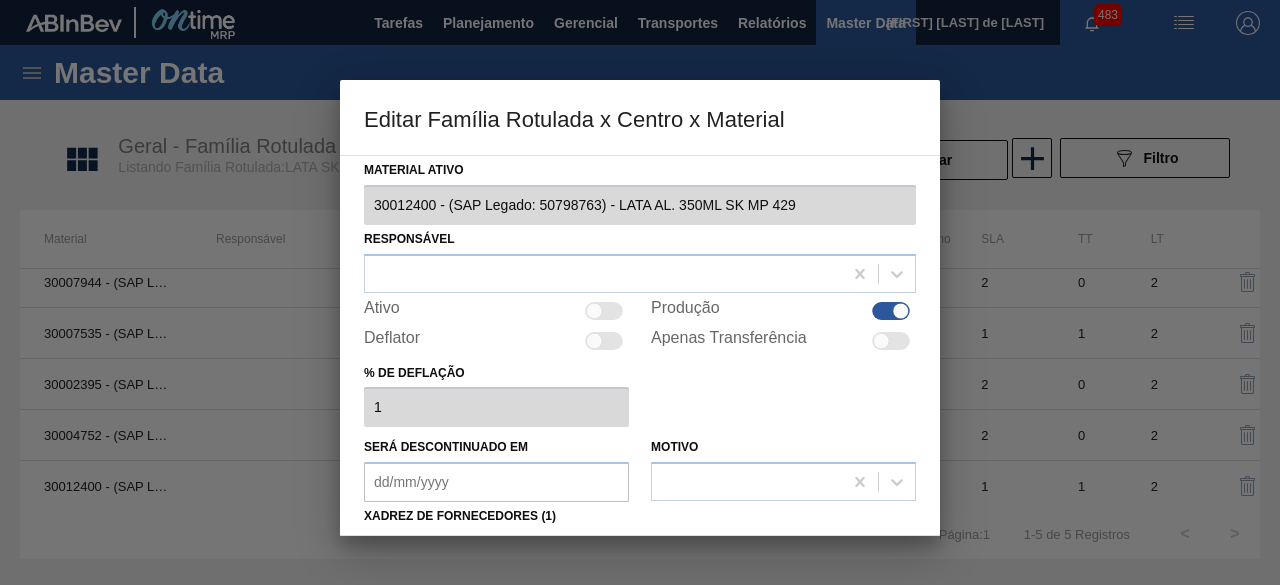 click at bounding box center (604, 311) 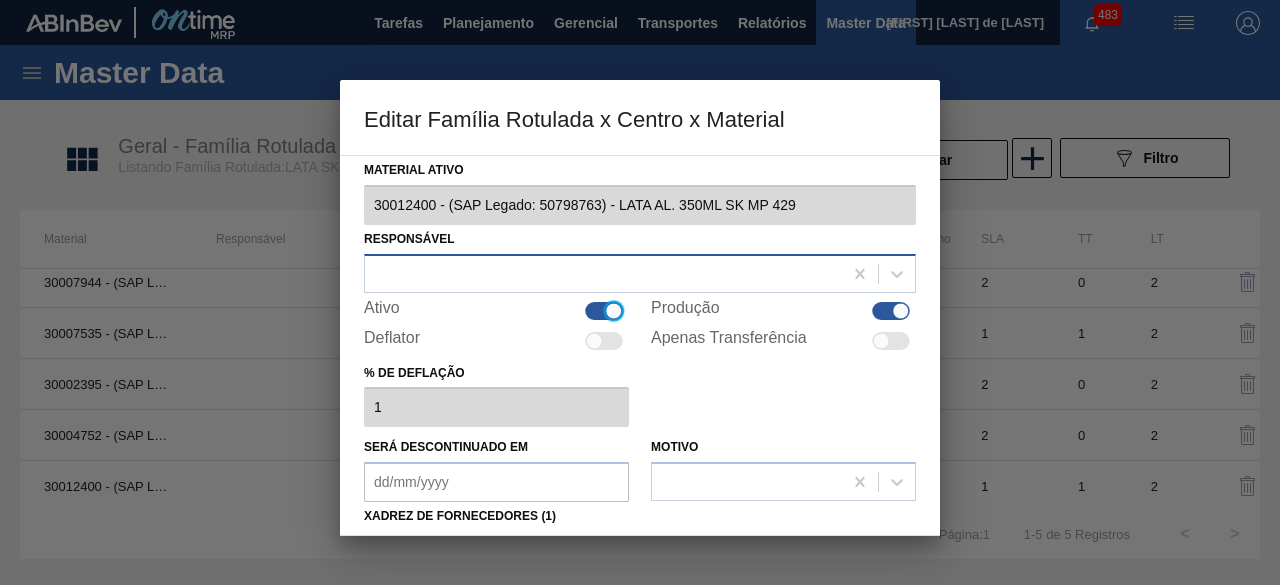 click at bounding box center [603, 273] 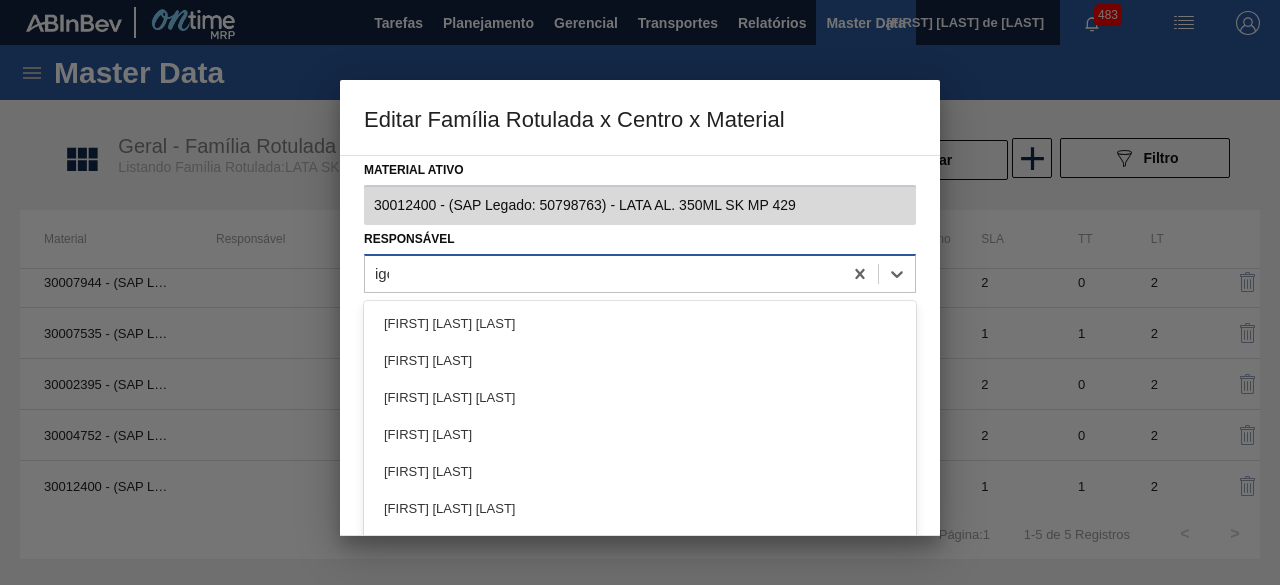 type on "igor" 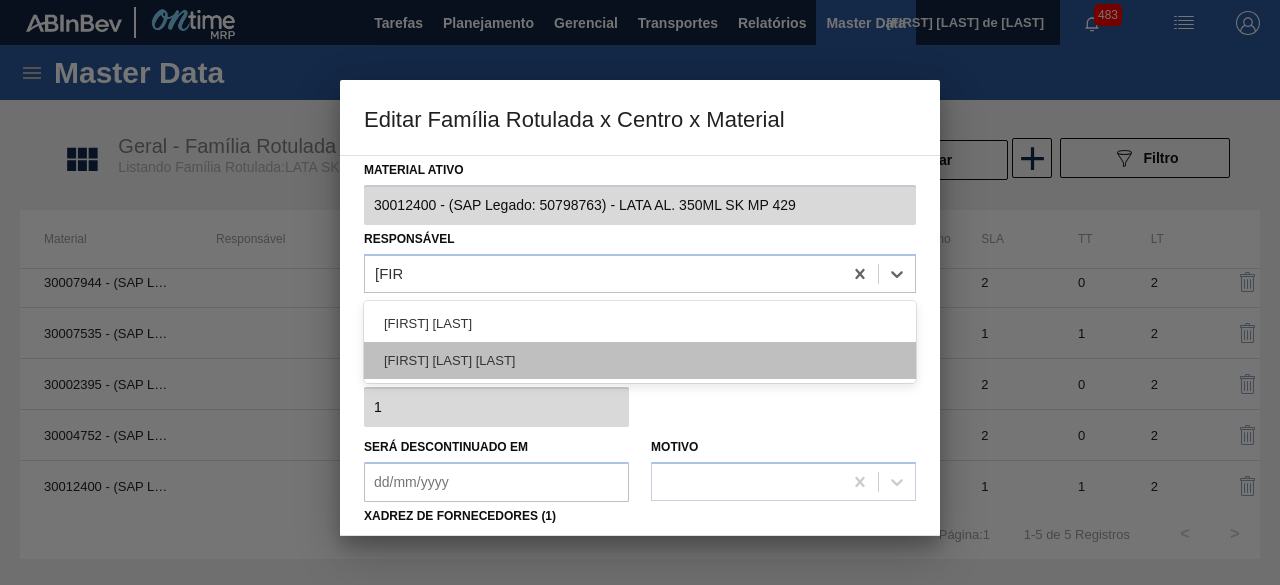 click on "IGOR FERREIRA MOURA" at bounding box center [640, 360] 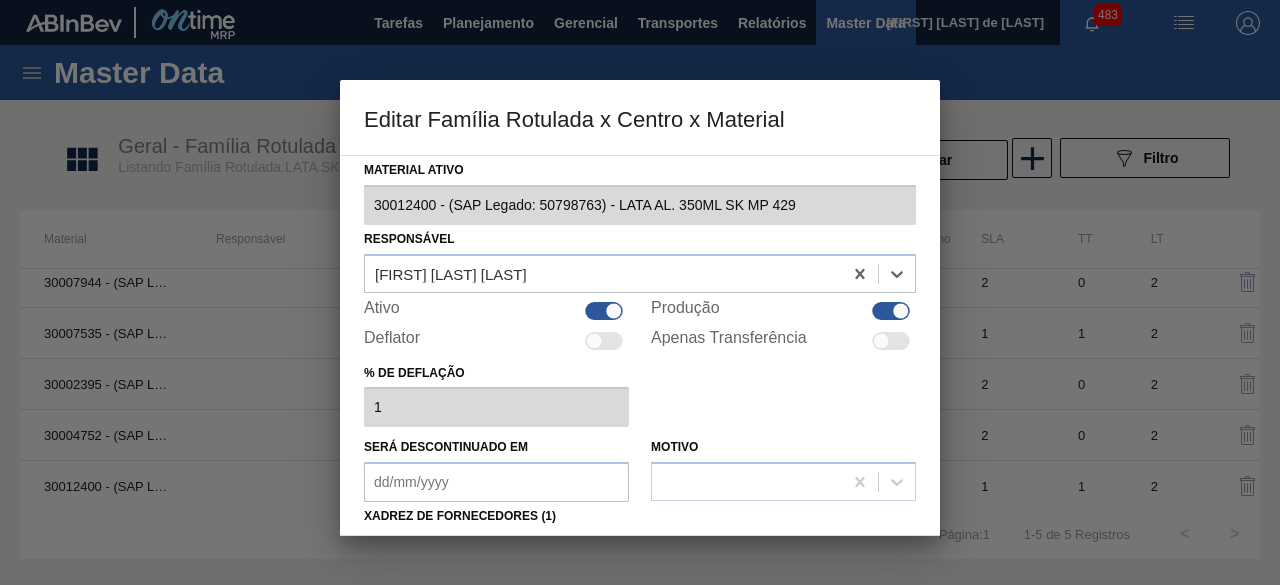 scroll, scrollTop: 237, scrollLeft: 0, axis: vertical 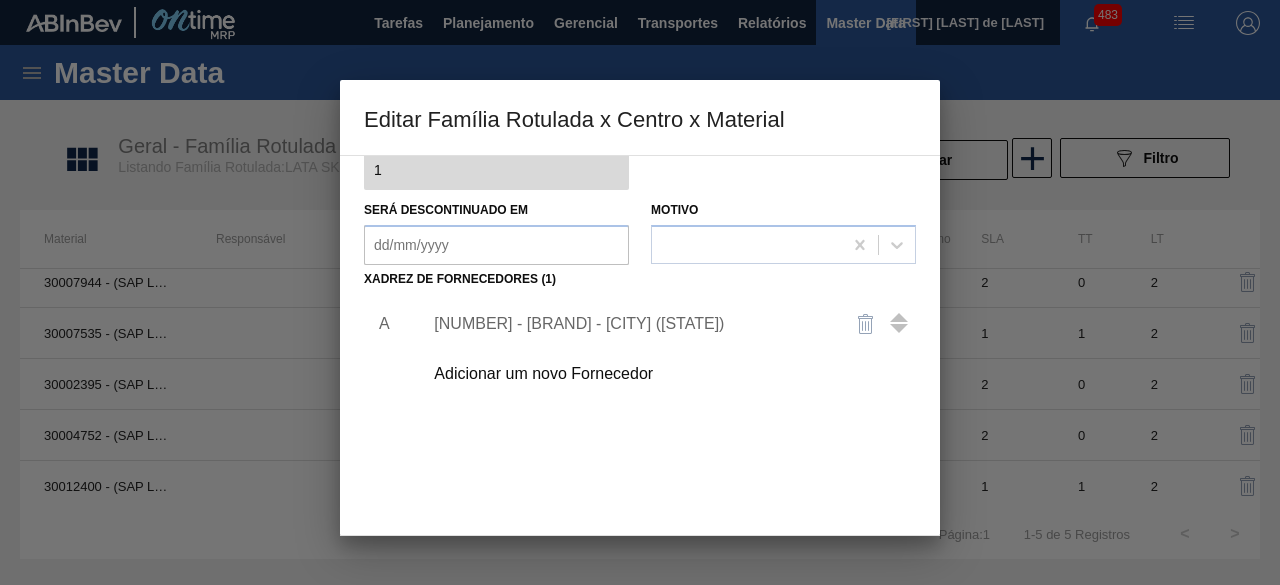 click on "Adicionar um novo Fornecedor" at bounding box center (630, 374) 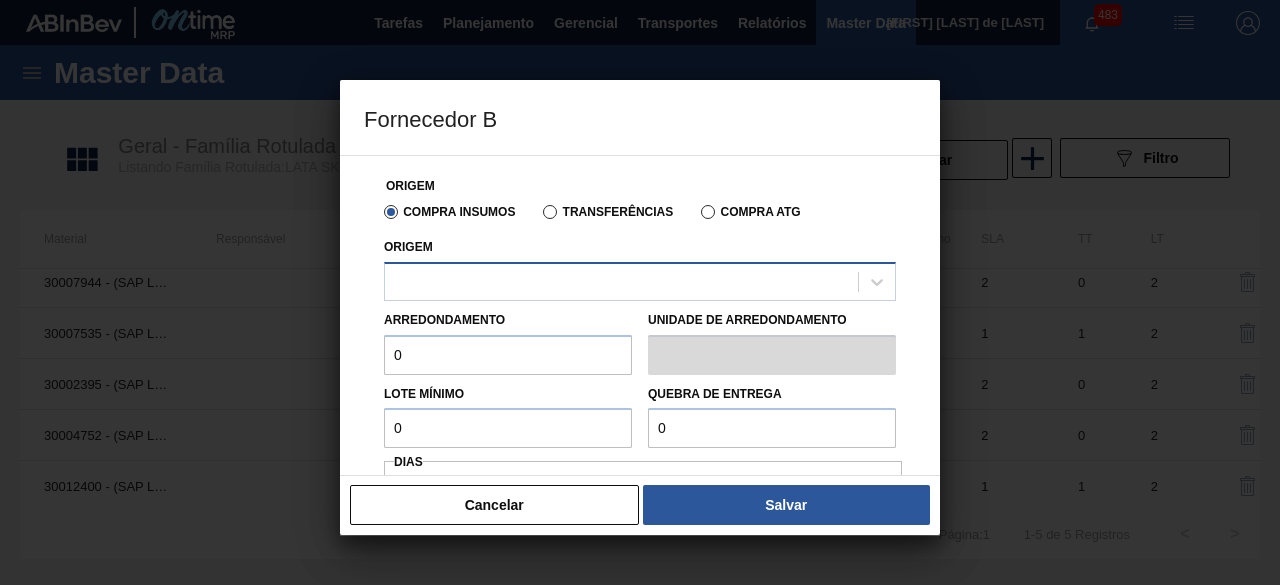 click at bounding box center (621, 281) 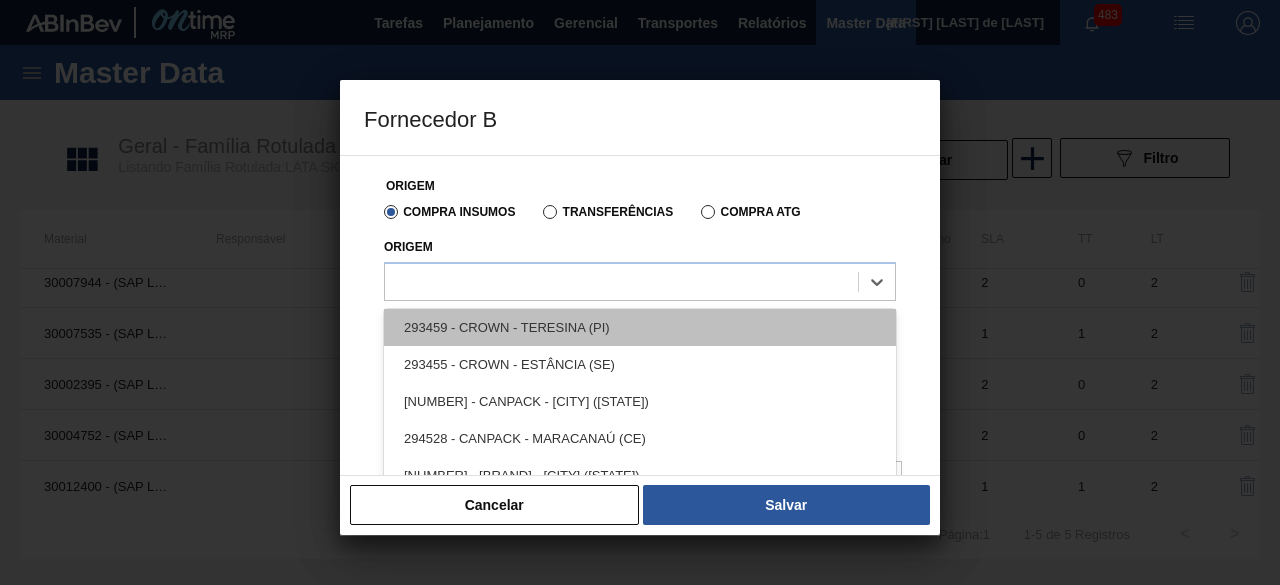 scroll, scrollTop: 0, scrollLeft: 0, axis: both 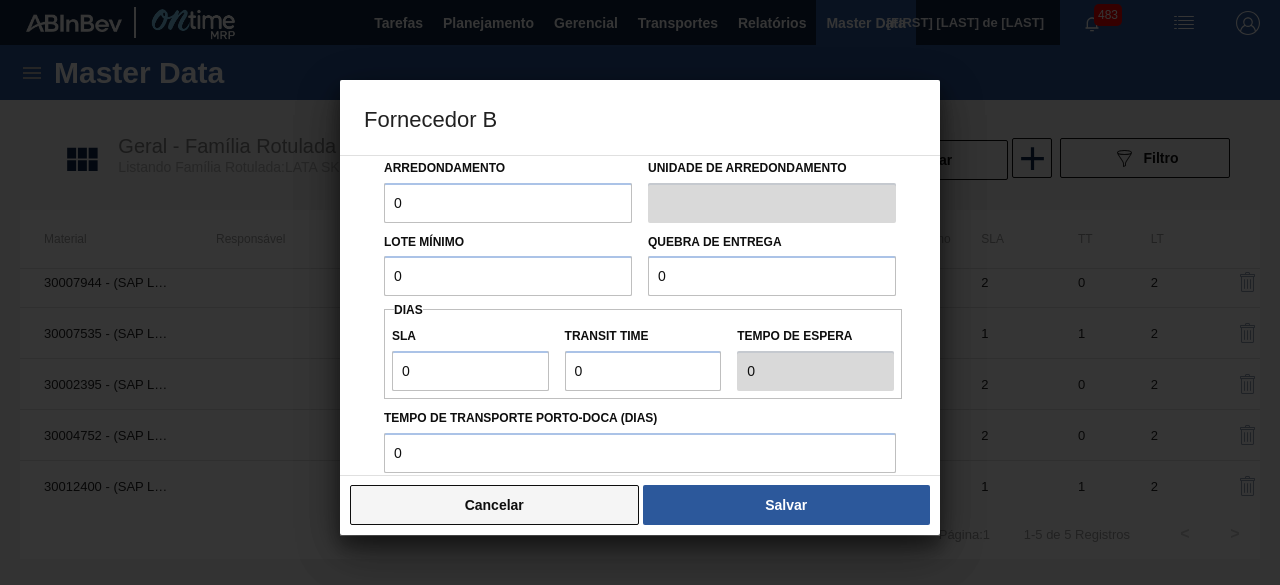 click on "Cancelar" at bounding box center (494, 505) 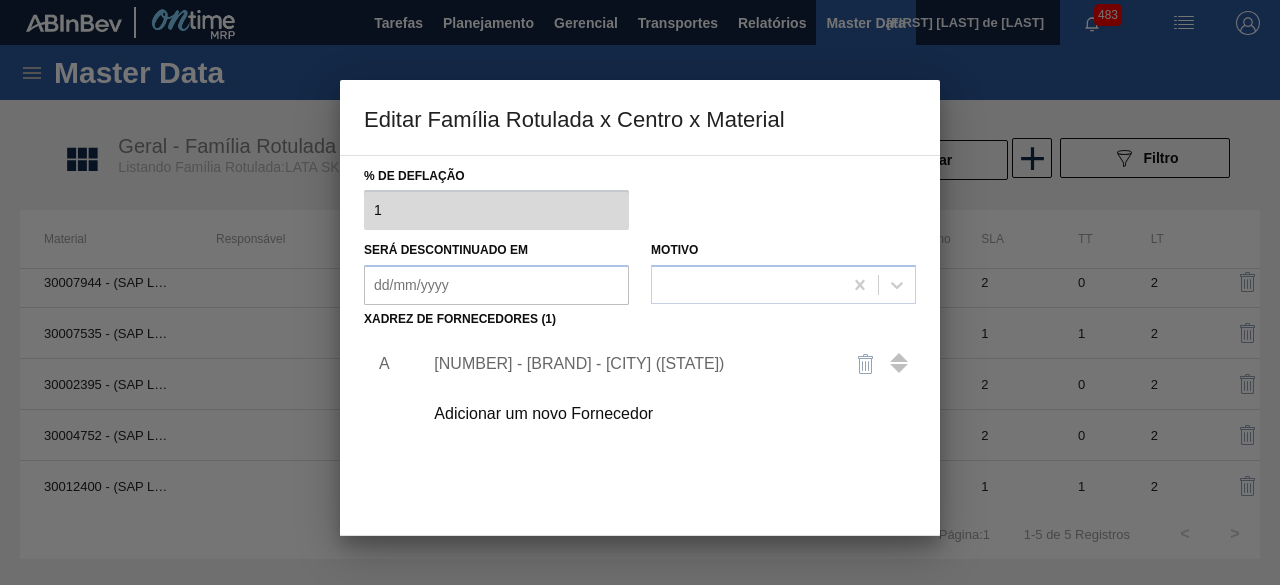 scroll, scrollTop: 314, scrollLeft: 0, axis: vertical 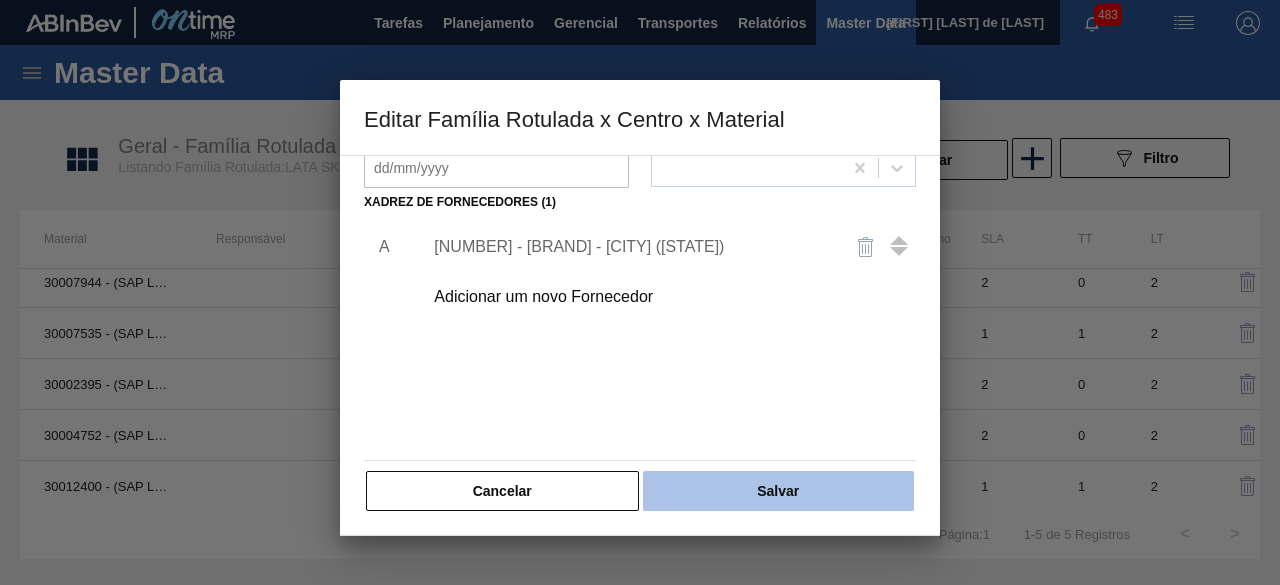 click on "Salvar" at bounding box center (778, 491) 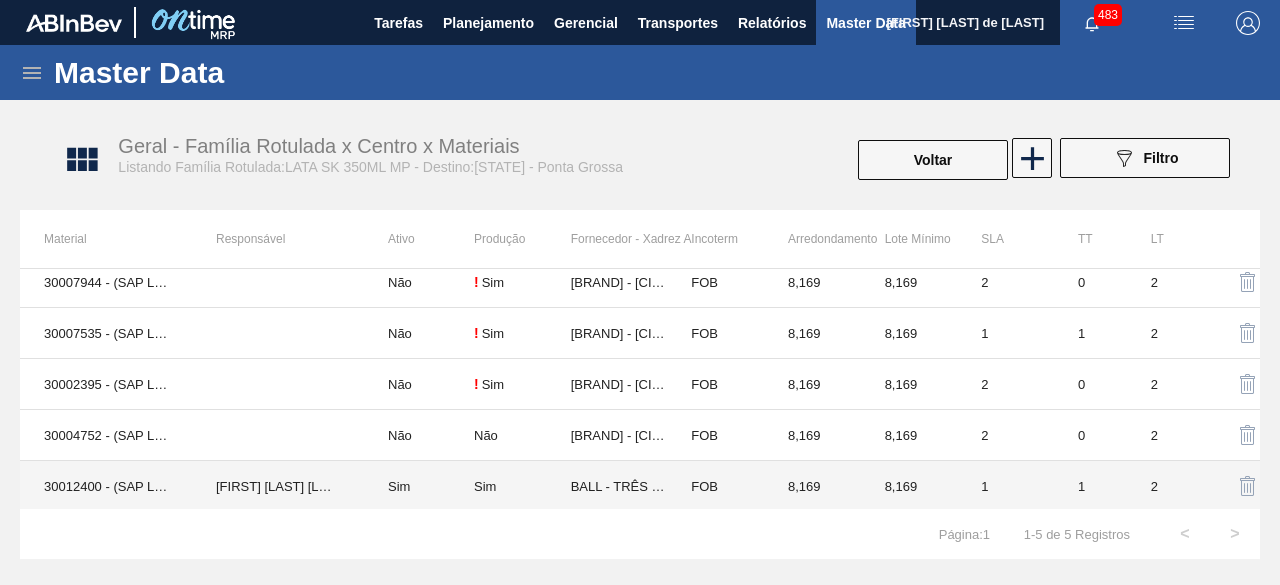 click on "IGOR FERREIRA MOURA" at bounding box center (278, 486) 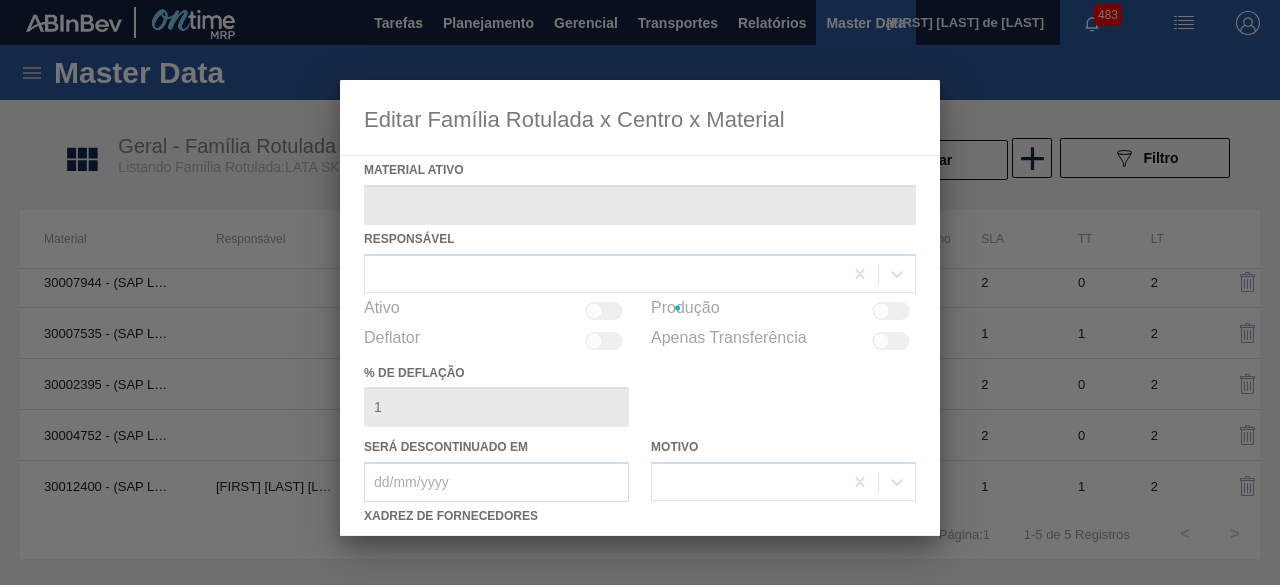 type on "30012400 - (SAP Legado: 50798763) - LATA AL. 350ML SK MP 429" 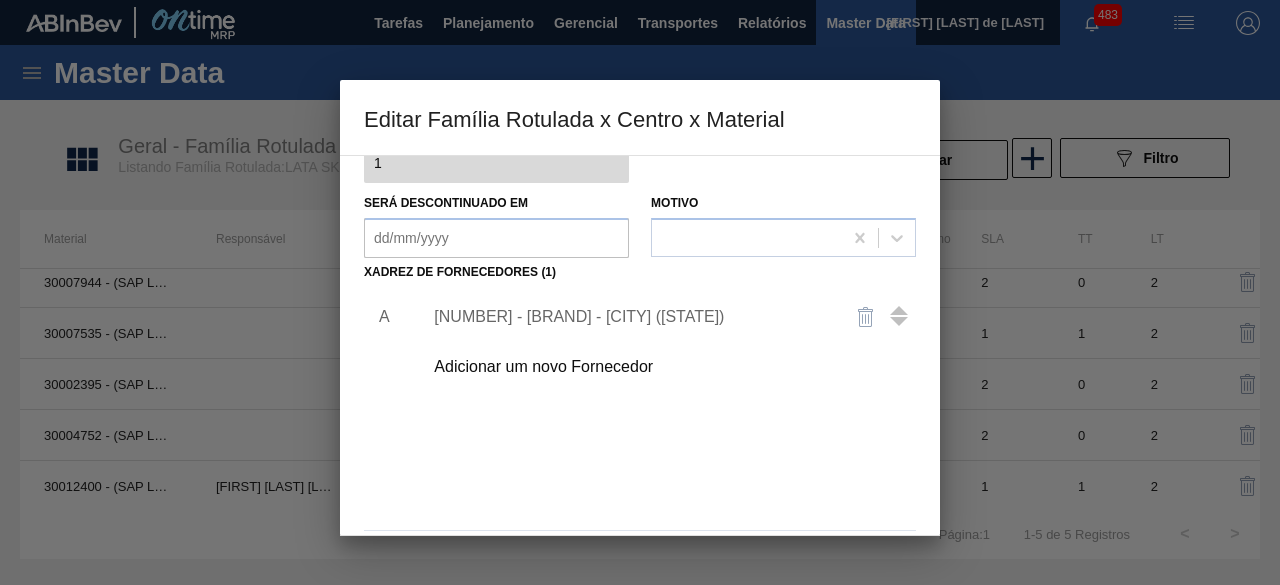 scroll, scrollTop: 314, scrollLeft: 0, axis: vertical 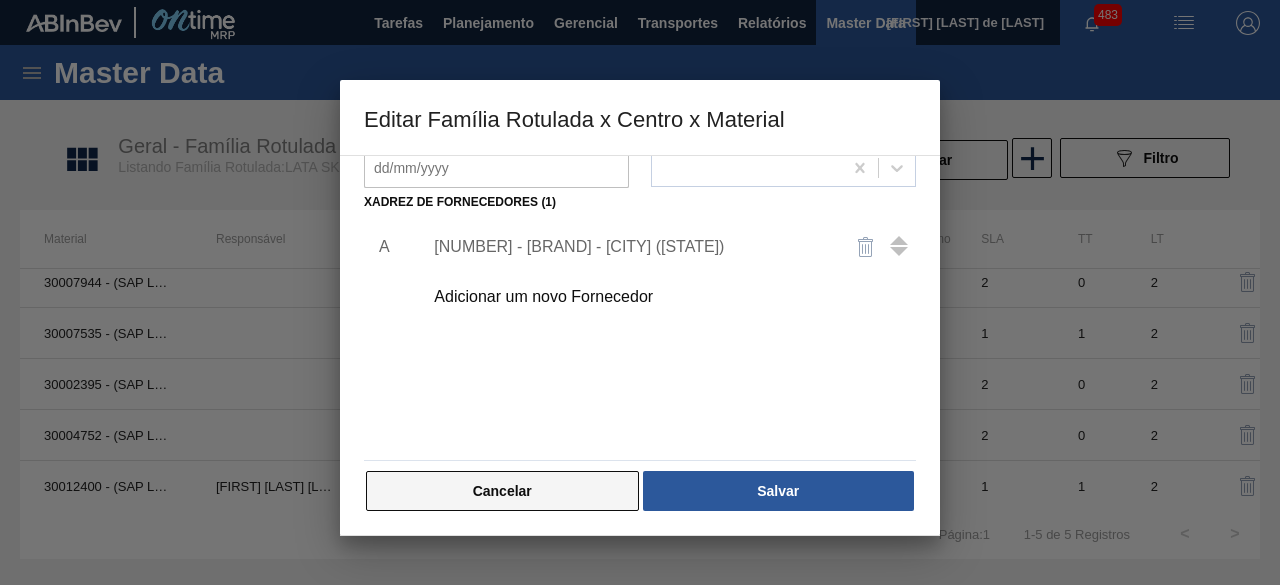 click on "Cancelar" at bounding box center (502, 491) 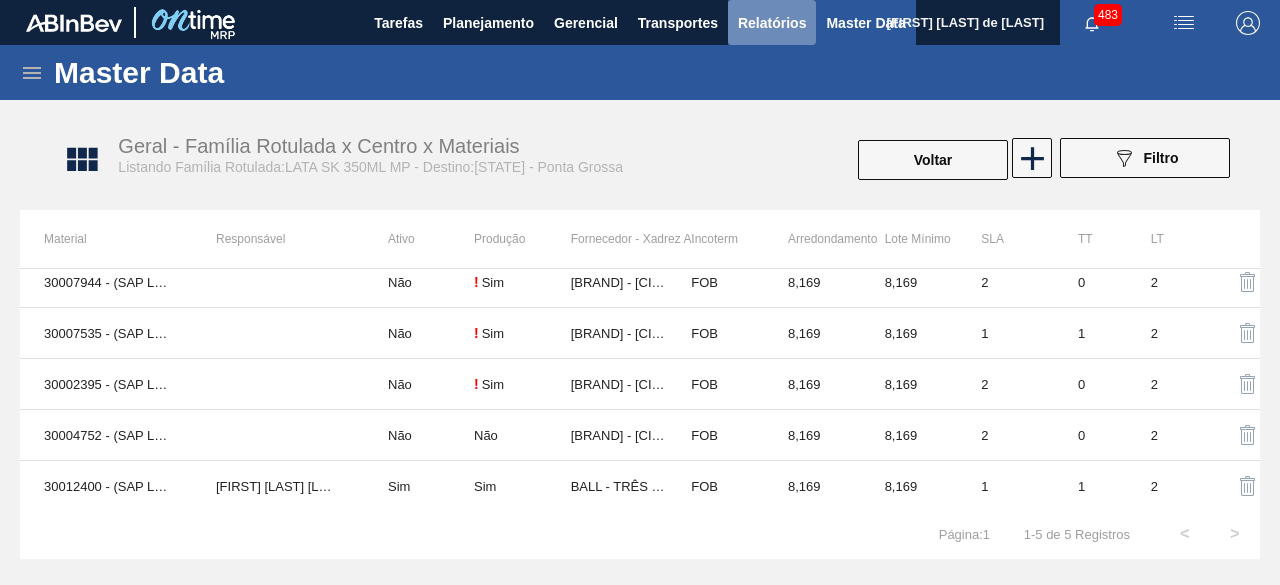 click on "Relatórios" at bounding box center (772, 23) 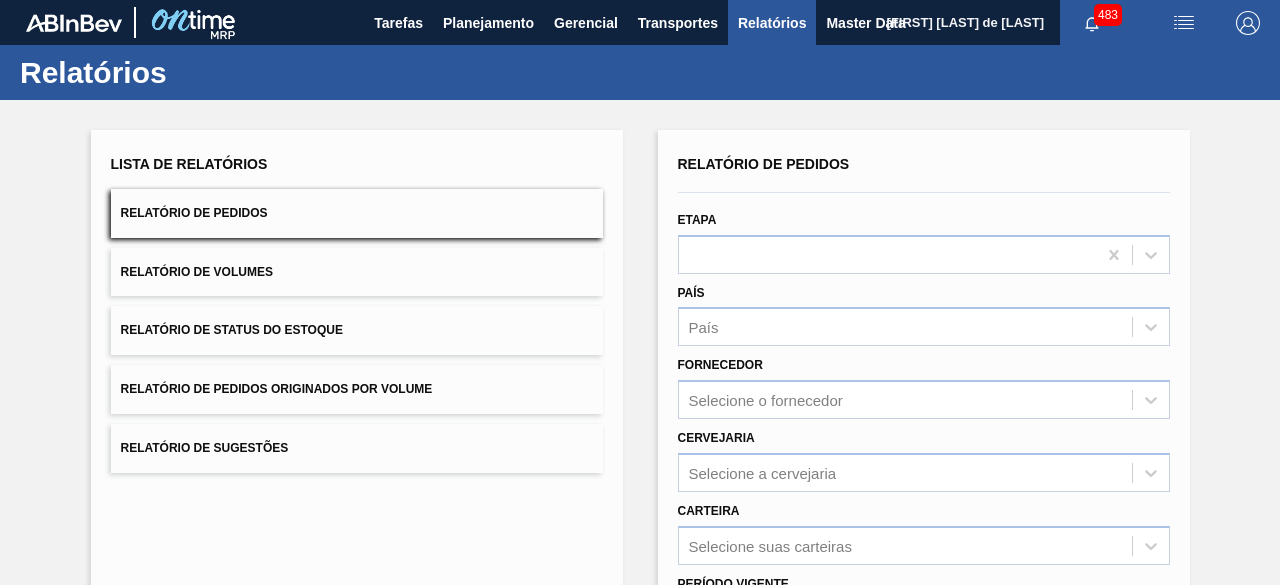 click on "Relatório de Volumes" at bounding box center [357, 272] 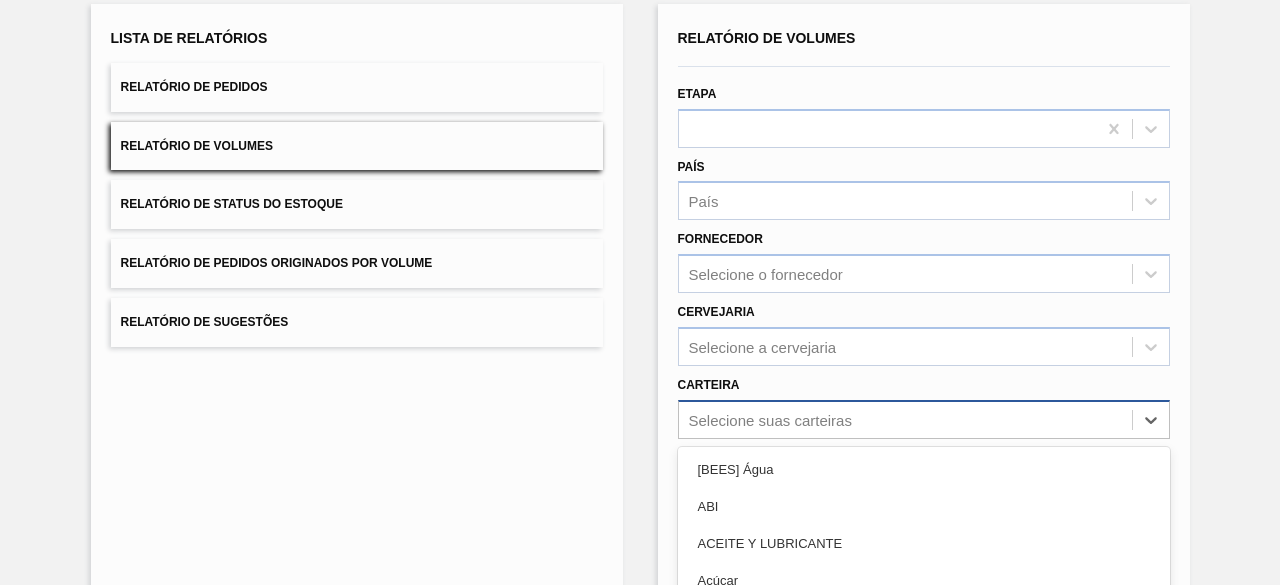 scroll, scrollTop: 294, scrollLeft: 0, axis: vertical 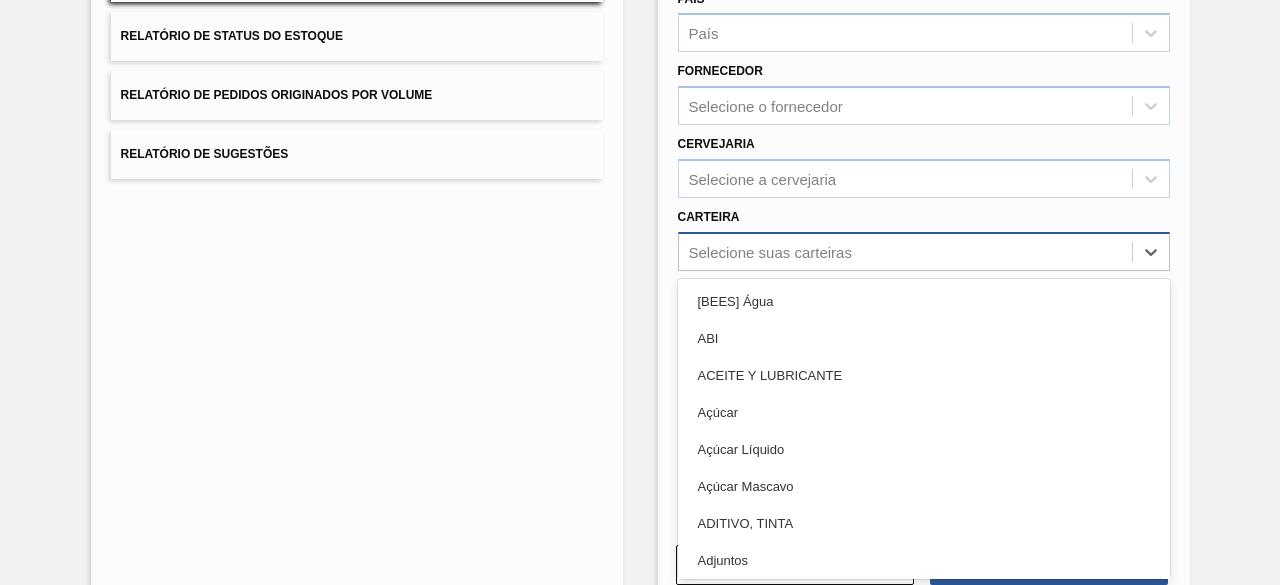 click on "option Açúcar focused, 4 of 101. 101 results available. Use Up and Down to choose options, press Enter to select the currently focused option, press Escape to exit the menu, press Tab to select the option and exit the menu. Selecione suas carteiras [BEES] Água ABI ACEITE Y LUBRICANTE Açúcar Açúcar Líquido Açúcar Mascavo ADITIVO, TINTA Adjuntos AGENTES DE FILTRACION Air Bag Alça Alcool Etil Antioxidante Areia Aroma Aromas Aveia Azúcar Azúcar BO AZUCAR PY Bag in Box Bananada BARNIZ Barril Base Base Alcoólica Blister Bobina Bobina Alumínio Bobina Papel BOTELLAS NO RETORNABLES Cachaça BEES Café Caixa Cartão Caixa Papelão CAJA DE CARTÓN CORRUGADO Cal Cantoneira Cantoneira Papelão Canudo CARAMELO & COLORANTE Cartonado CARTUCHOS Carvão Mineral Casca de Laranja Chapa Coating coco Coentro Cola Colageno COLORANTE Composto Vedante Concentrado Concentrado alcoólico CONCENTRADOS Container IBC Corante Corda CORRUGADOS CUERPO DE LATA Encarte Enzima ENZIMAS Etiqueta Etiqueta Autoadesiva Externo Extrato" at bounding box center [924, 251] 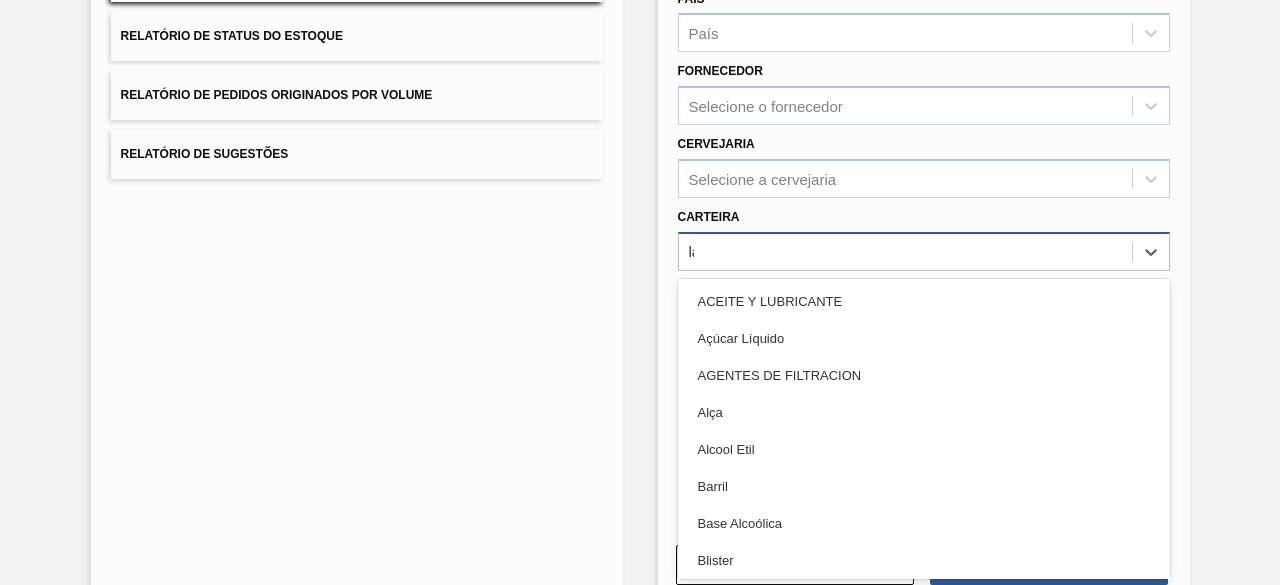 type on "lata" 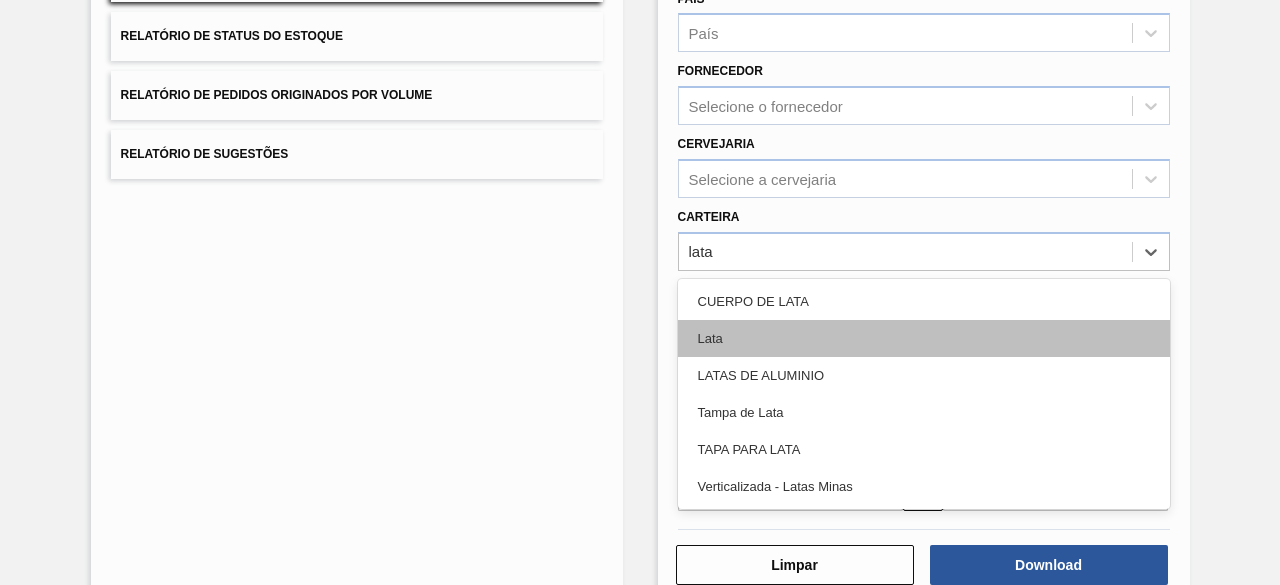 click on "Lata" at bounding box center (924, 338) 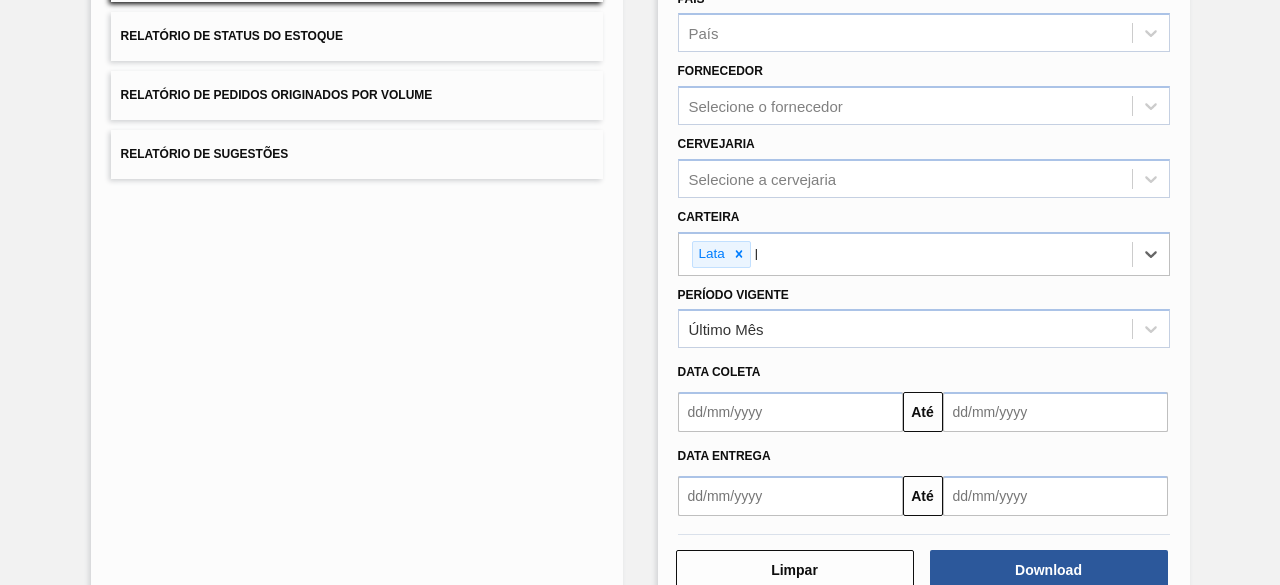 type 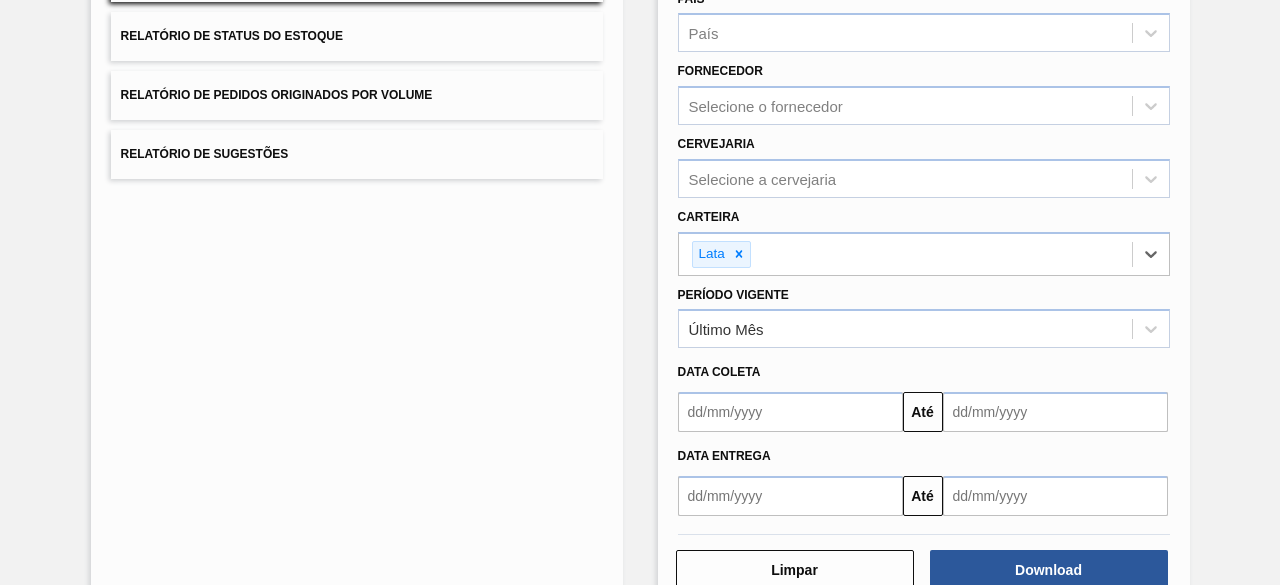 scroll, scrollTop: 343, scrollLeft: 0, axis: vertical 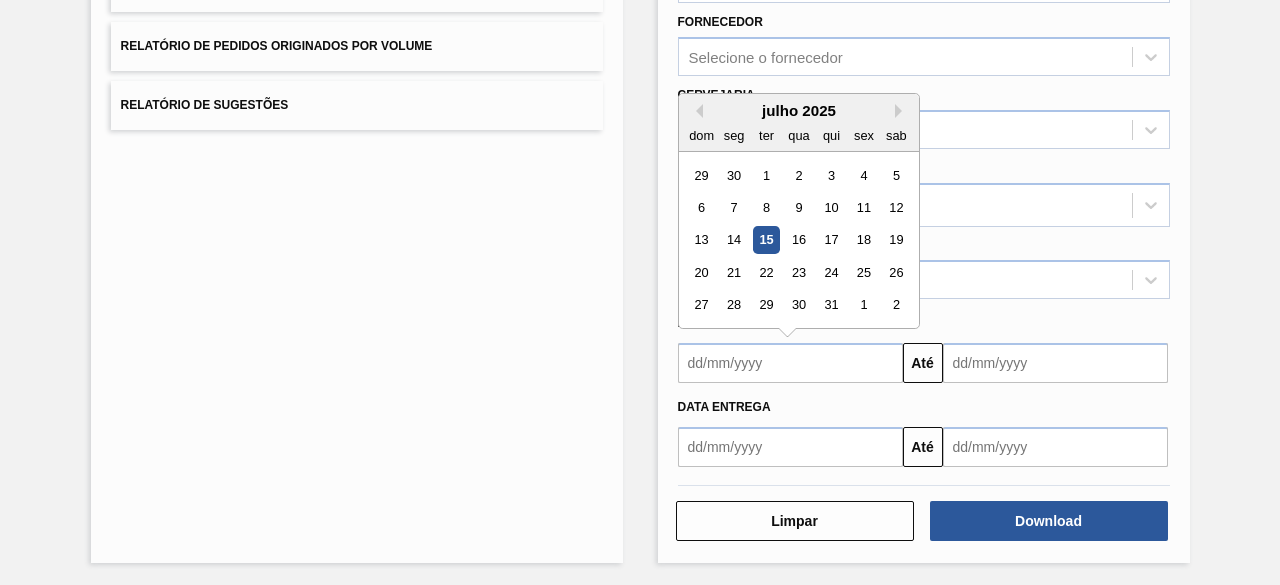click at bounding box center (790, 363) 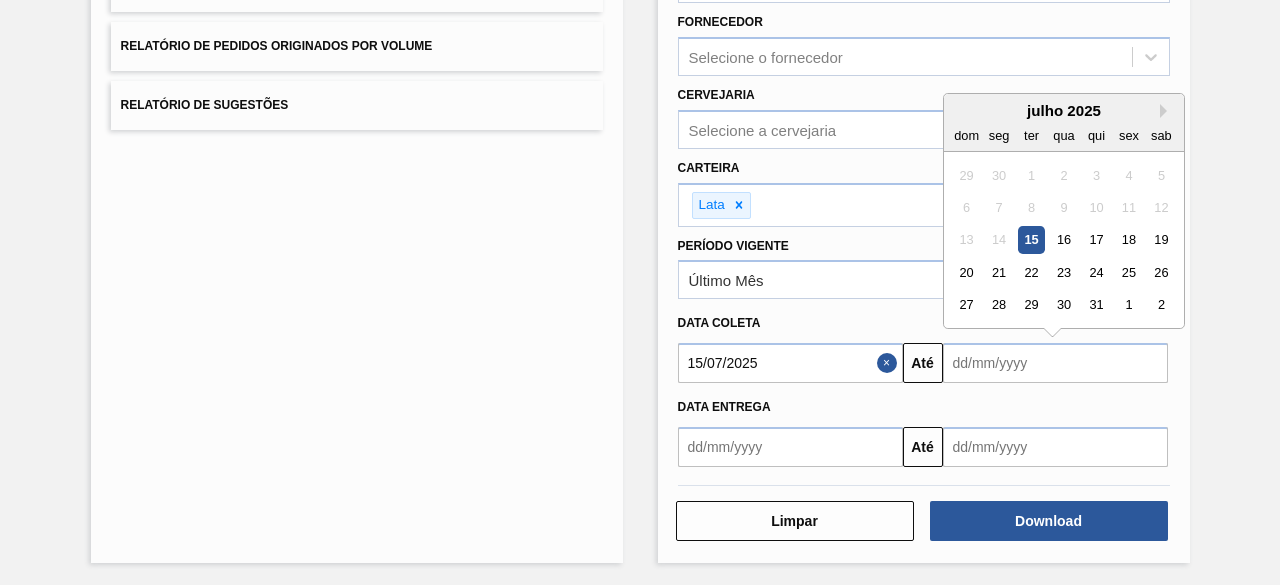 click at bounding box center [1055, 363] 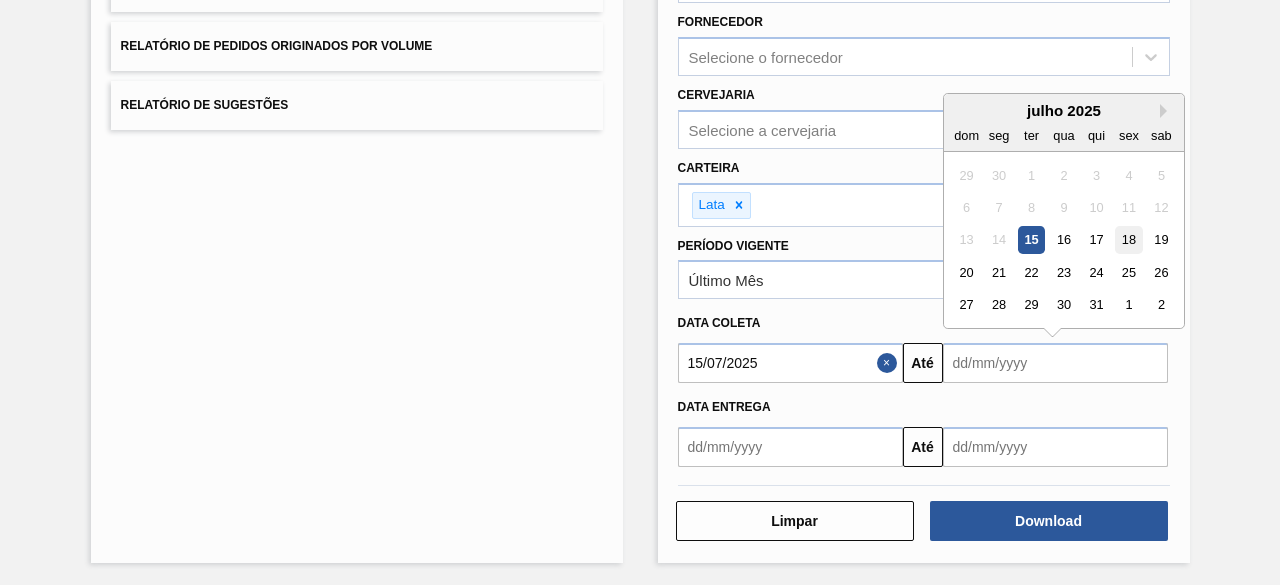click on "18" at bounding box center [1128, 240] 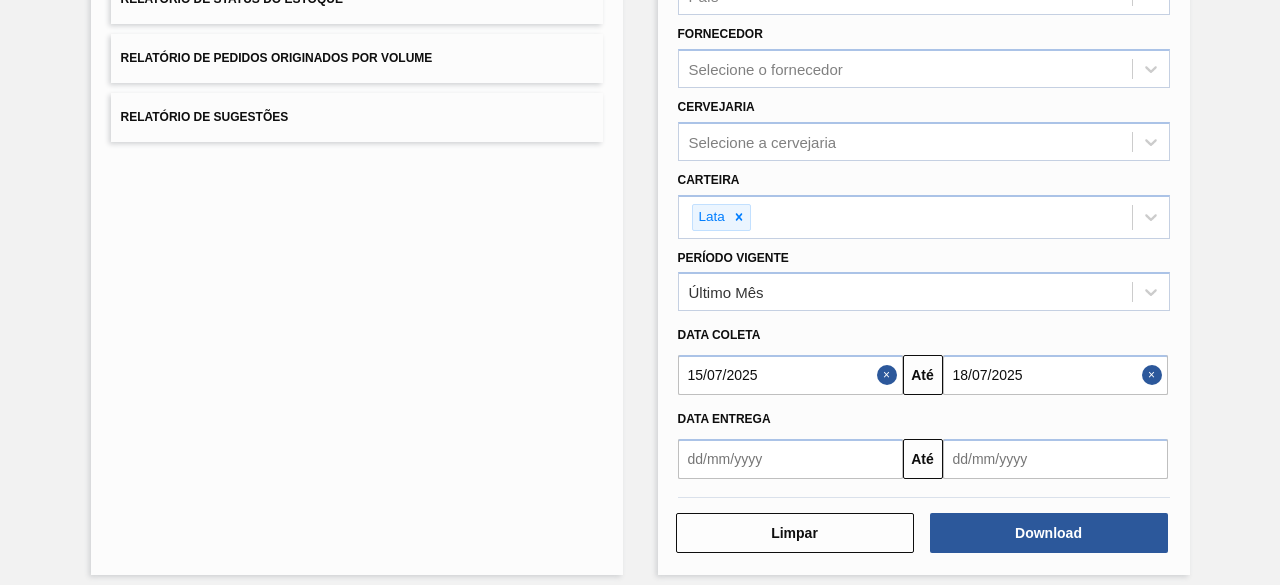 scroll, scrollTop: 343, scrollLeft: 0, axis: vertical 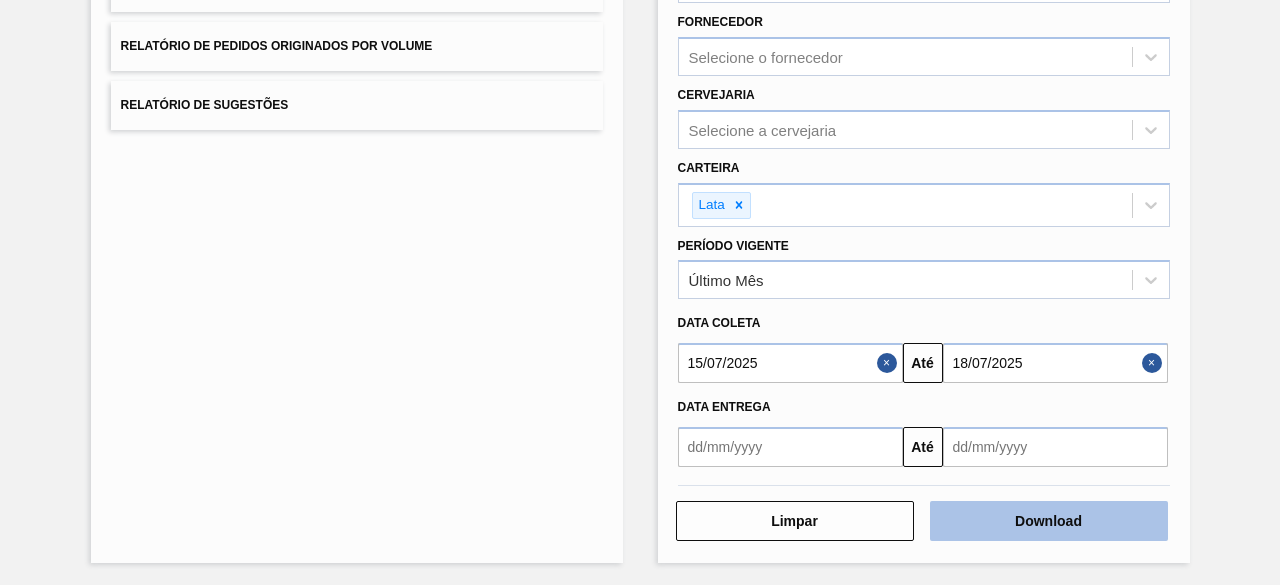 click on "Download" at bounding box center (1049, 521) 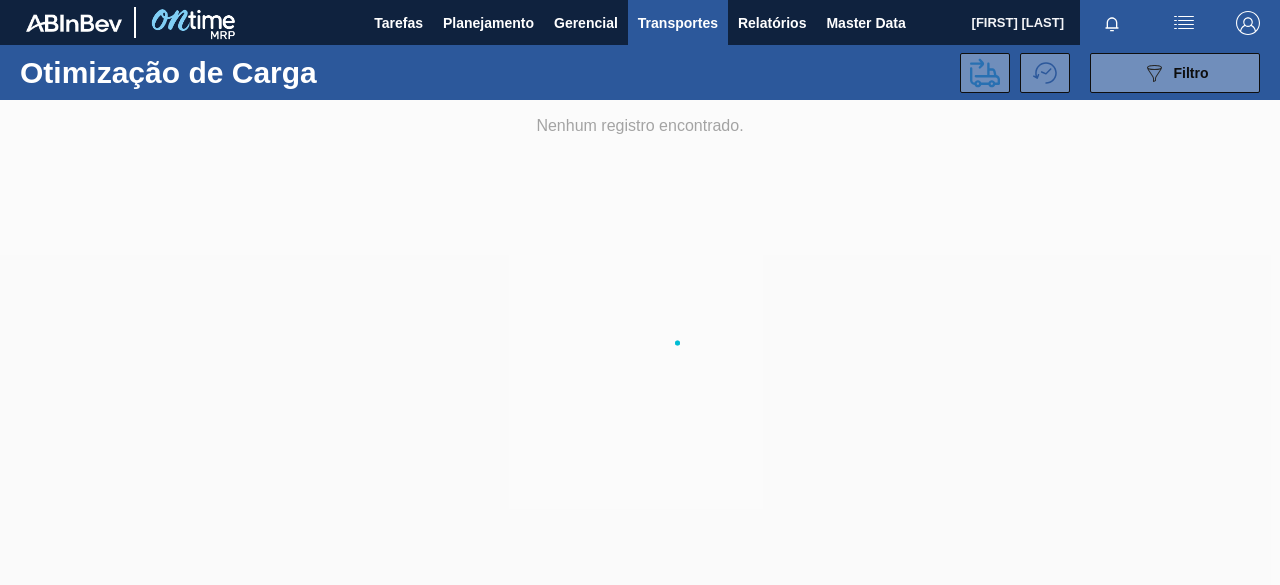 scroll, scrollTop: 0, scrollLeft: 0, axis: both 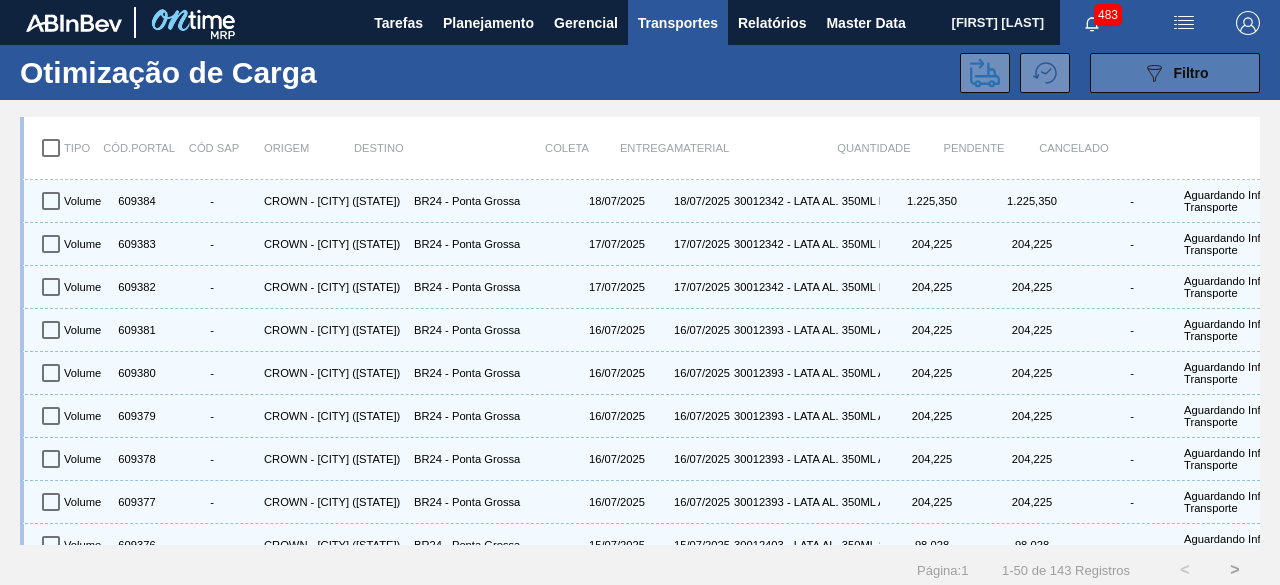 click on "089F7B8B-B2A5-4AFE-B5C0-19BA573D28AC" 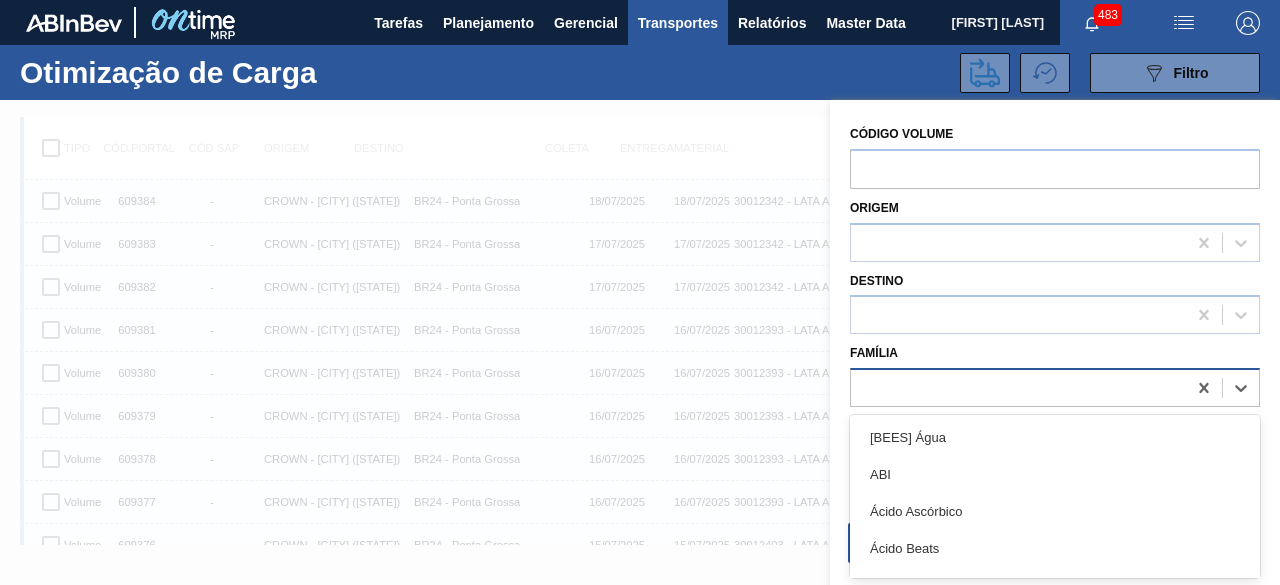 scroll, scrollTop: 25, scrollLeft: 0, axis: vertical 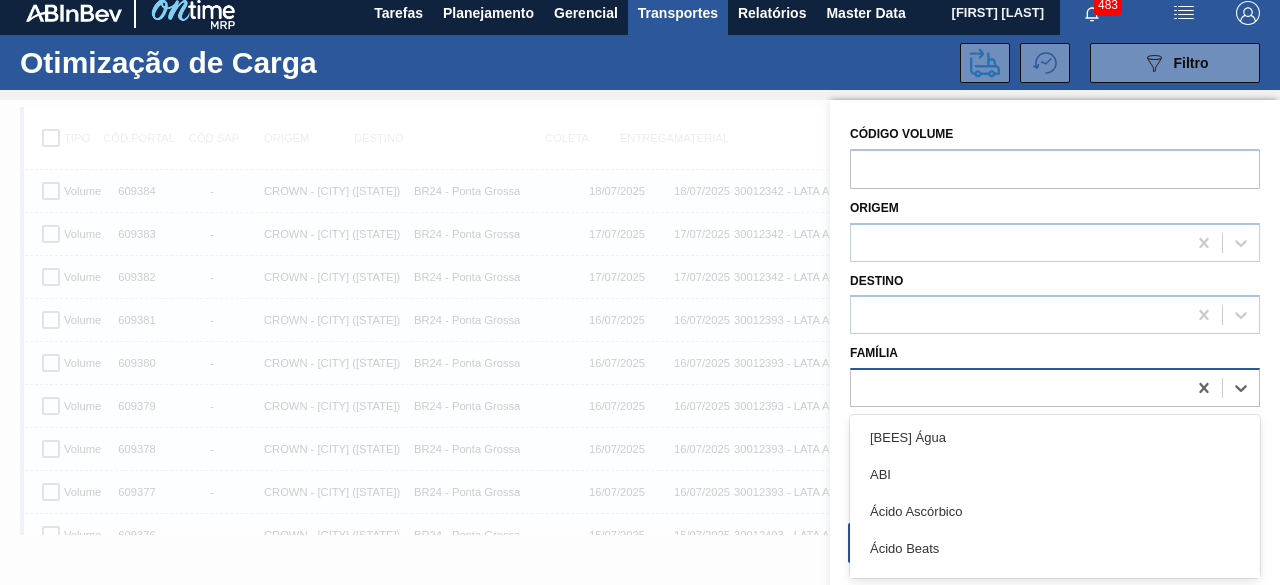 click at bounding box center [1018, 388] 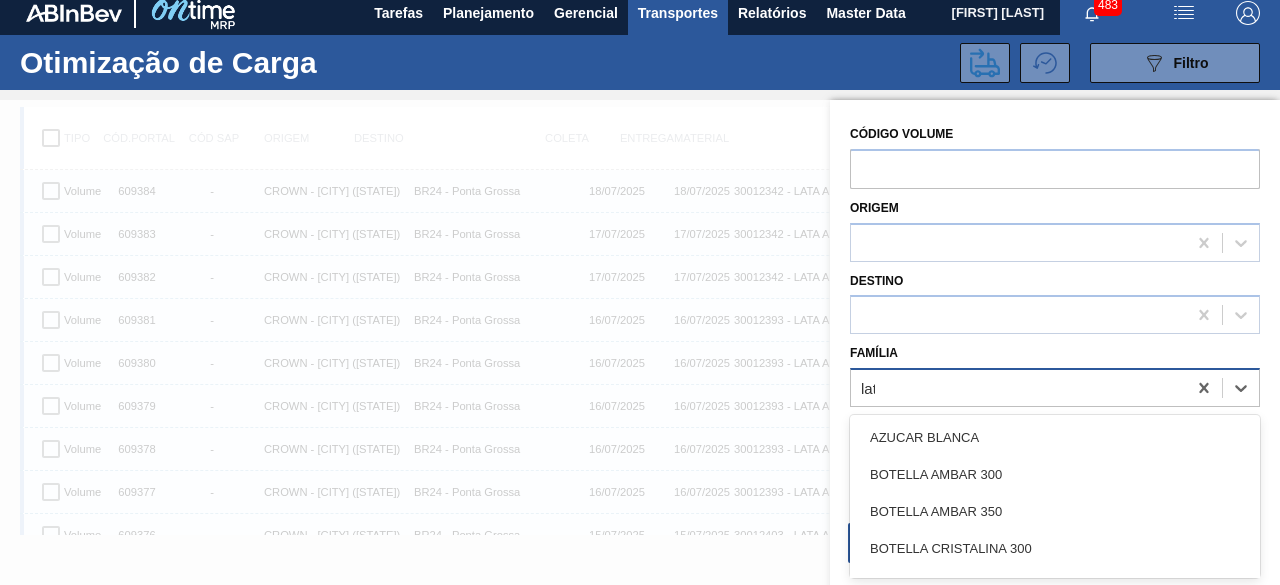 type on "lata" 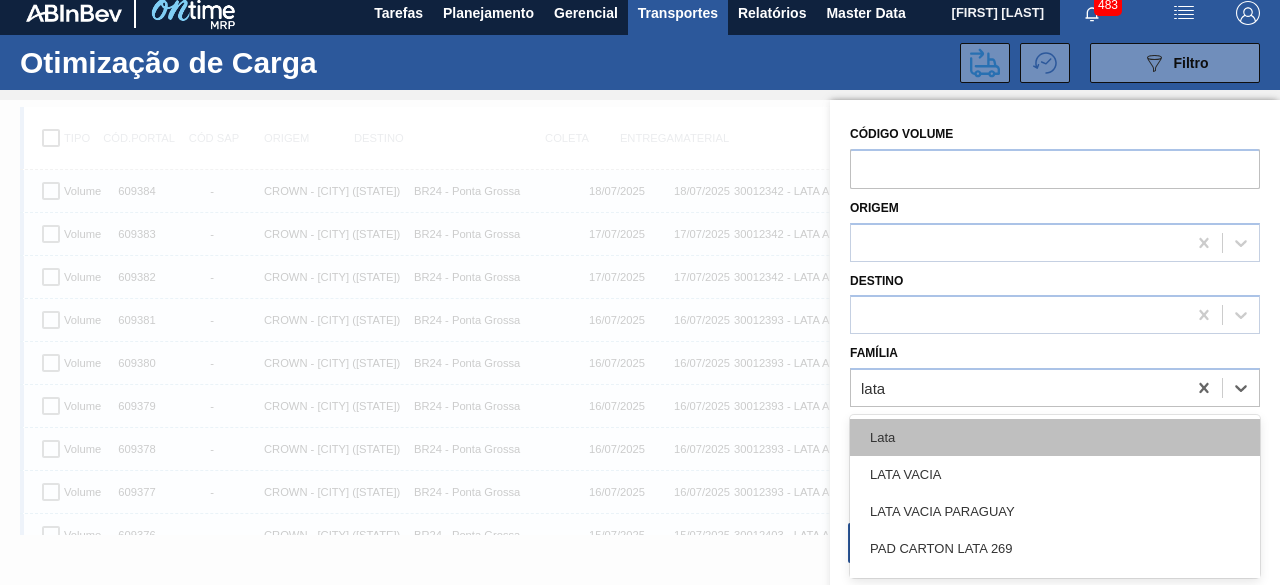 click on "Lata" at bounding box center (1055, 437) 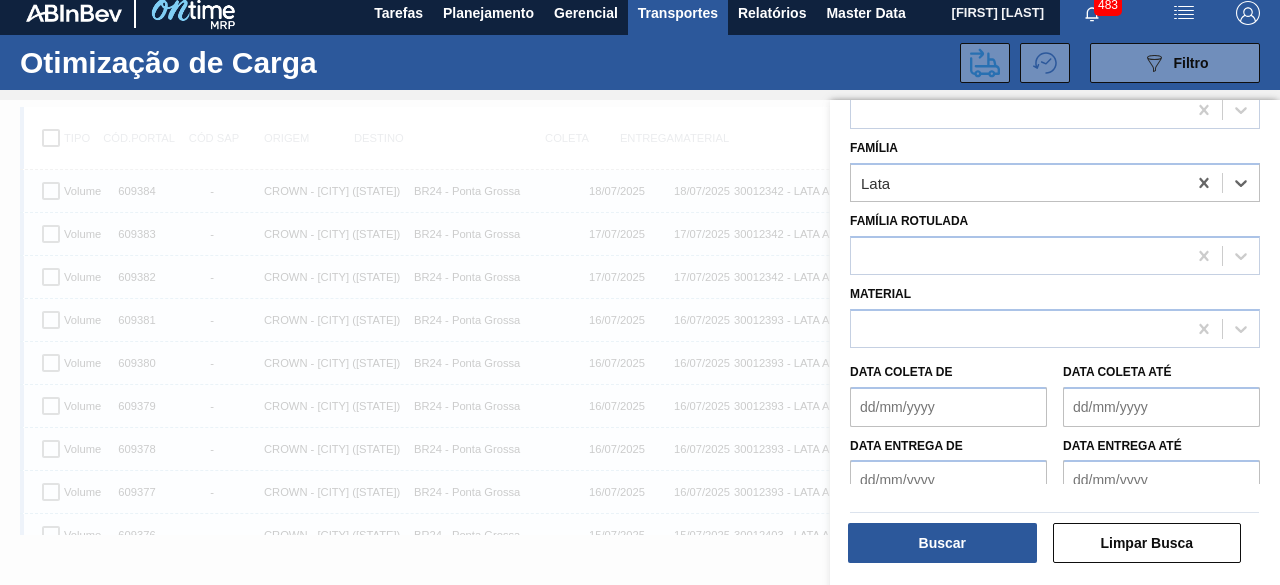 scroll, scrollTop: 221, scrollLeft: 0, axis: vertical 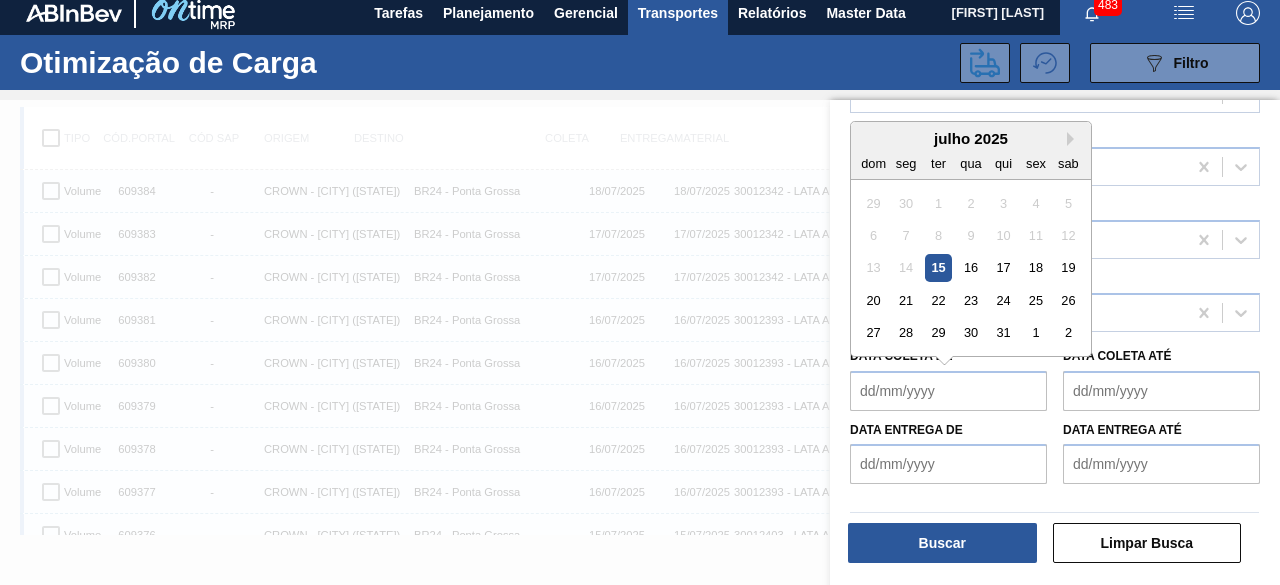 click on "Data coleta de" at bounding box center [948, 391] 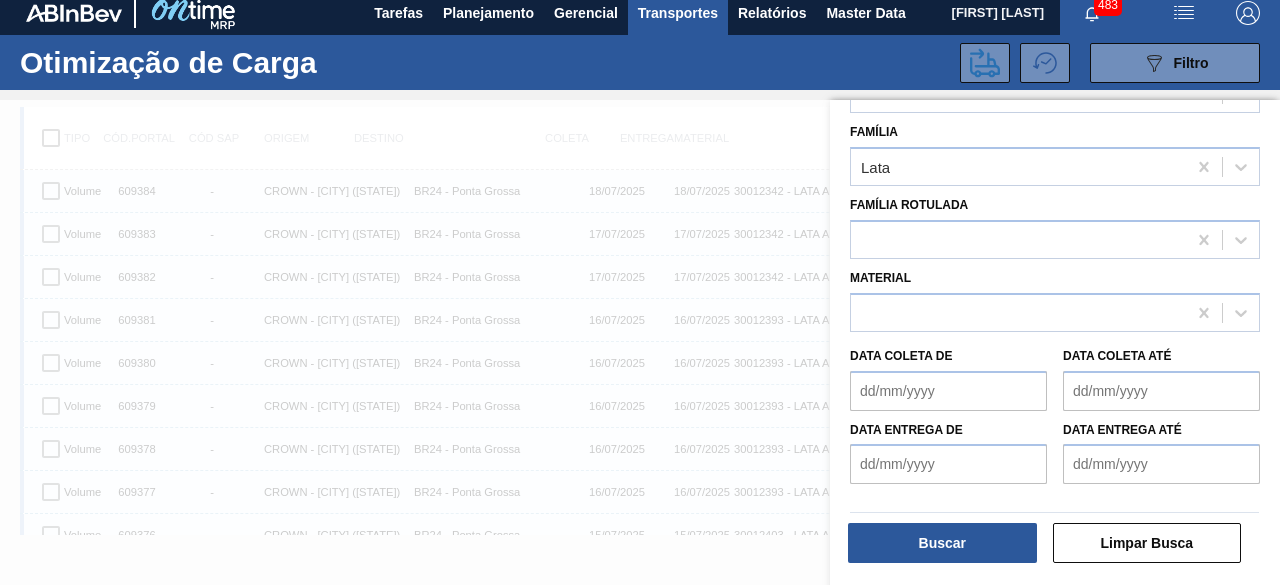 type on "15/07/2025" 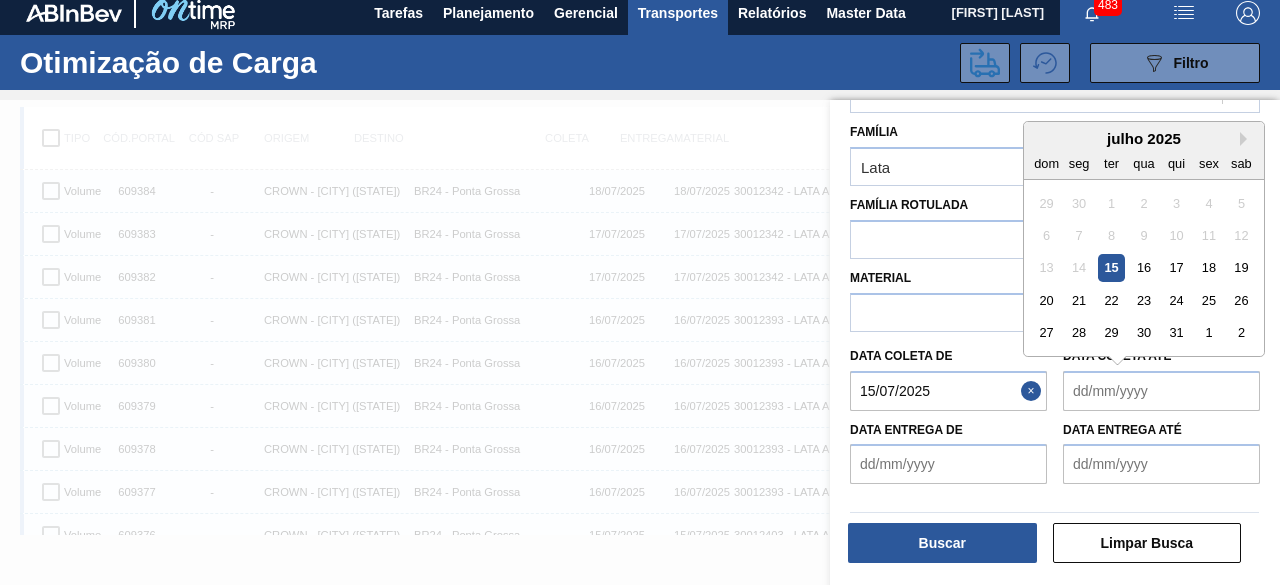 click on "Data coleta até" at bounding box center (1161, 391) 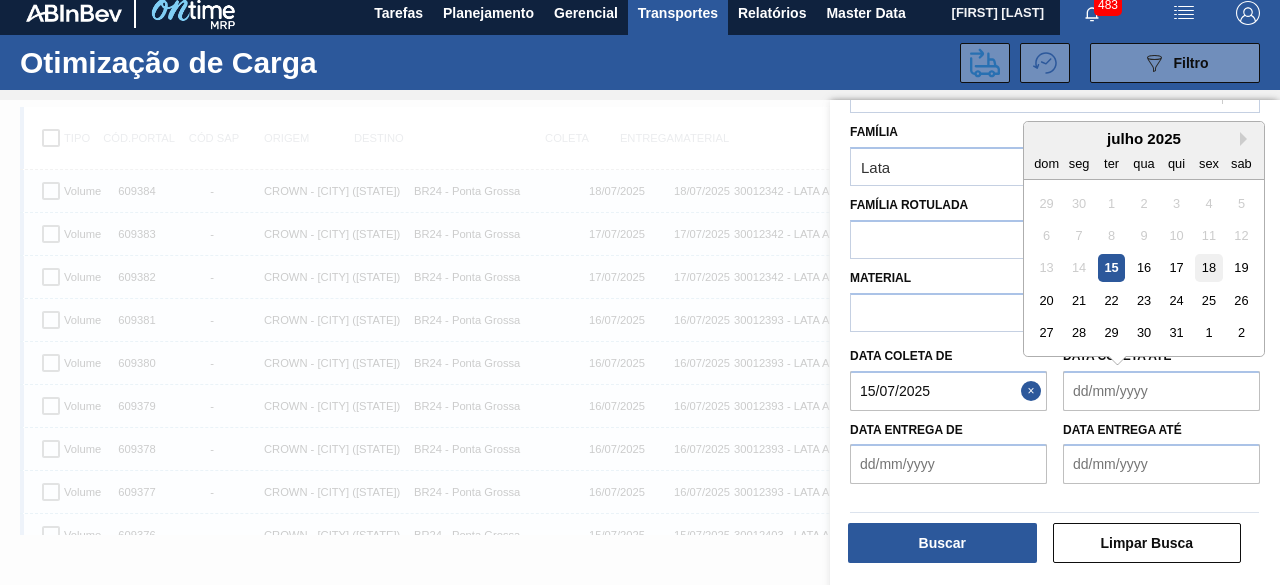 click on "18" at bounding box center [1208, 267] 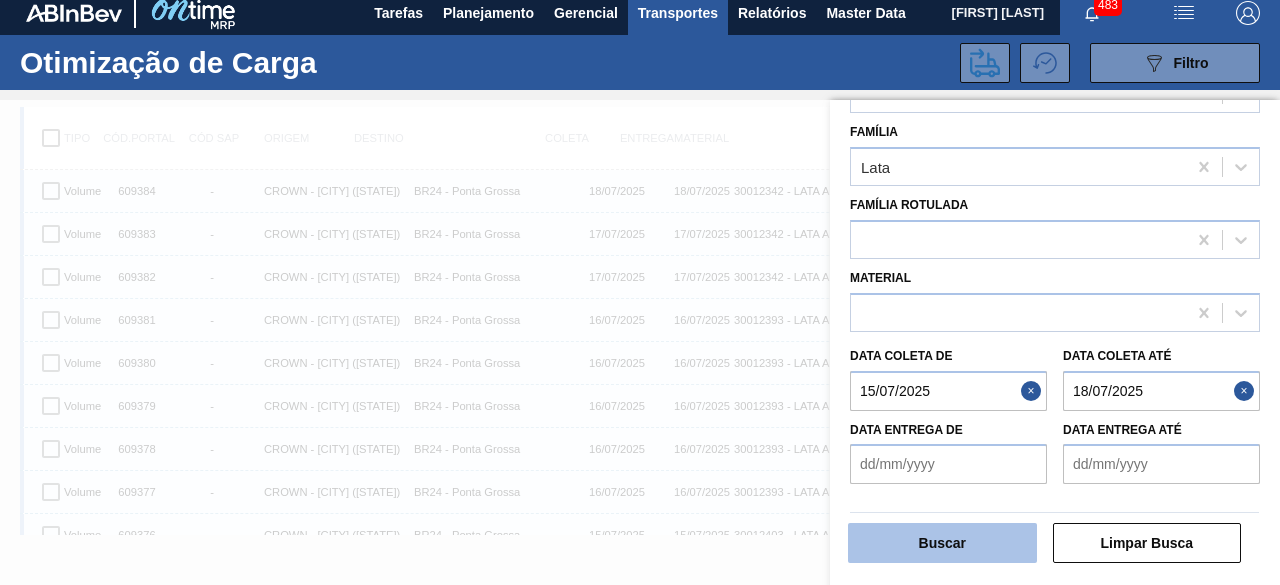 click on "Buscar" at bounding box center [942, 543] 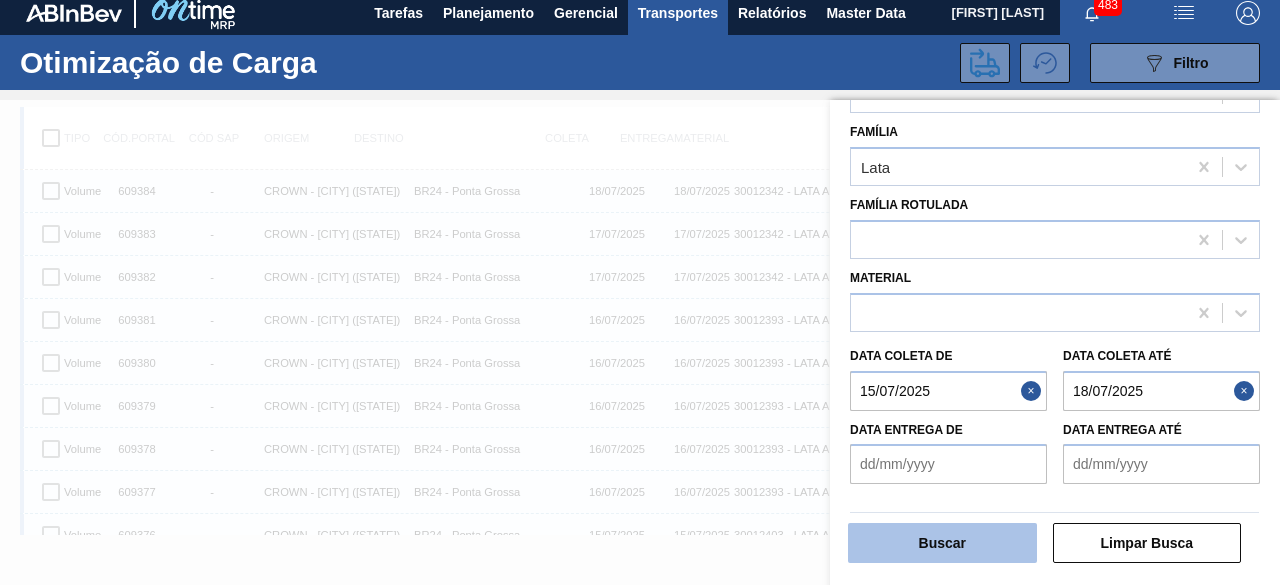 scroll, scrollTop: 0, scrollLeft: 0, axis: both 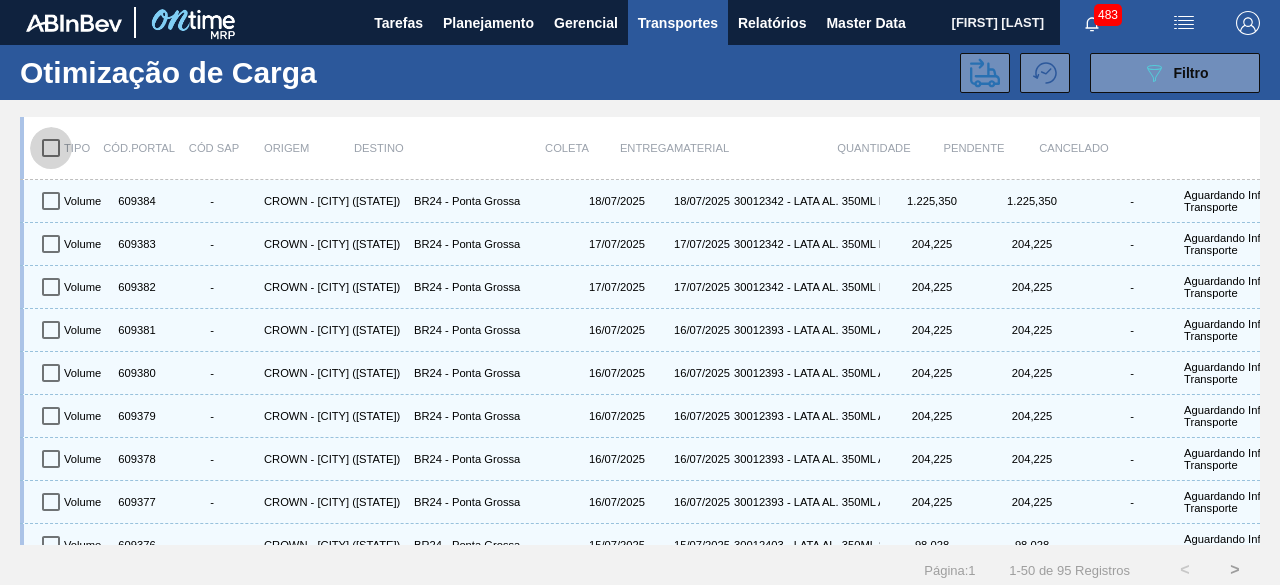 click at bounding box center (51, 148) 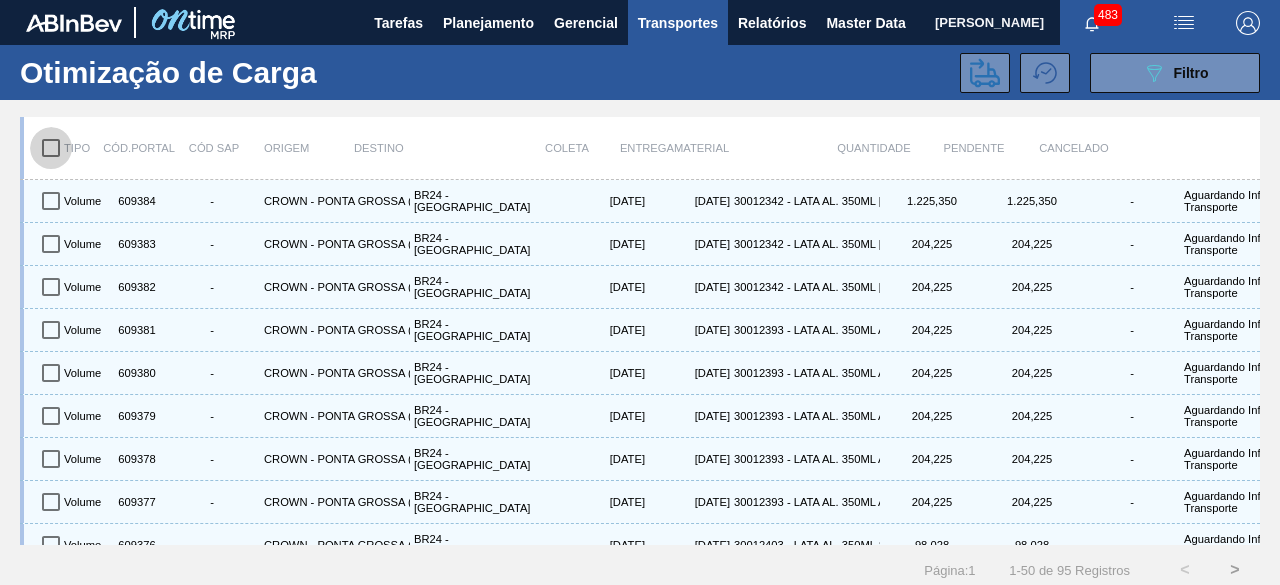 checkbox on "true" 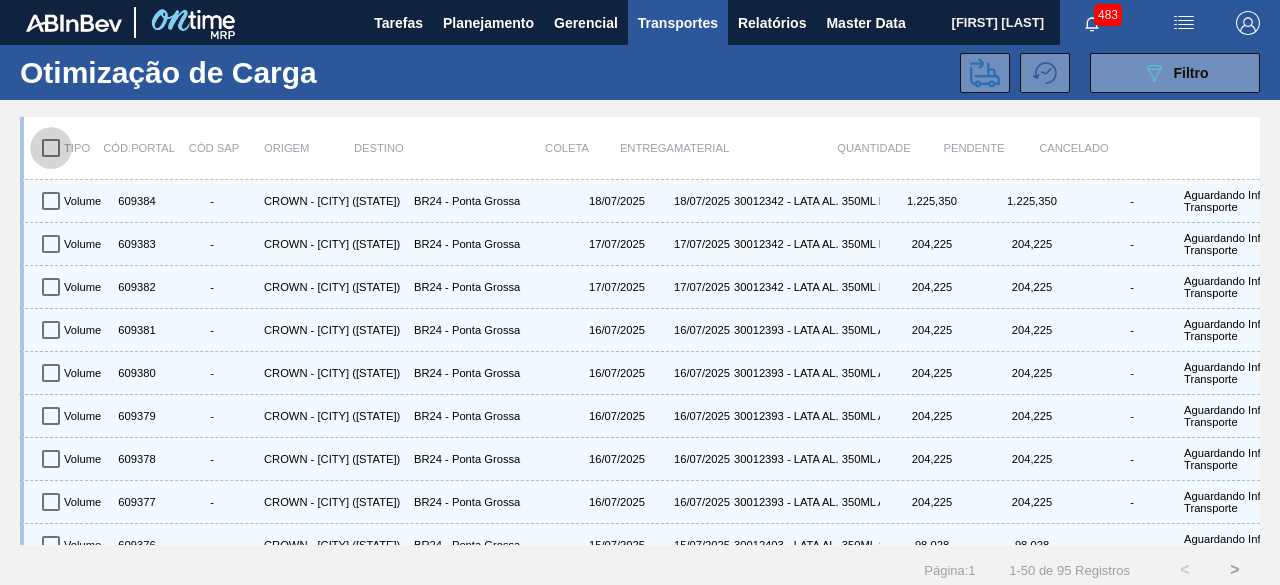 checkbox on "true" 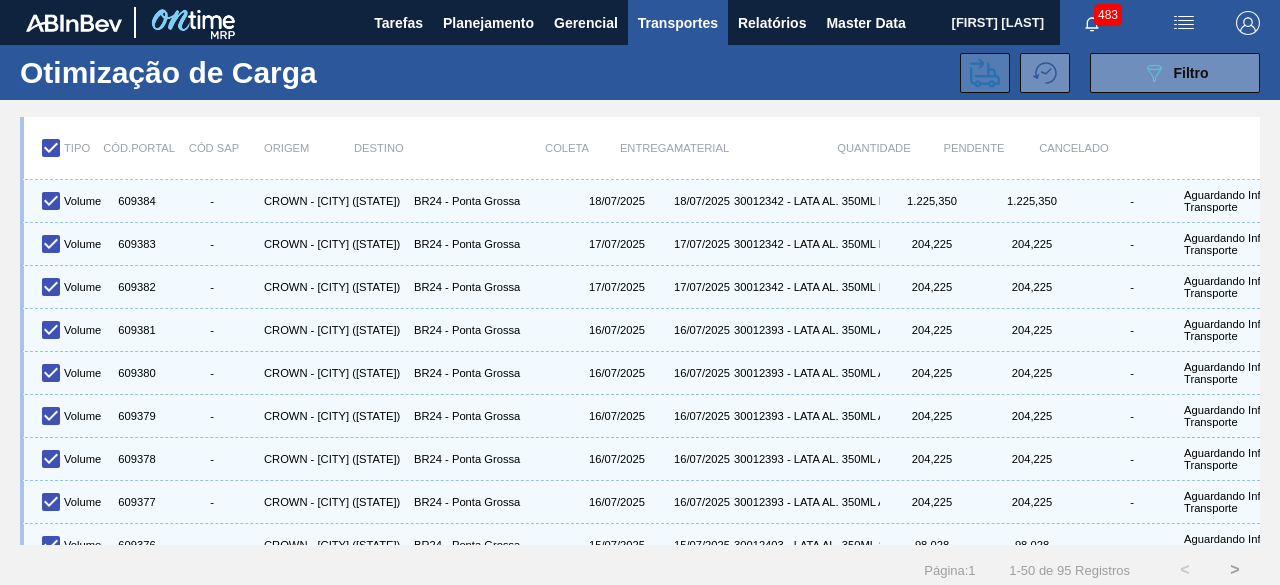 click at bounding box center [985, 73] 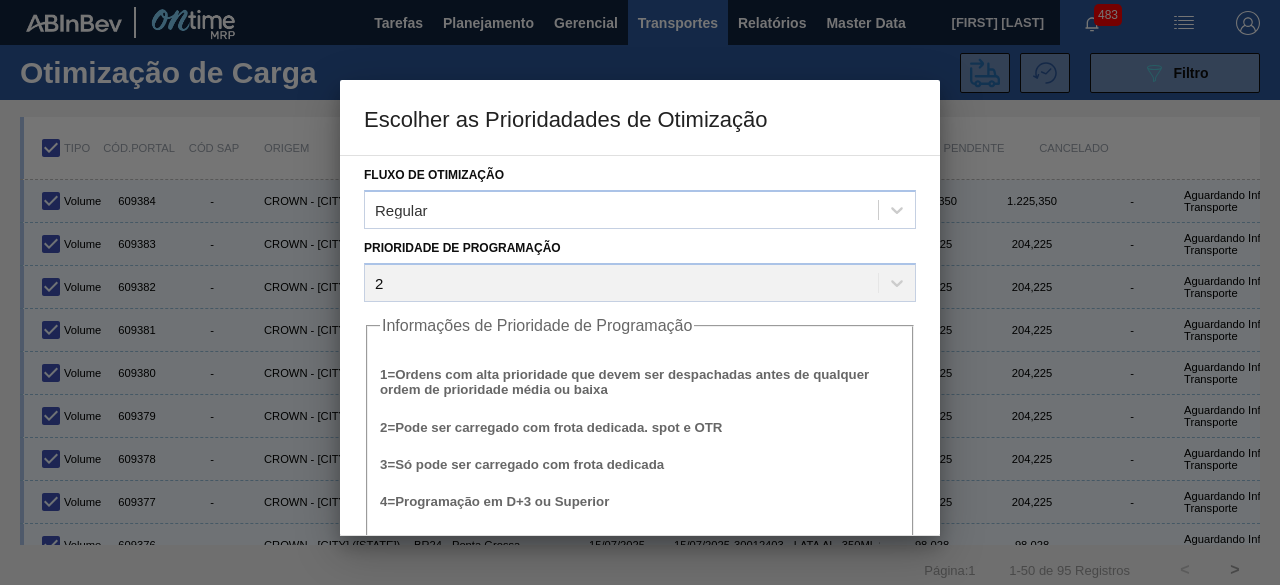 scroll, scrollTop: 76, scrollLeft: 0, axis: vertical 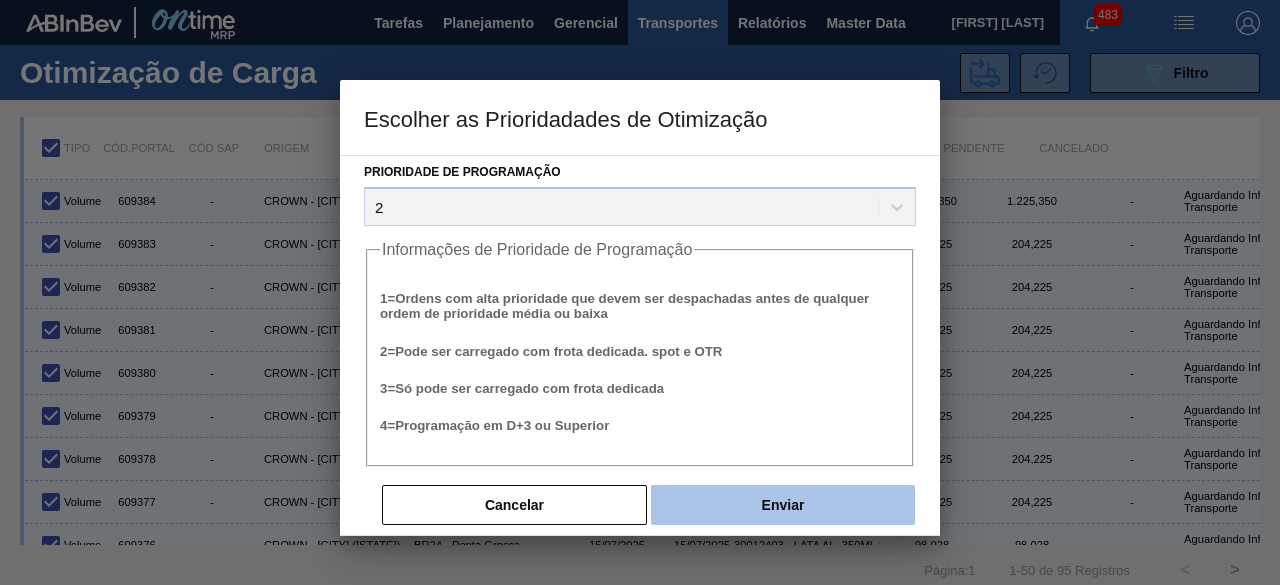 click on "Enviar" at bounding box center [783, 505] 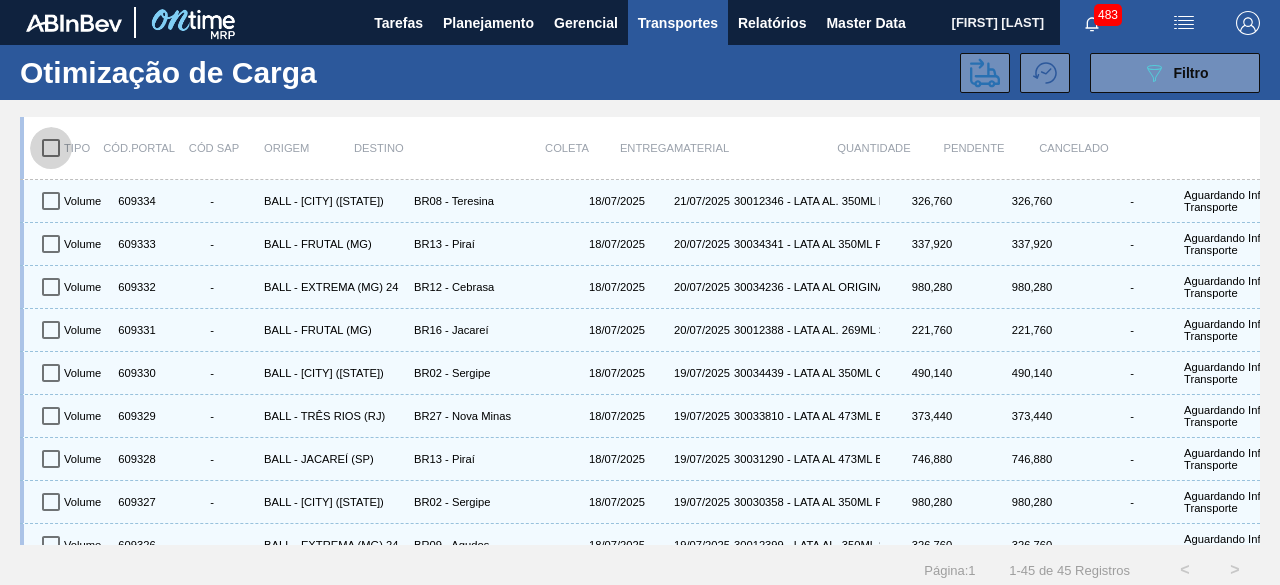 click at bounding box center [51, 148] 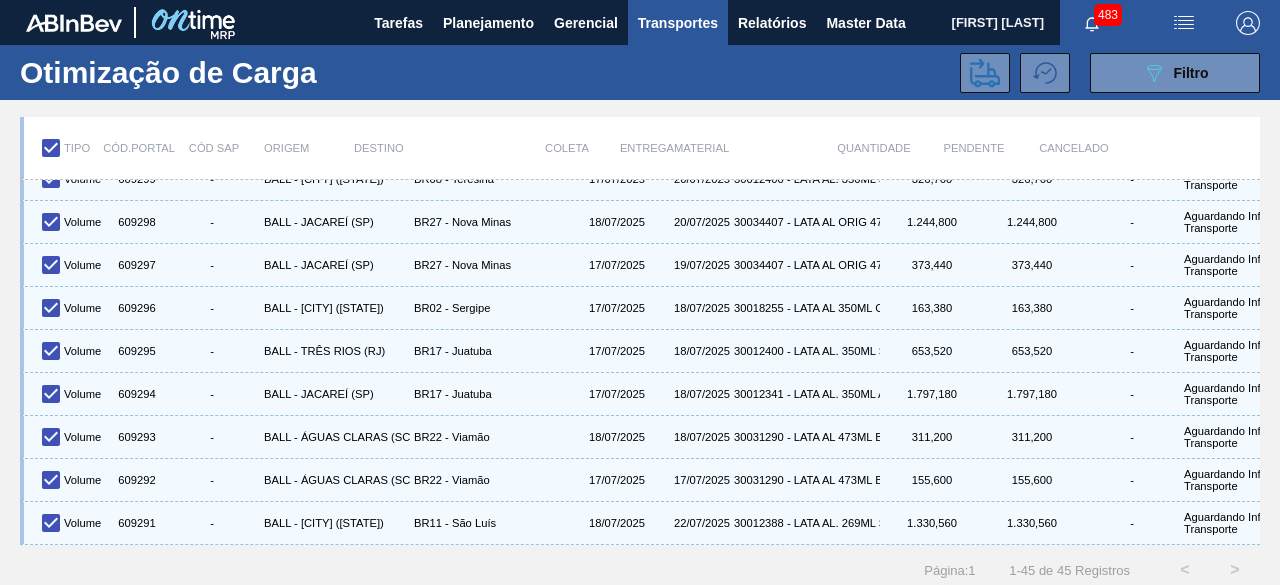 scroll, scrollTop: 1569, scrollLeft: 0, axis: vertical 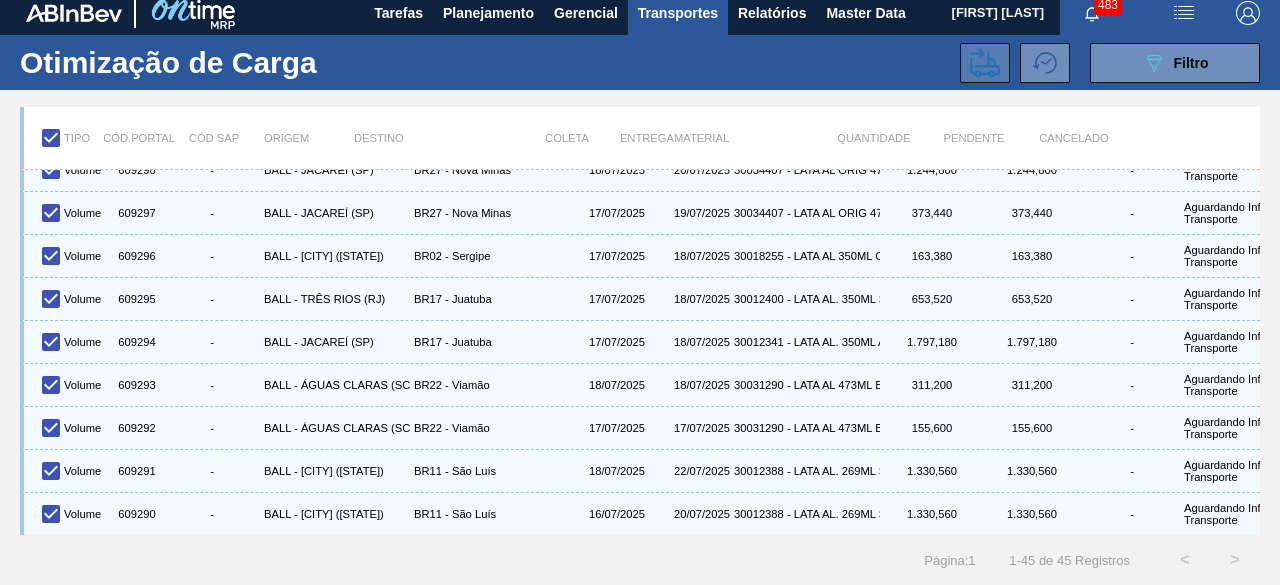 click 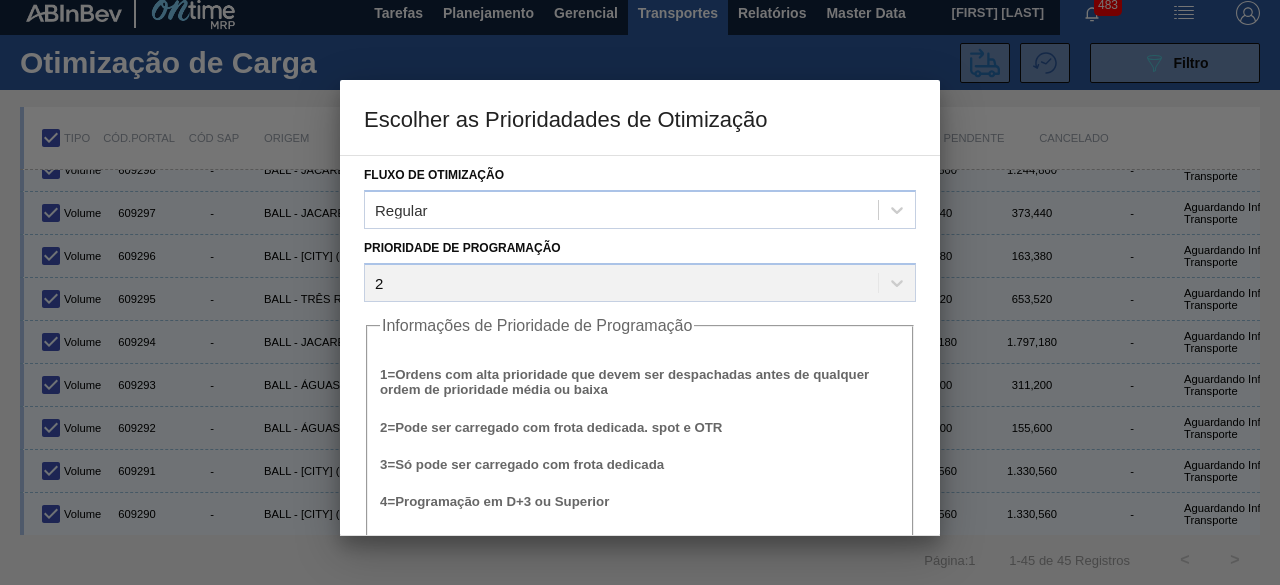 scroll, scrollTop: 76, scrollLeft: 0, axis: vertical 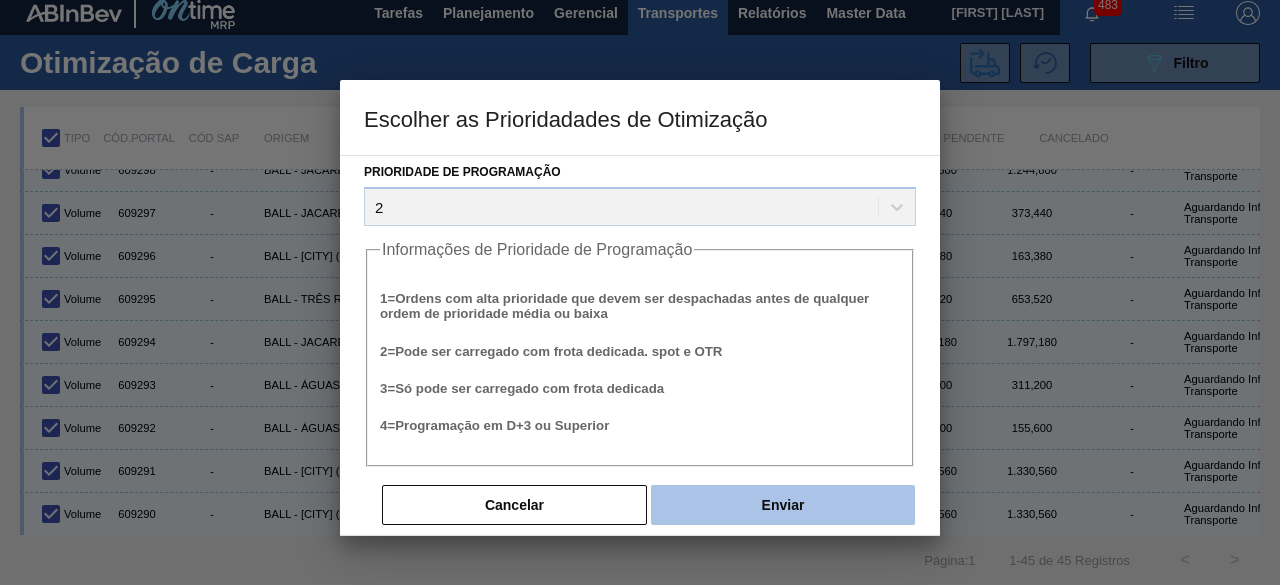 click on "Enviar" at bounding box center [783, 505] 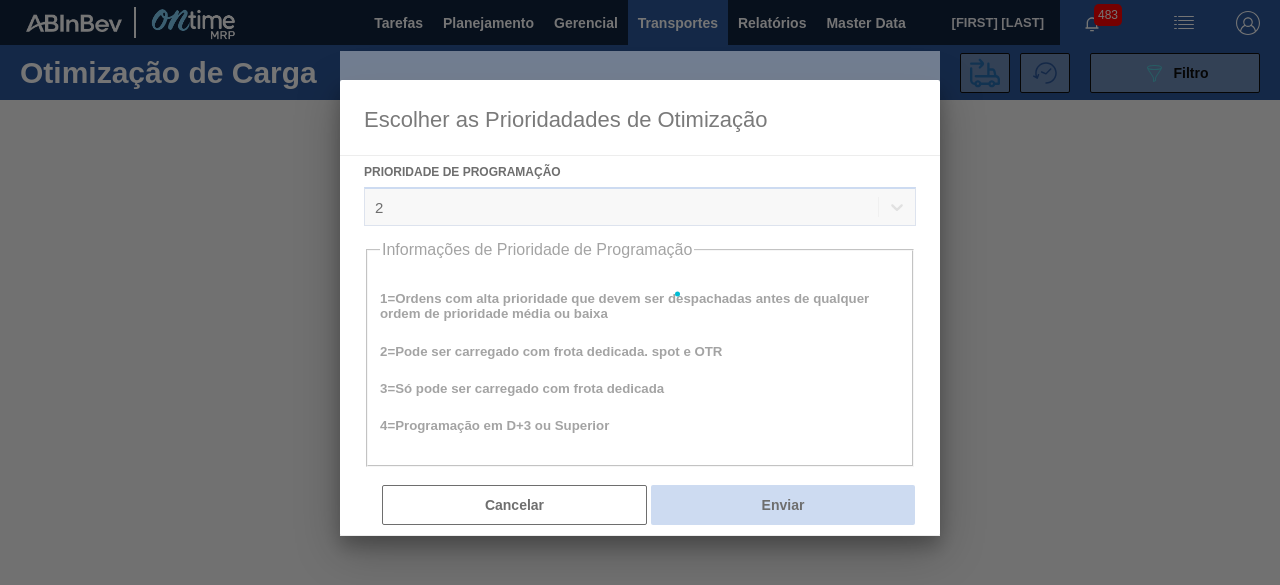 scroll, scrollTop: 0, scrollLeft: 0, axis: both 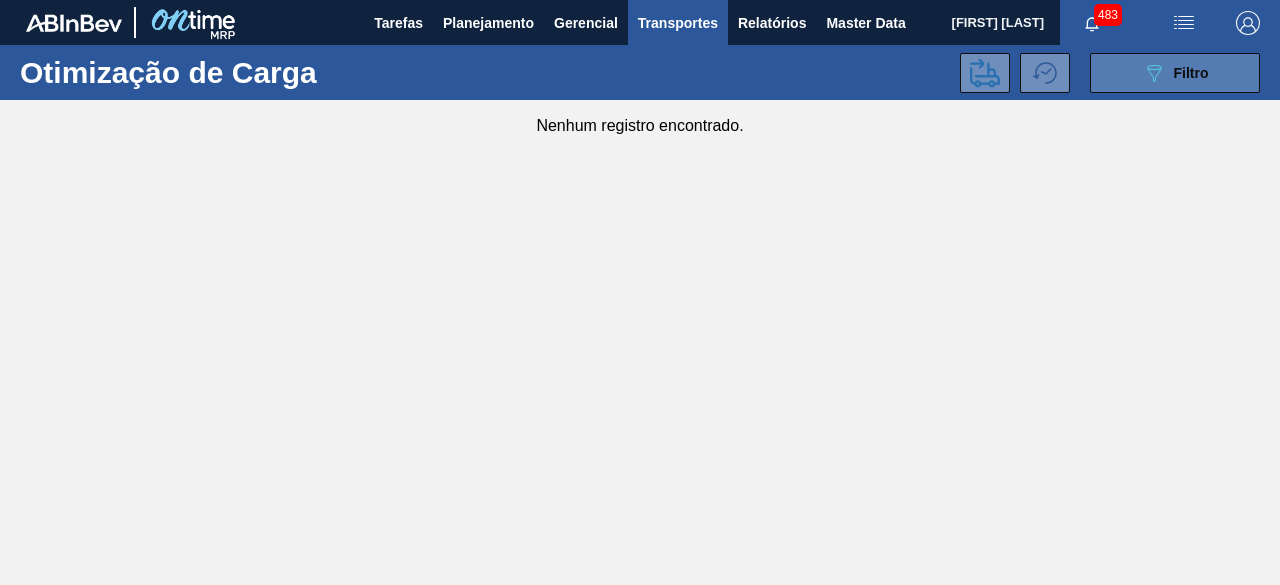 click on "Filtro" at bounding box center (1191, 73) 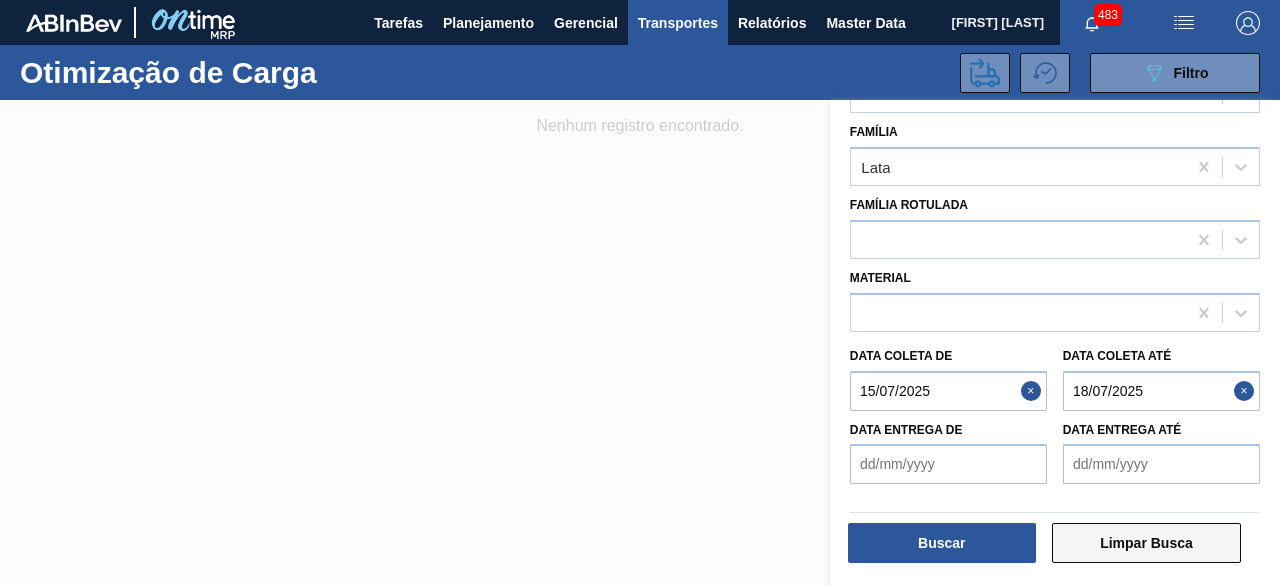 click on "Limpar Busca" at bounding box center [1147, 543] 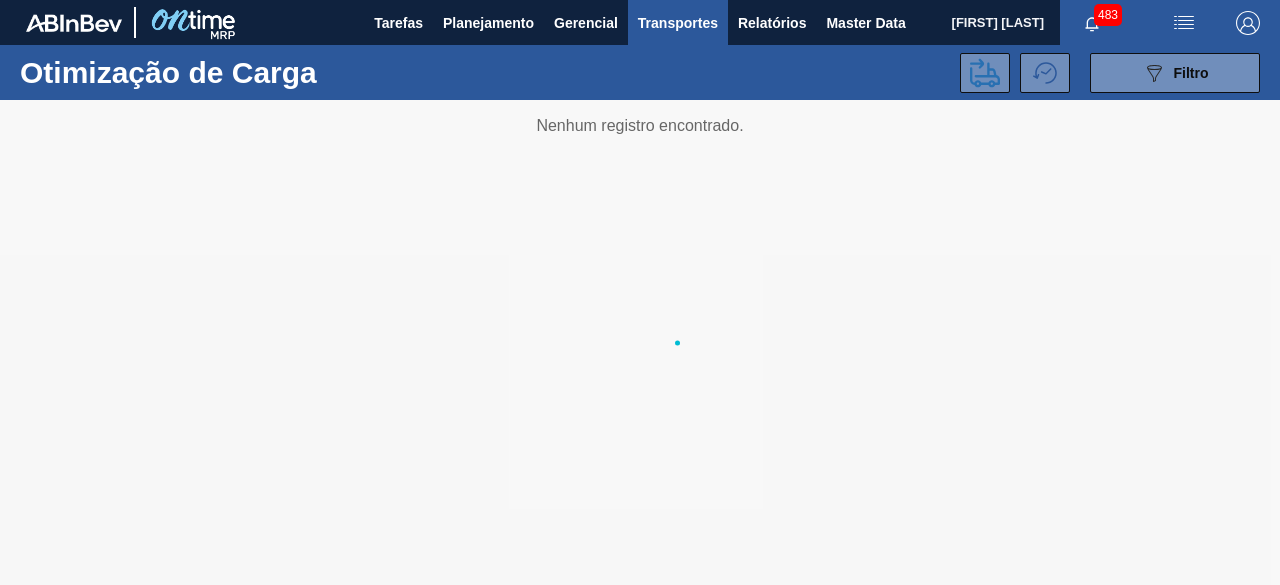 type 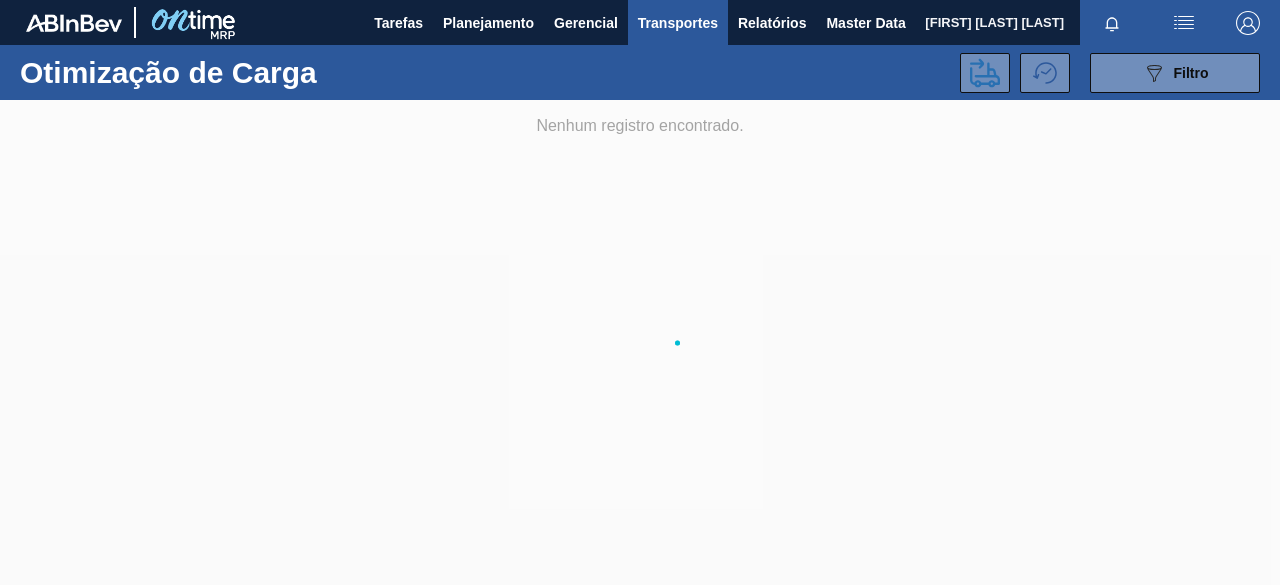 scroll, scrollTop: 0, scrollLeft: 0, axis: both 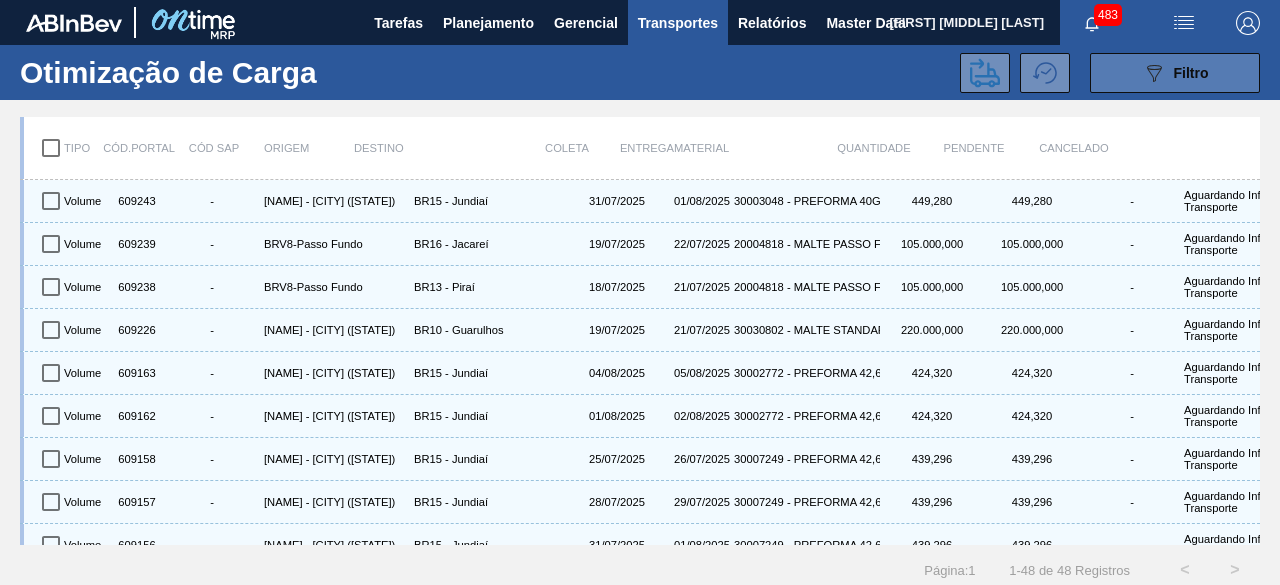 click on "Filtro" at bounding box center [1191, 73] 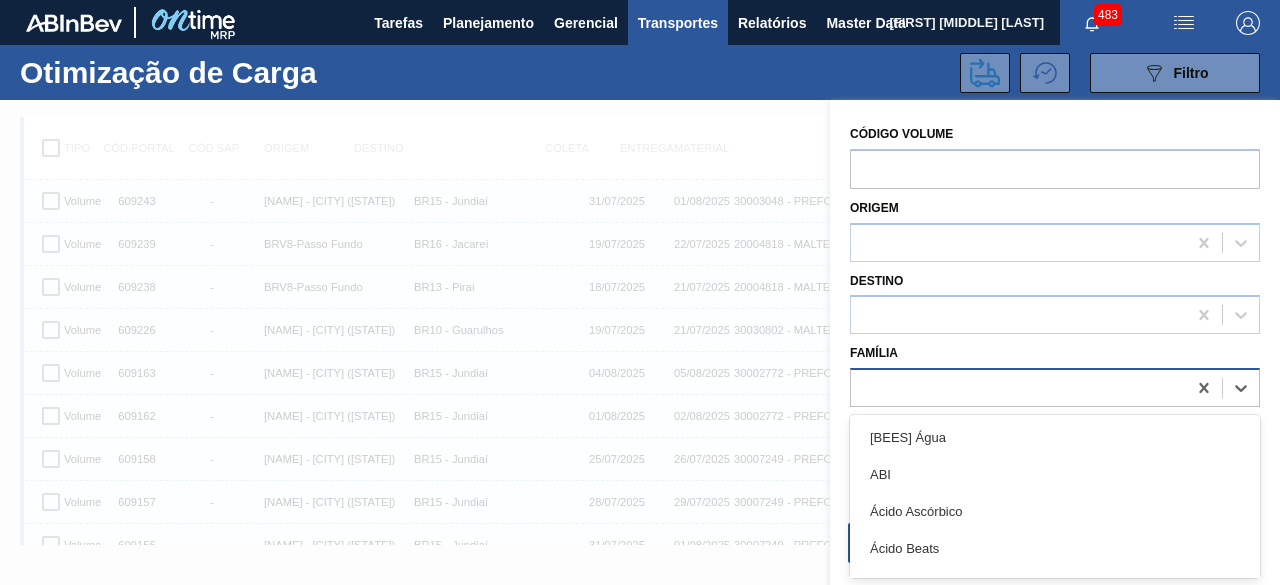 scroll, scrollTop: 25, scrollLeft: 0, axis: vertical 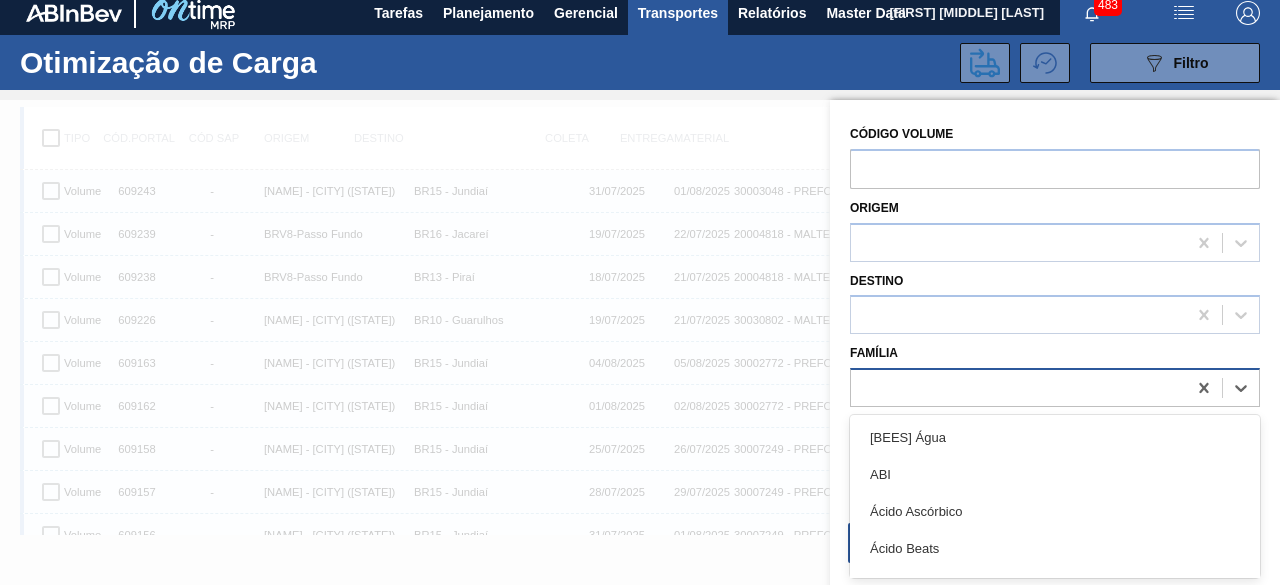 click at bounding box center (1018, 388) 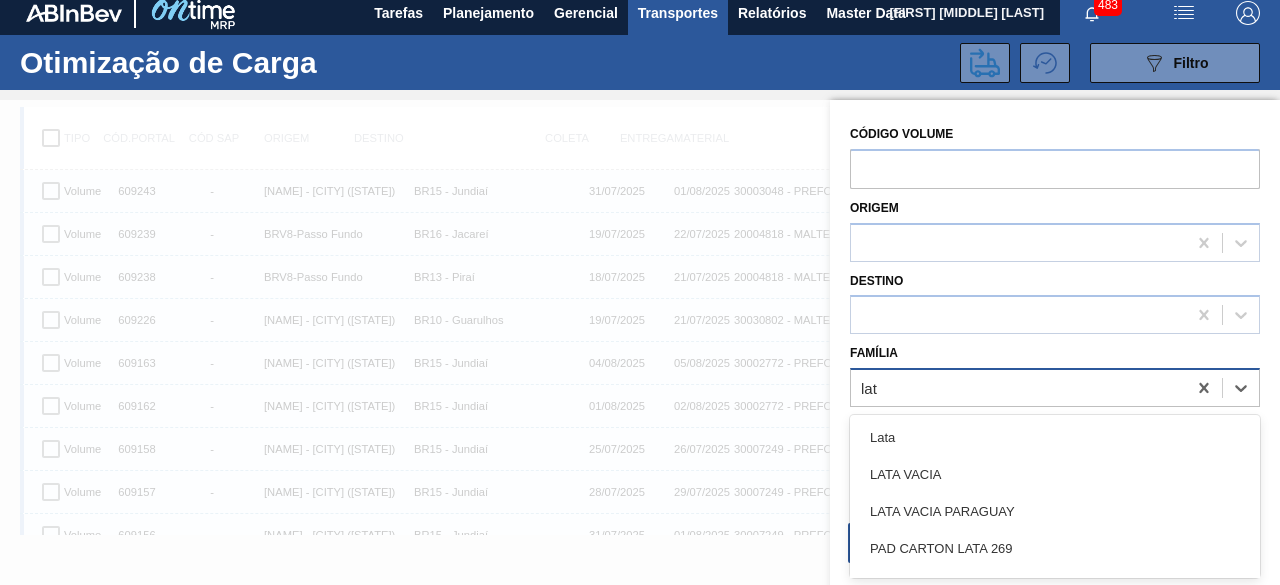type on "lata" 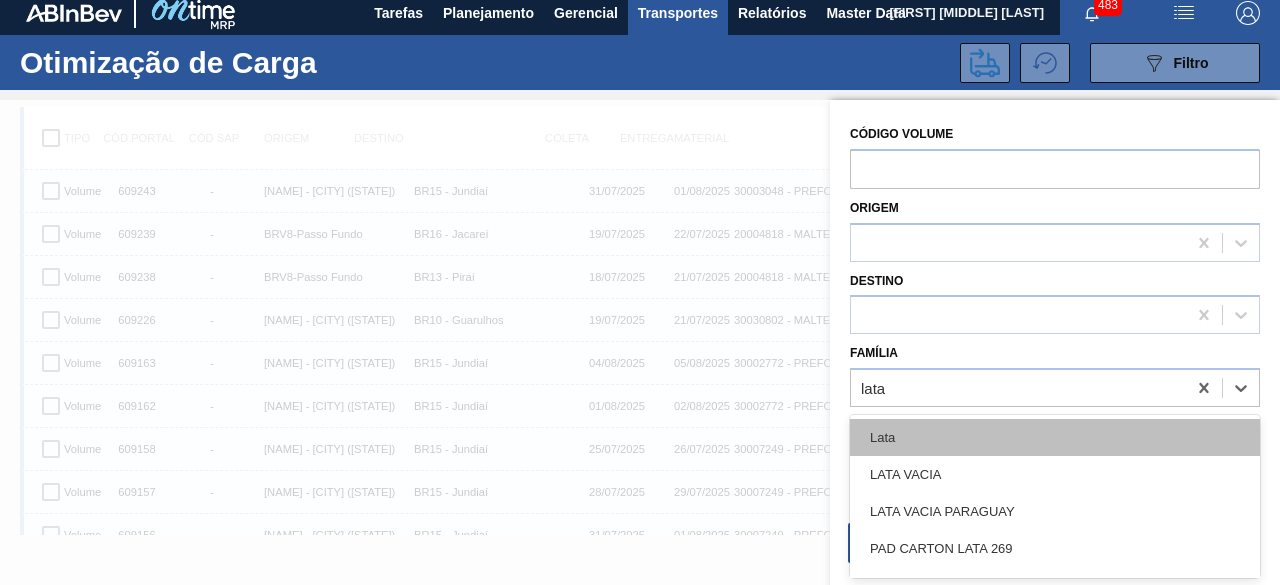 click on "Lata" at bounding box center [1055, 437] 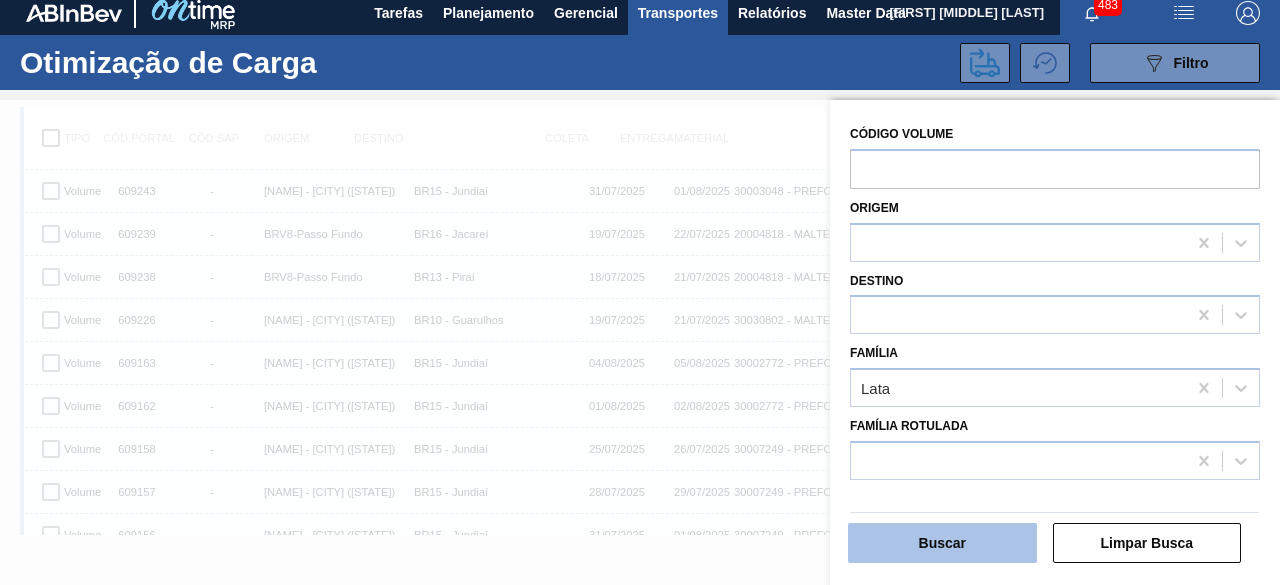 click on "Buscar" at bounding box center [942, 543] 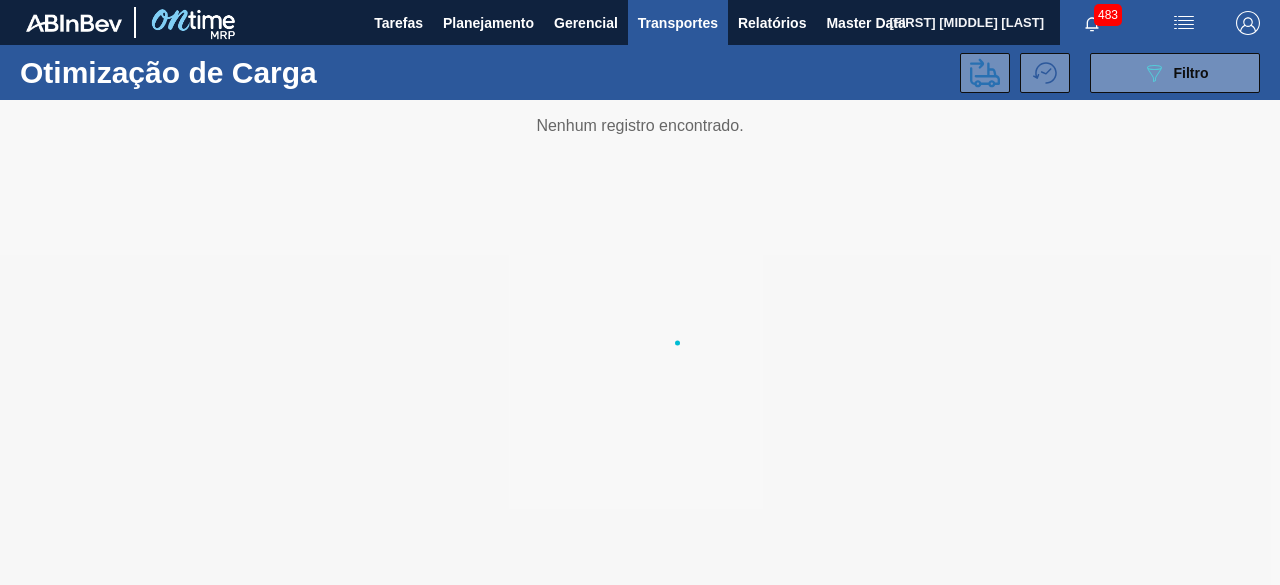 scroll, scrollTop: 0, scrollLeft: 0, axis: both 